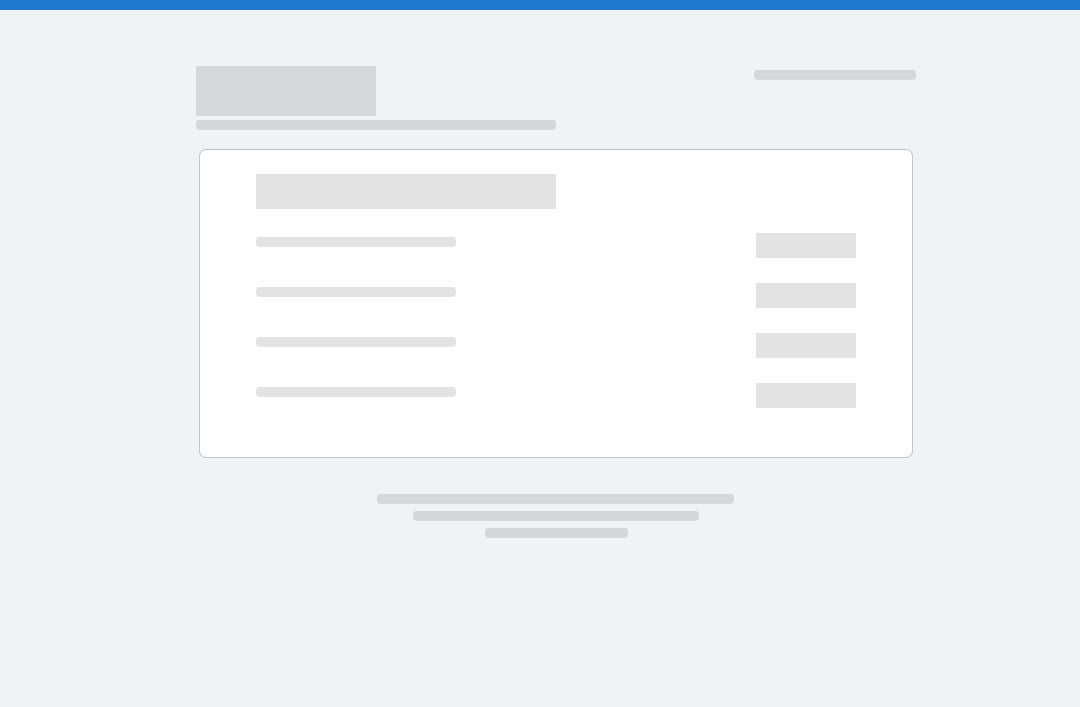 scroll, scrollTop: 0, scrollLeft: 0, axis: both 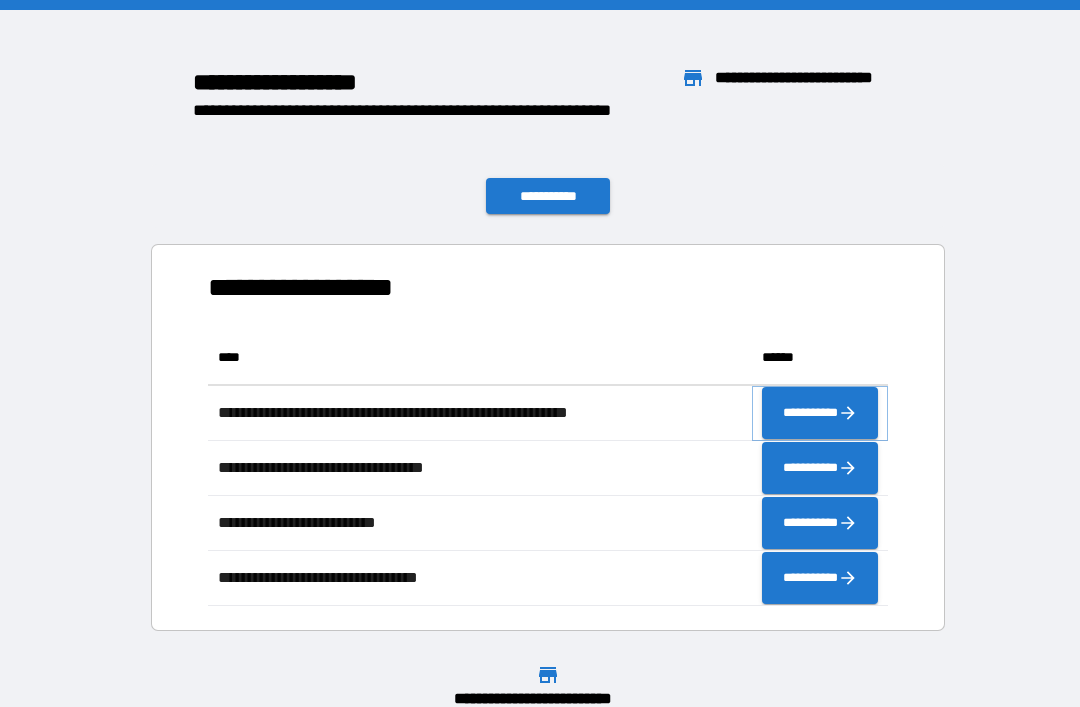 click on "**********" at bounding box center (820, 413) 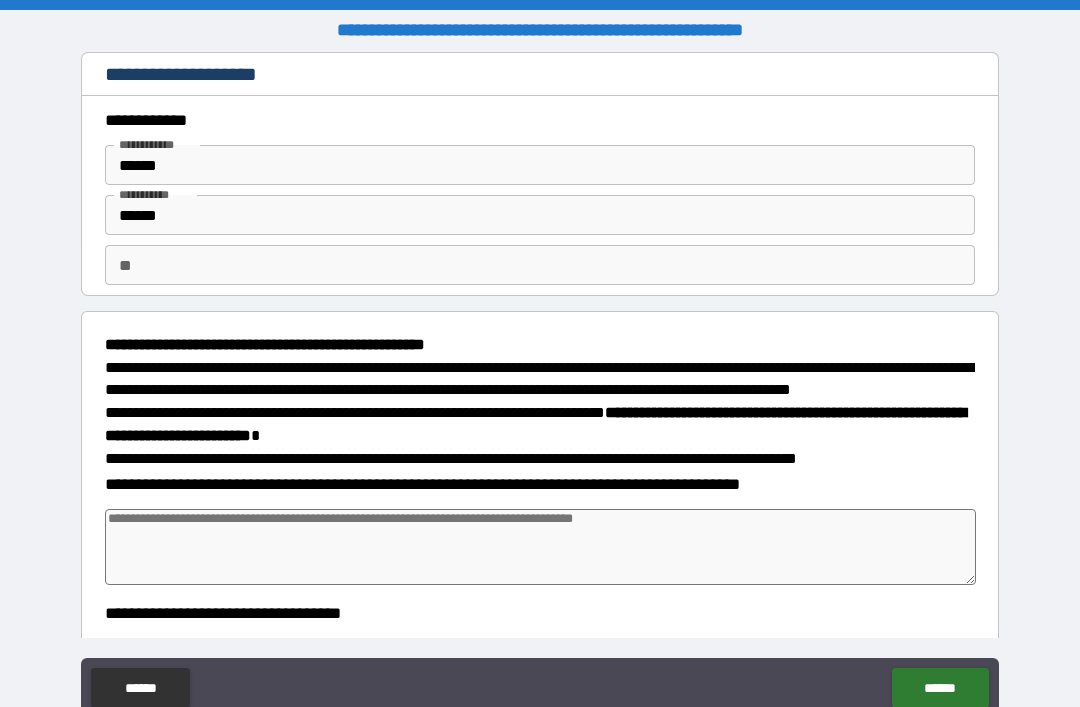 type on "*" 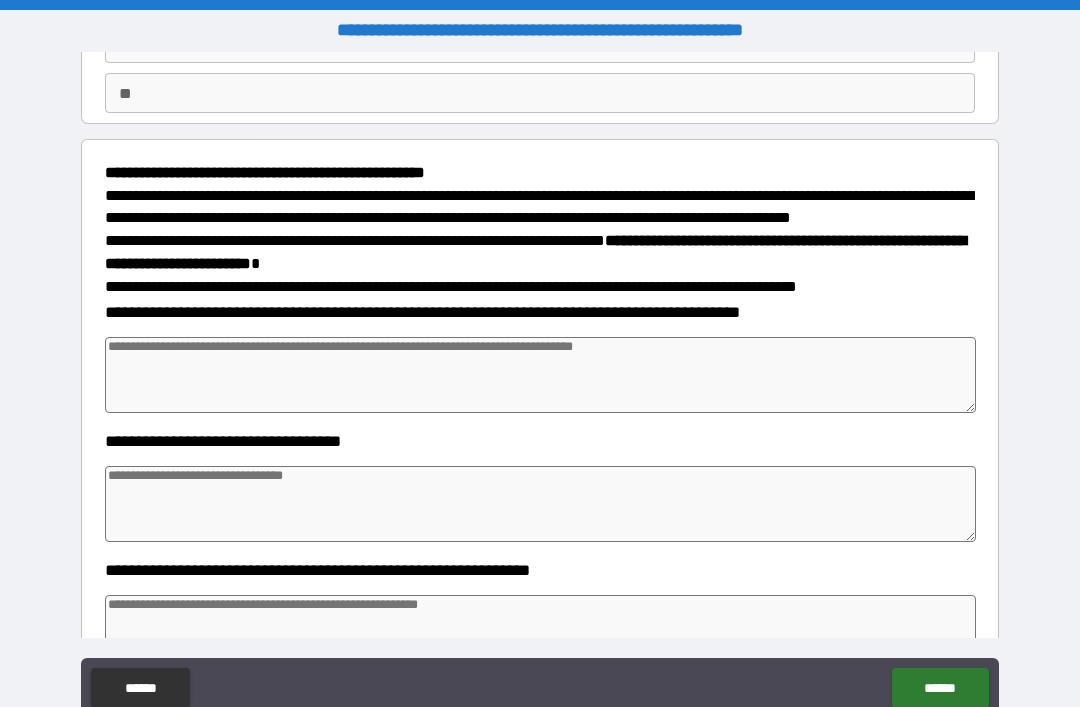 scroll, scrollTop: 208, scrollLeft: 0, axis: vertical 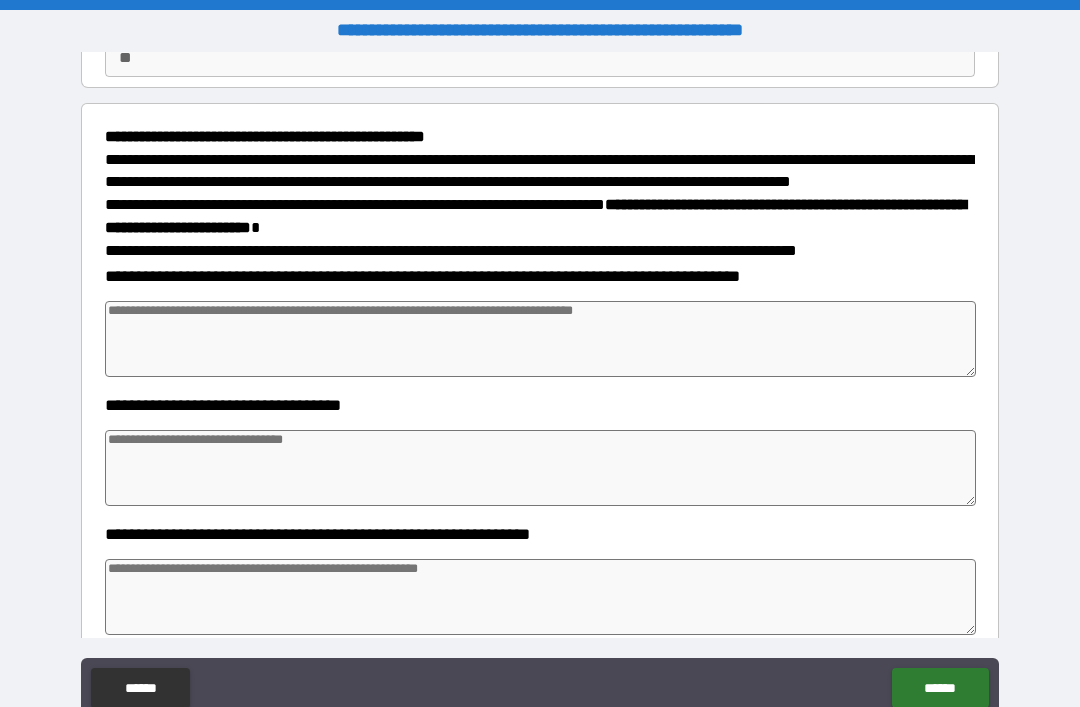 click at bounding box center [540, 339] 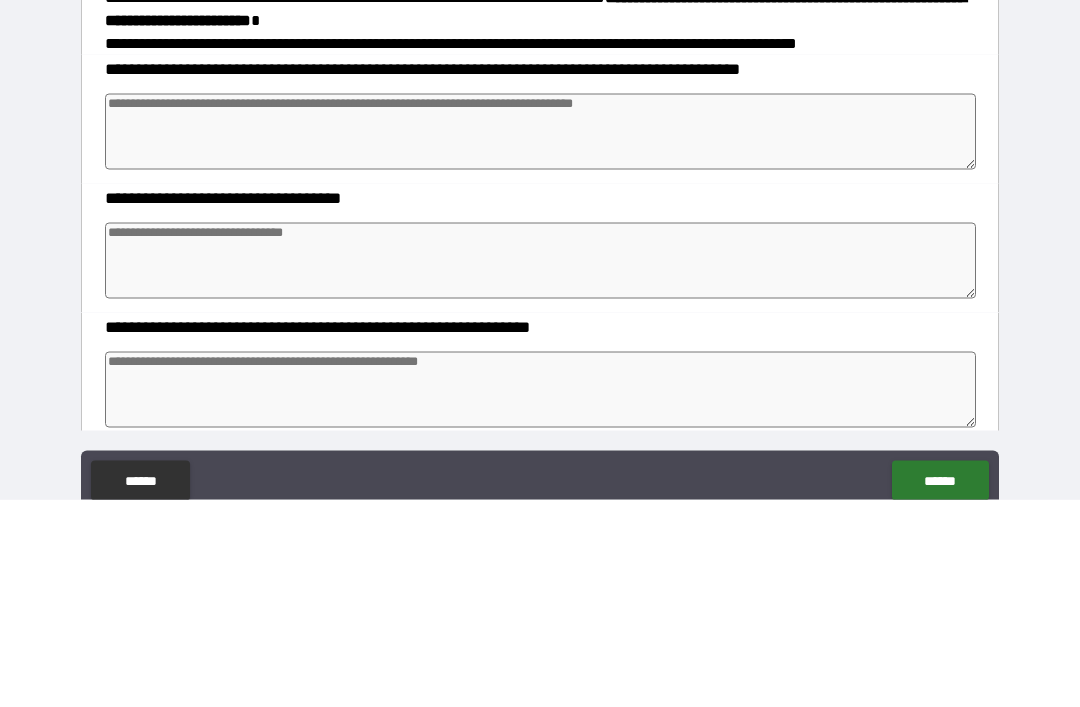 type on "*" 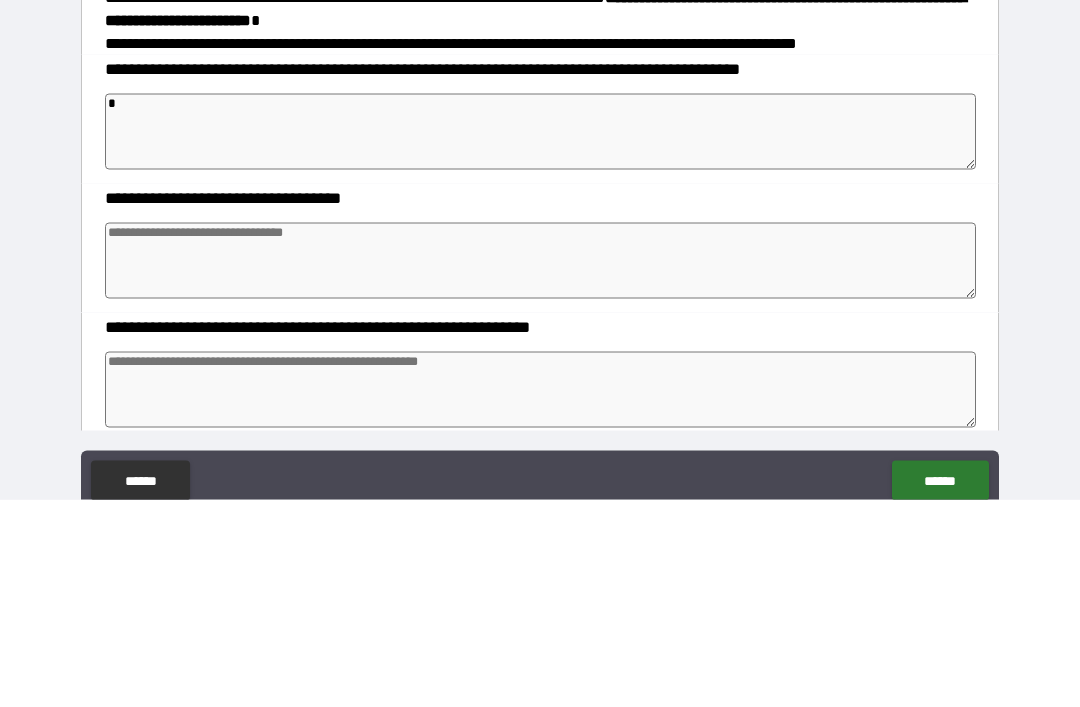 type on "*" 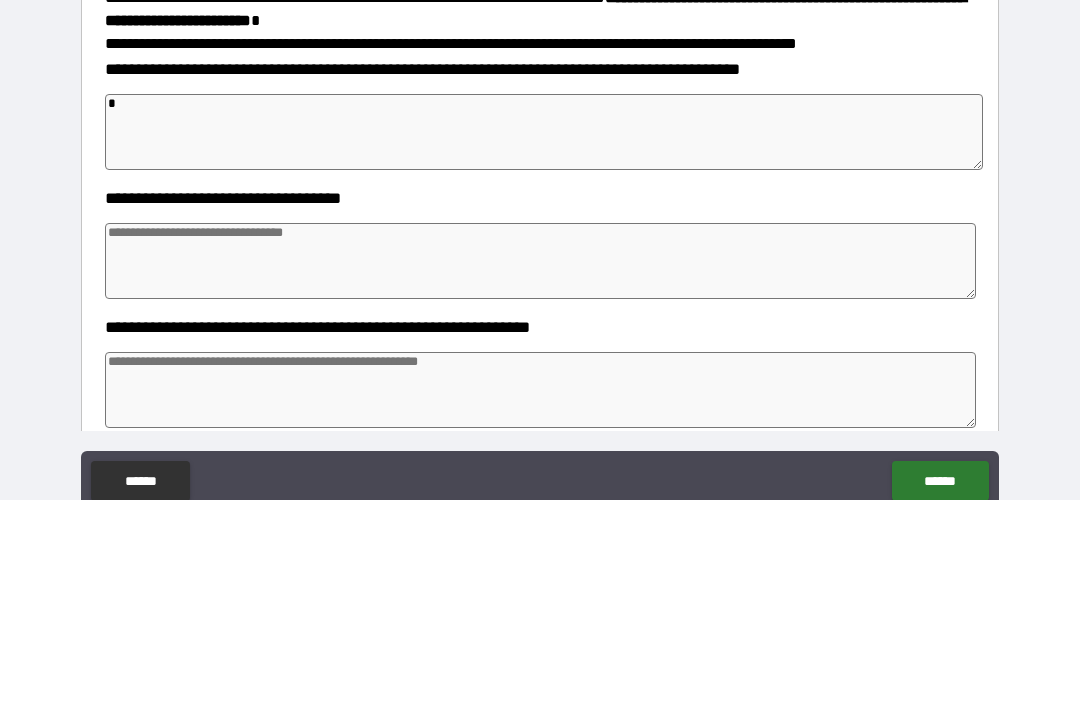type on "*" 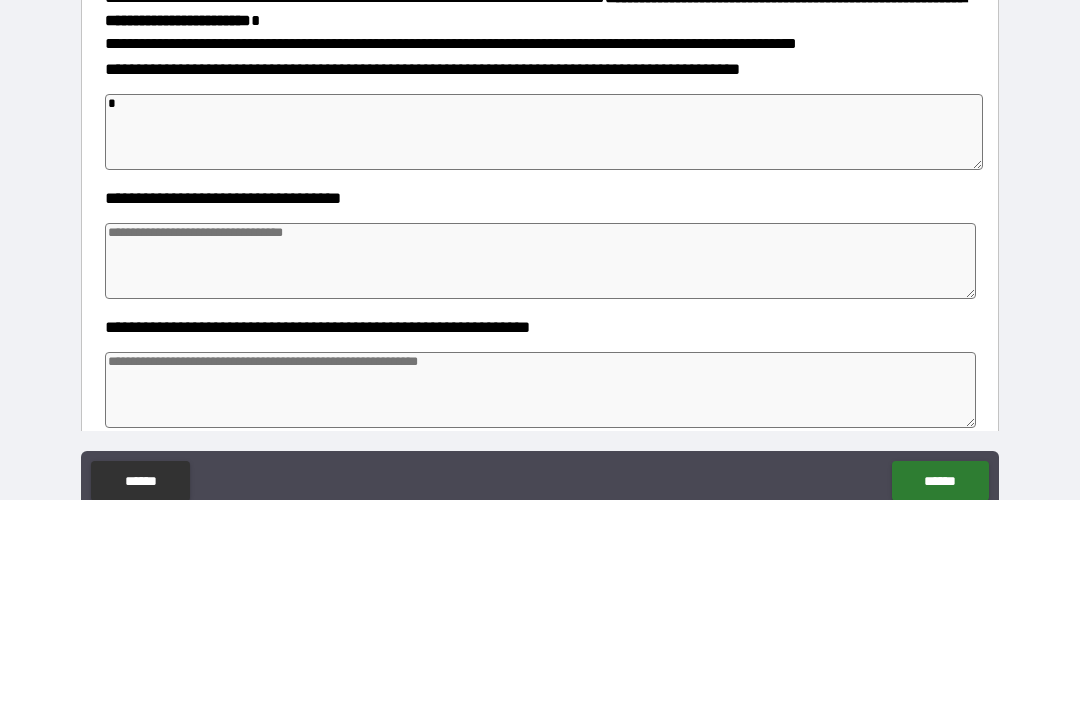 type on "*" 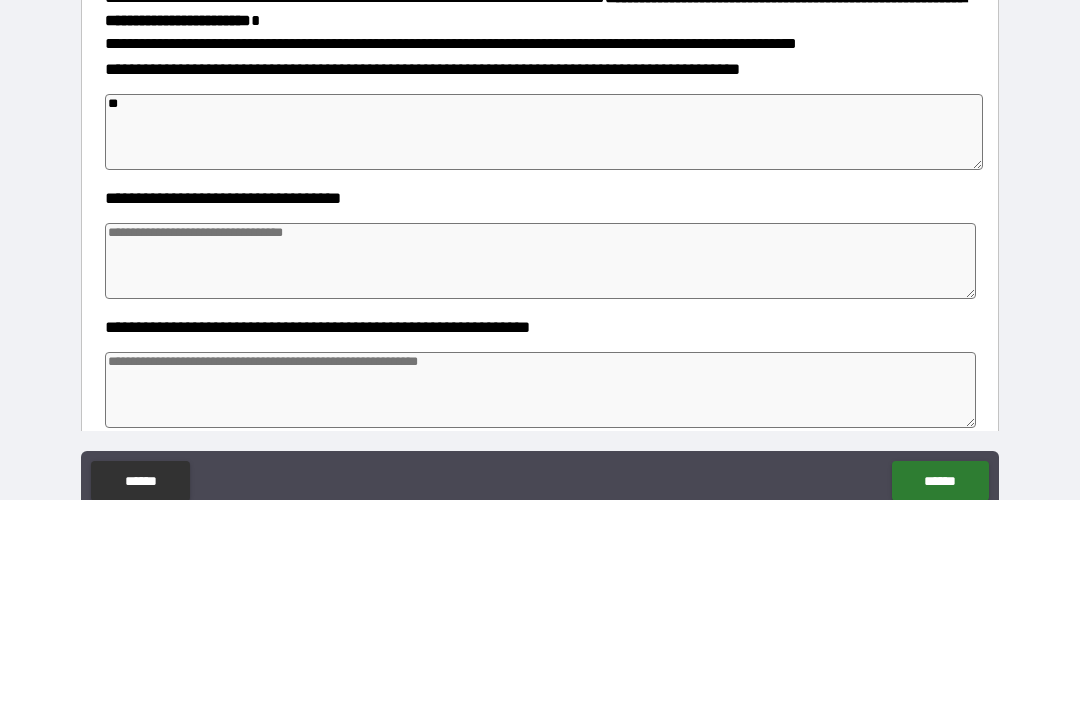 type on "*" 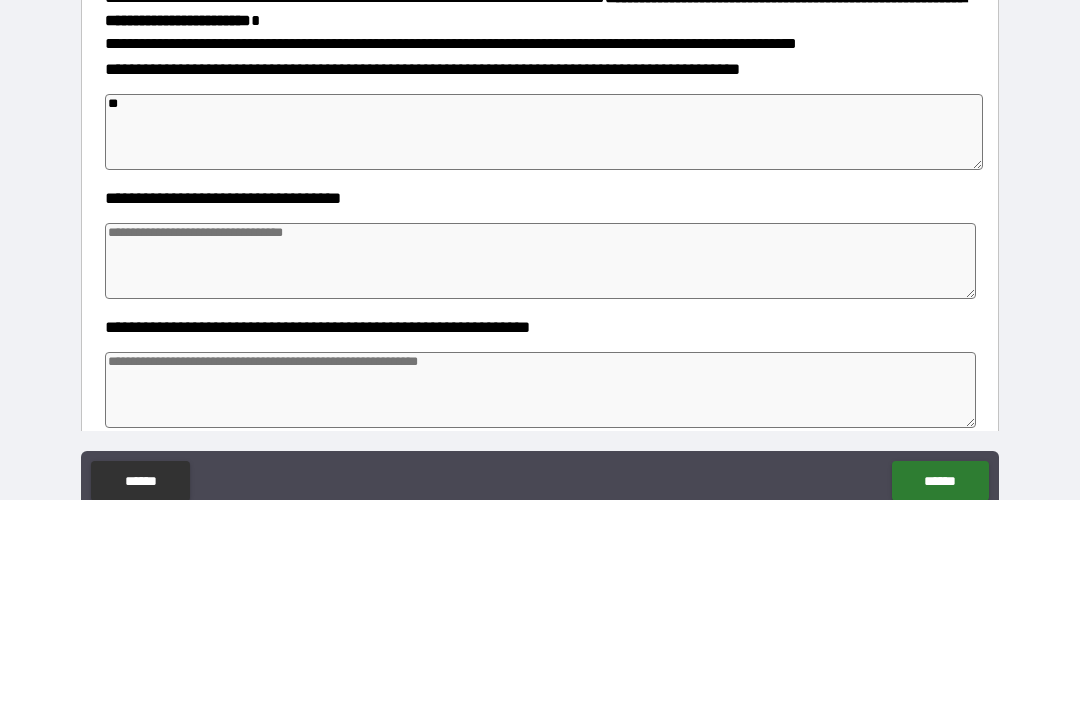 type on "*" 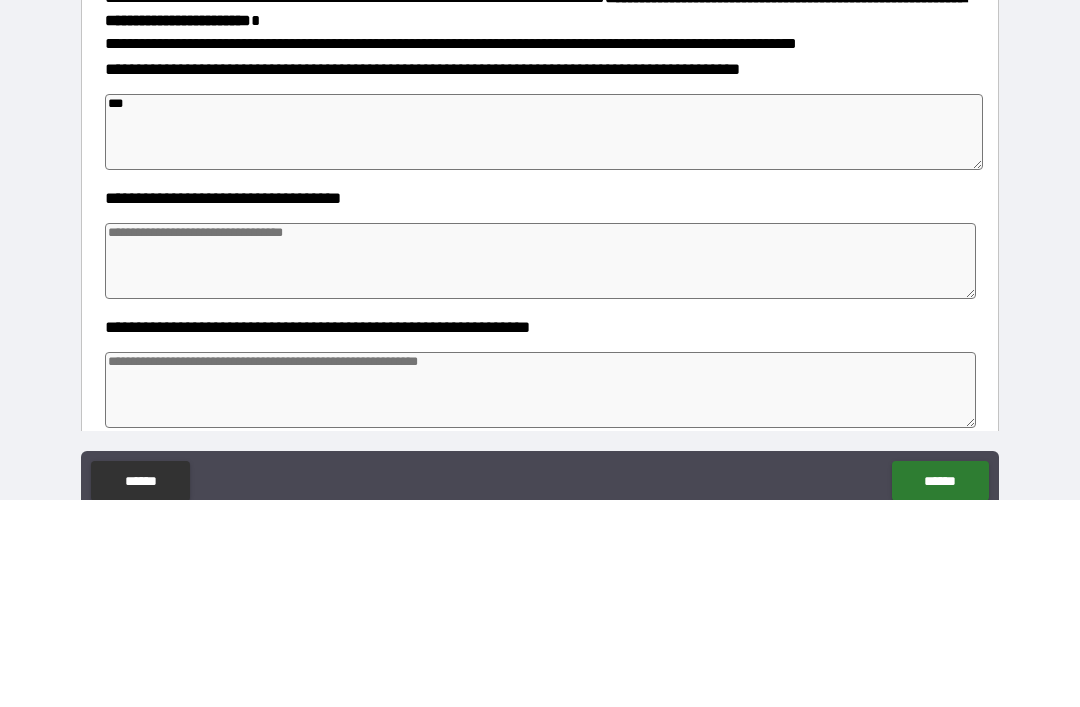 type on "*" 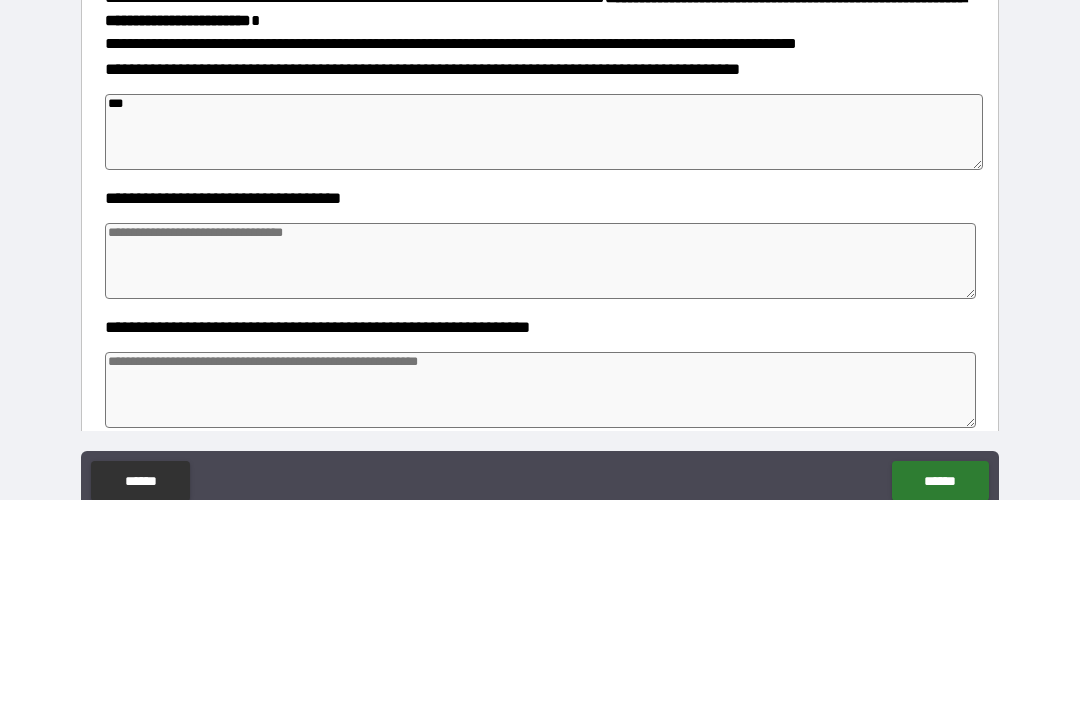 type on "****" 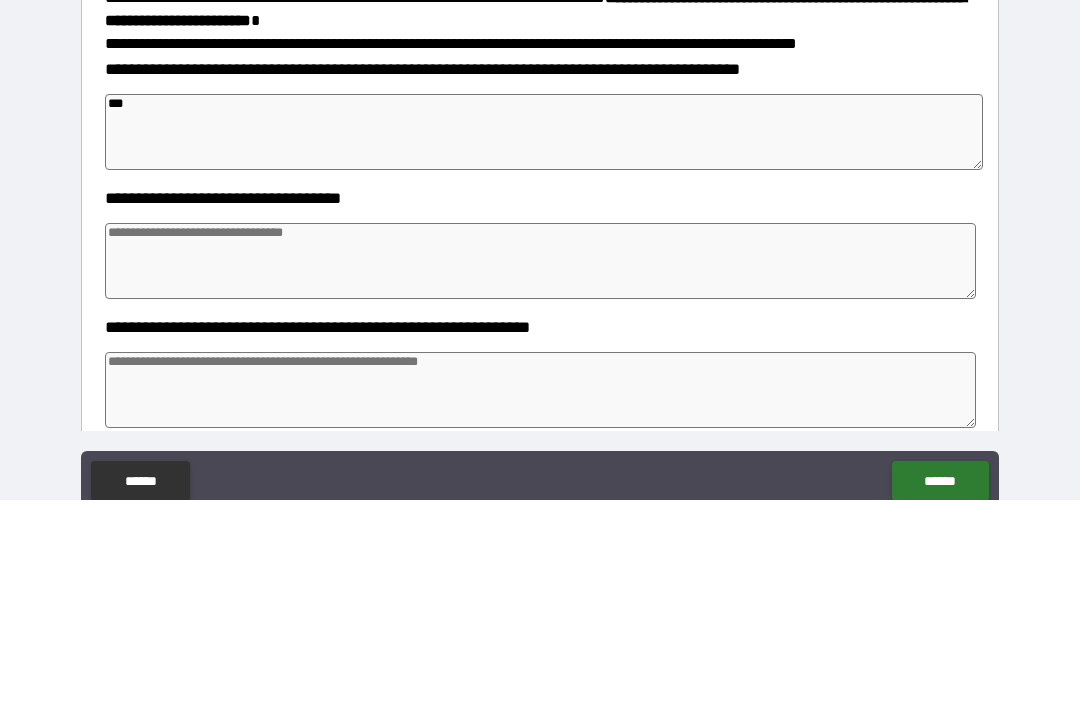 type on "*" 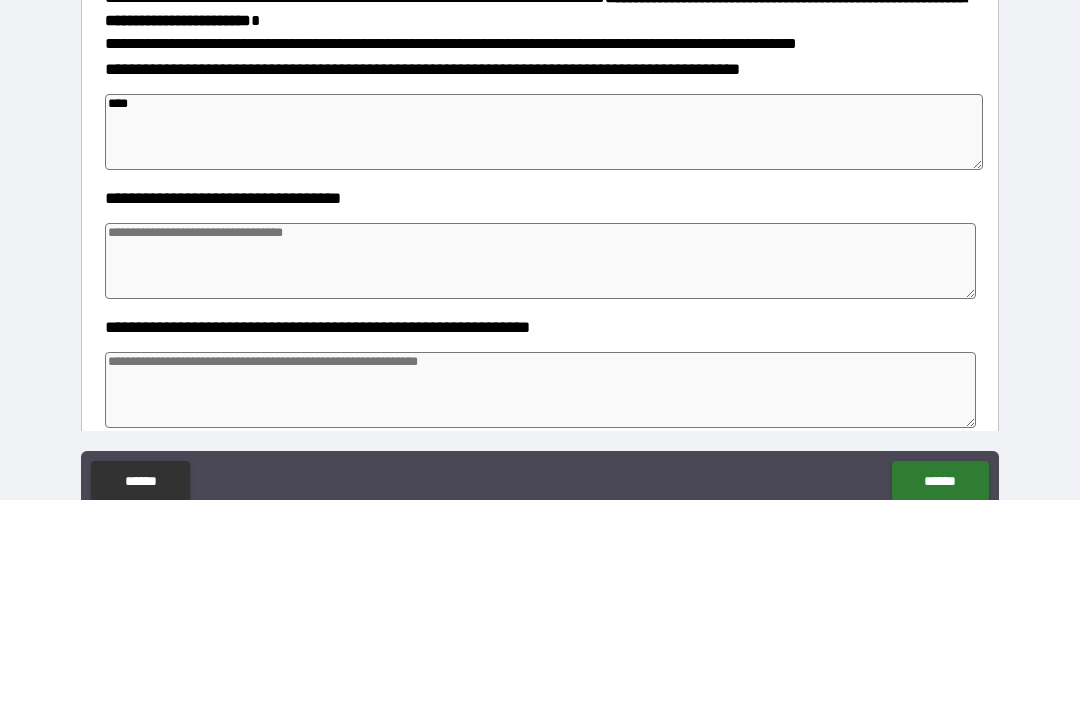 type on "*" 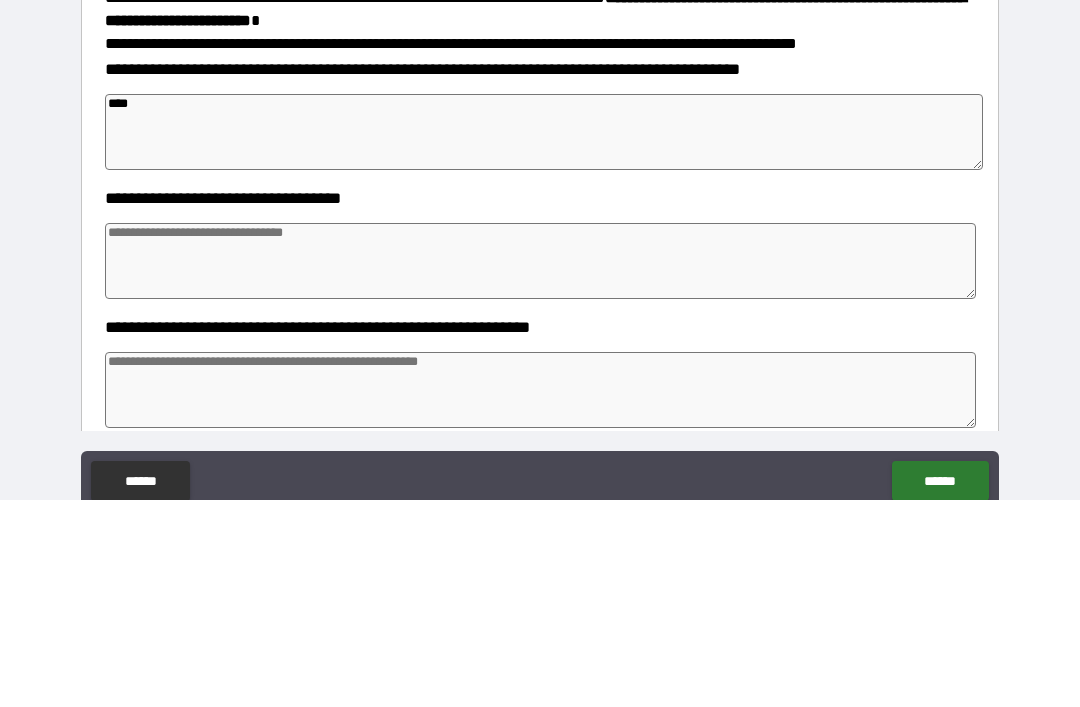 type on "*****" 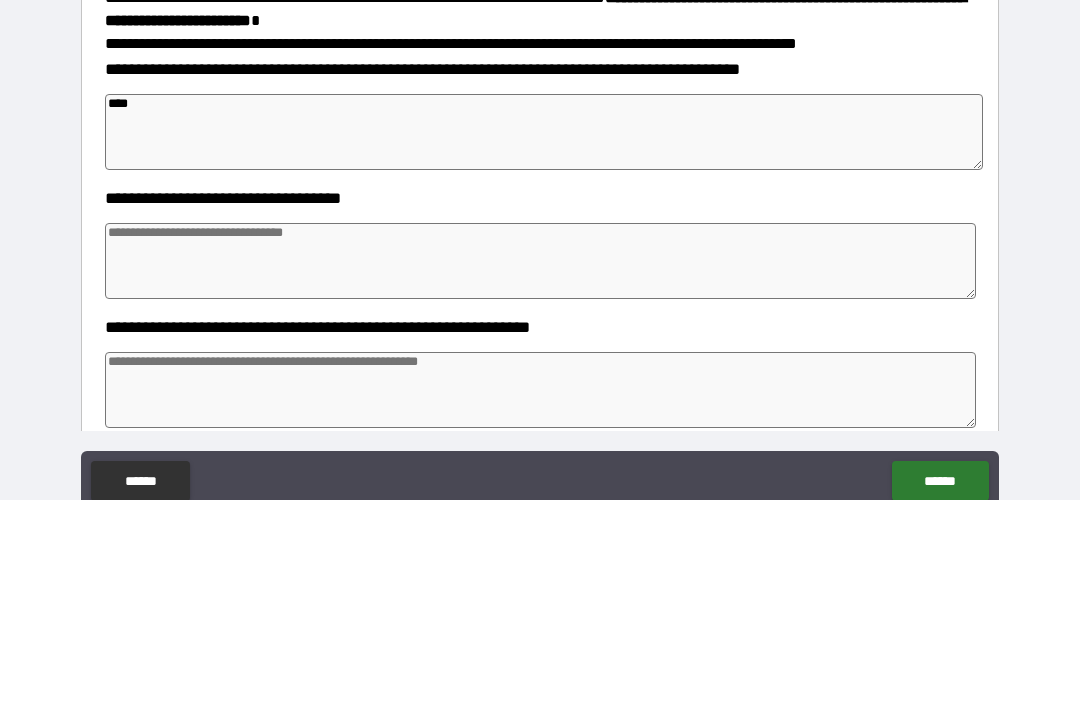 type on "*" 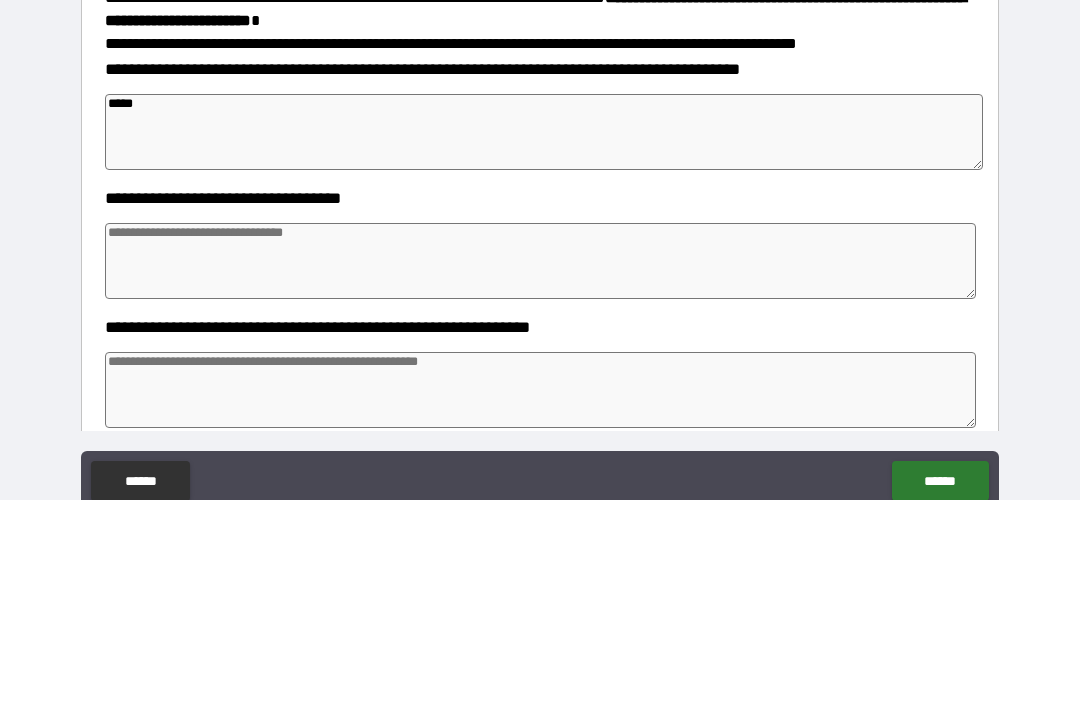 type on "*" 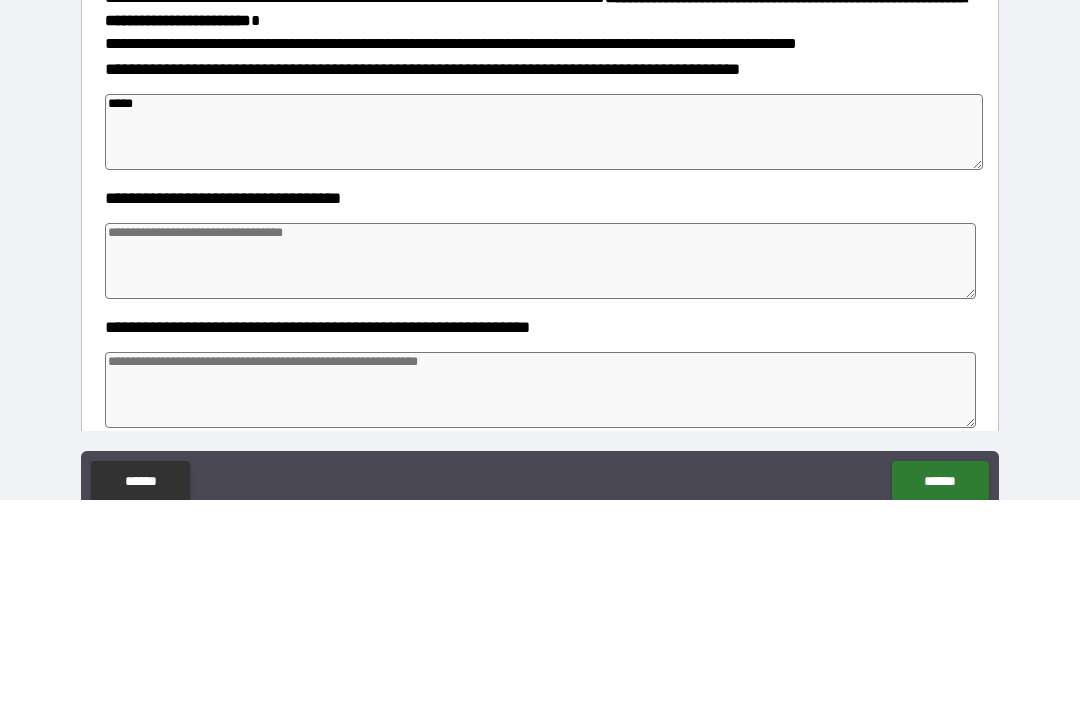 type on "******" 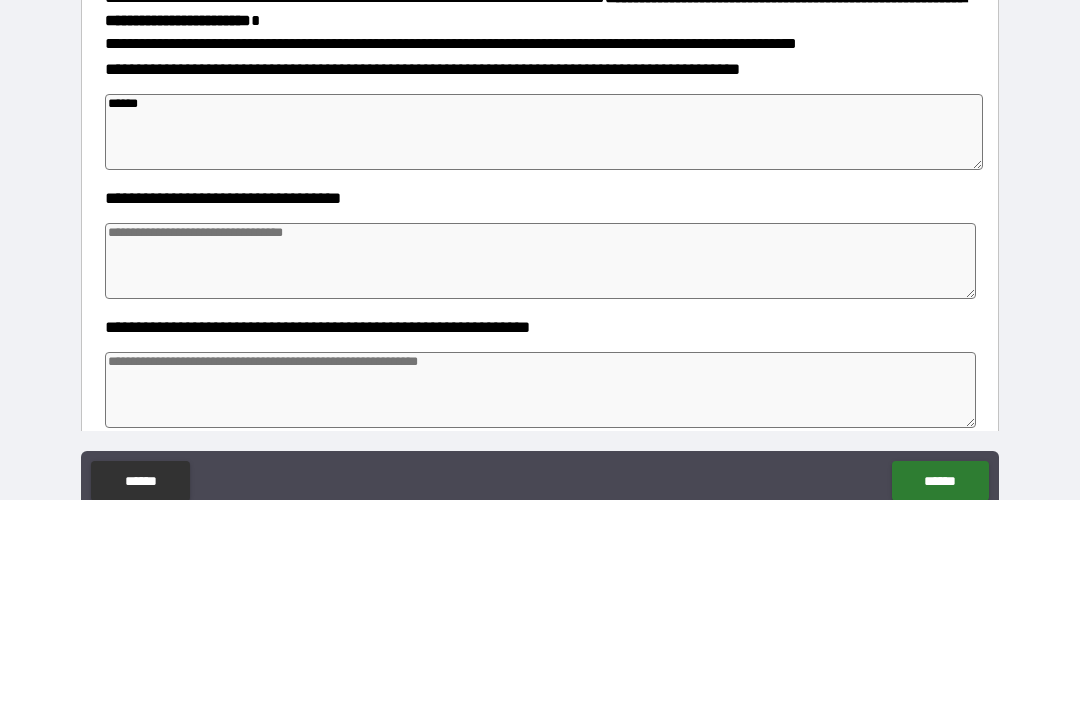 type on "*" 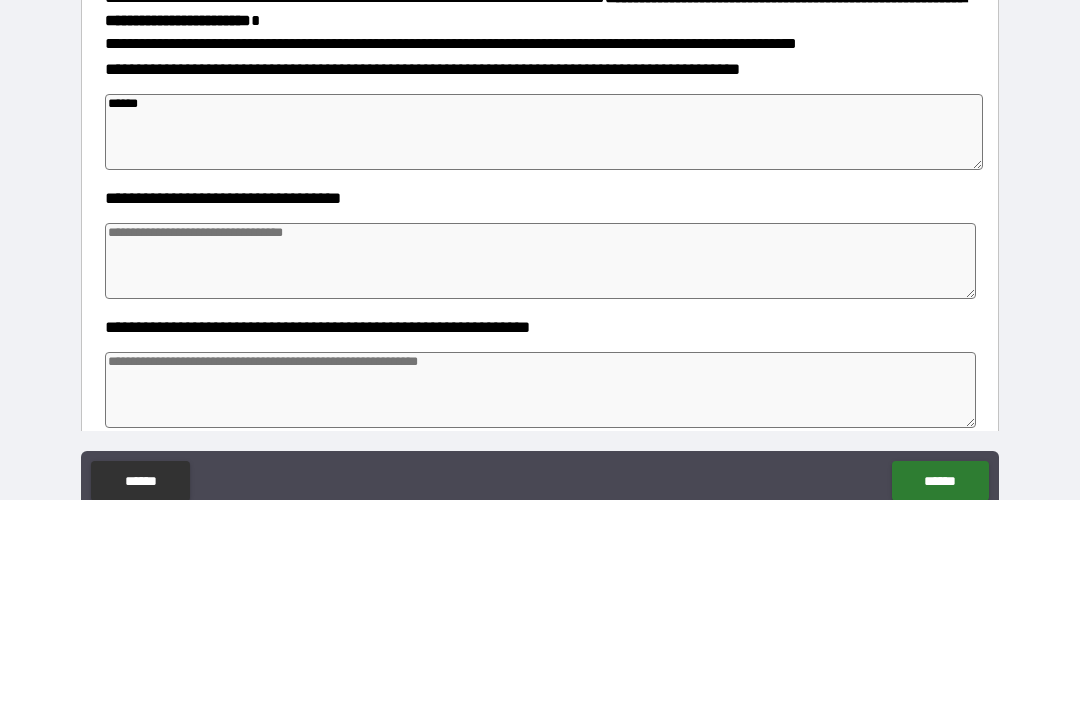 type on "*" 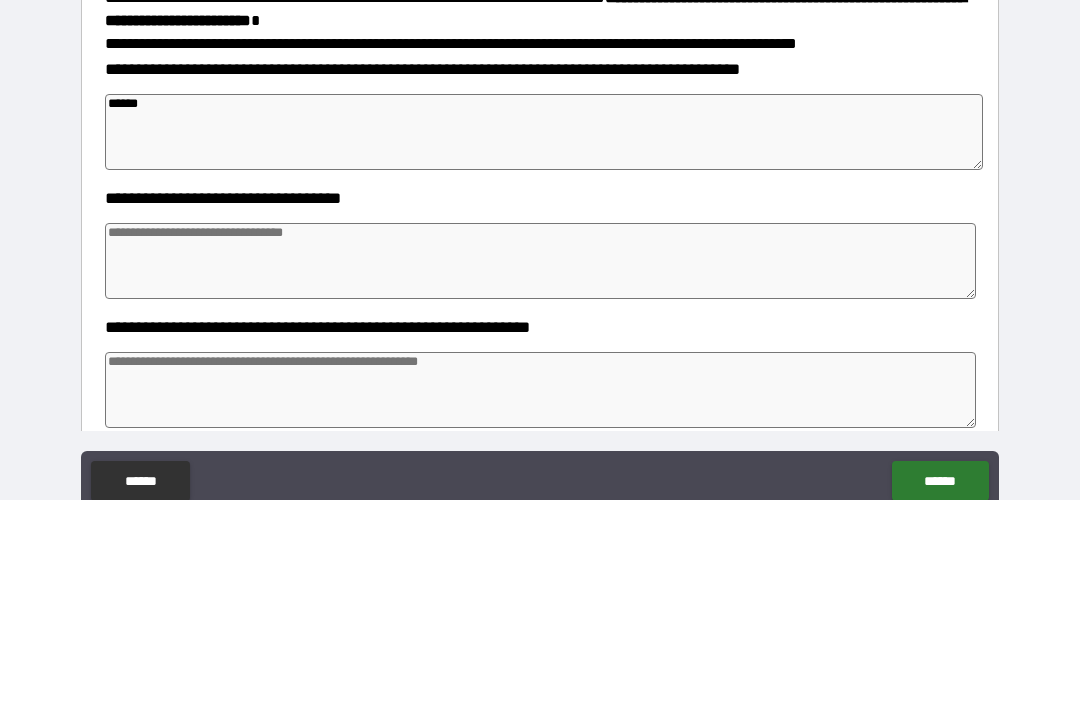 type on "*" 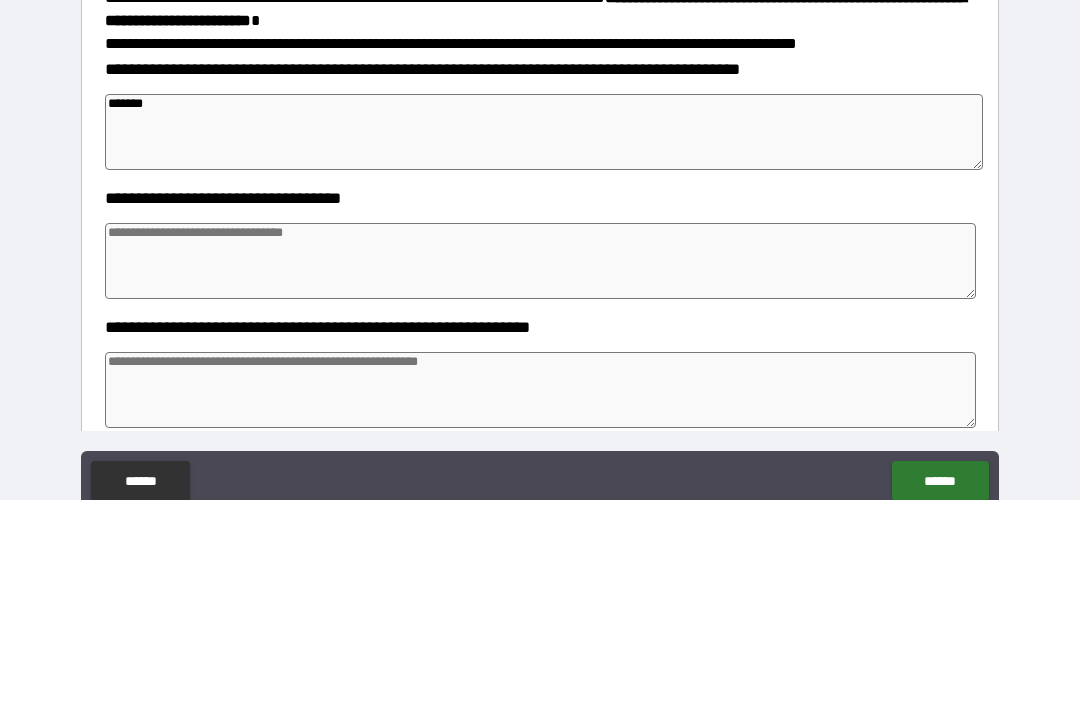 type on "*" 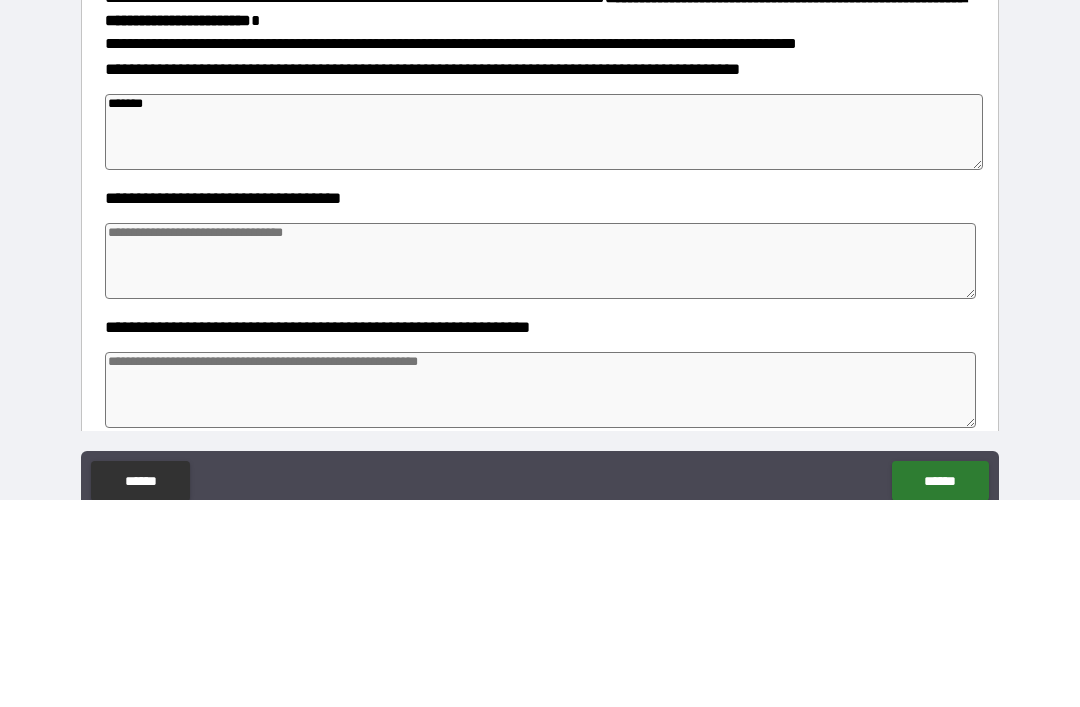 type on "*" 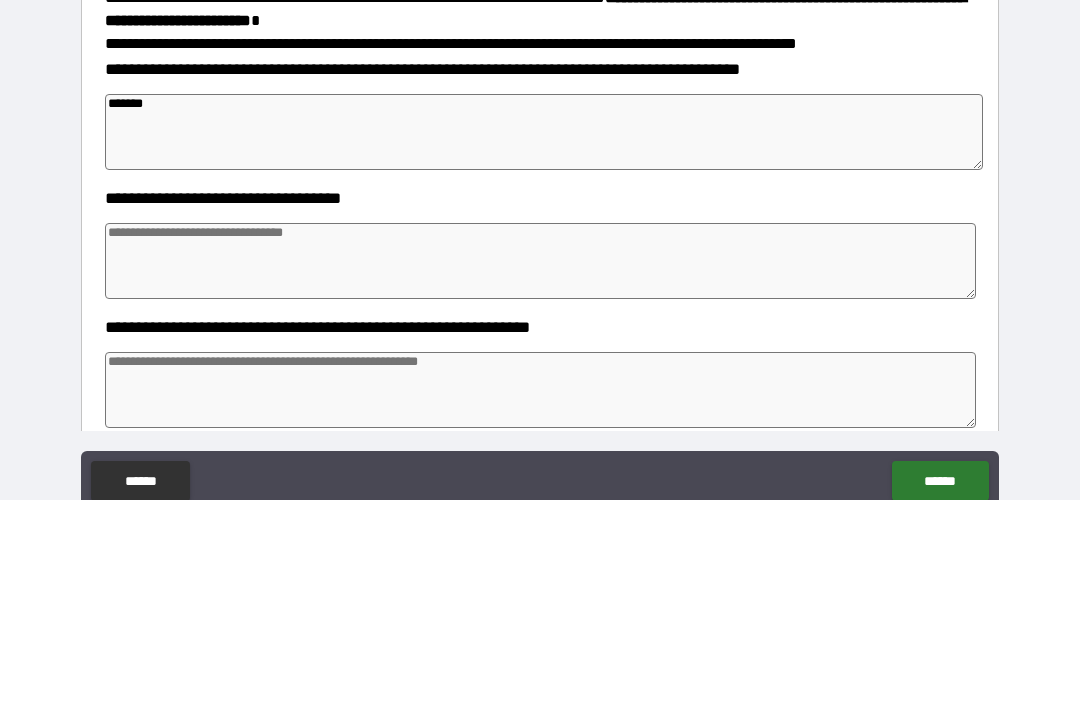 type on "*" 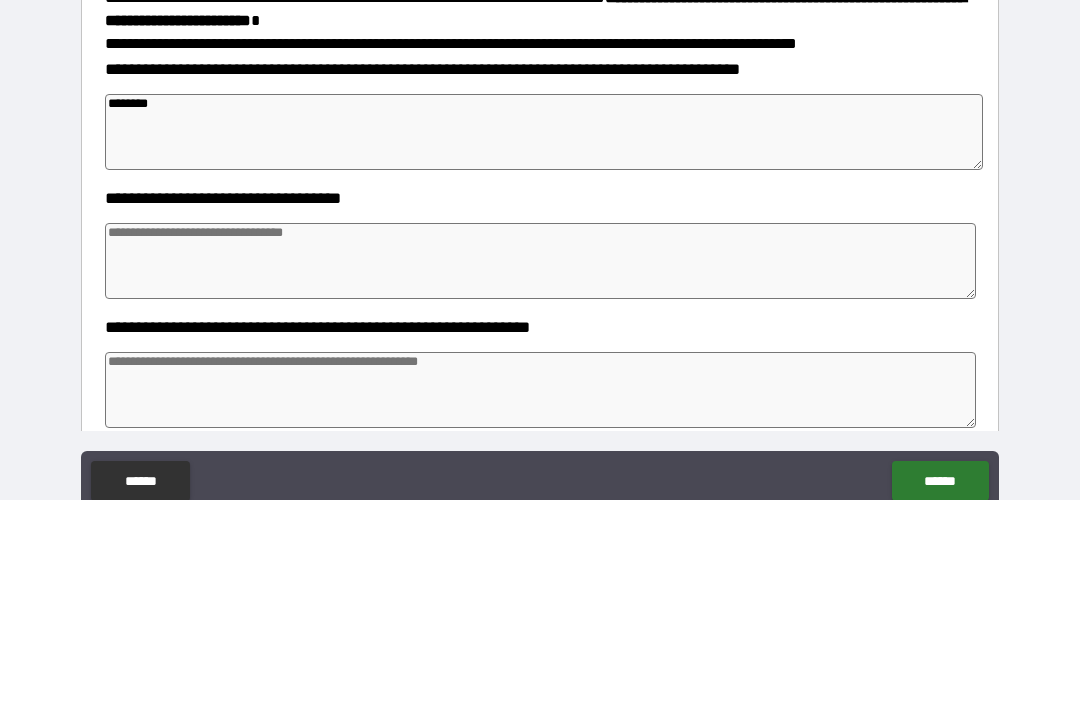 type on "*" 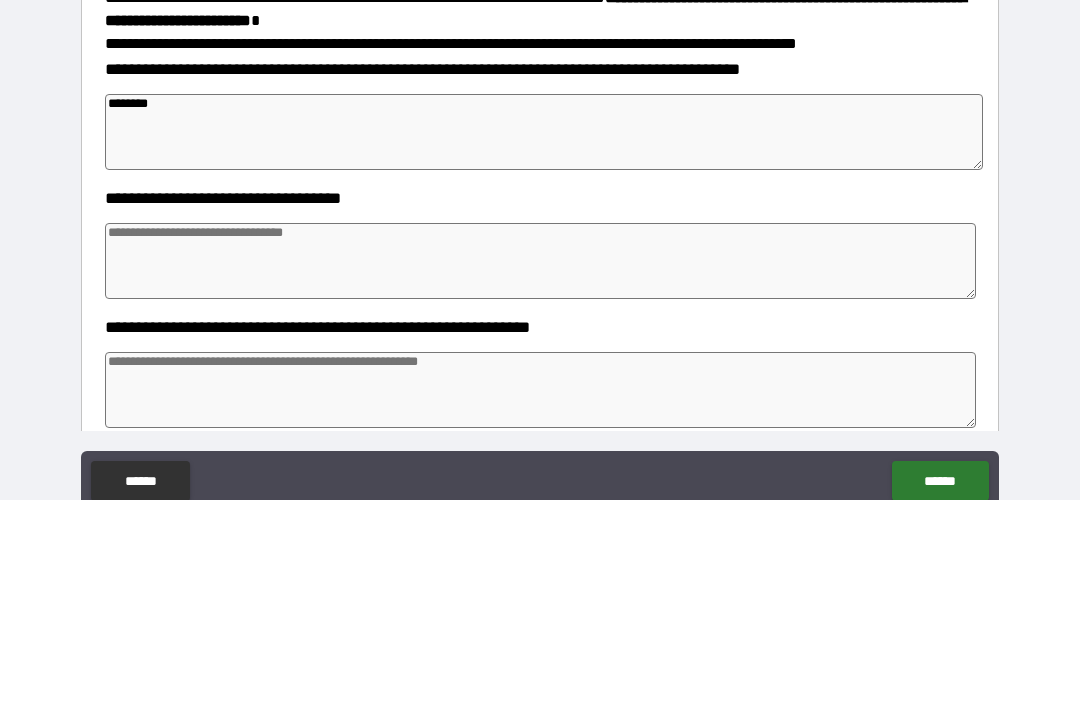 type on "*" 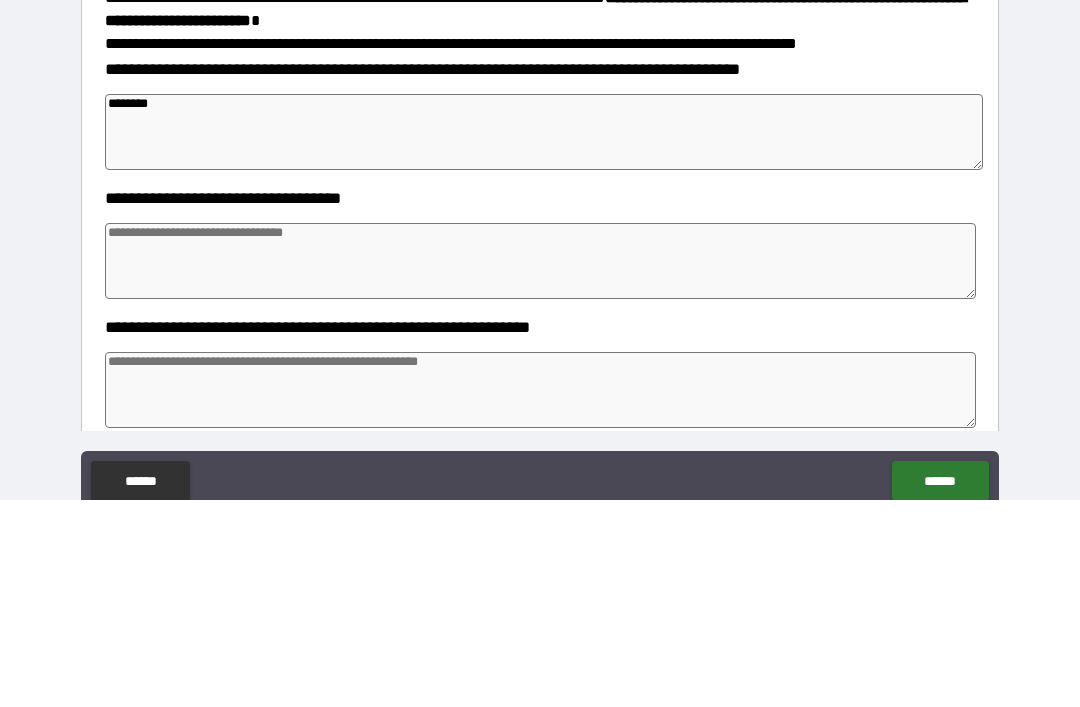 type on "*" 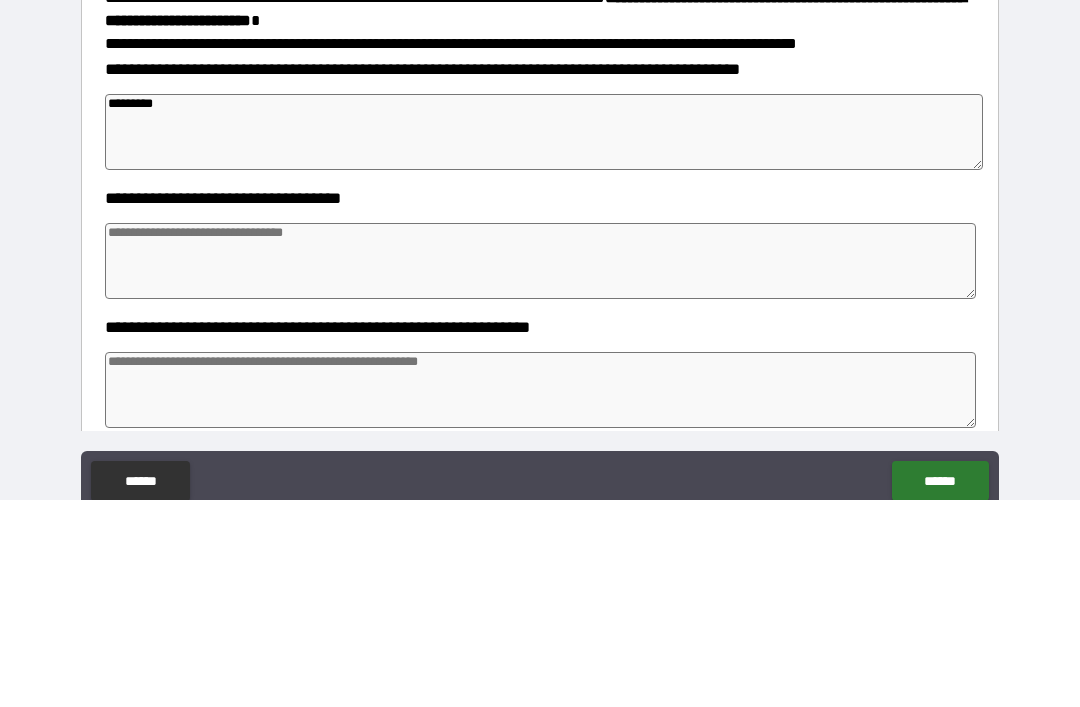 type on "*" 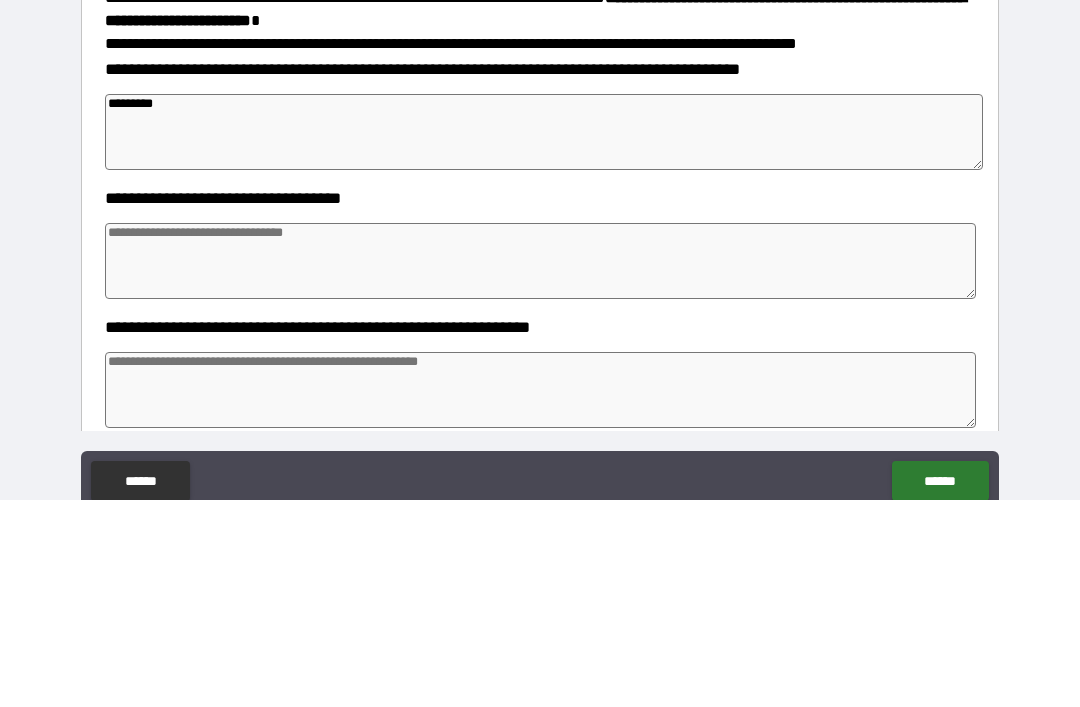 type on "*" 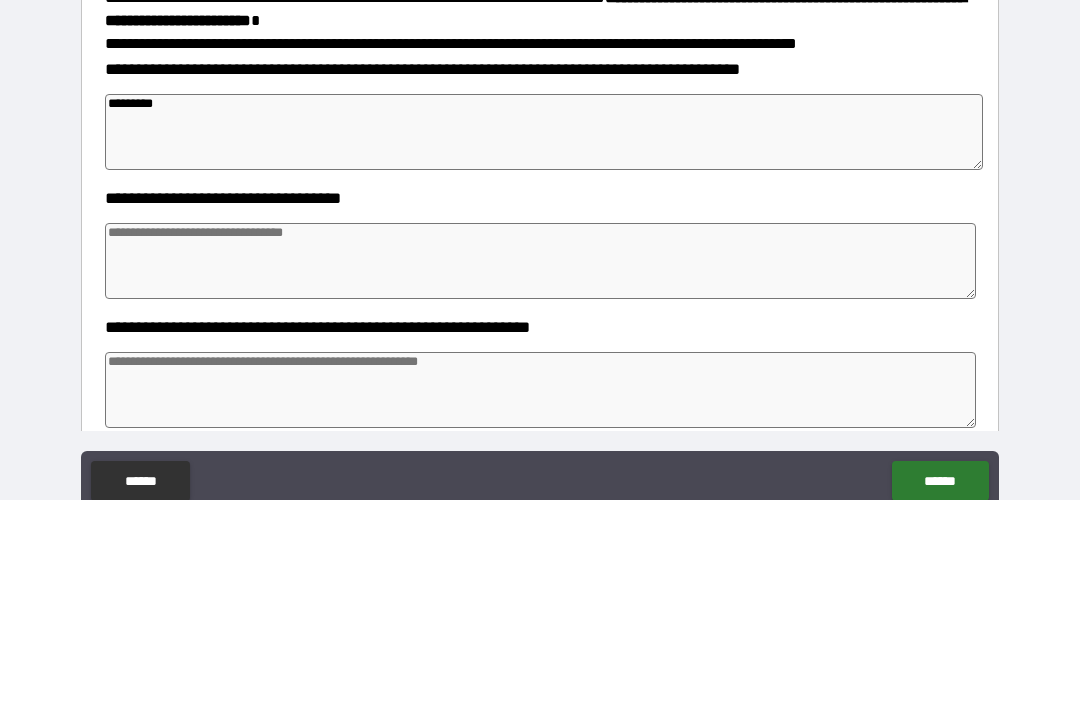 type on "*" 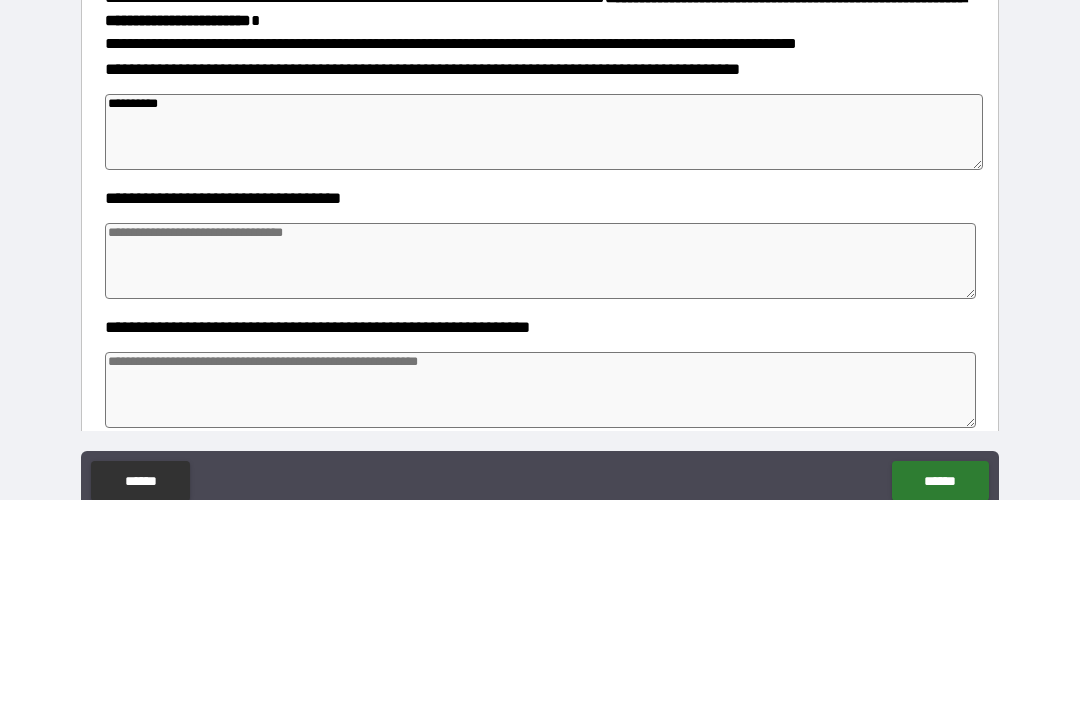 type on "*" 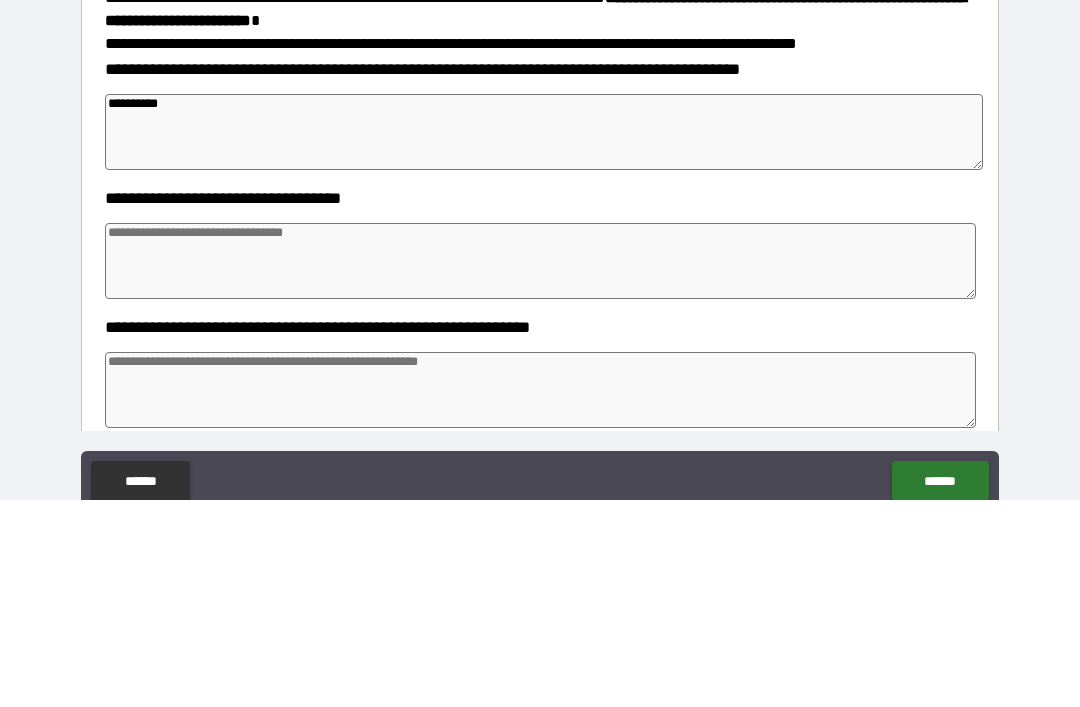 type on "*" 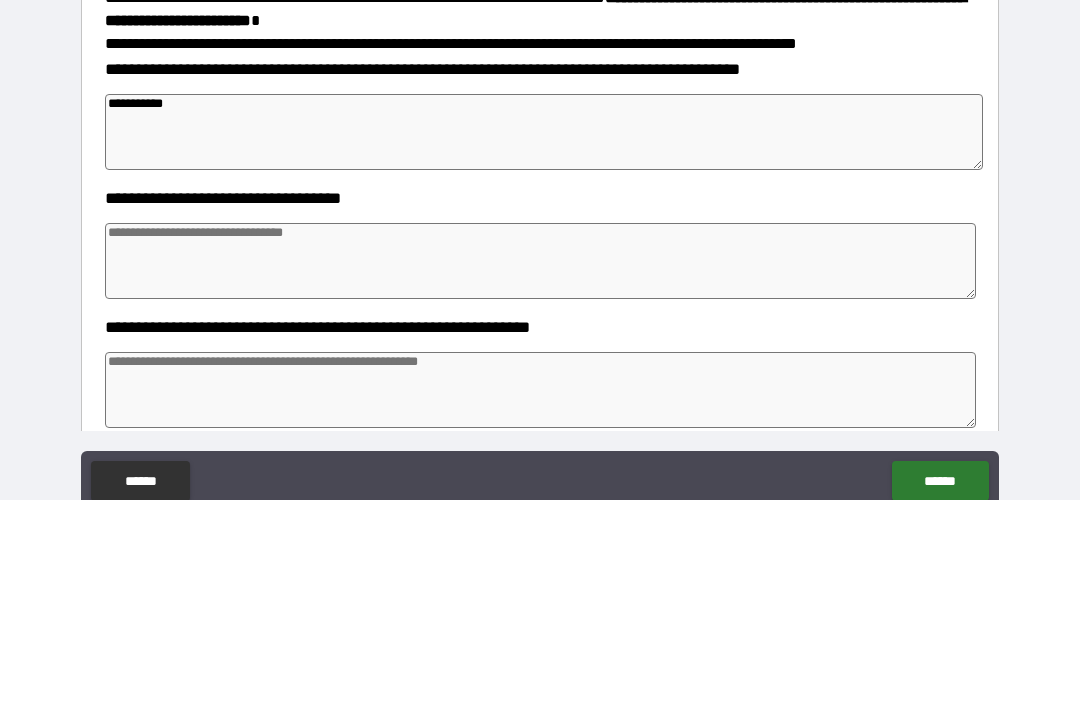 type on "*" 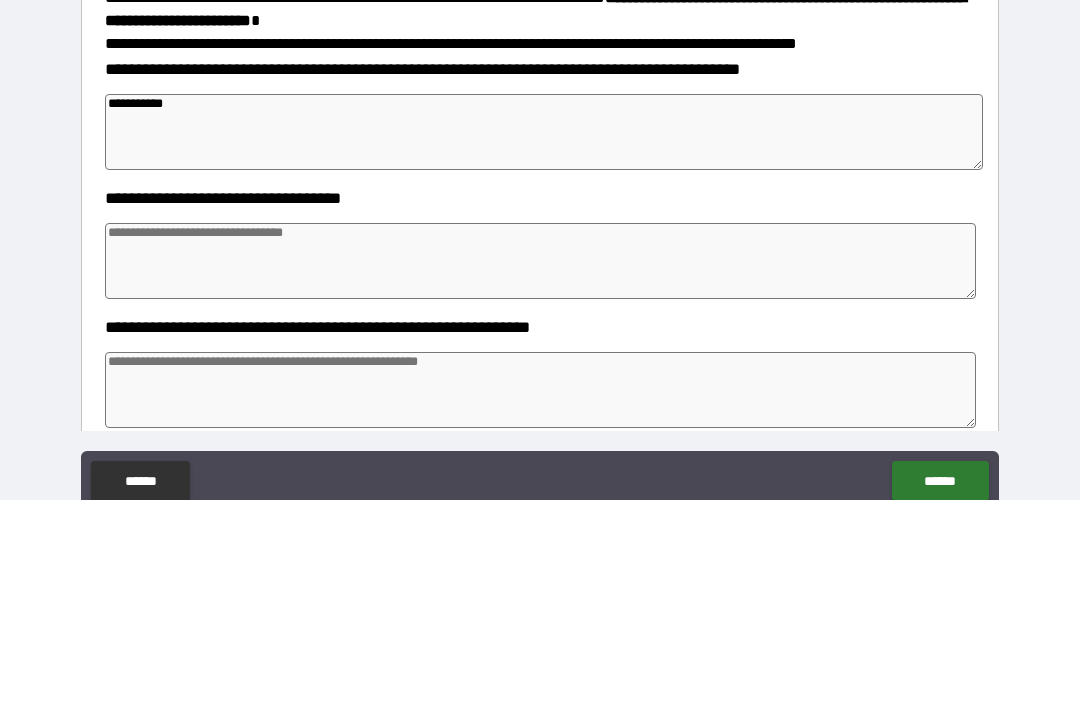 type on "*" 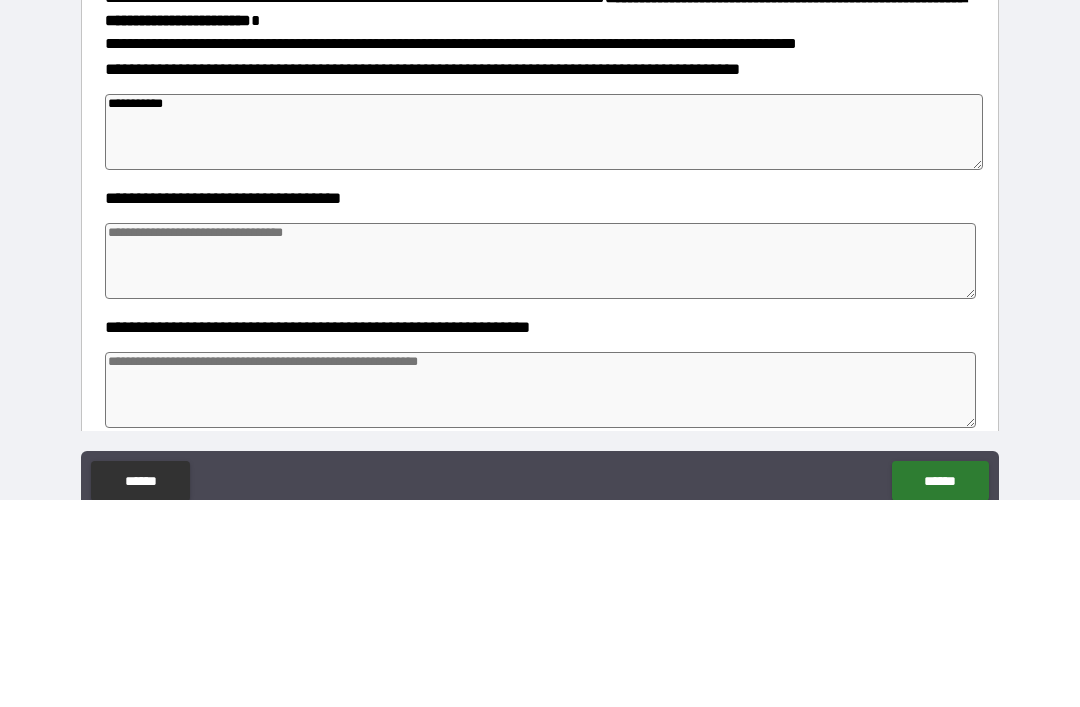 type on "*" 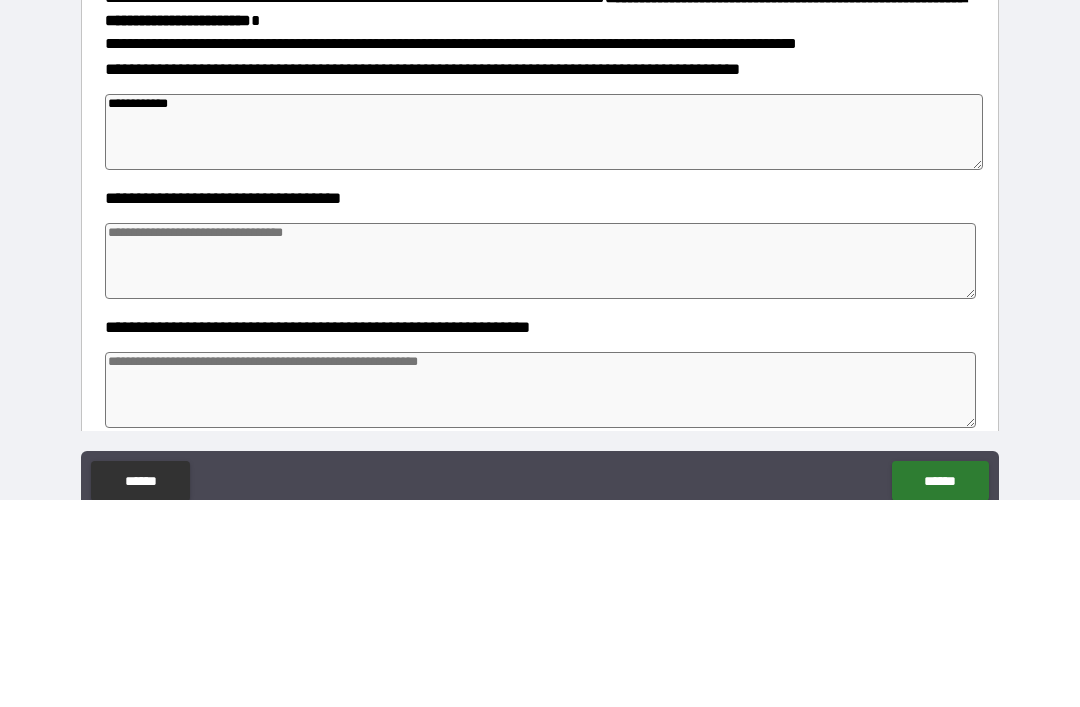 type on "*" 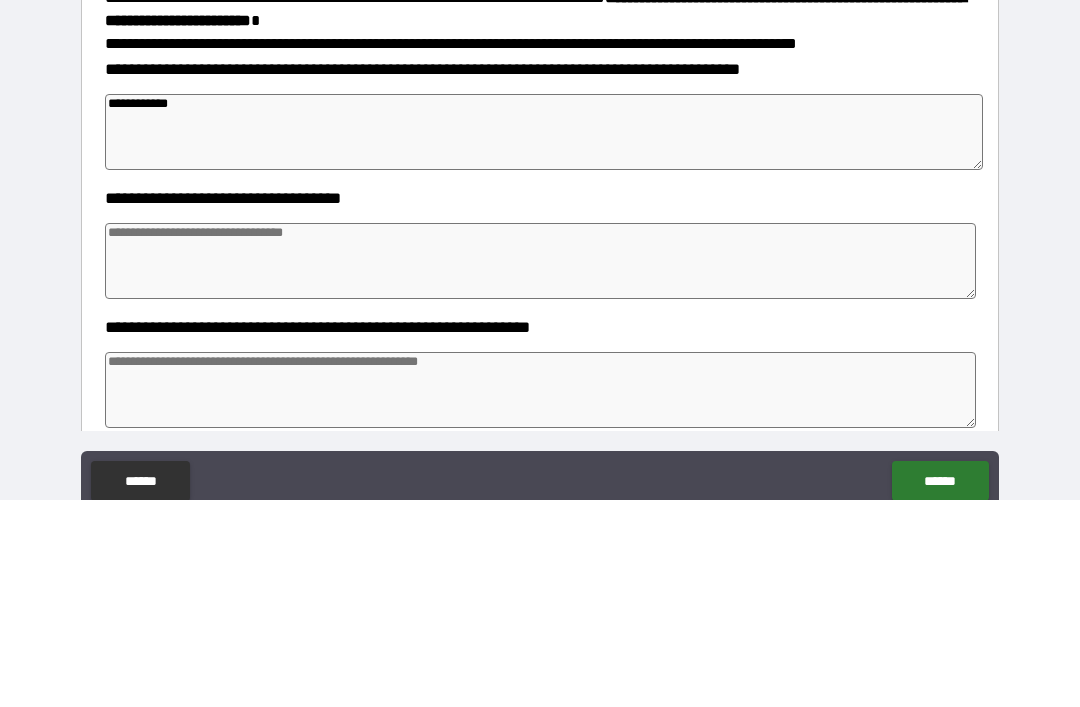 type on "*" 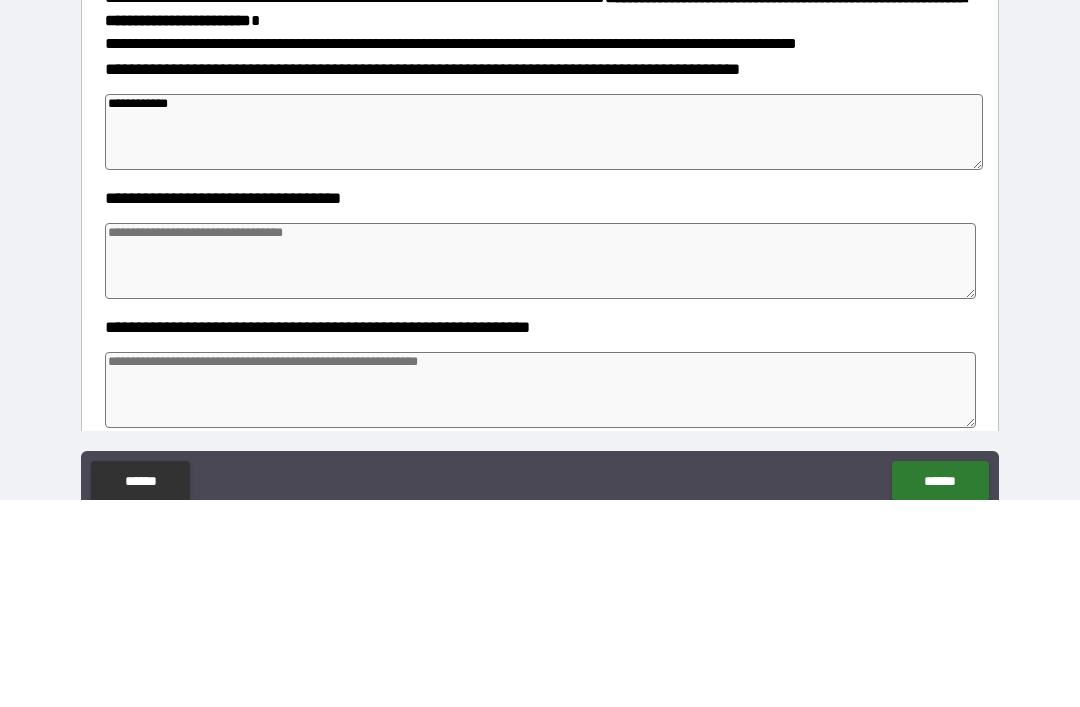 type on "*" 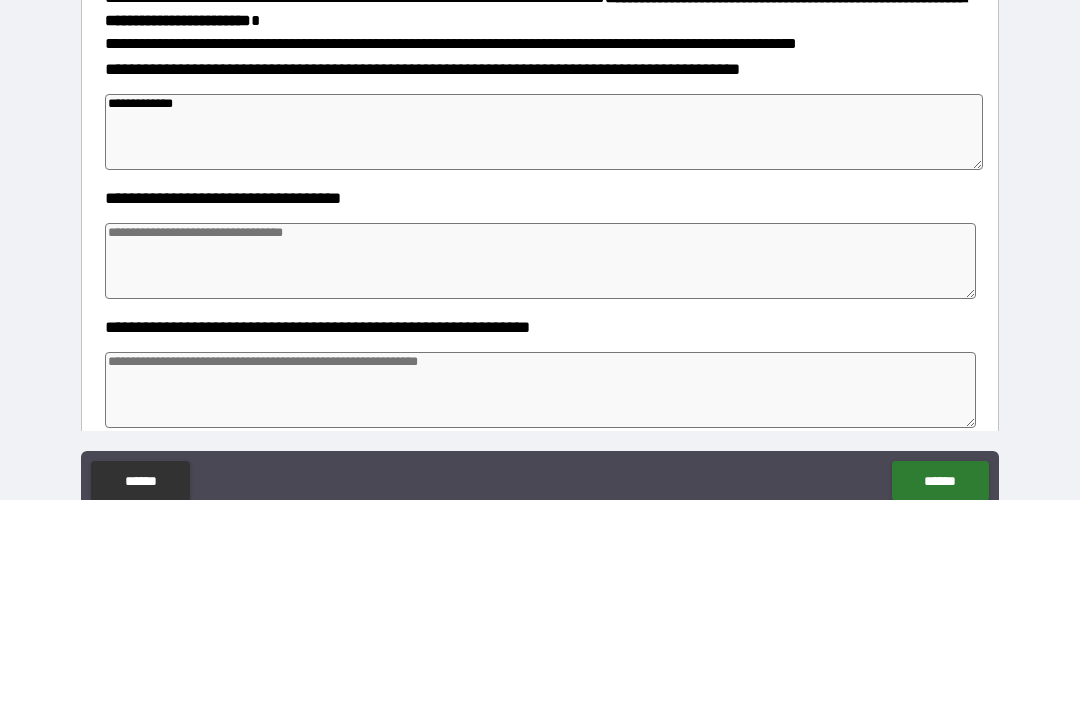 type on "*" 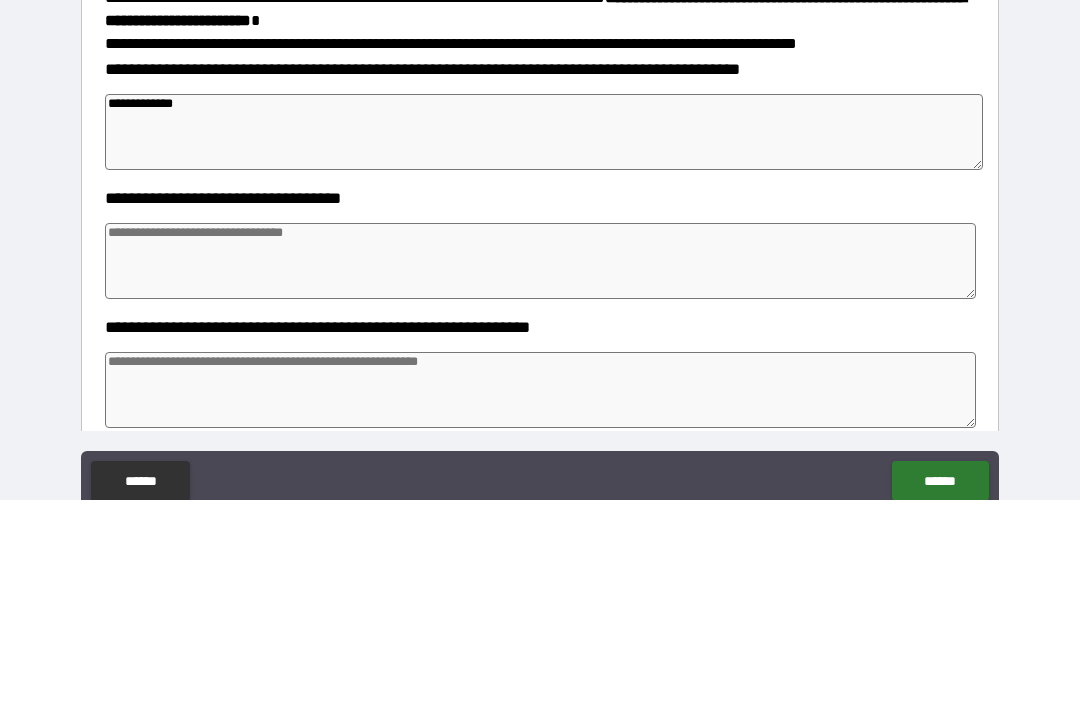 type on "*" 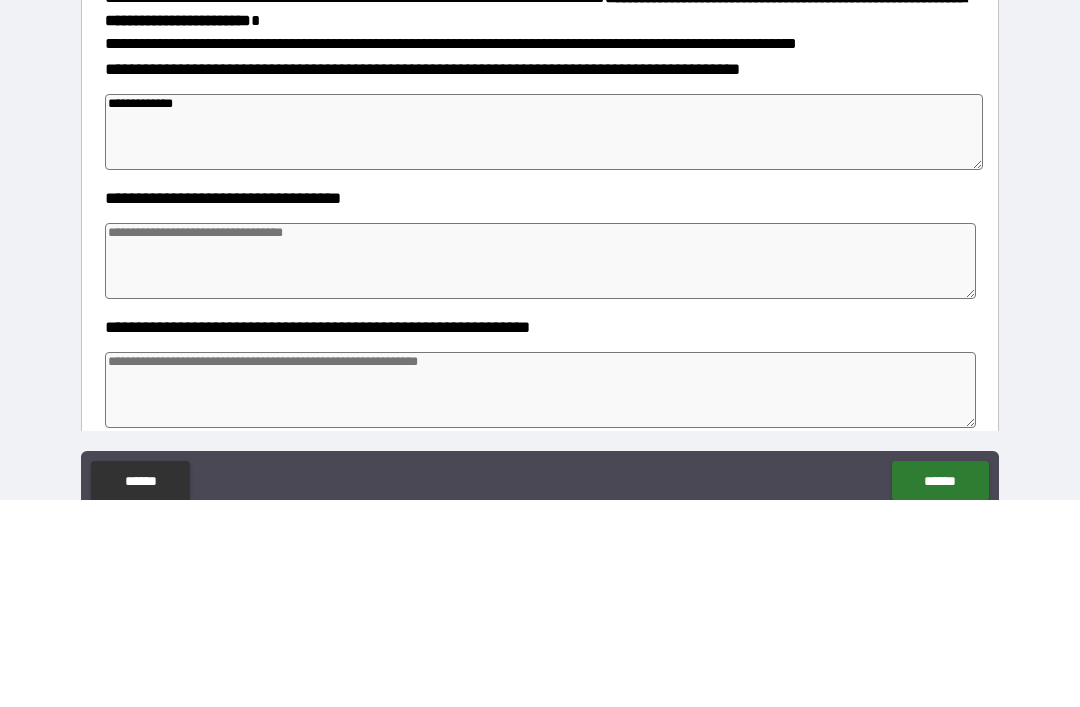 type on "*" 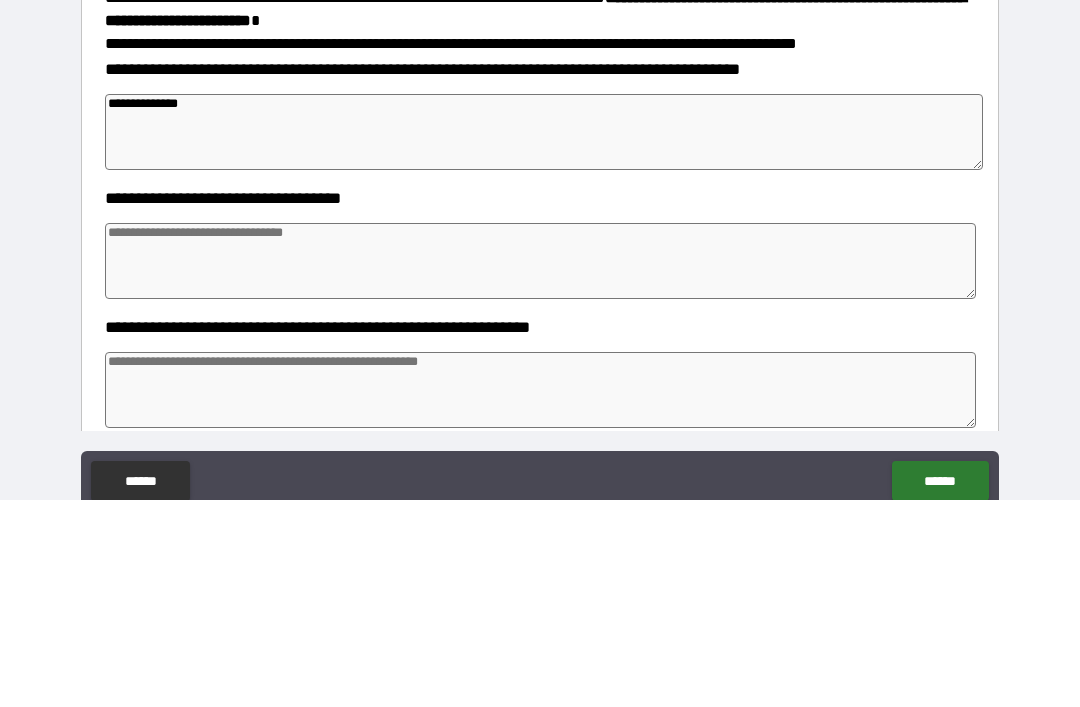 type on "*" 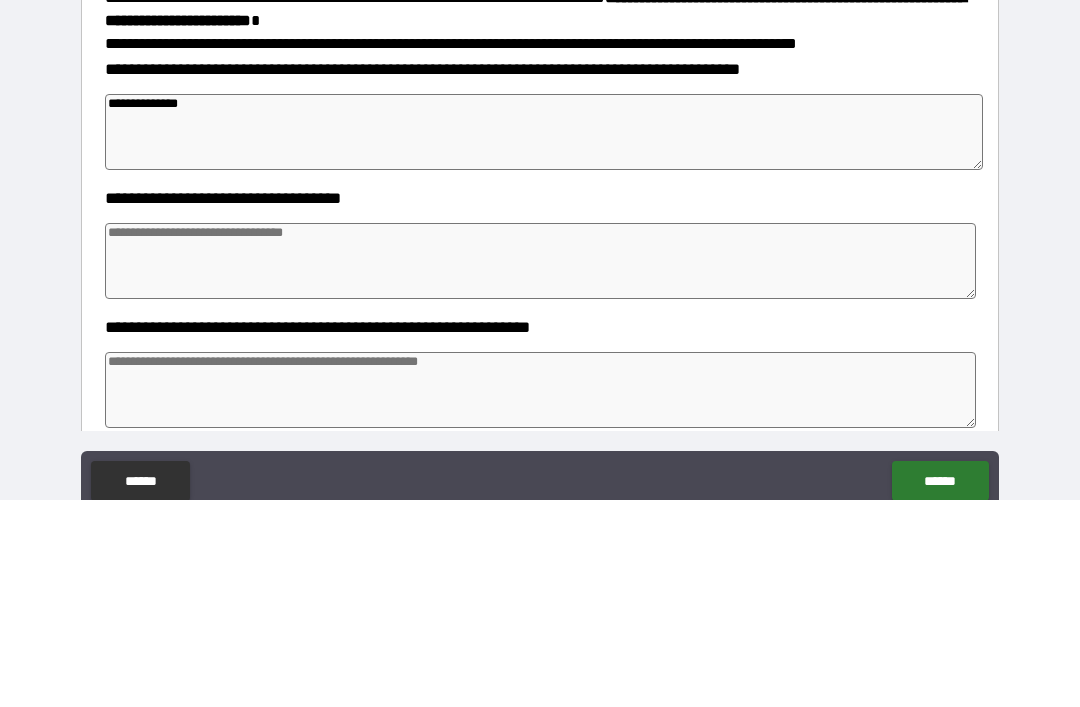 type on "*" 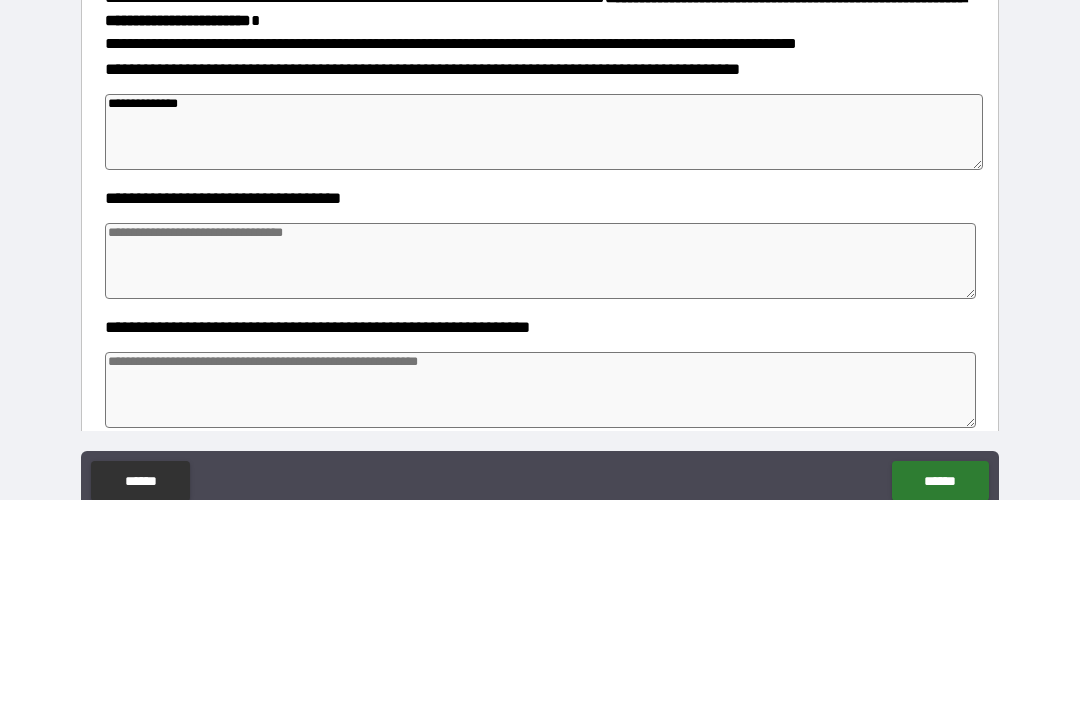 type on "**********" 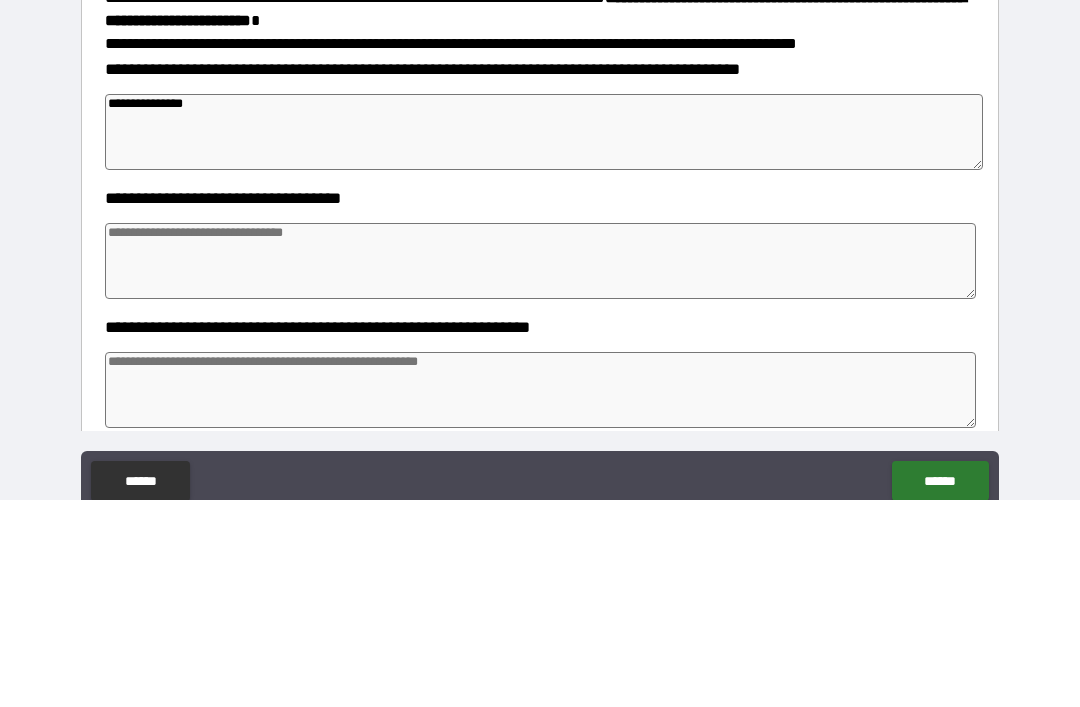 type on "*" 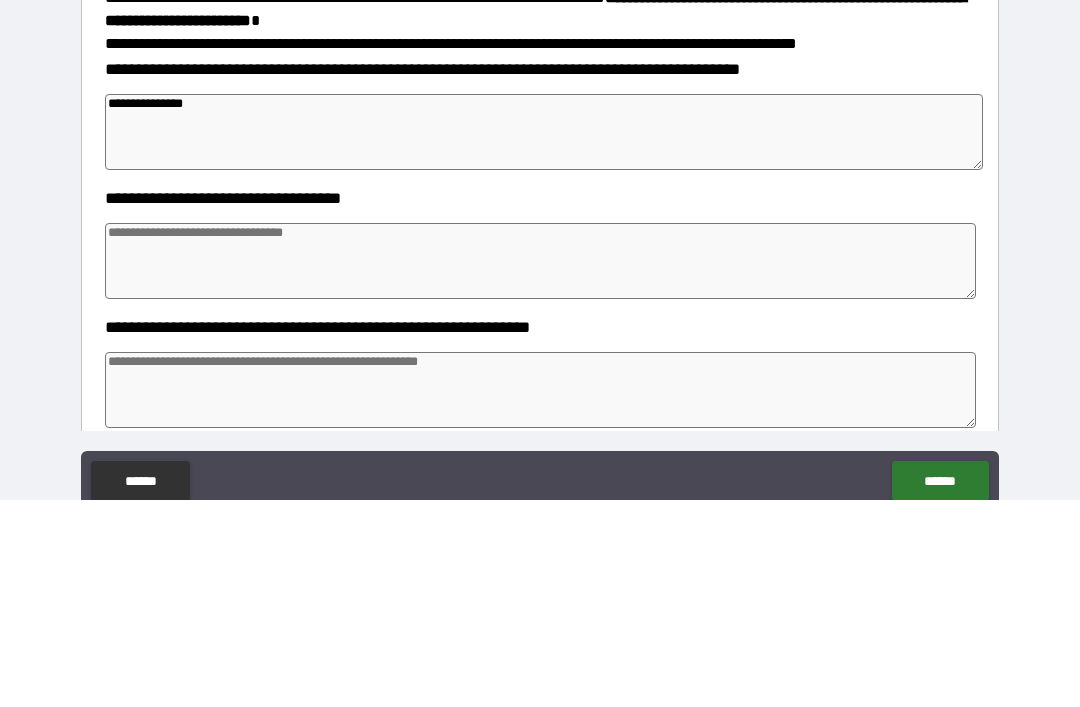 type on "*" 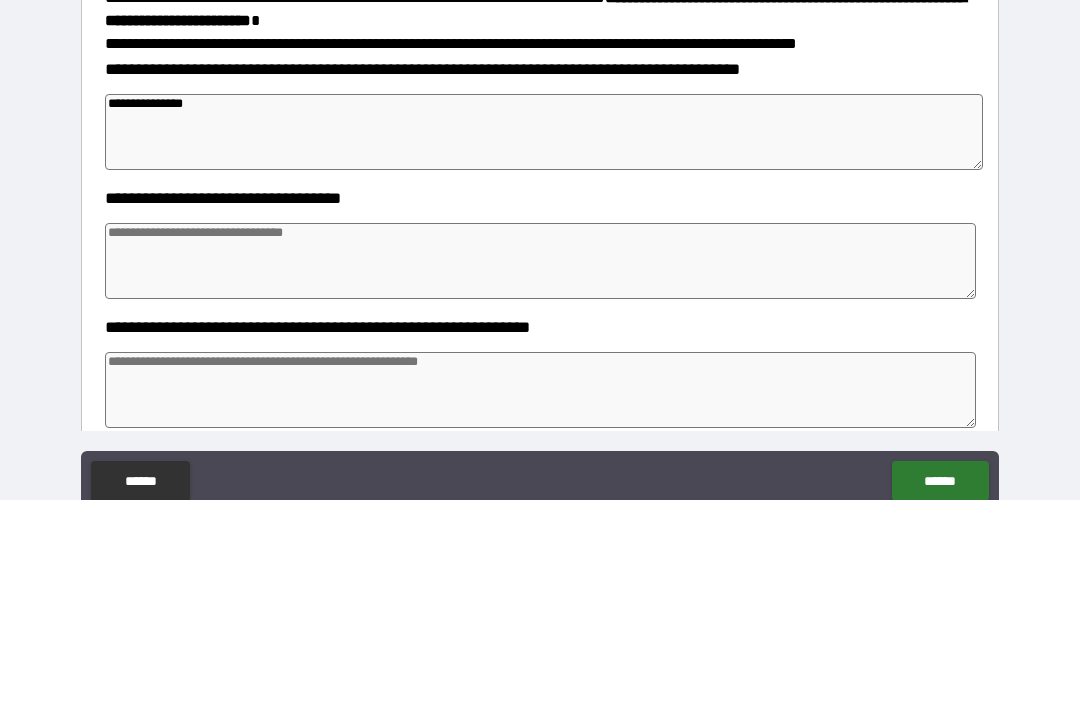 type on "*" 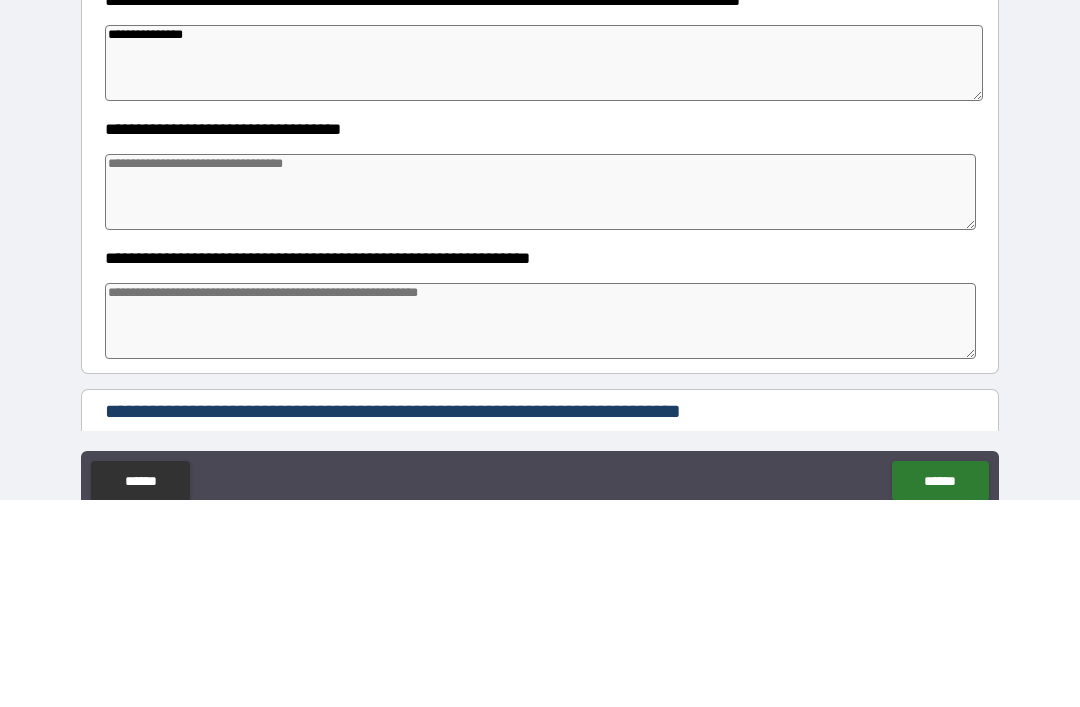scroll, scrollTop: 289, scrollLeft: 0, axis: vertical 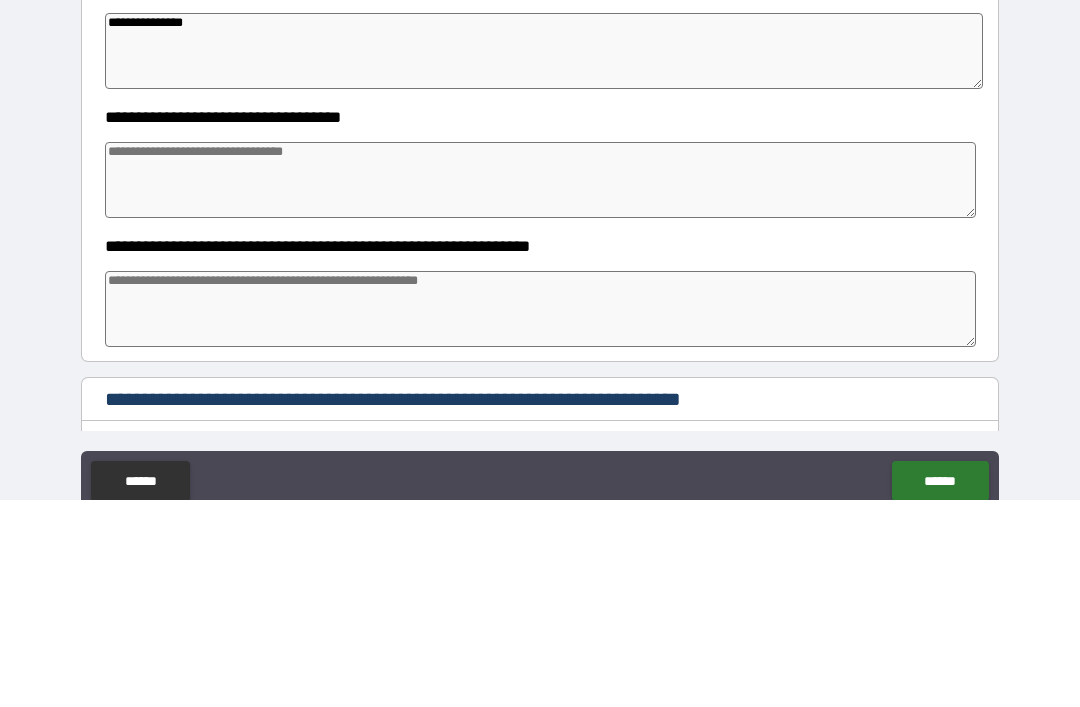 type on "**********" 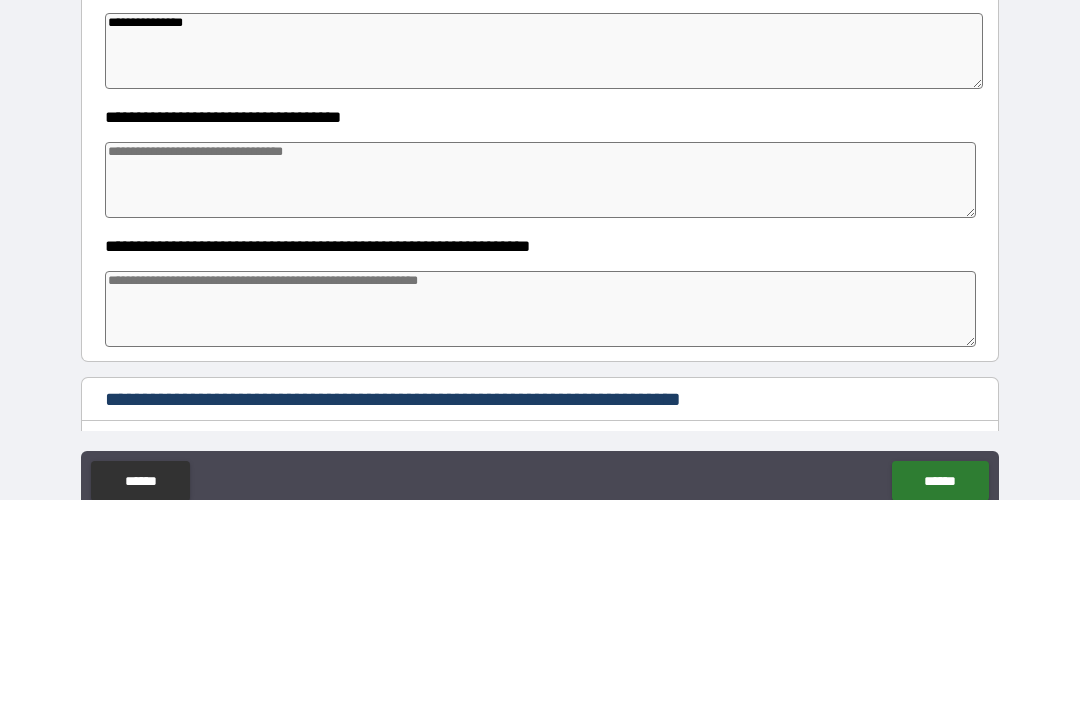 type on "*" 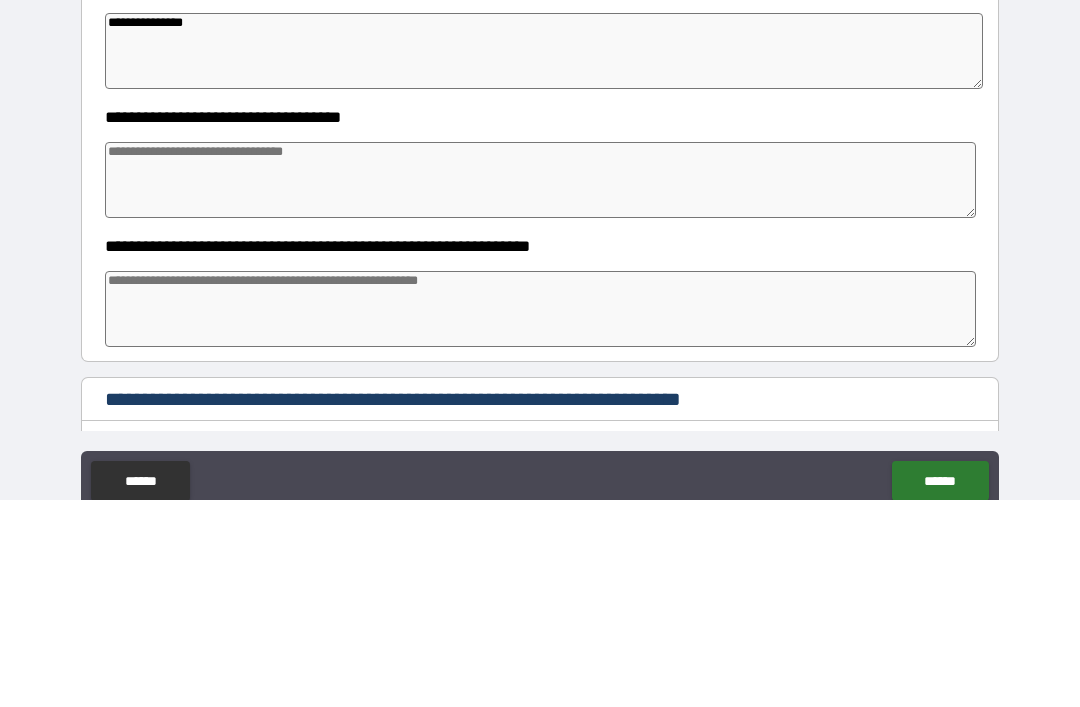 type on "*" 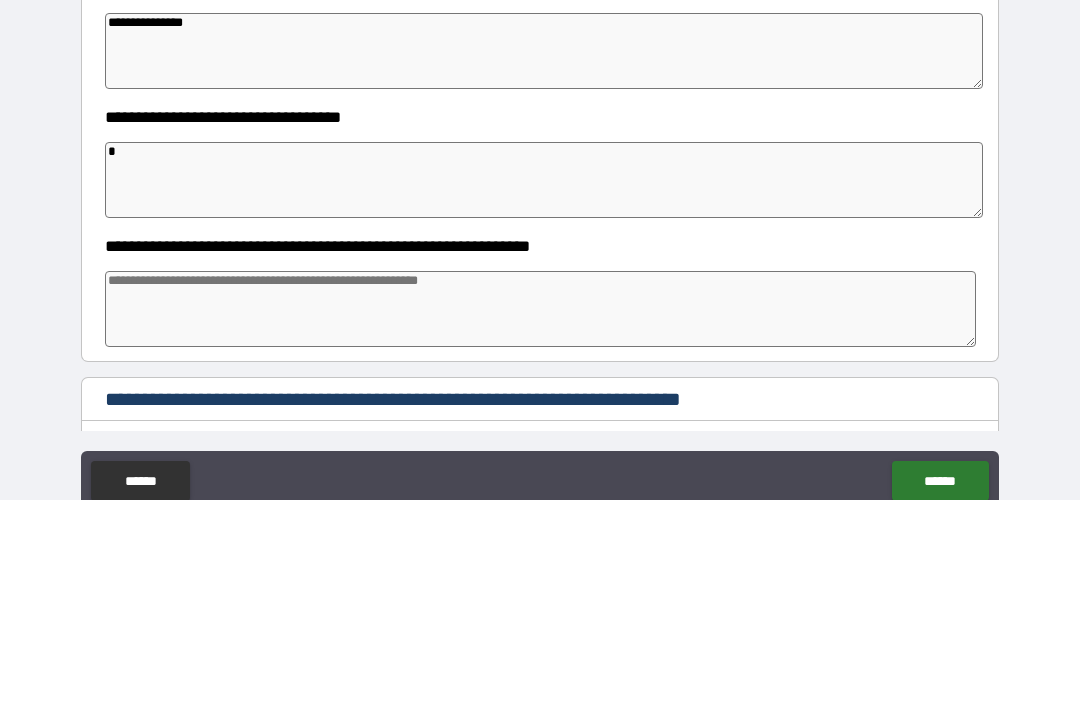 type on "*" 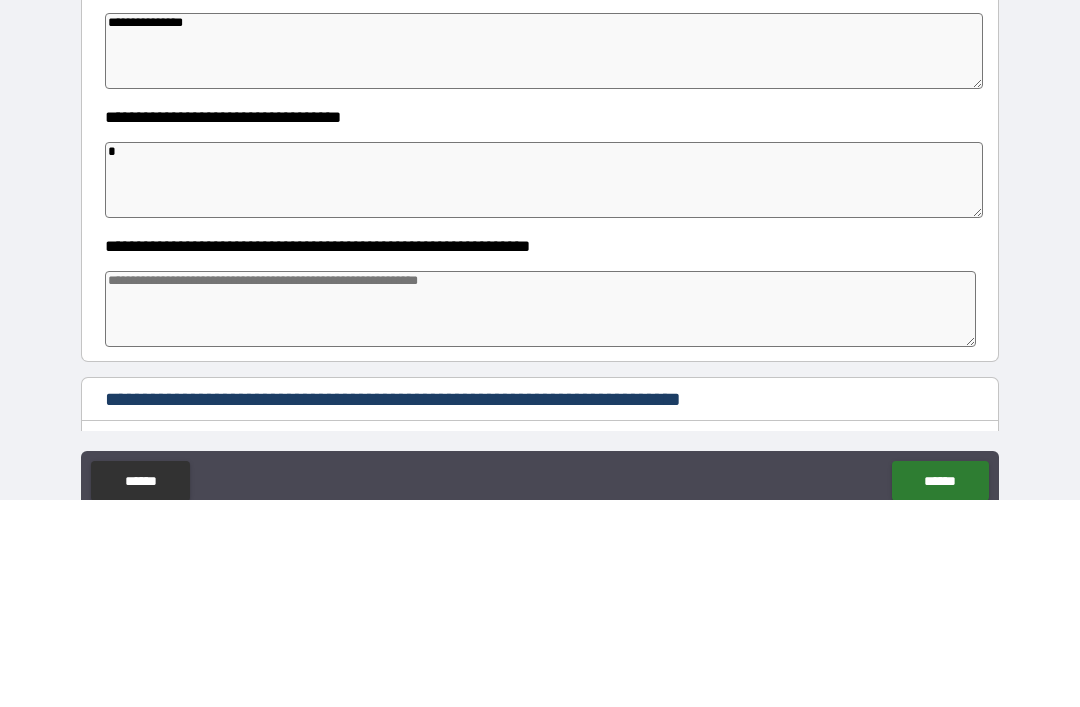 type on "*" 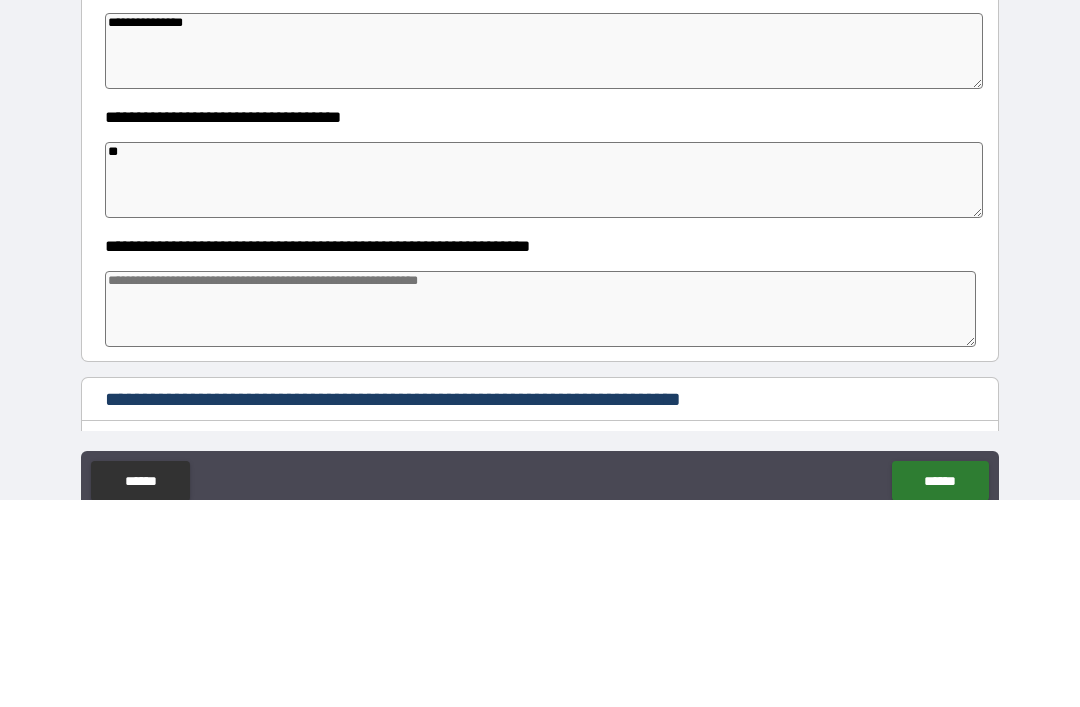type on "*" 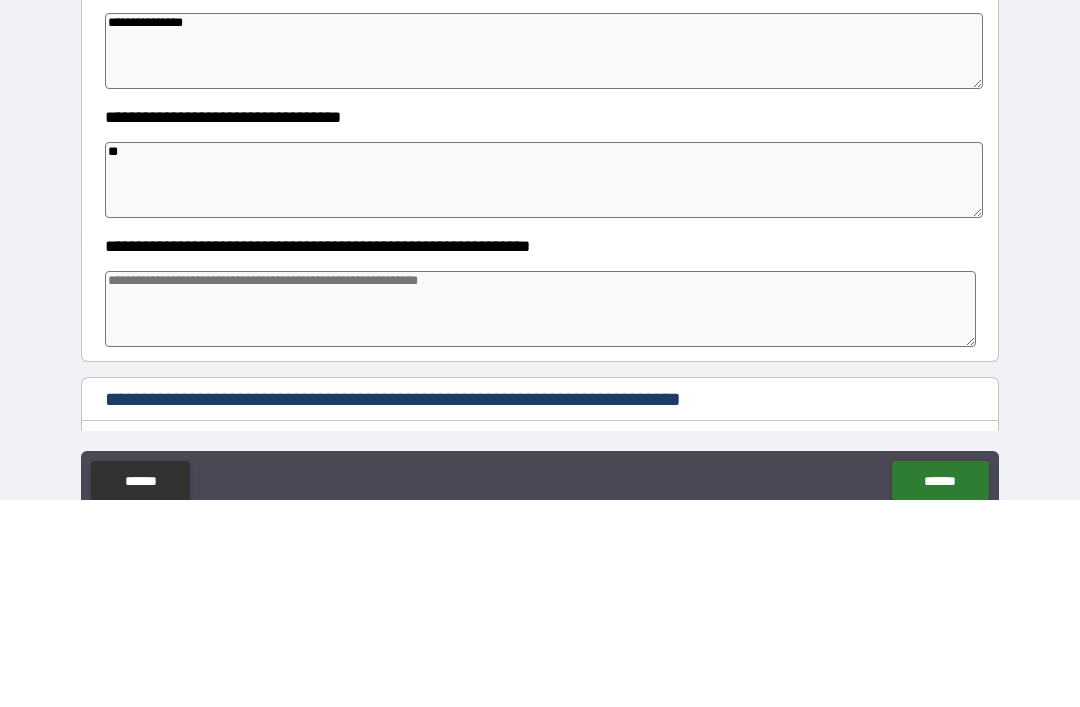 type on "*" 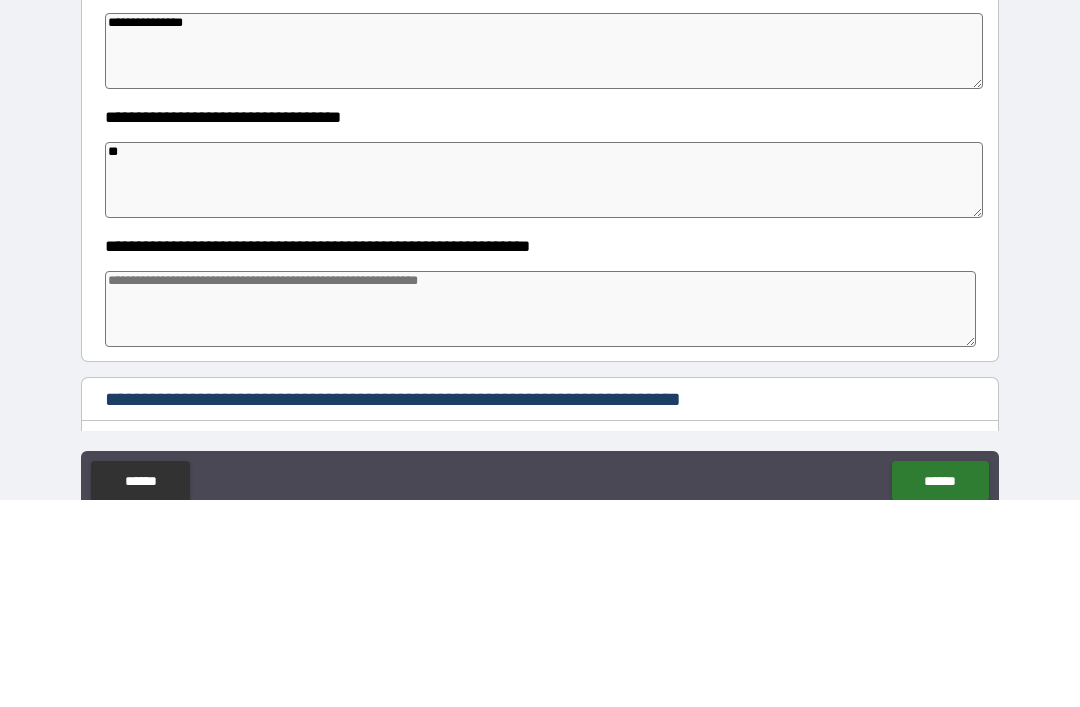 type on "*" 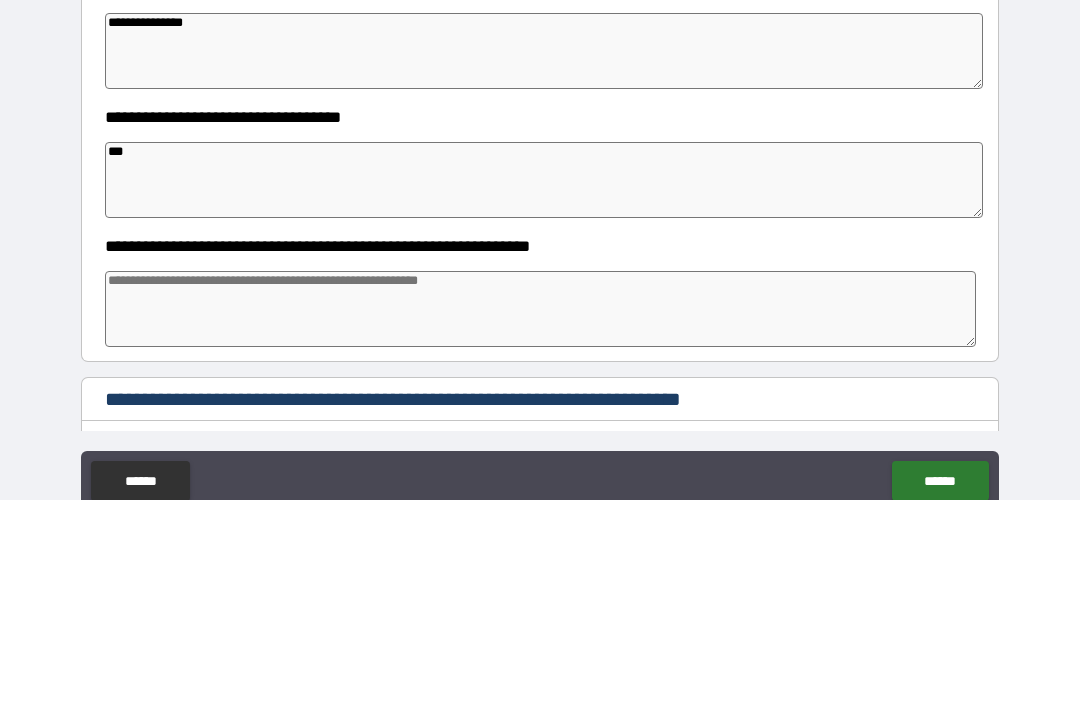 type on "*" 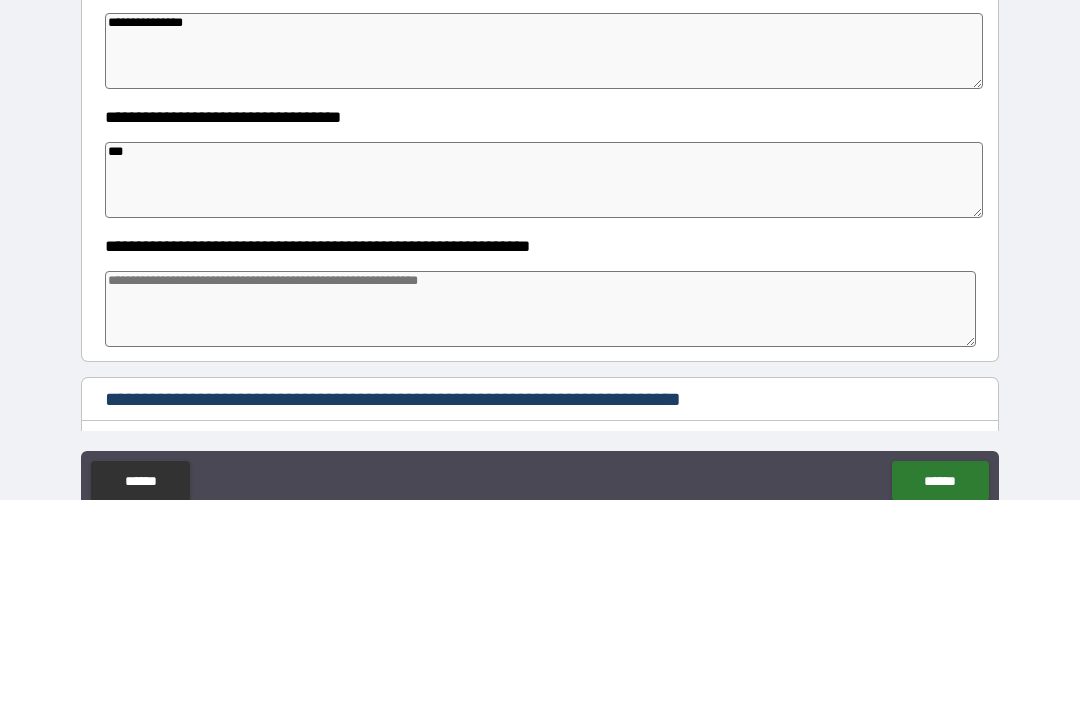 type on "****" 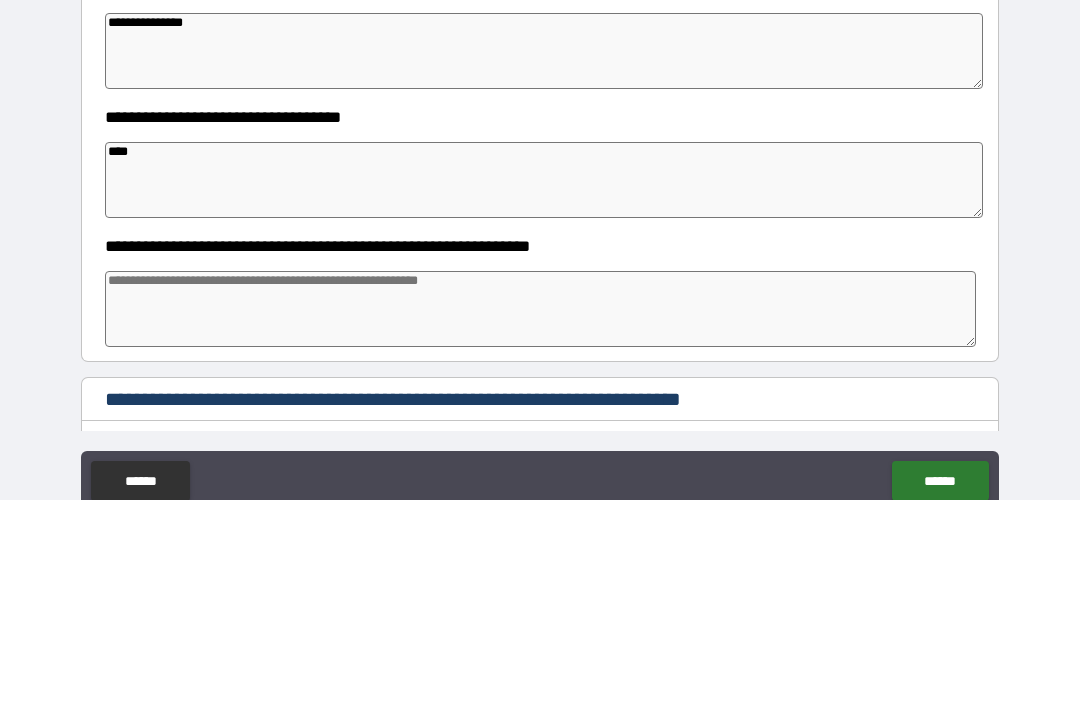 type on "*" 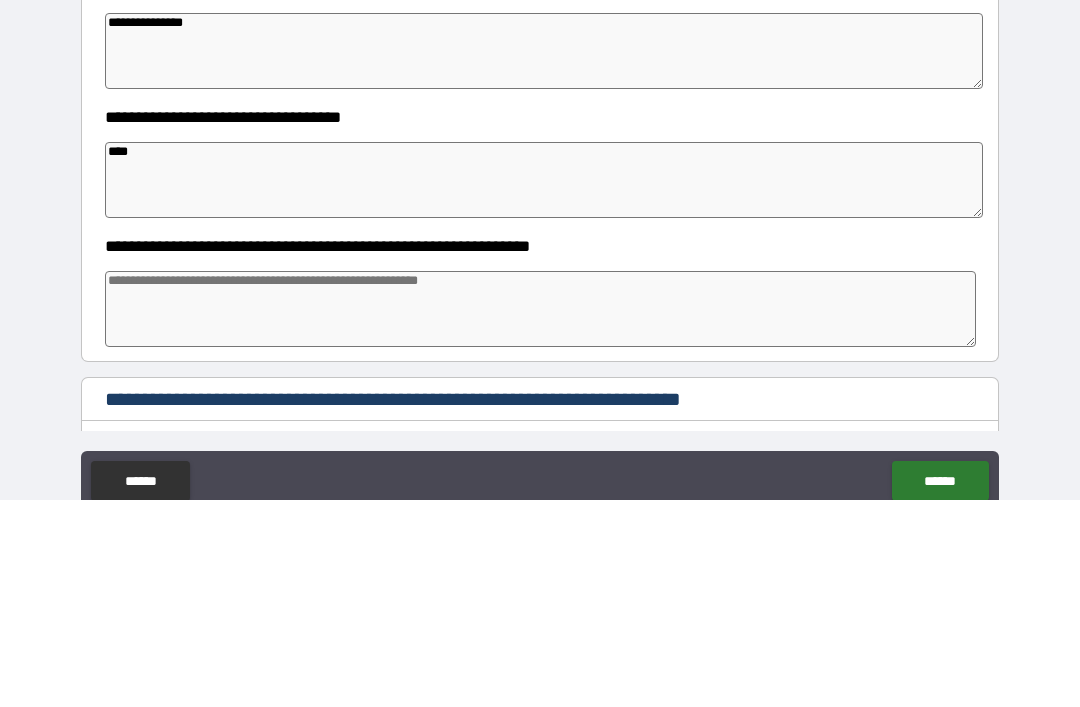 type on "*" 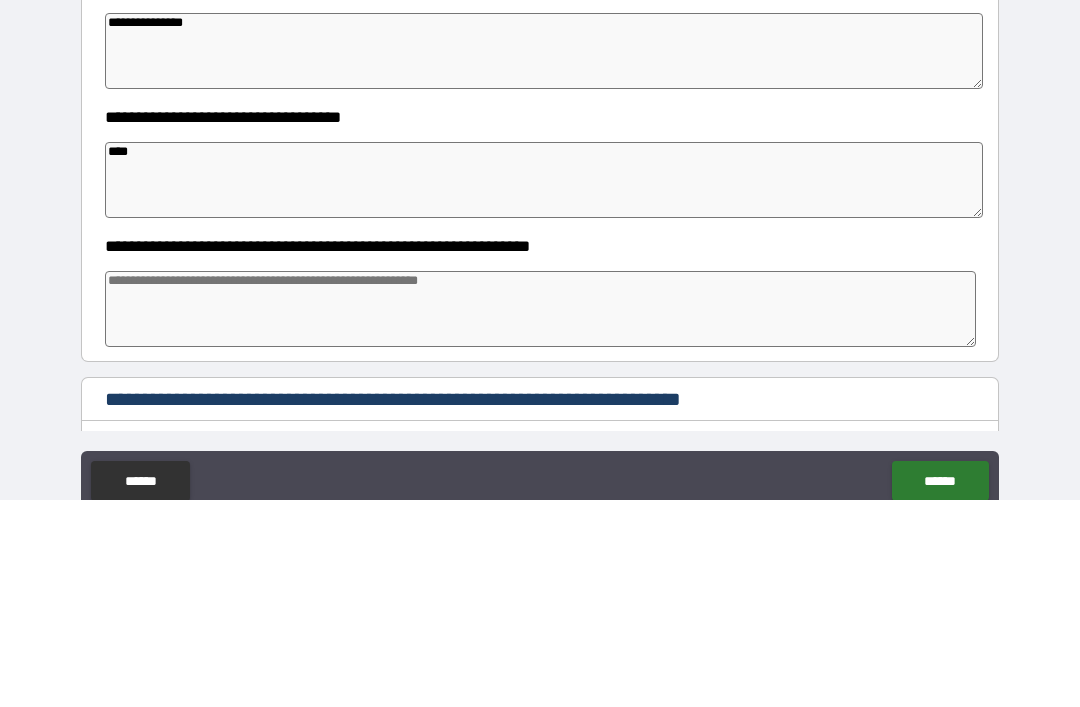 type on "*" 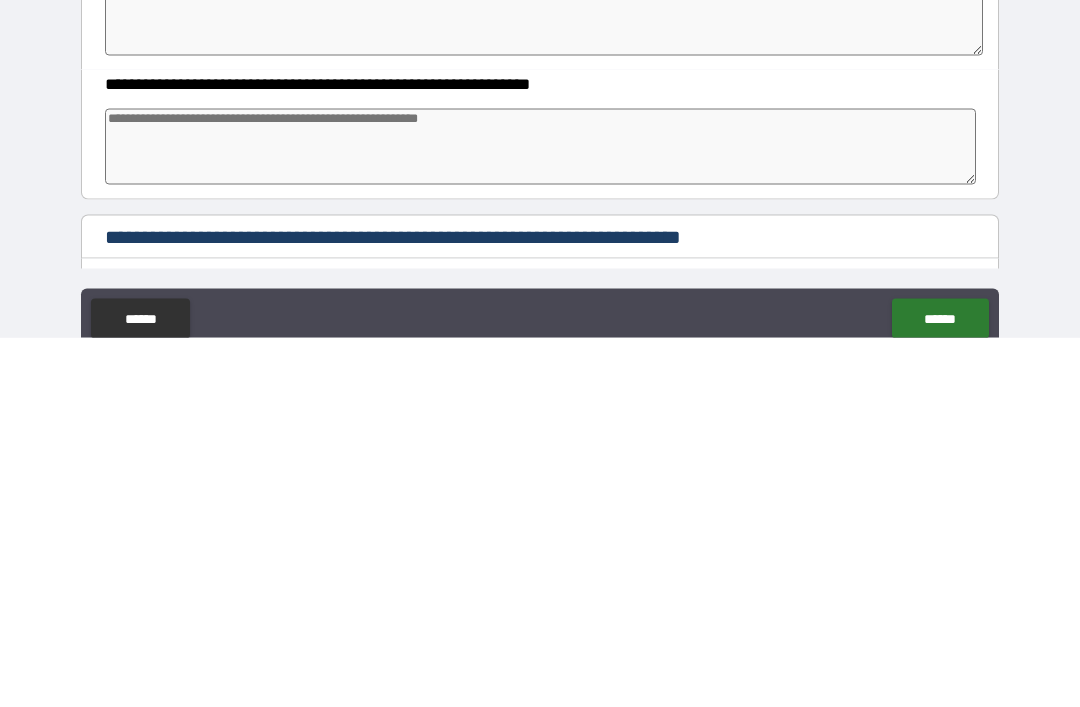 type on "****" 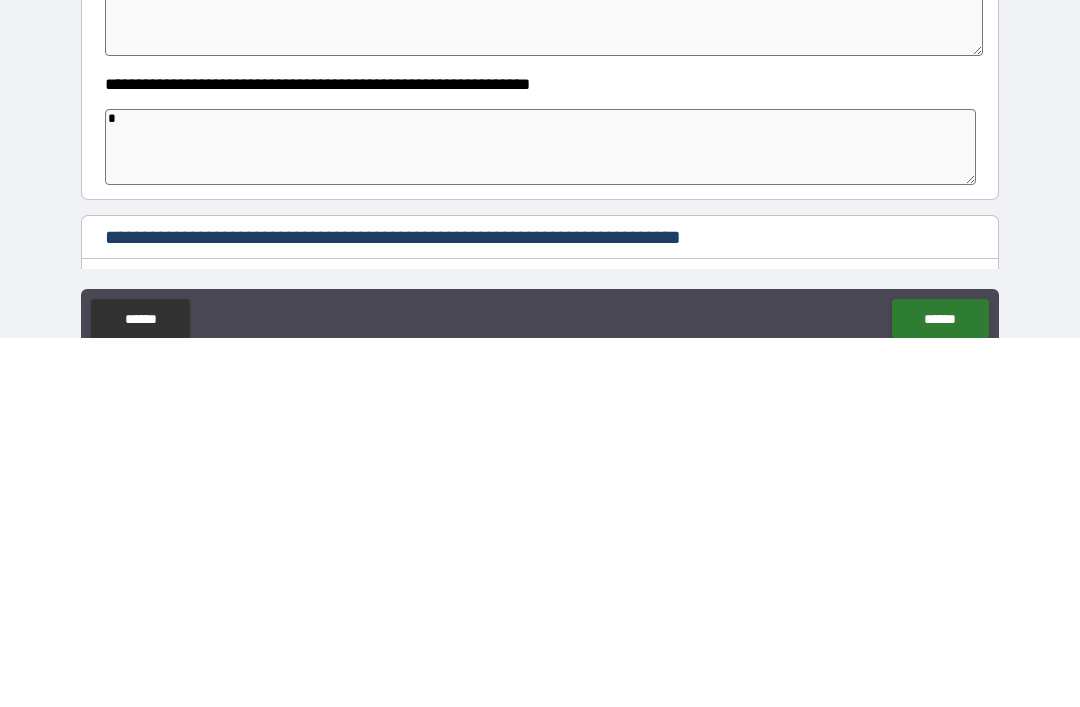type on "*" 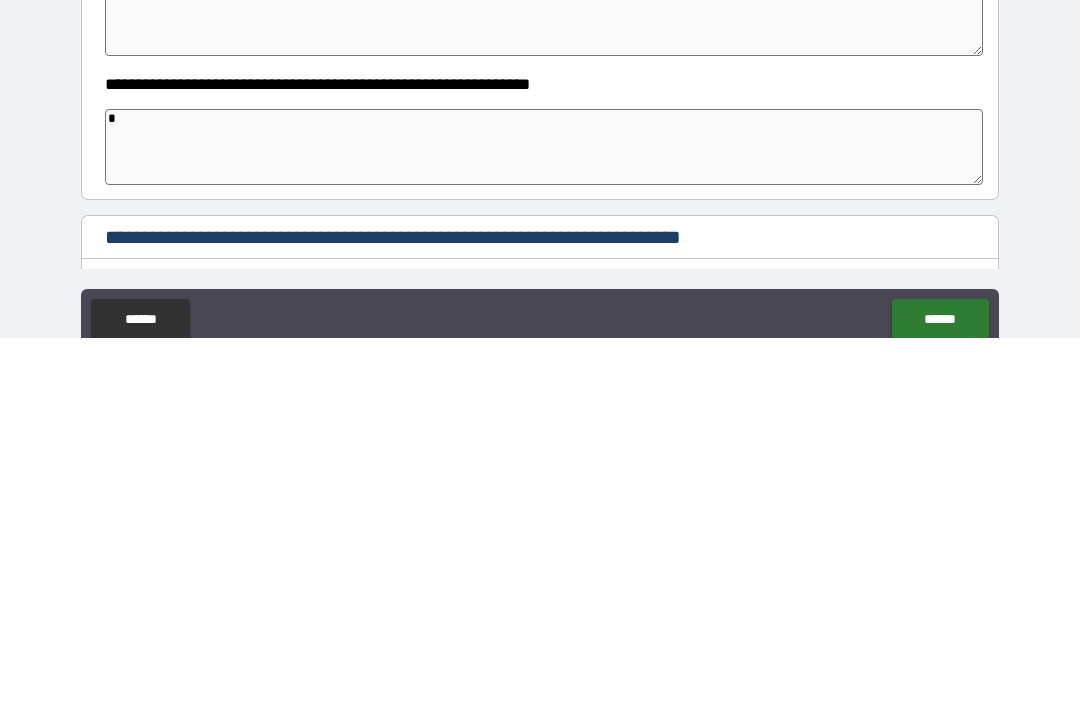 type on "*" 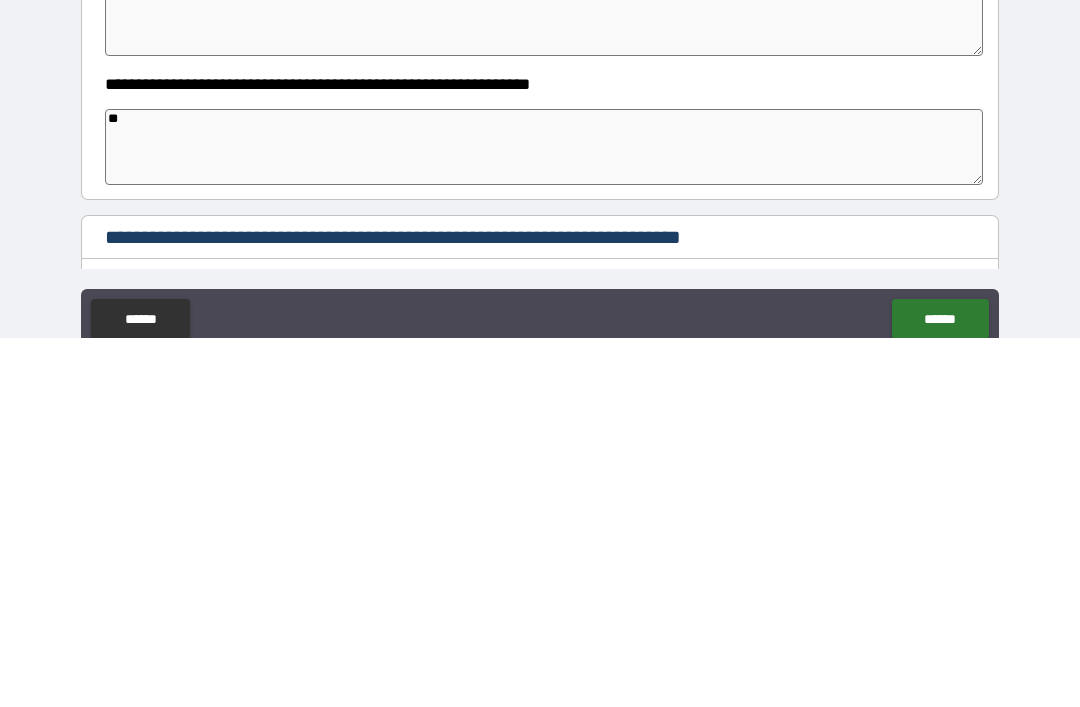 type on "*" 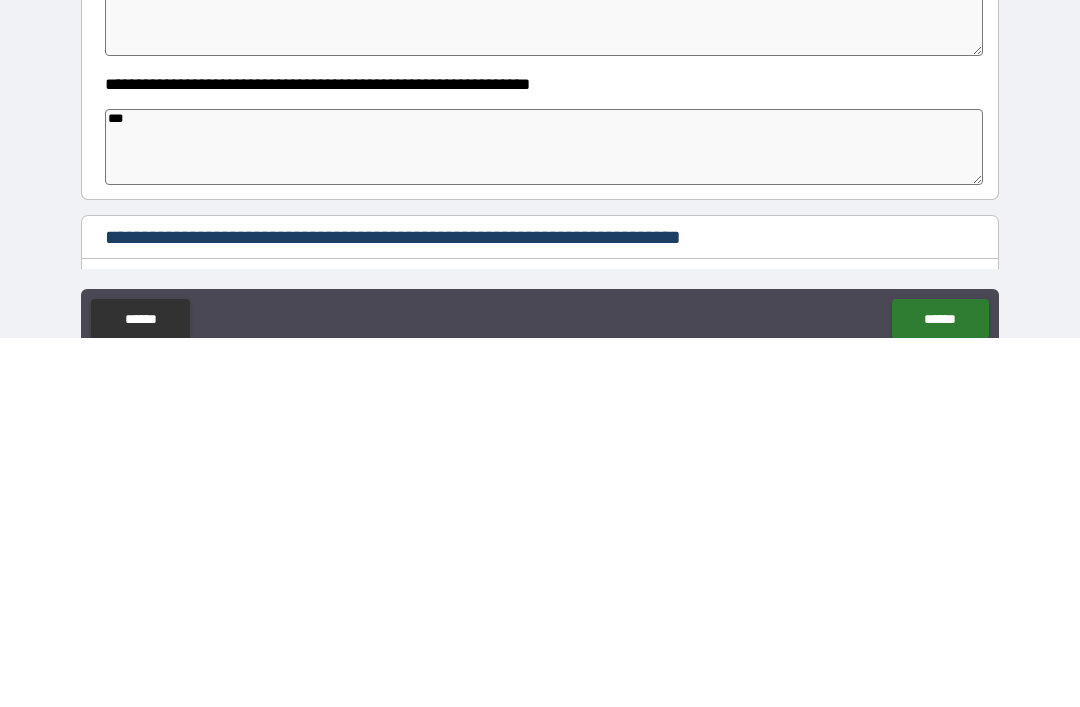 type on "*" 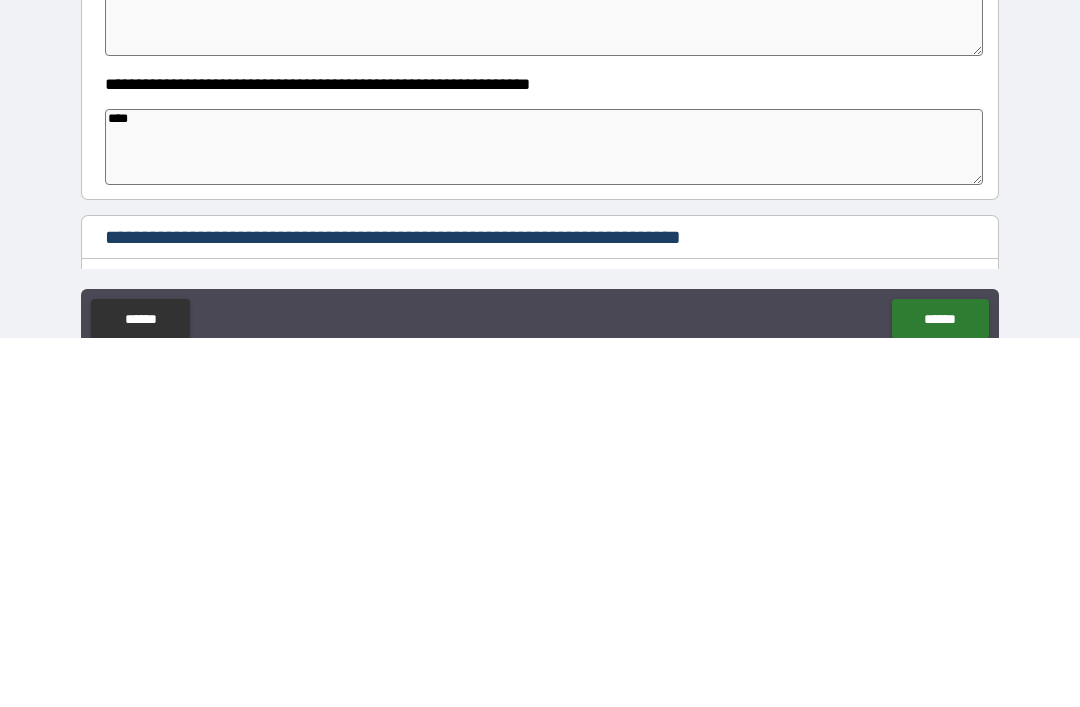 type on "*" 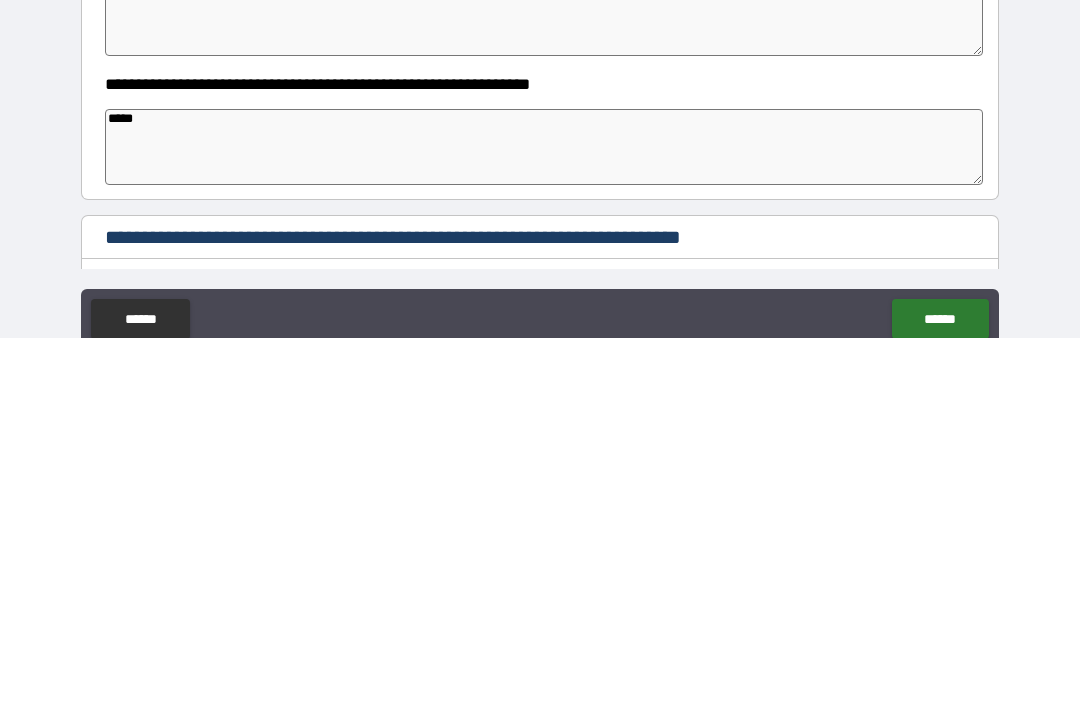 type on "*" 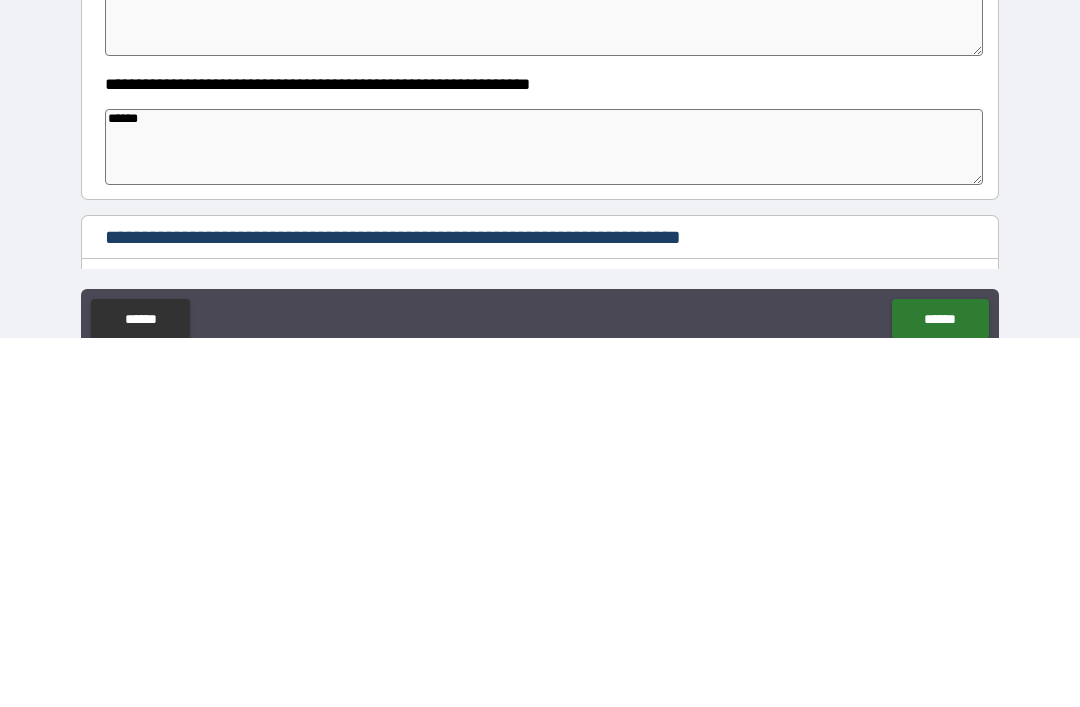 type on "*" 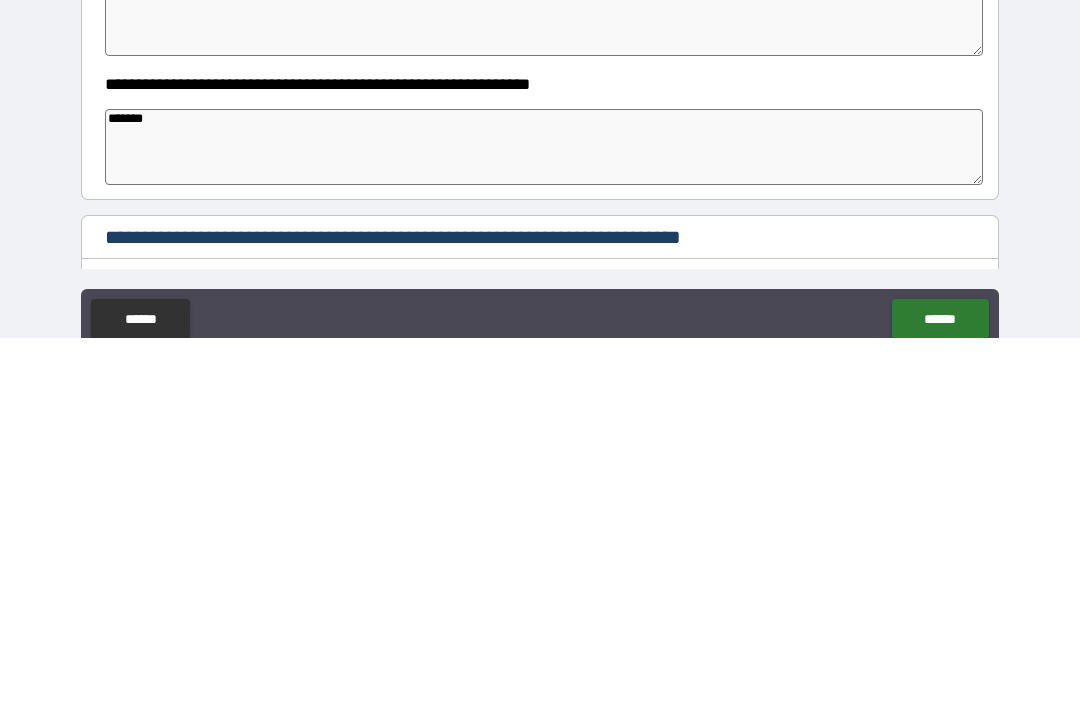 type on "*" 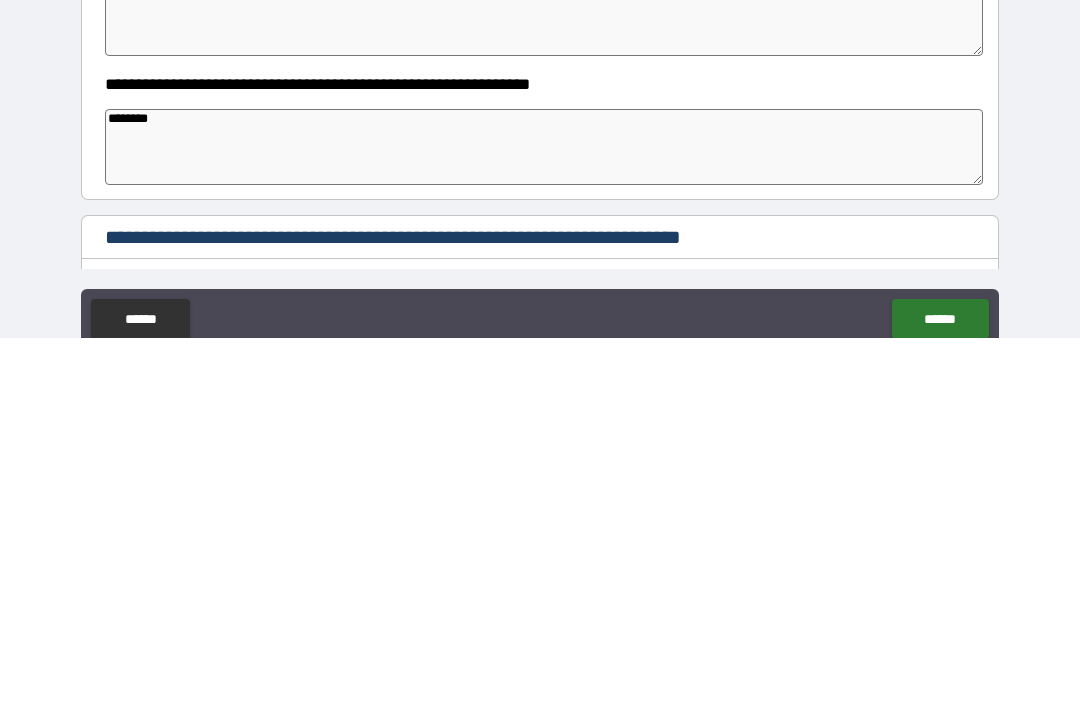 type on "*" 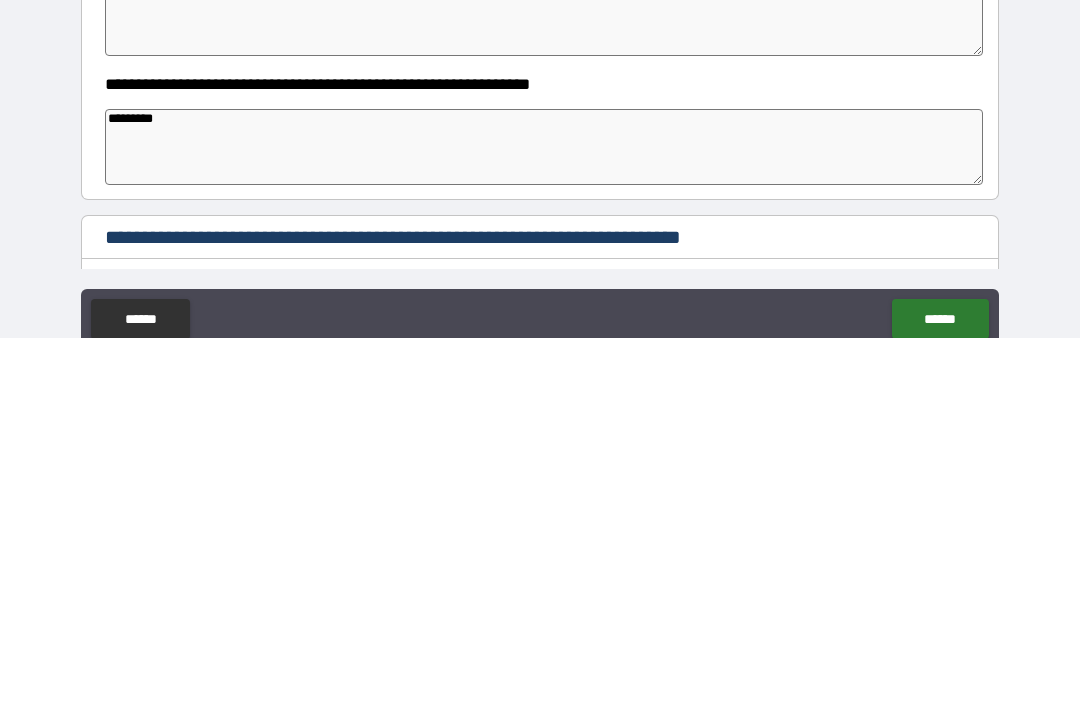 type on "*" 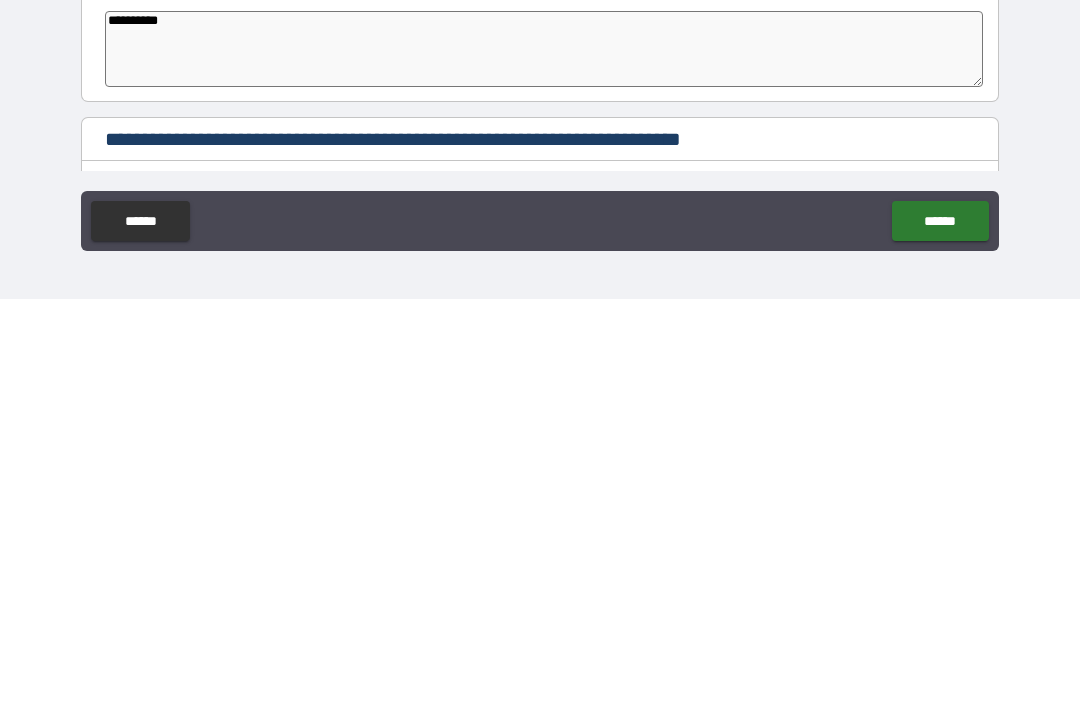 scroll, scrollTop: 64, scrollLeft: 0, axis: vertical 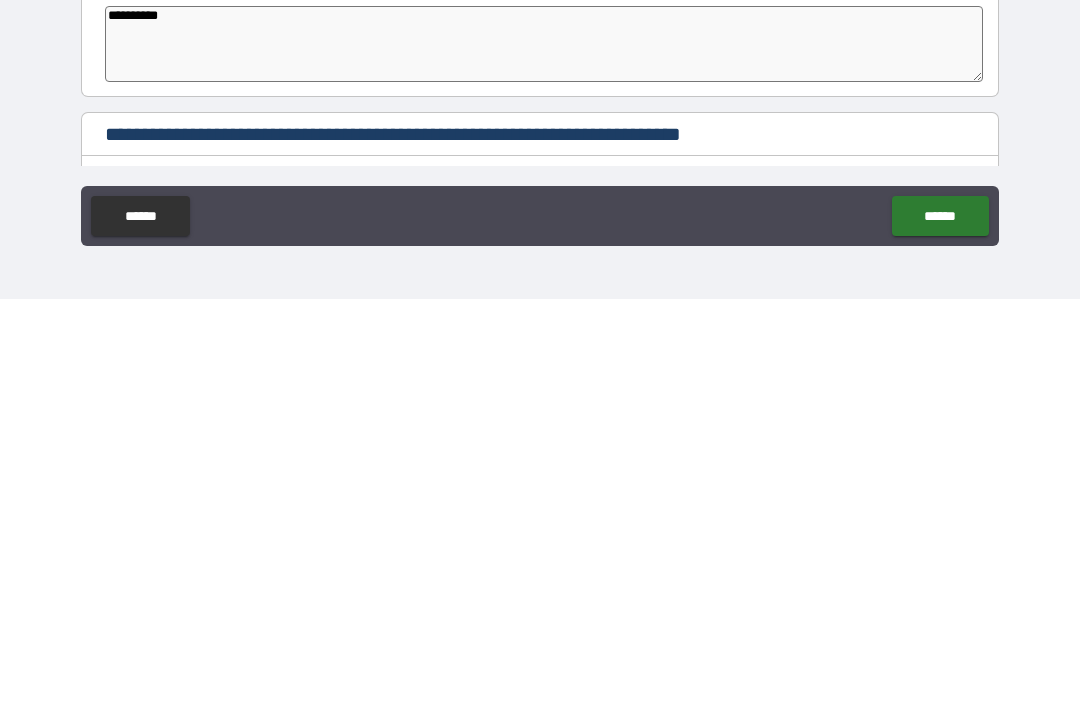 click on "**********" at bounding box center [435, 542] 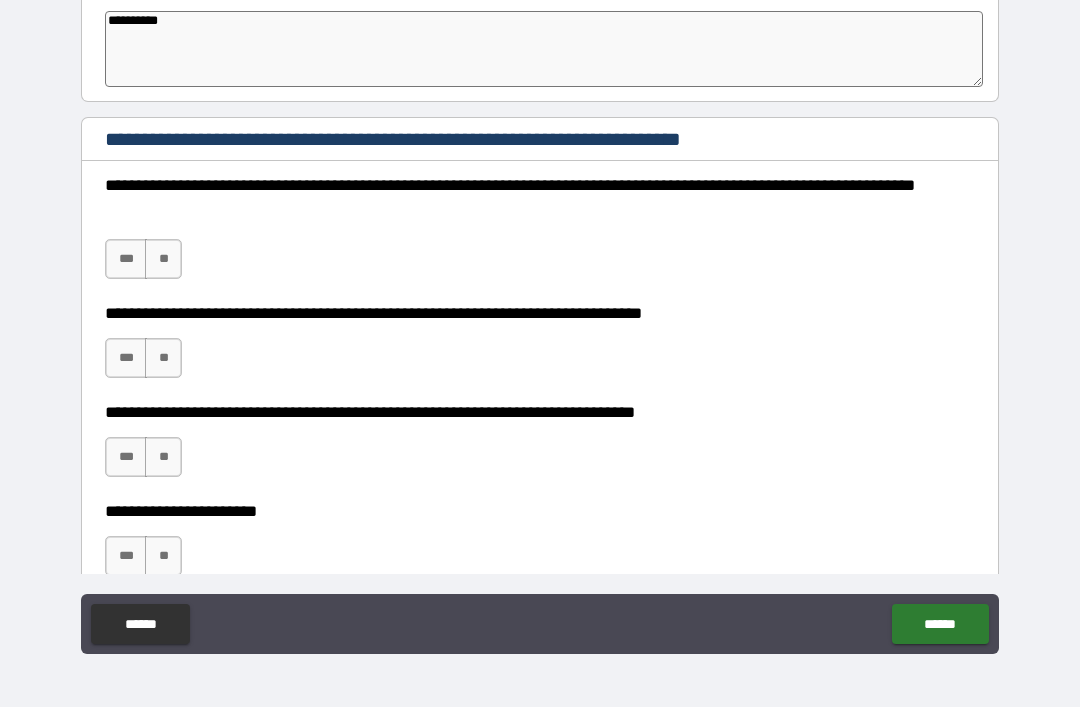 scroll, scrollTop: 693, scrollLeft: 0, axis: vertical 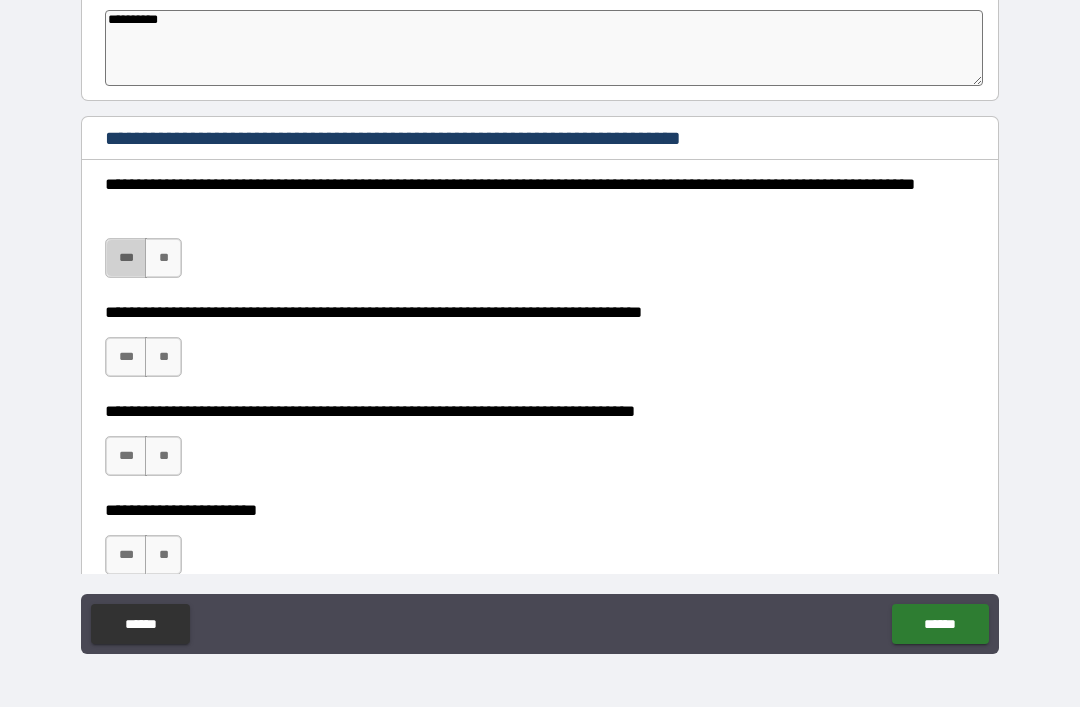 click on "***" at bounding box center [126, 258] 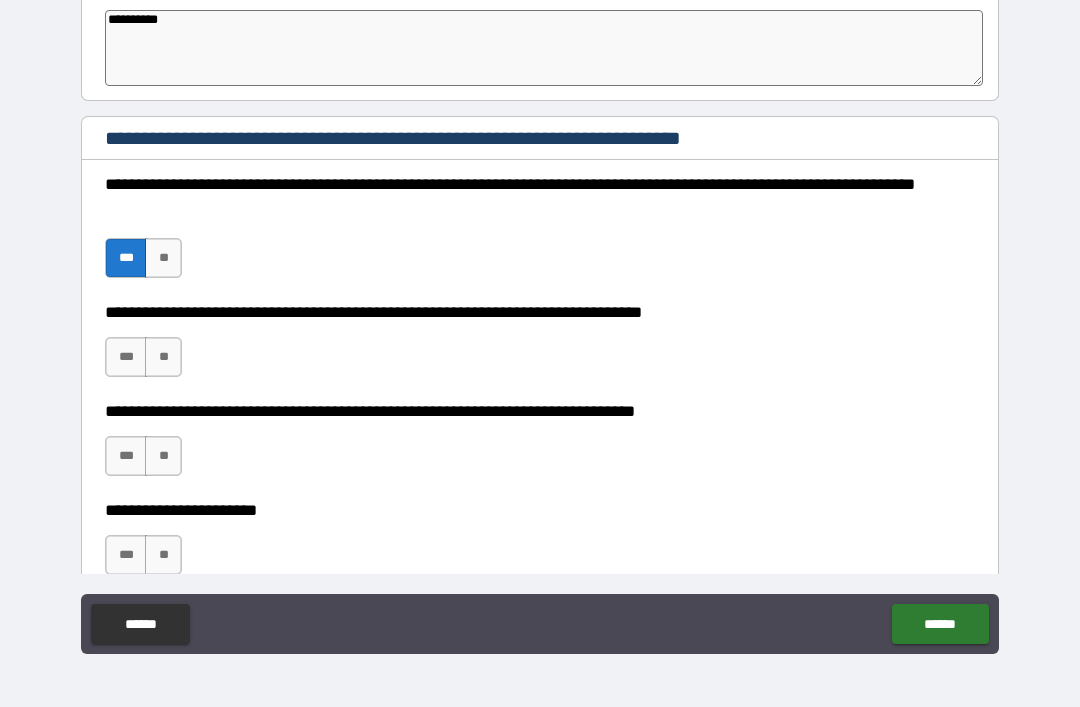 click on "***" at bounding box center [126, 357] 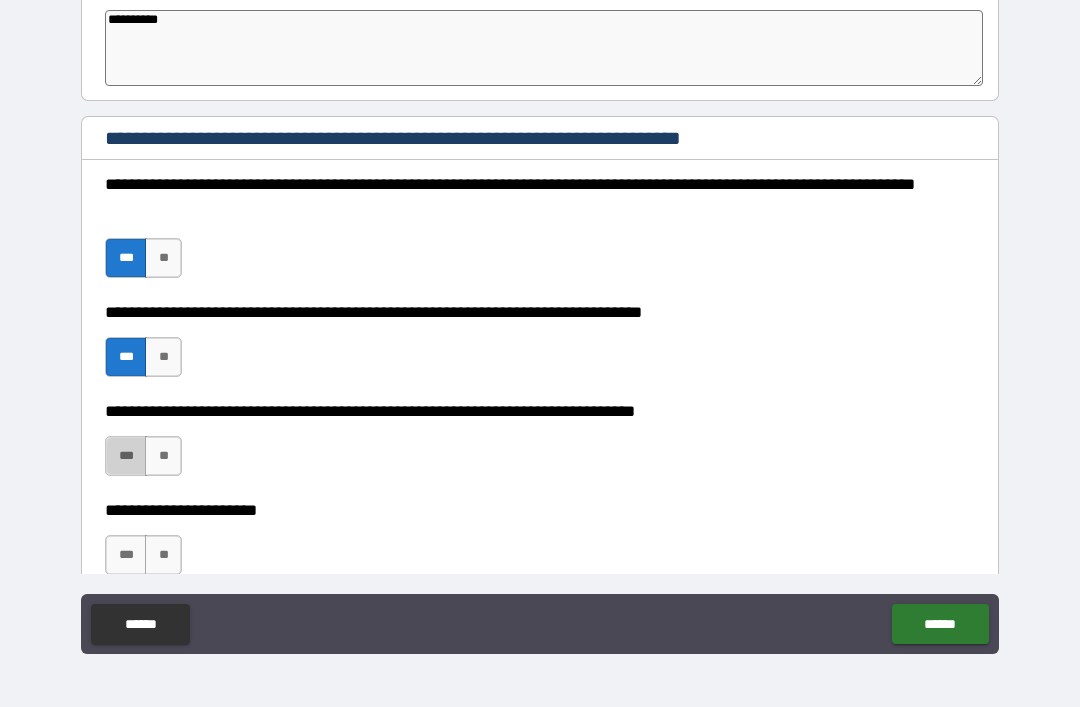 click on "***" at bounding box center [126, 456] 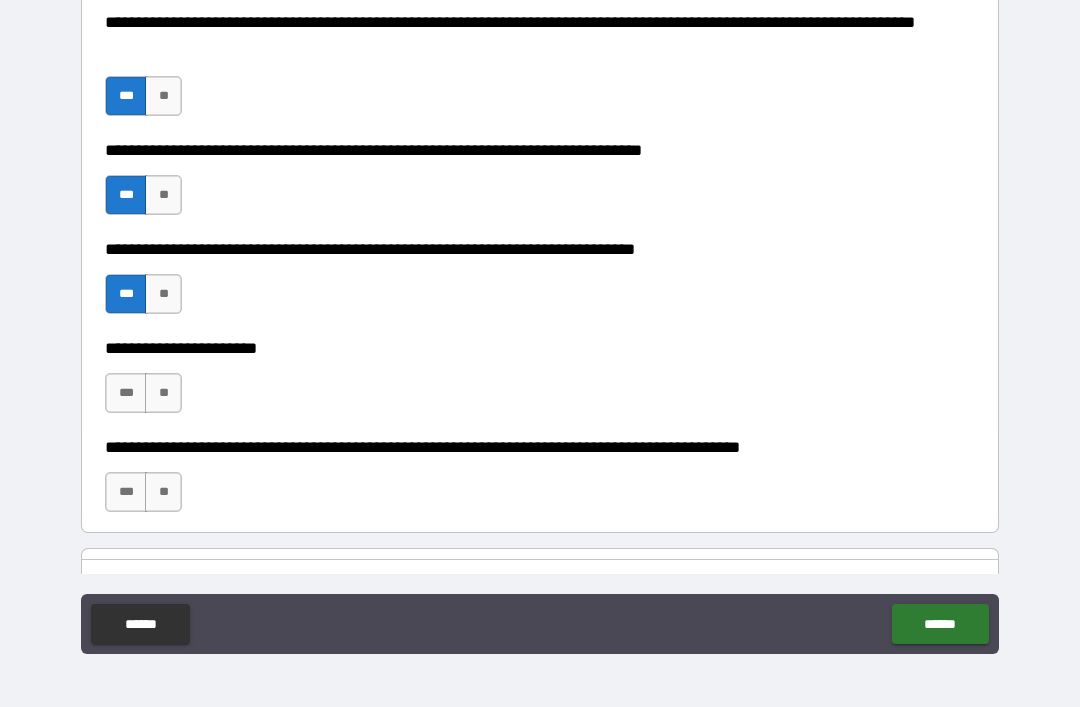 scroll, scrollTop: 854, scrollLeft: 0, axis: vertical 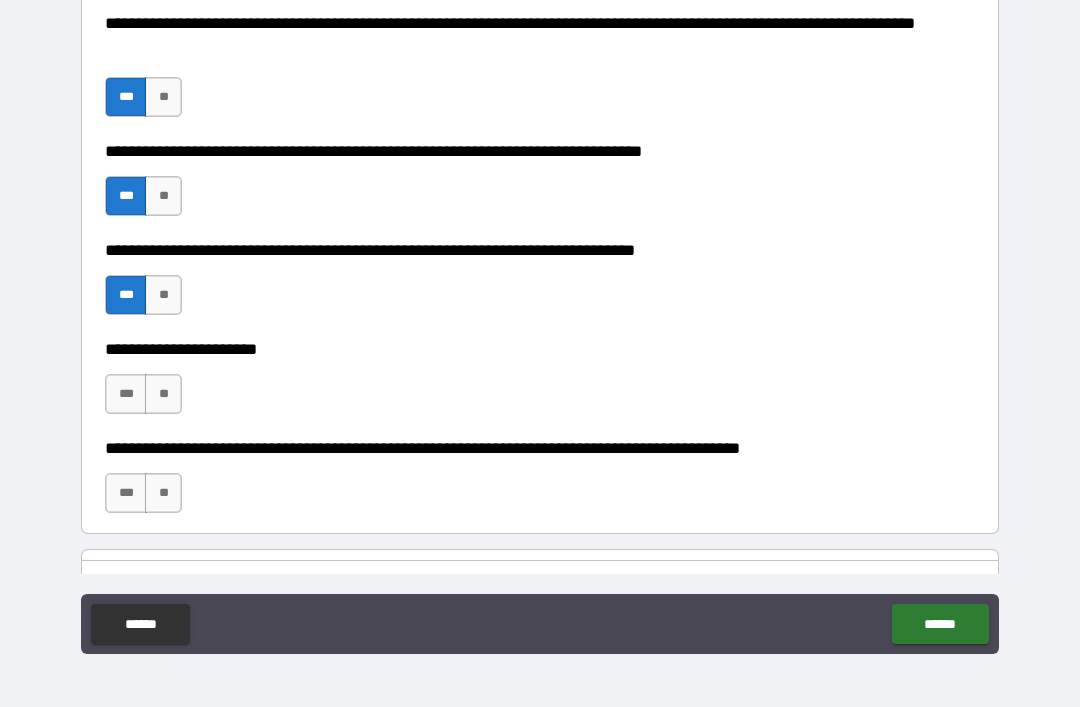 click on "**********" at bounding box center (540, 324) 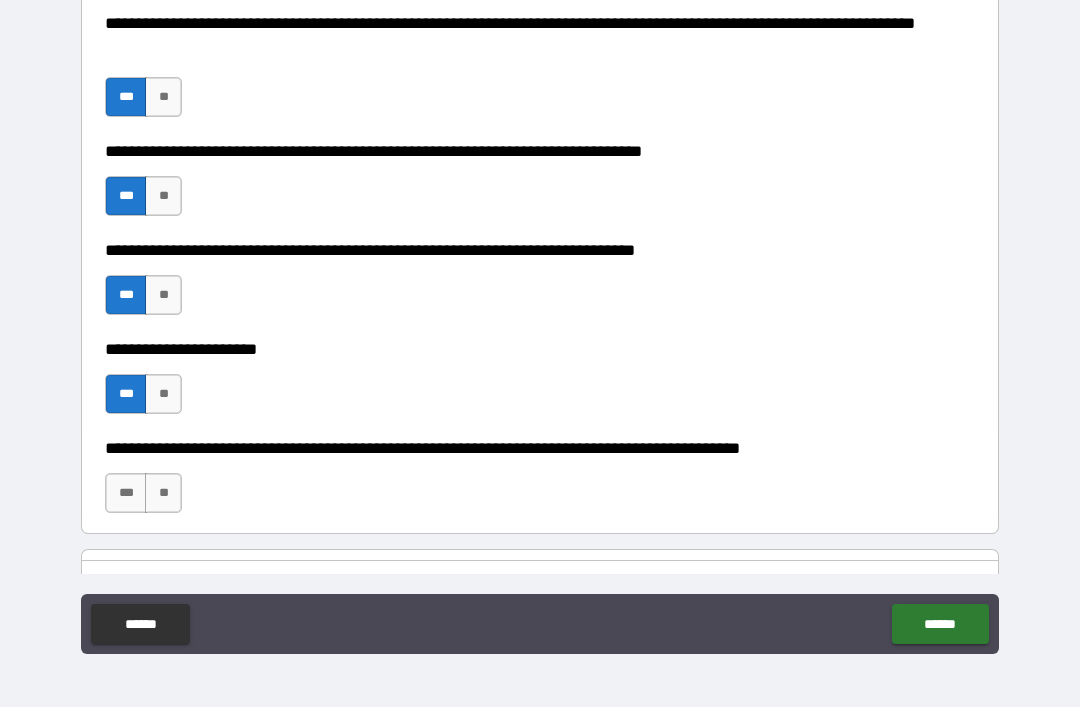 click on "***" at bounding box center (126, 493) 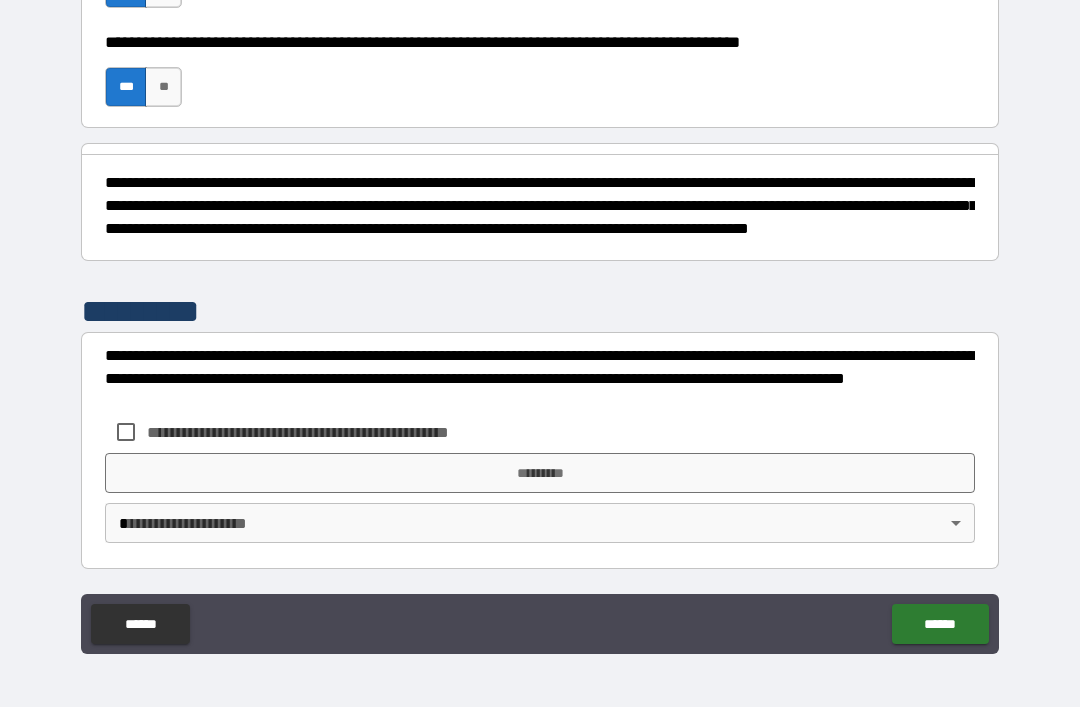 scroll, scrollTop: 1278, scrollLeft: 0, axis: vertical 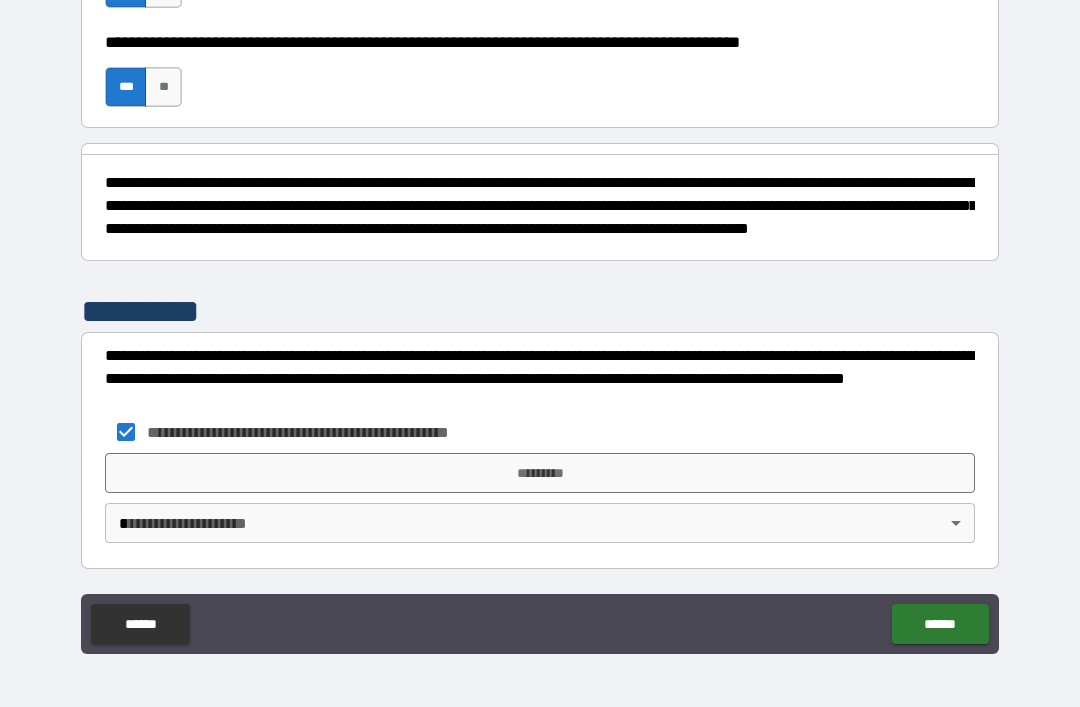 click on "*********" at bounding box center [540, 473] 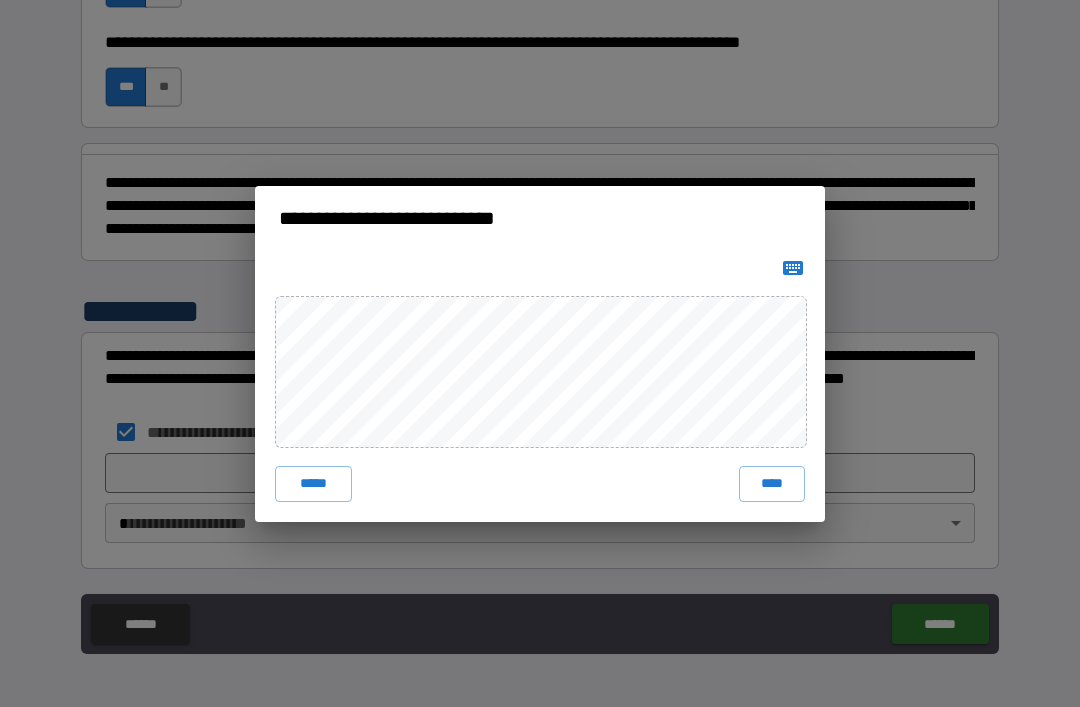 click on "****" at bounding box center (772, 484) 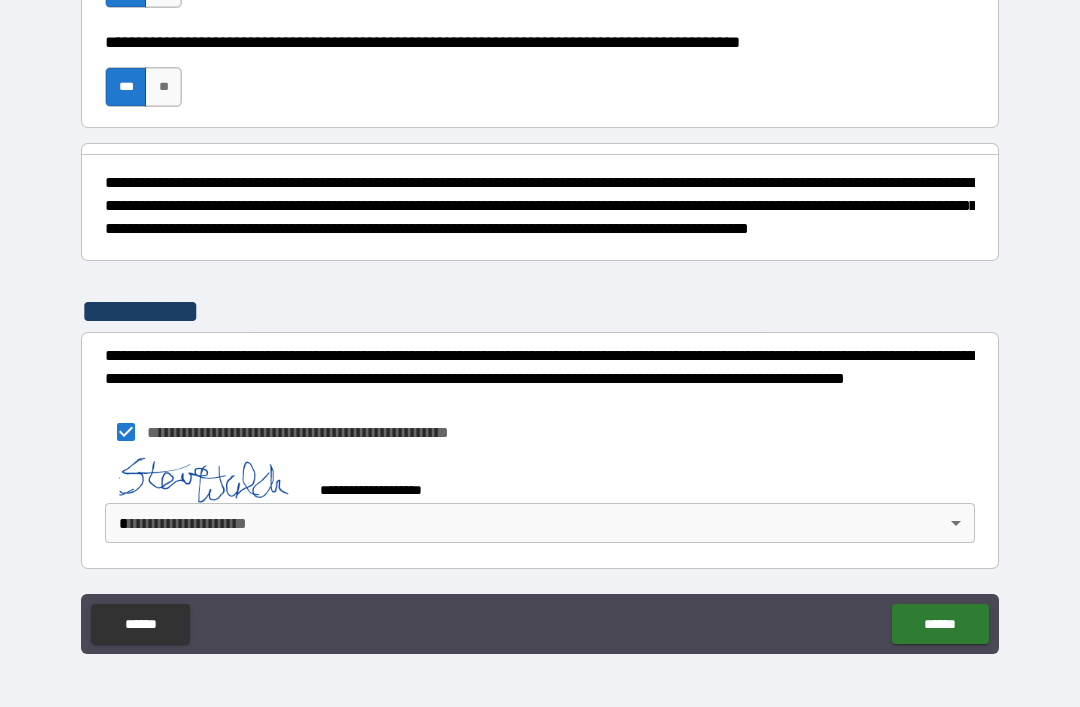 scroll, scrollTop: 1268, scrollLeft: 0, axis: vertical 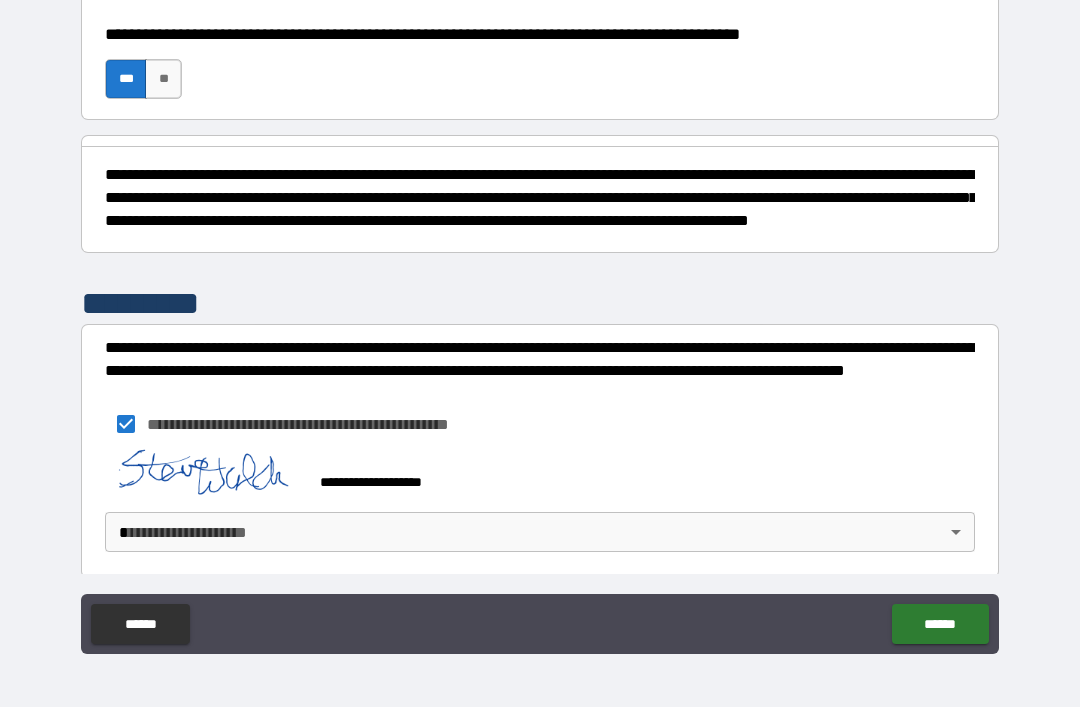 click on "******" at bounding box center [940, 624] 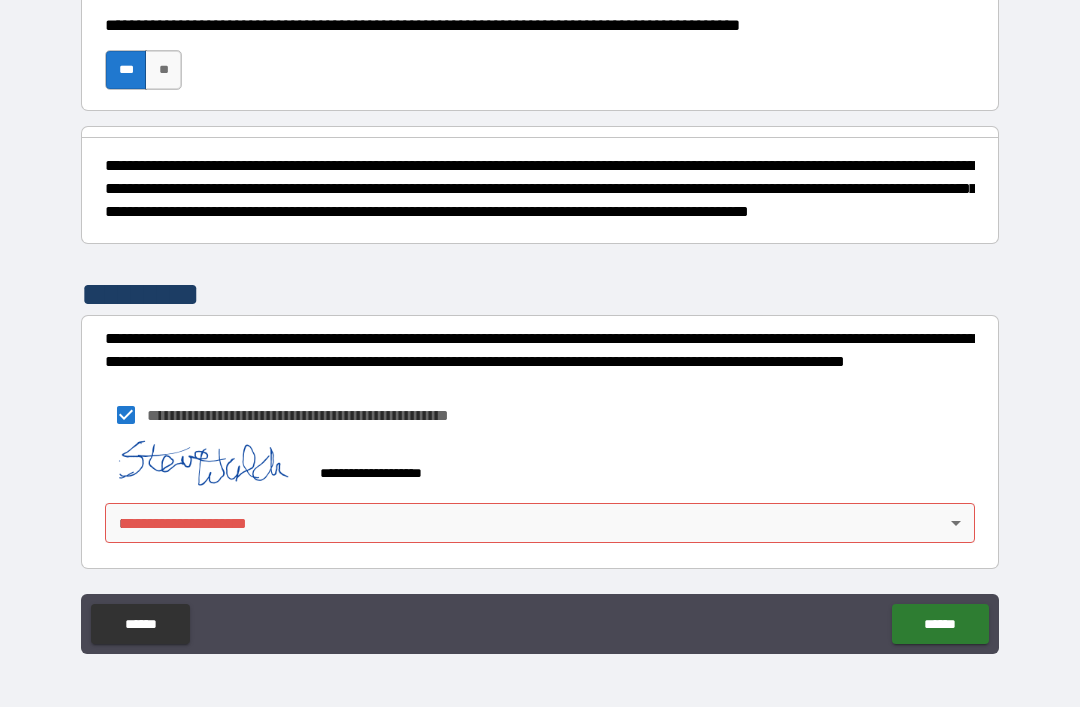 scroll, scrollTop: 1295, scrollLeft: 0, axis: vertical 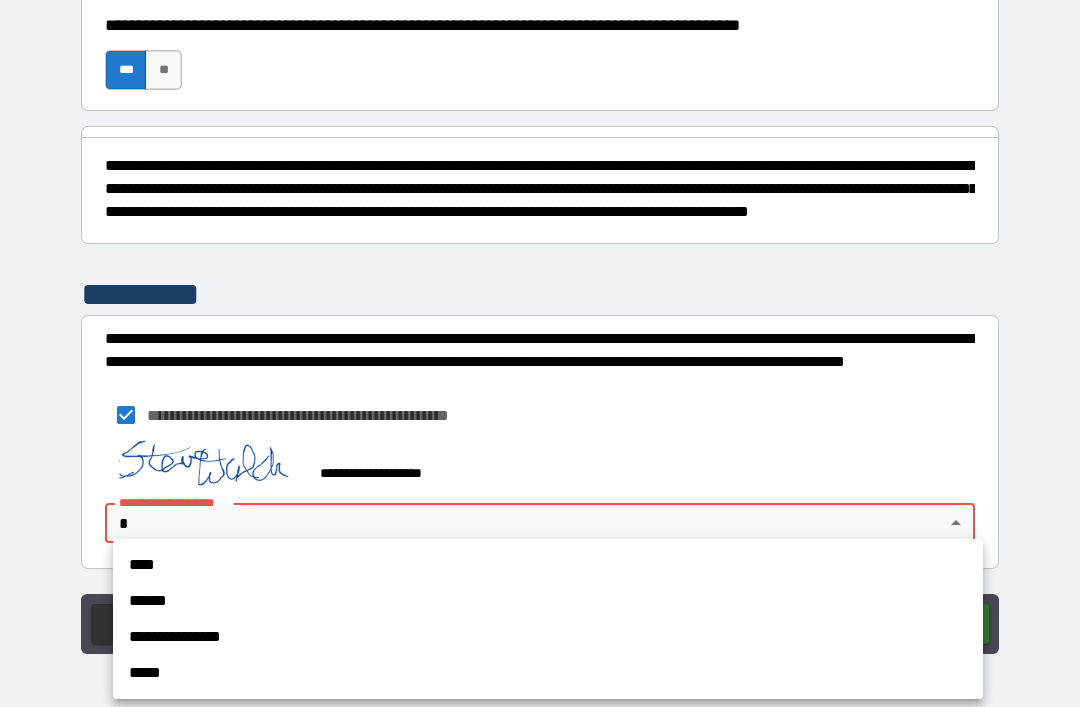 click on "****" at bounding box center [548, 565] 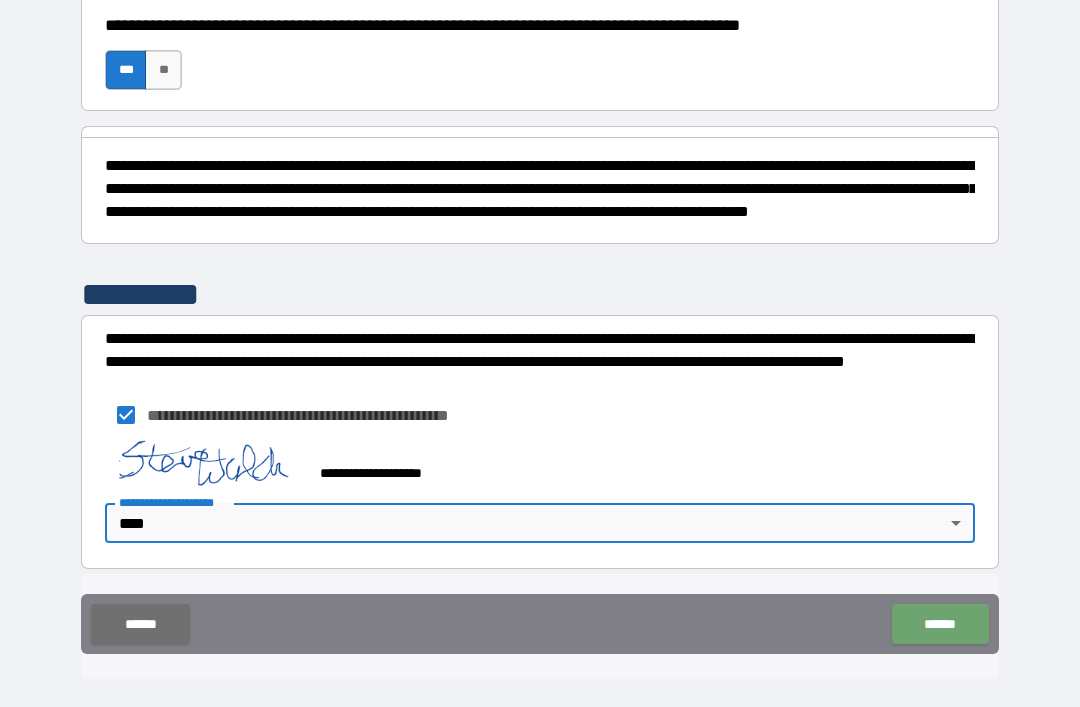 click on "******" at bounding box center (940, 624) 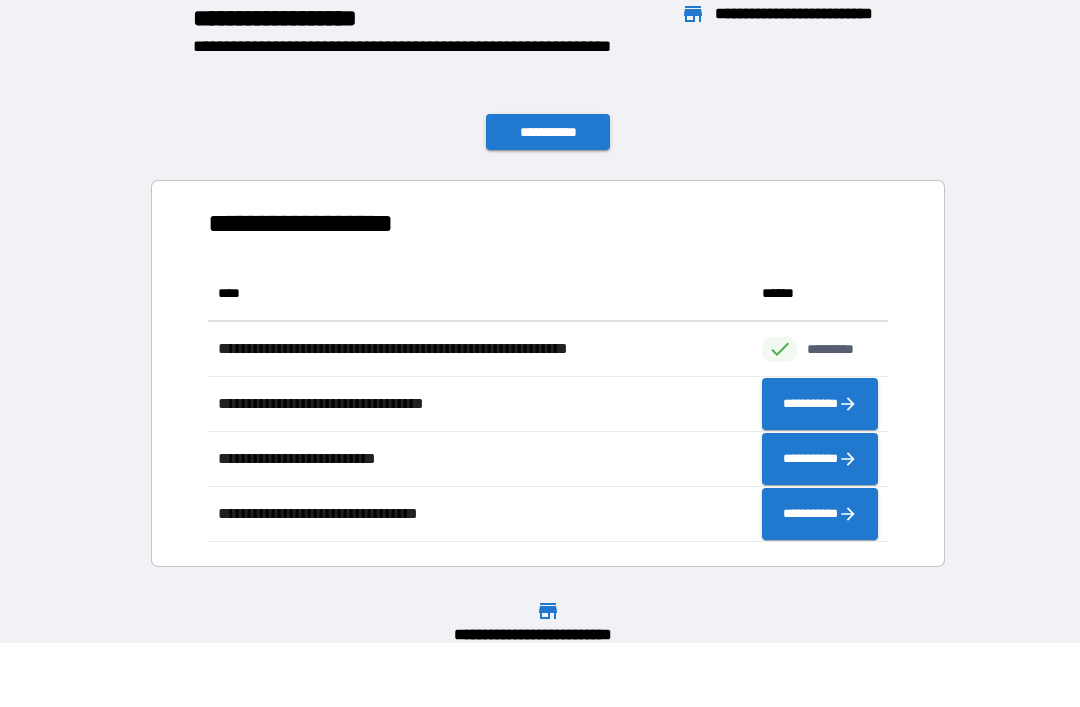 scroll, scrollTop: 1, scrollLeft: 1, axis: both 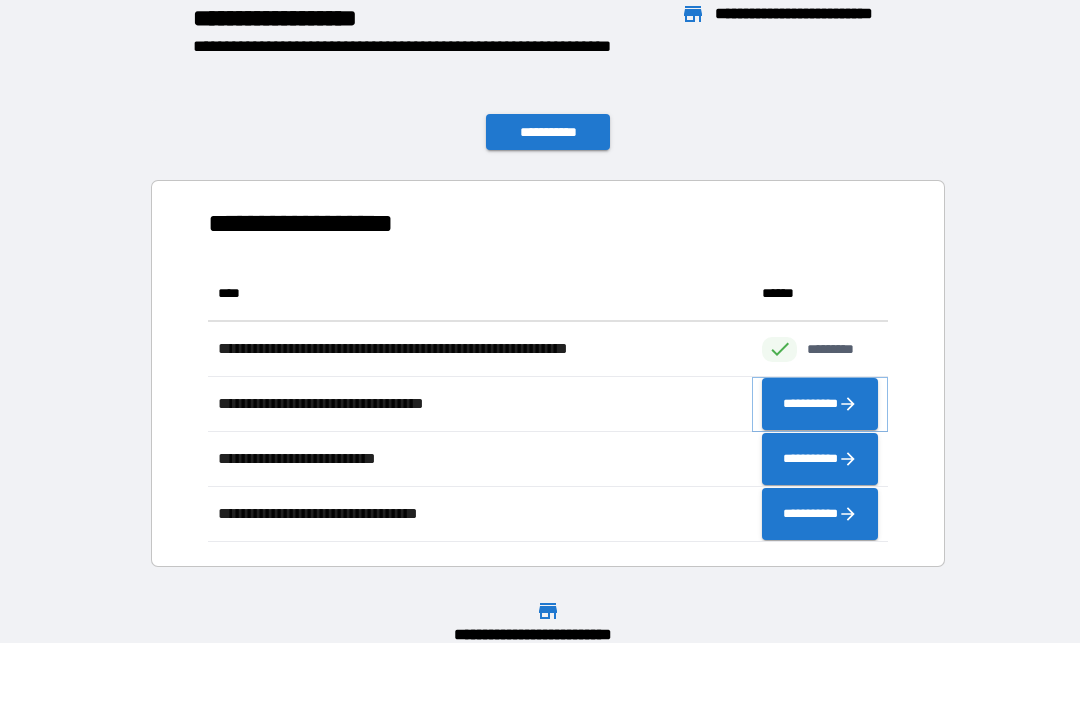 click on "**********" at bounding box center (820, 404) 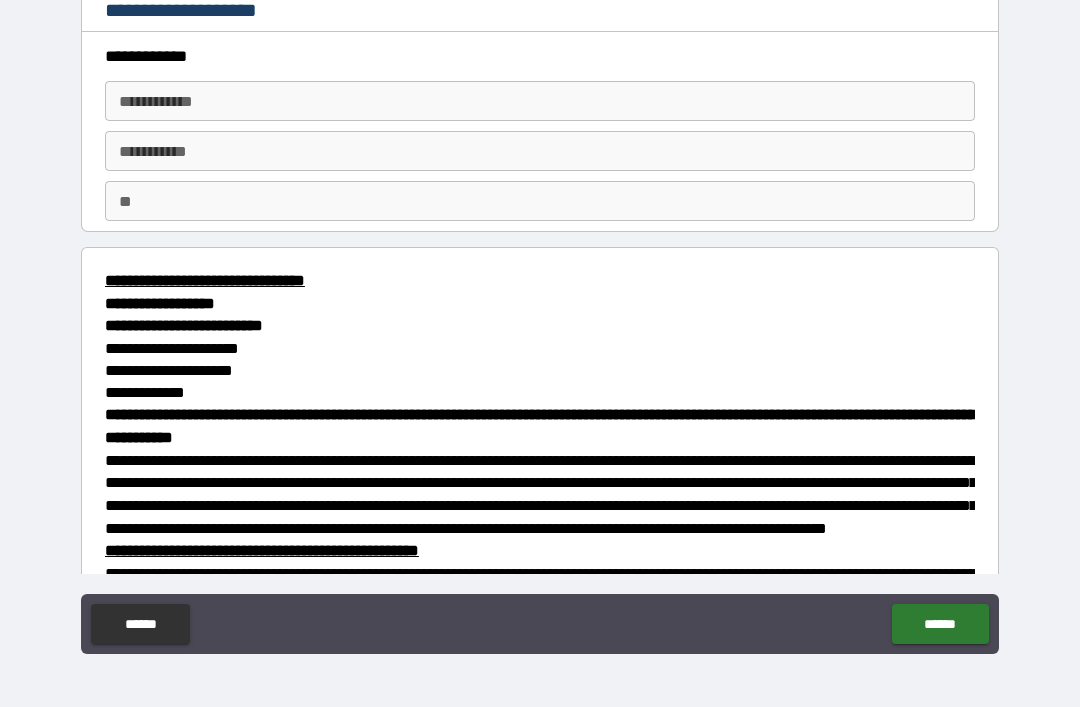 scroll, scrollTop: 0, scrollLeft: 0, axis: both 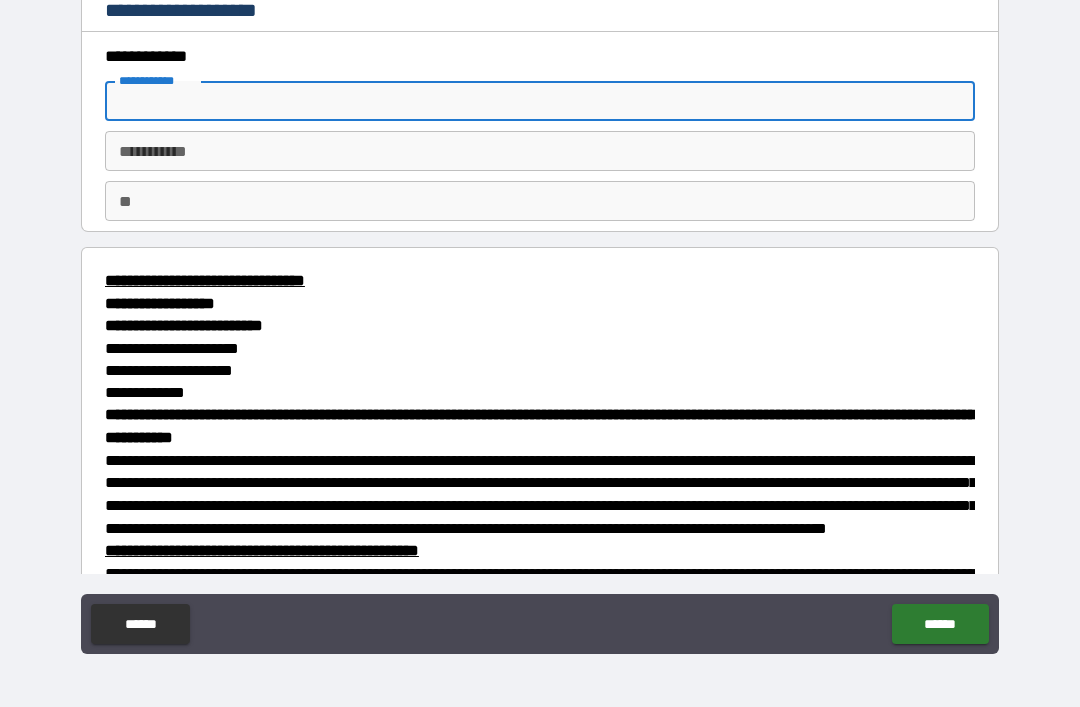 click on "**********" at bounding box center [540, 101] 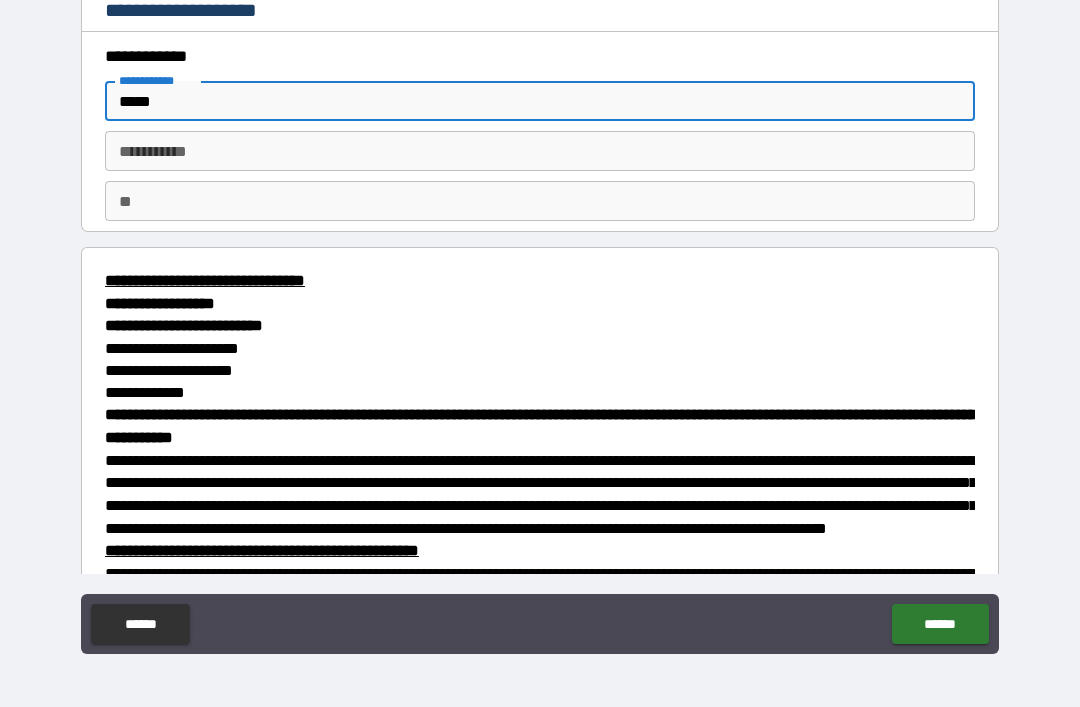 click on "*********   * *********   *" at bounding box center [540, 151] 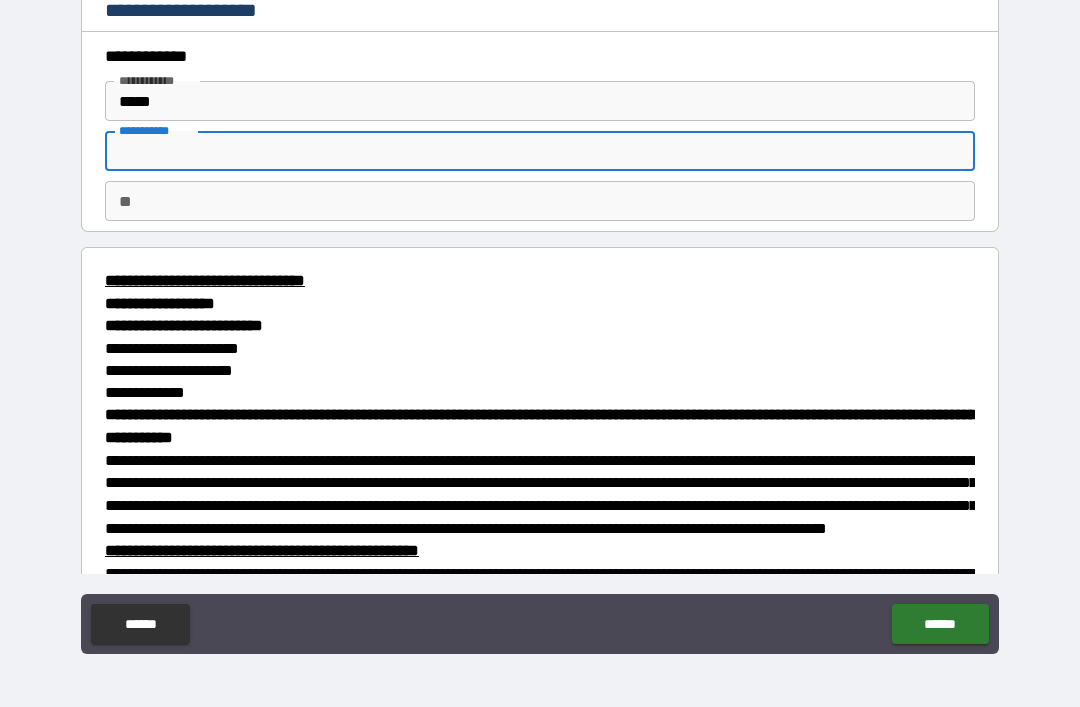 click on "*********   *" at bounding box center [540, 151] 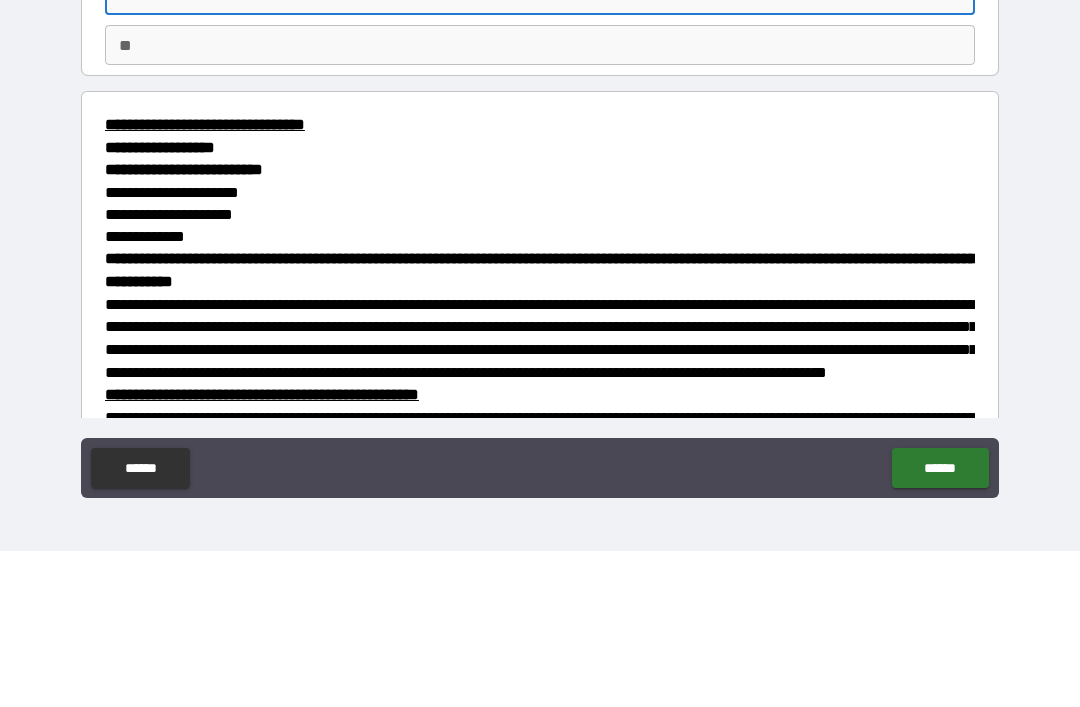 click on "**" at bounding box center (540, 201) 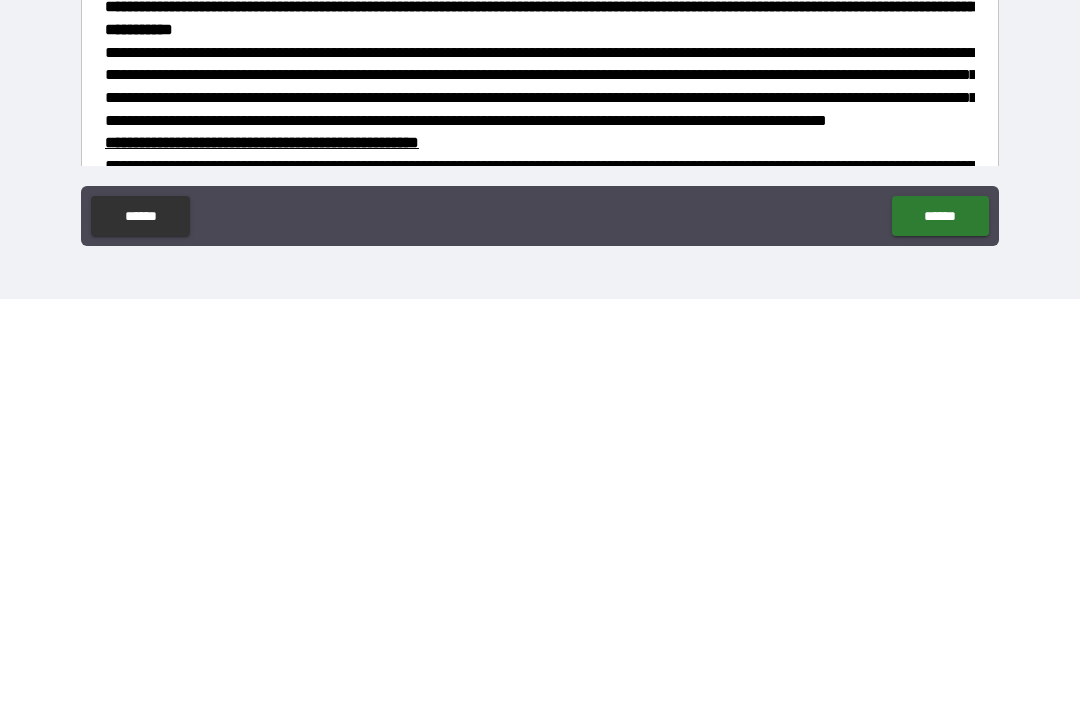click on "******" at bounding box center [940, 624] 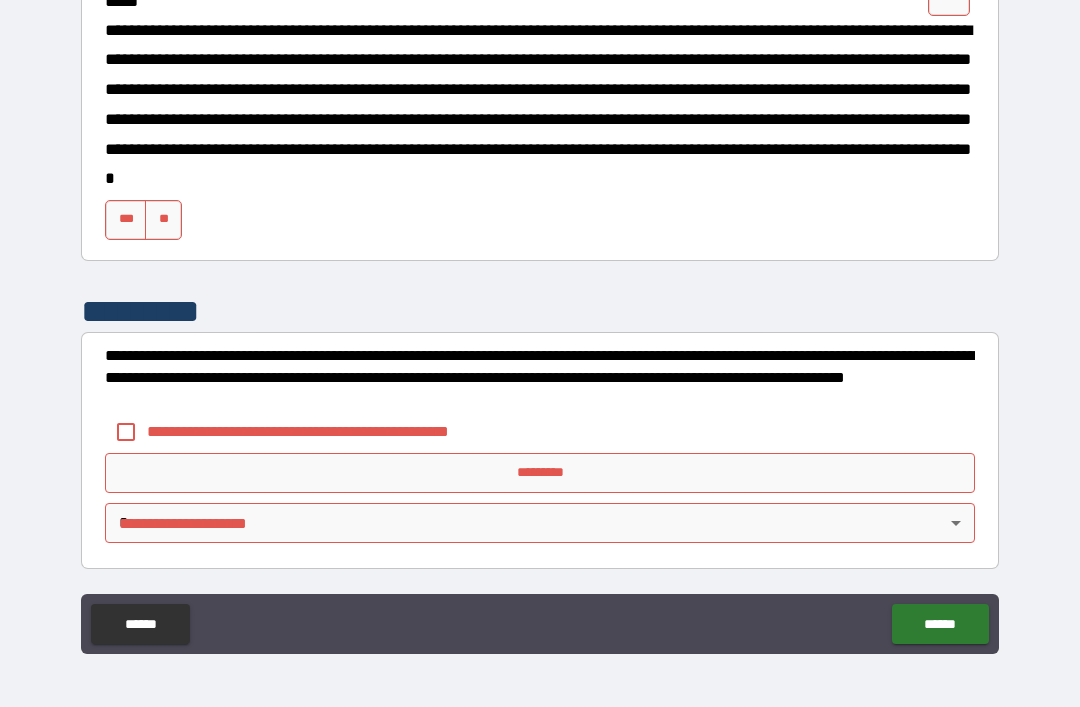 scroll, scrollTop: 2075, scrollLeft: 0, axis: vertical 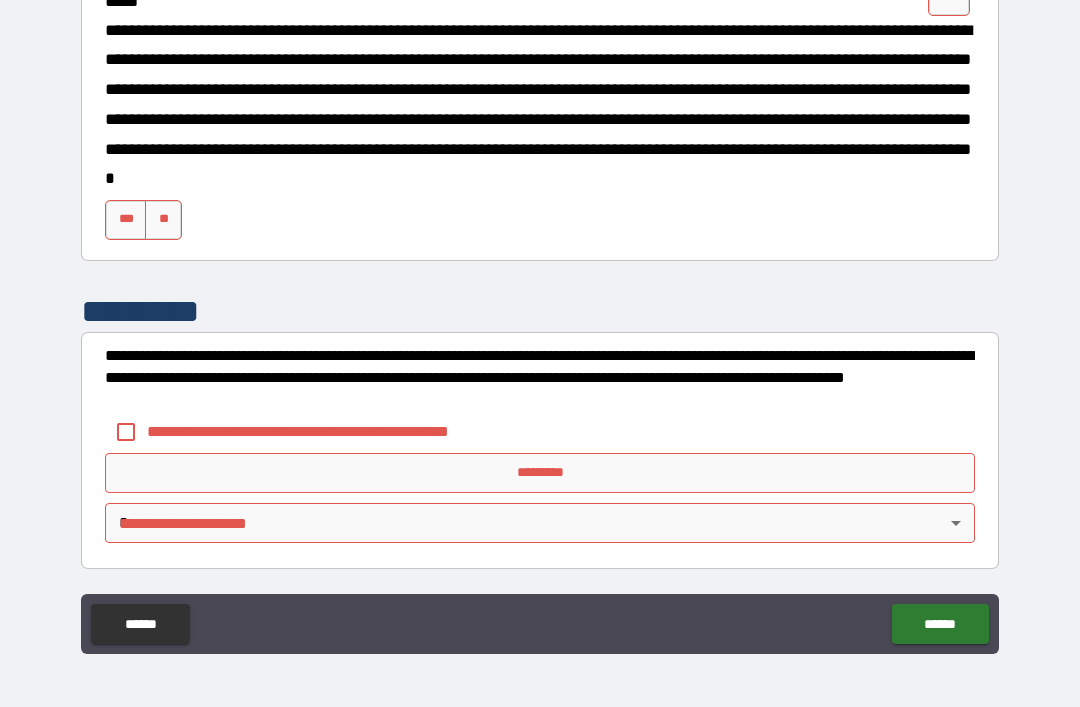 click on "***" at bounding box center [126, 220] 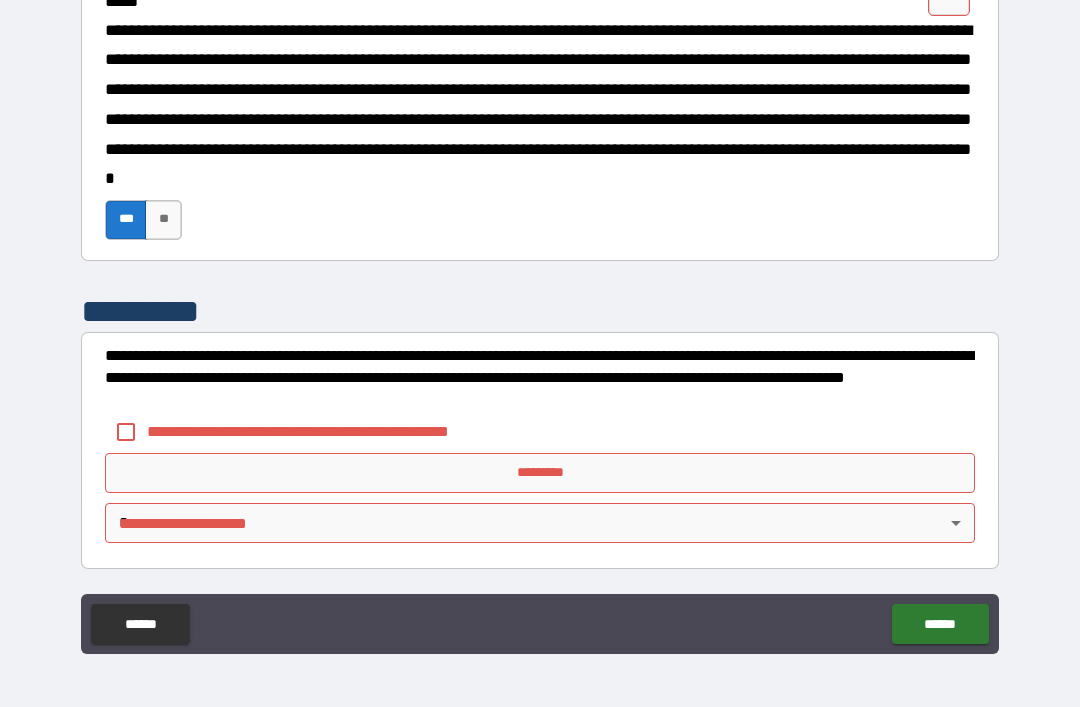 scroll, scrollTop: 2100, scrollLeft: 0, axis: vertical 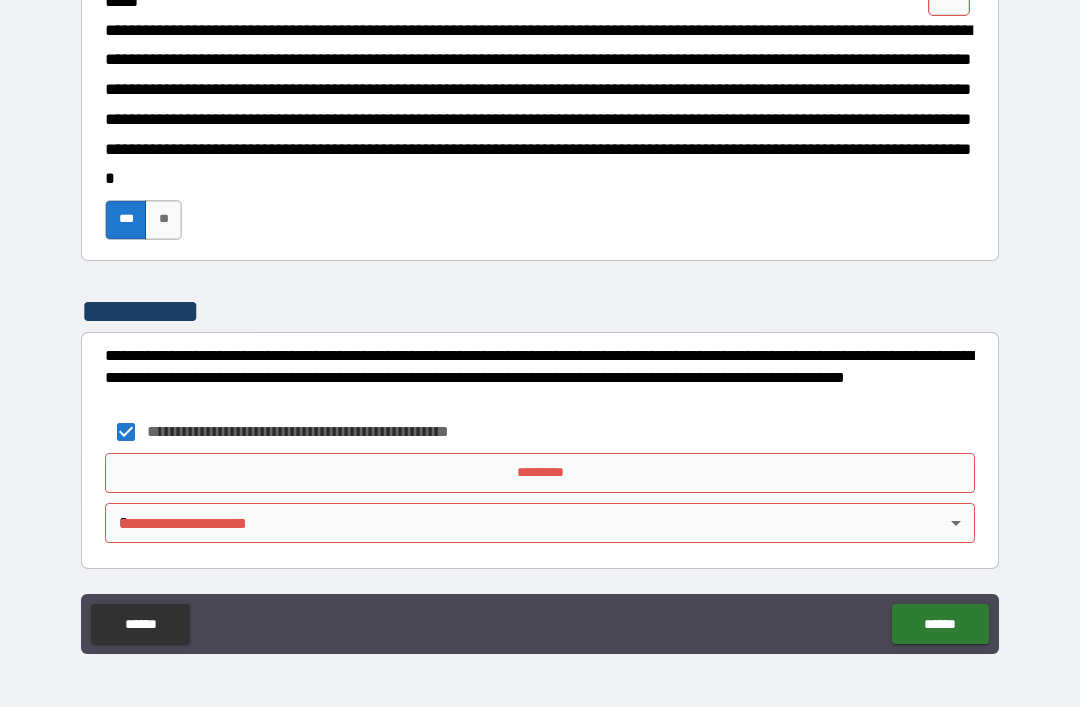 click on "*********" at bounding box center [540, 473] 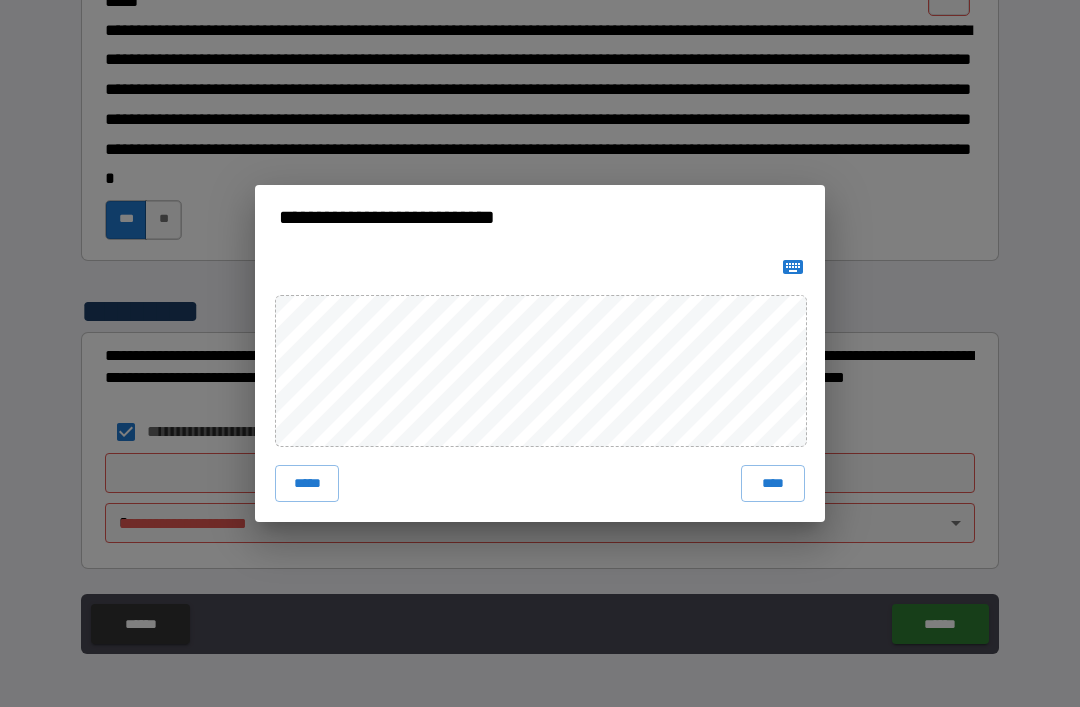 click on "***** ****" at bounding box center (540, 385) 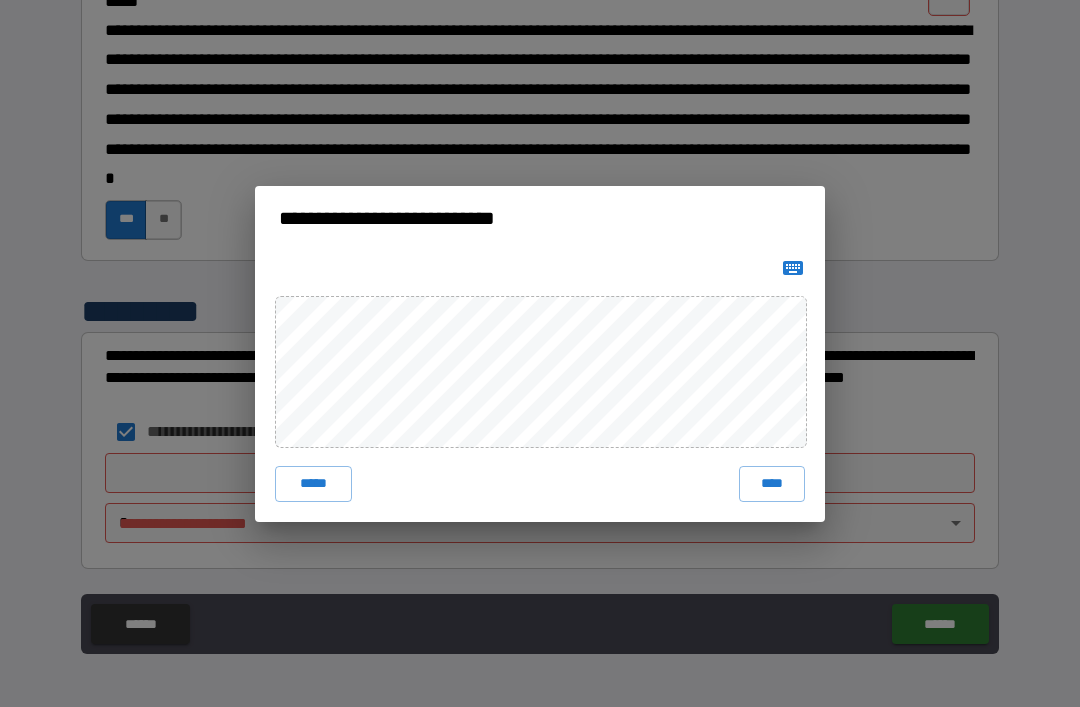 click on "****" at bounding box center [772, 484] 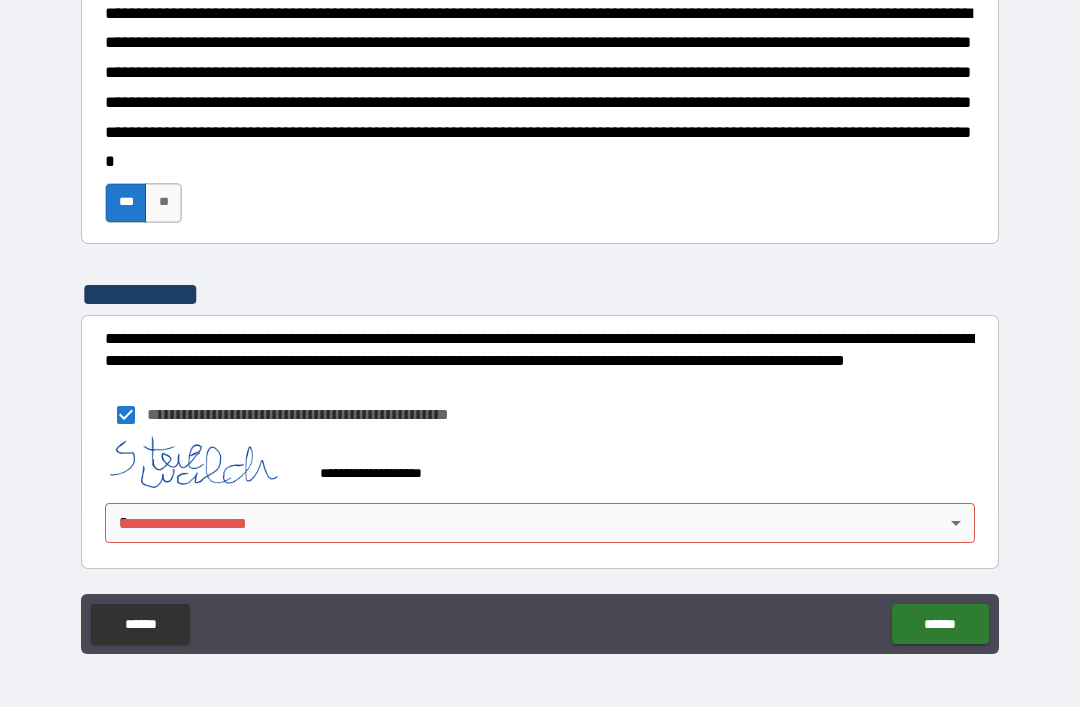 scroll, scrollTop: 2090, scrollLeft: 0, axis: vertical 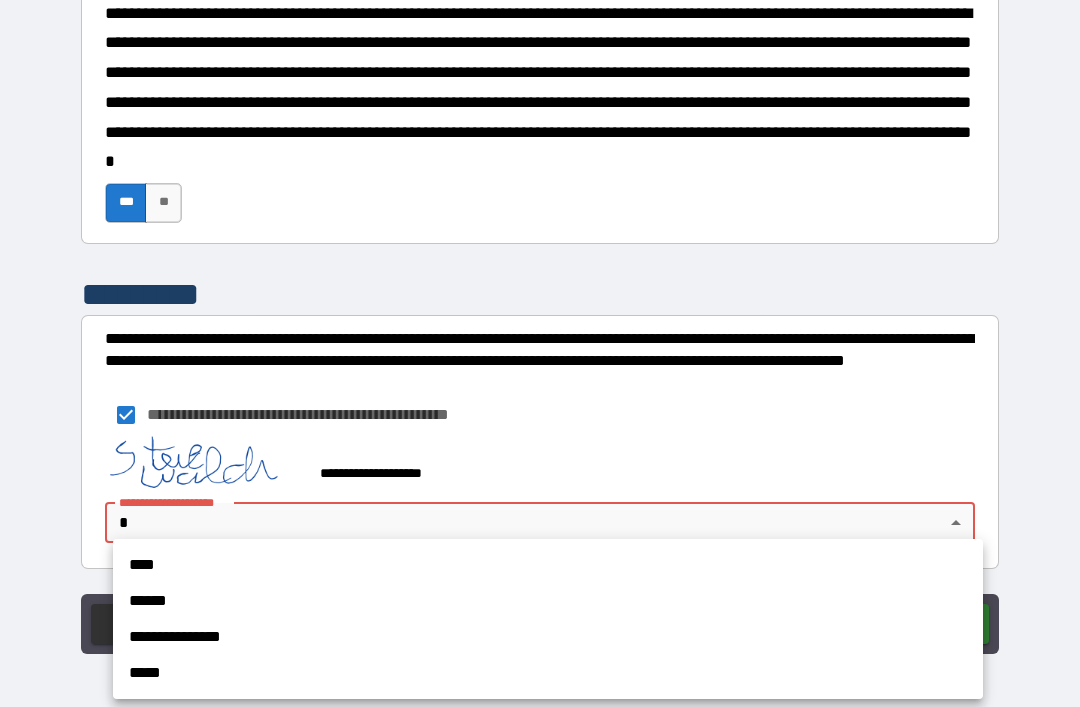click on "****" at bounding box center [548, 565] 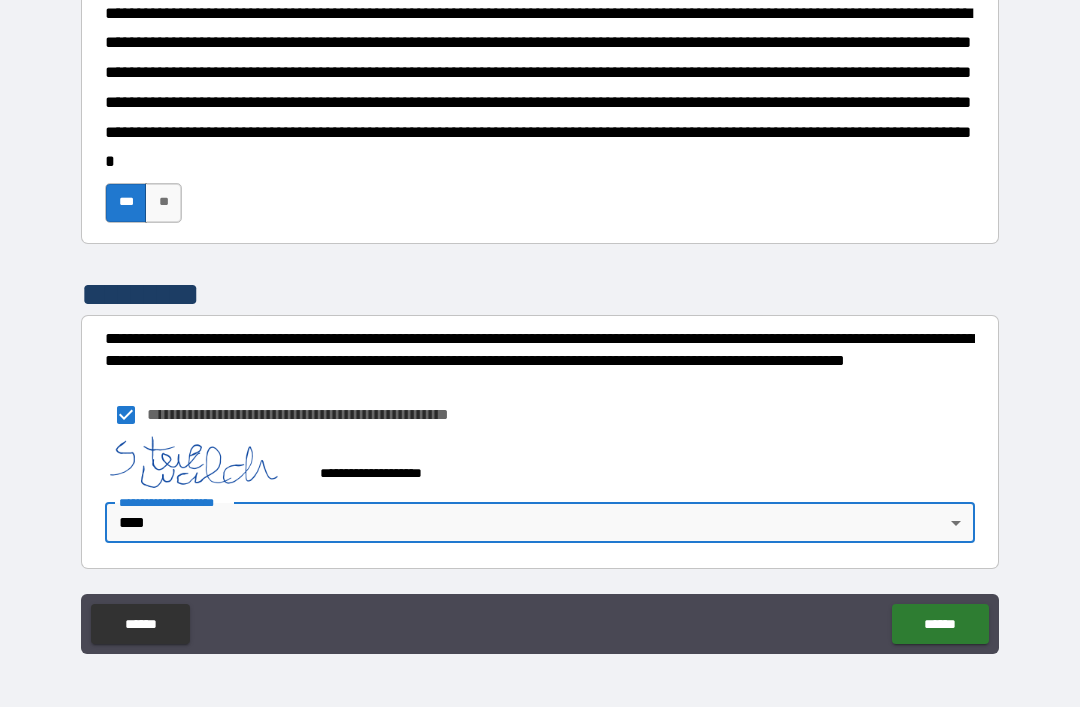 click on "******" at bounding box center (940, 624) 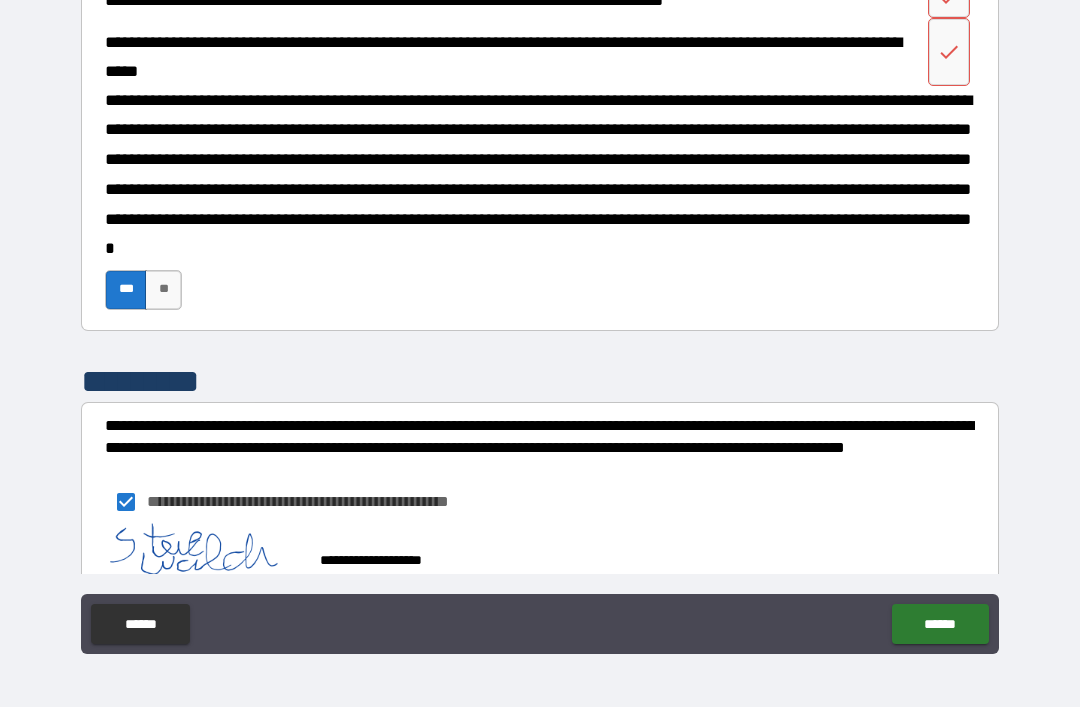 scroll, scrollTop: 1875, scrollLeft: 0, axis: vertical 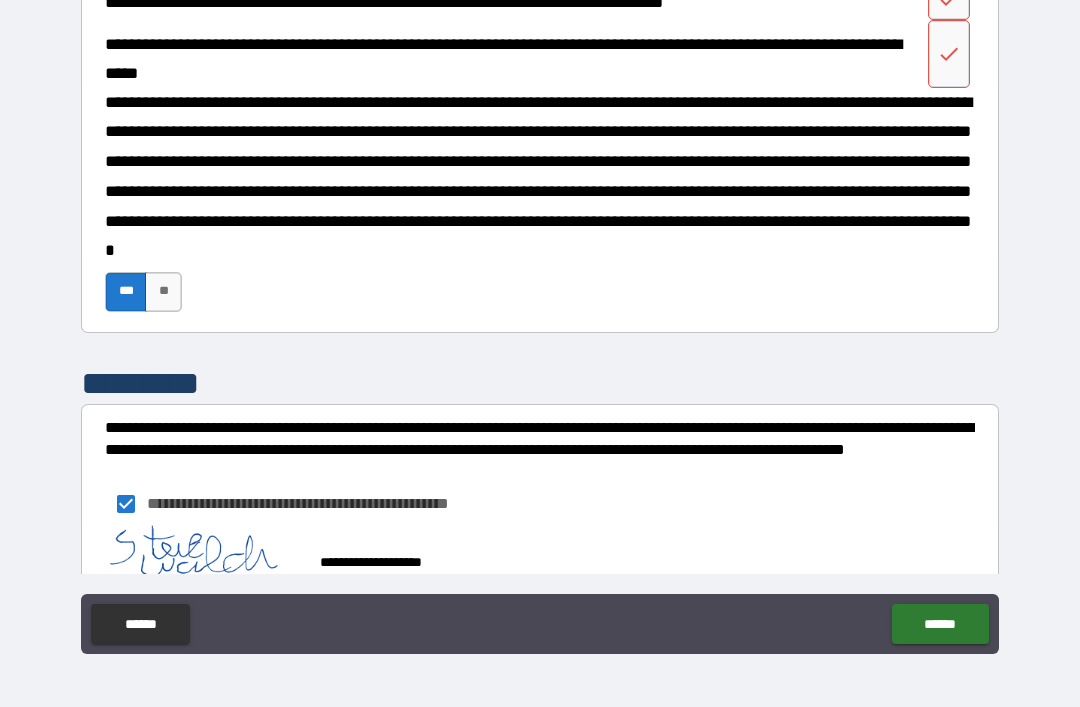 click 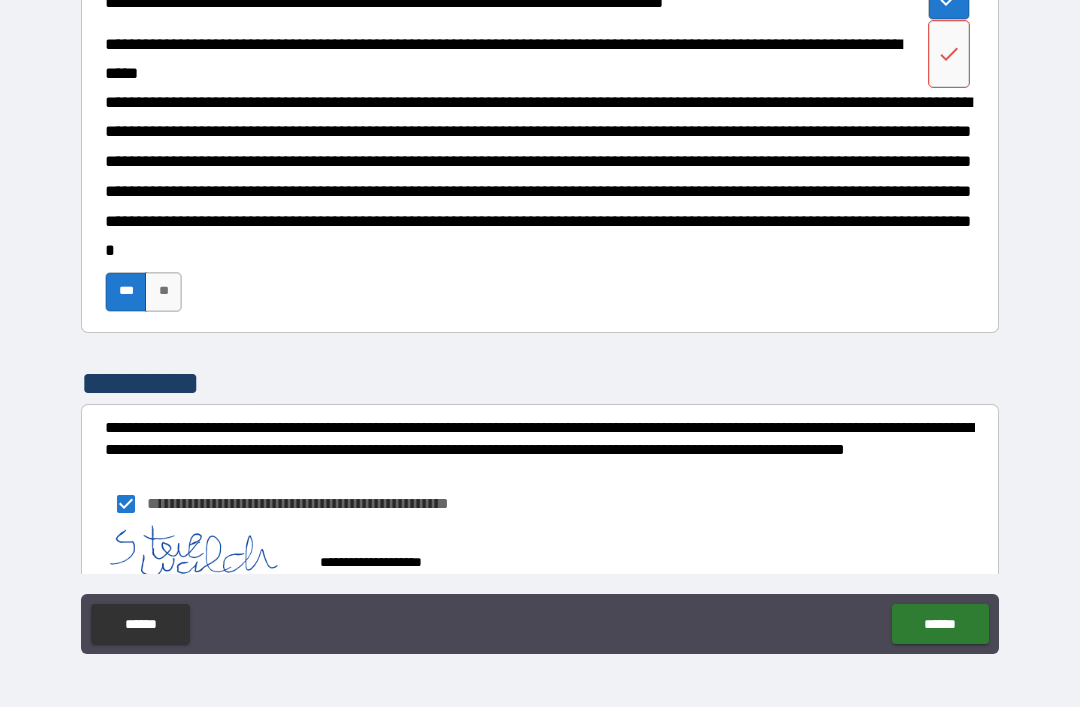 click 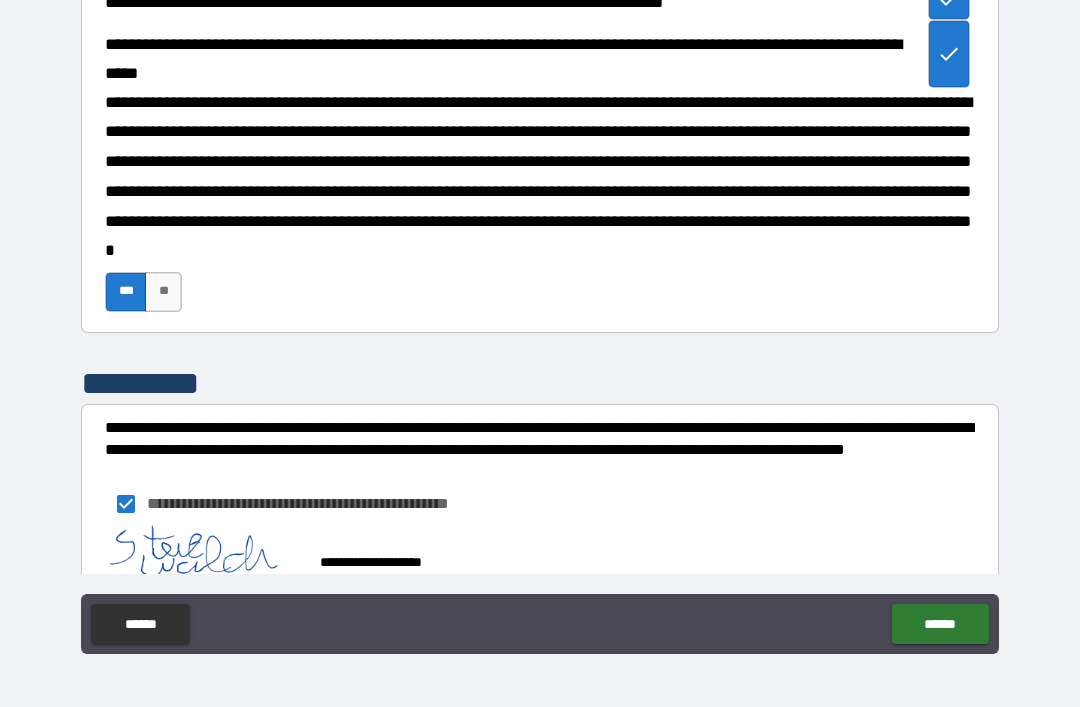click on "******" at bounding box center [940, 624] 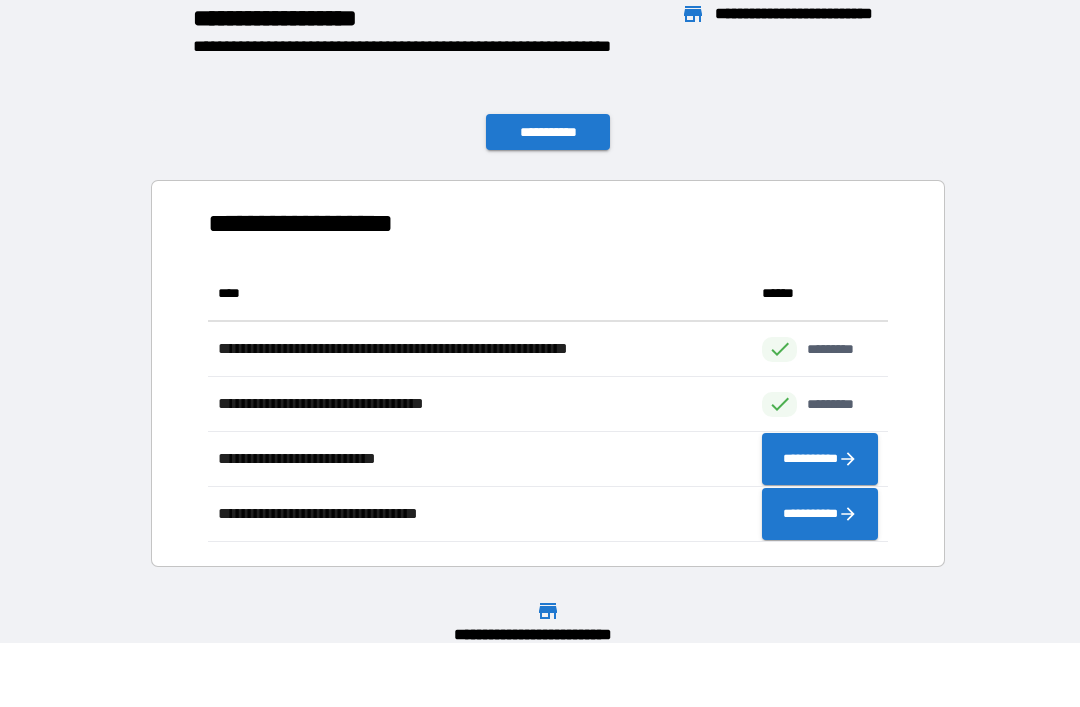 scroll, scrollTop: 276, scrollLeft: 680, axis: both 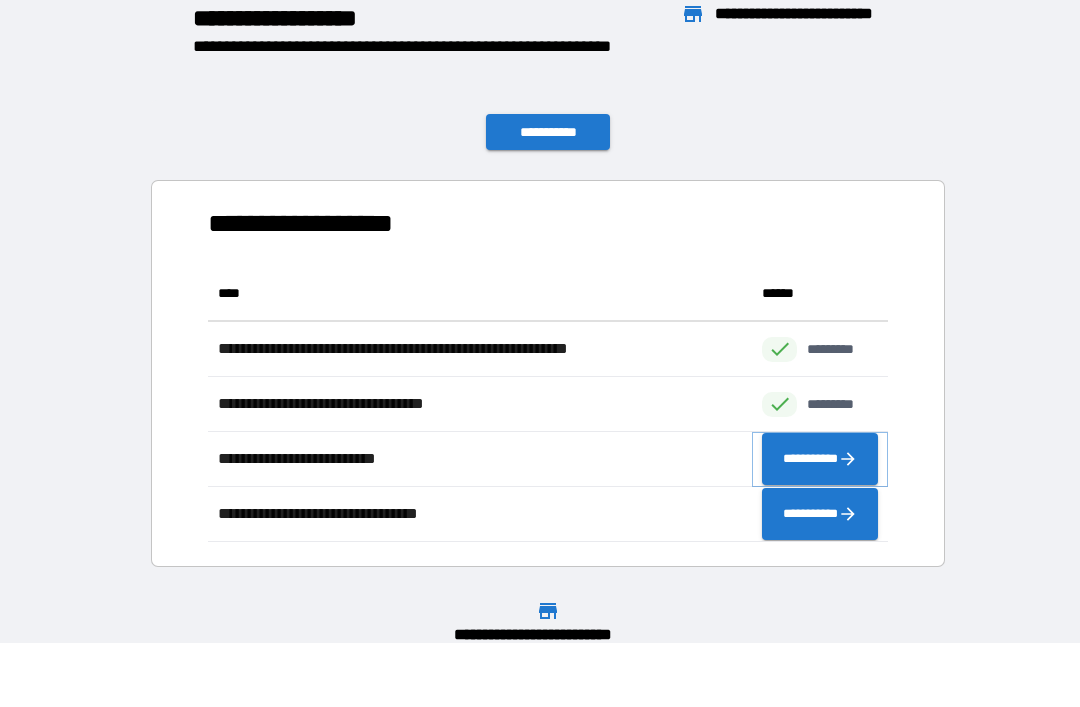 click on "**********" at bounding box center (820, 459) 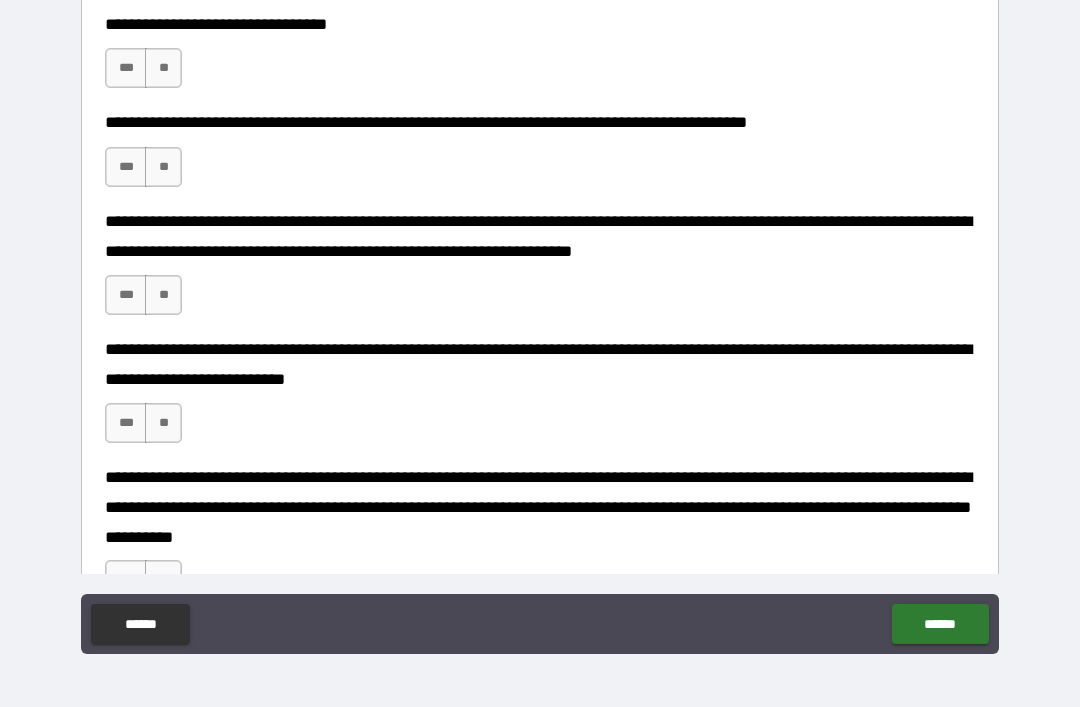 scroll, scrollTop: 1134, scrollLeft: 0, axis: vertical 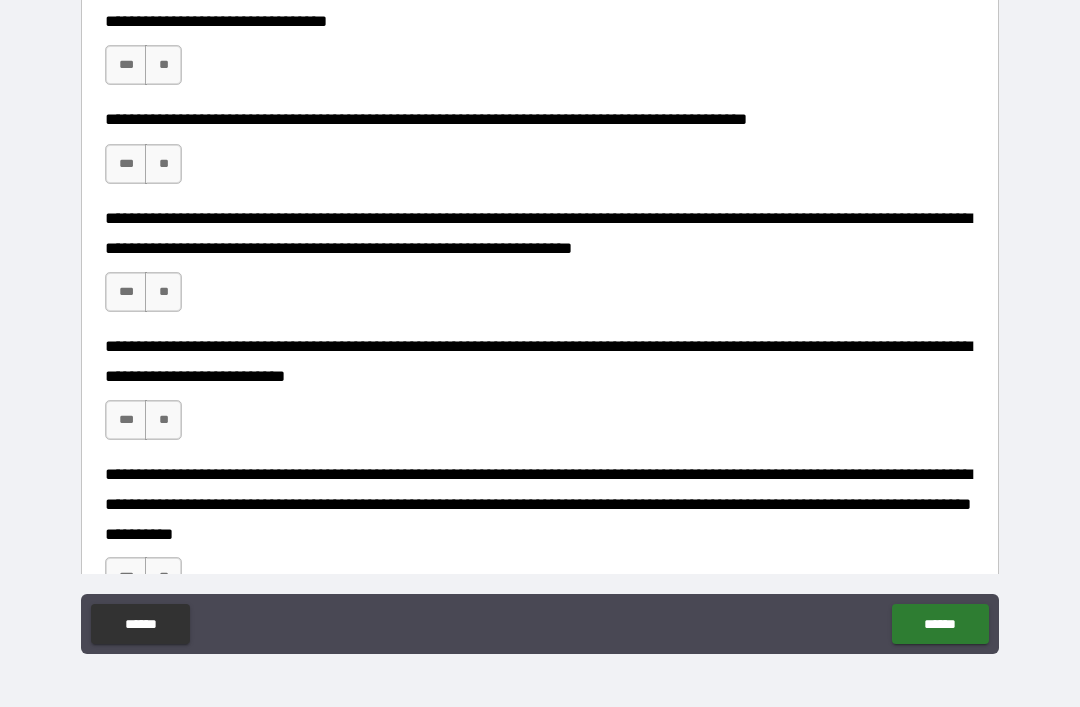 click on "***" at bounding box center [126, 65] 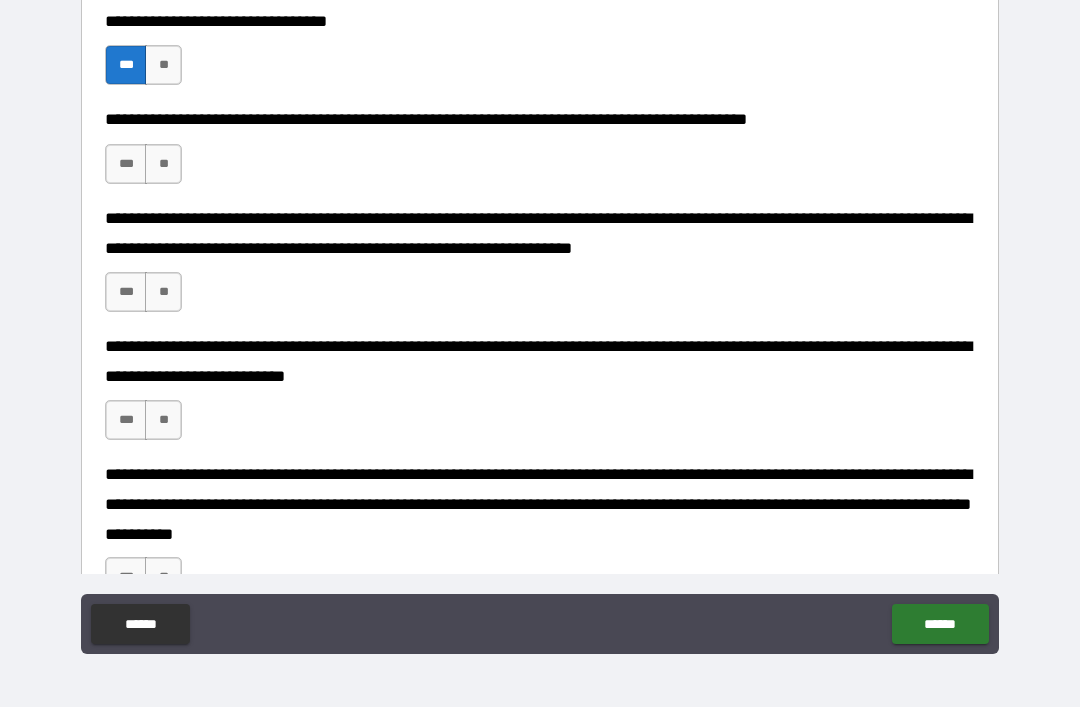 click on "***" at bounding box center (126, 164) 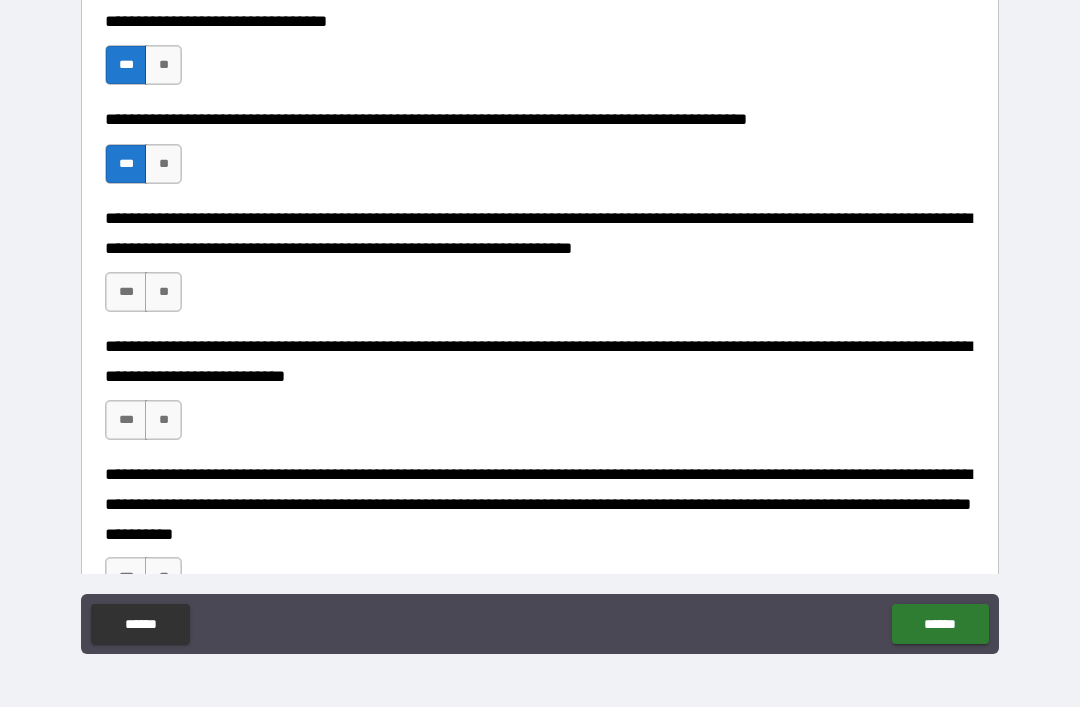 click on "***" at bounding box center (126, 292) 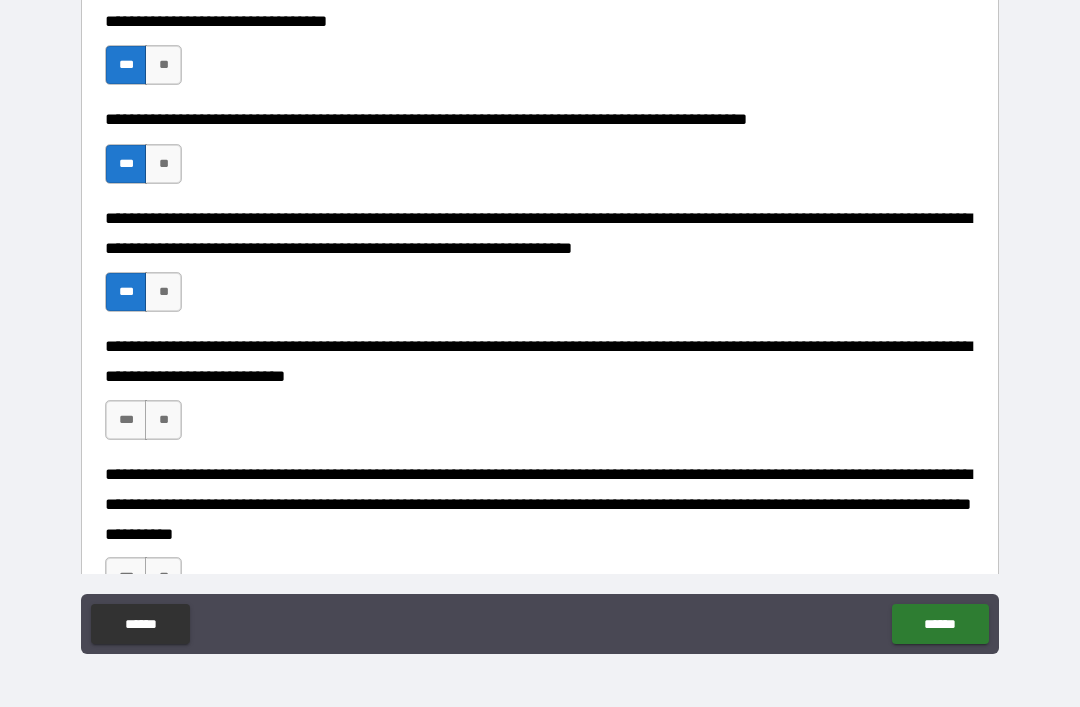 click on "***" at bounding box center [126, 420] 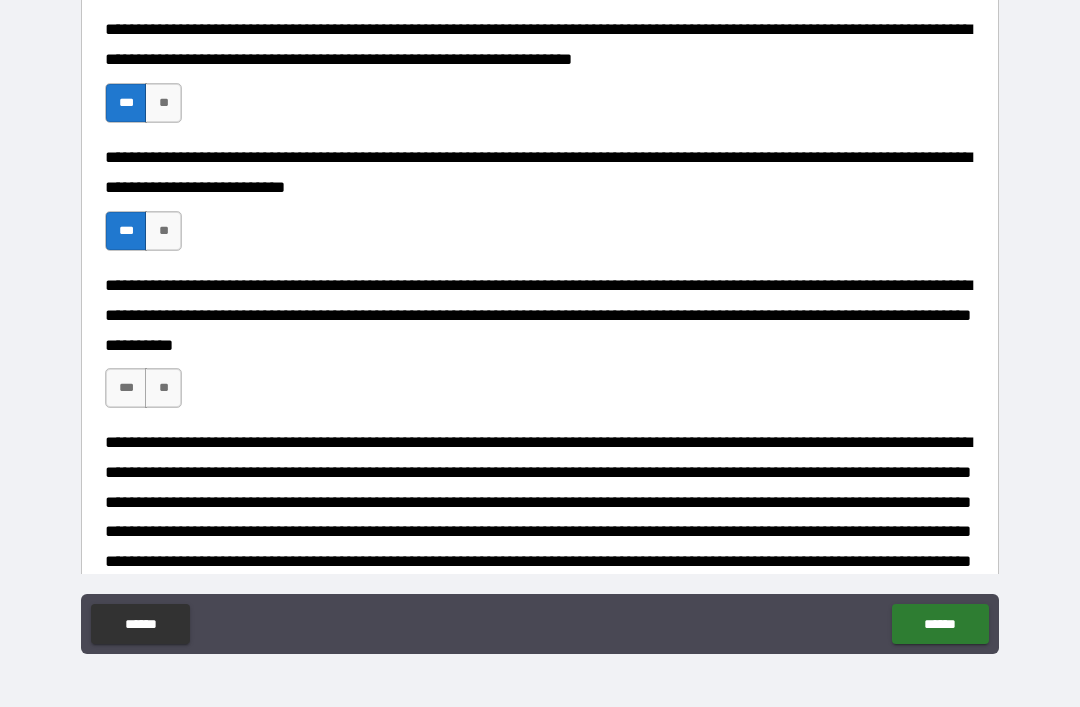scroll, scrollTop: 1319, scrollLeft: 0, axis: vertical 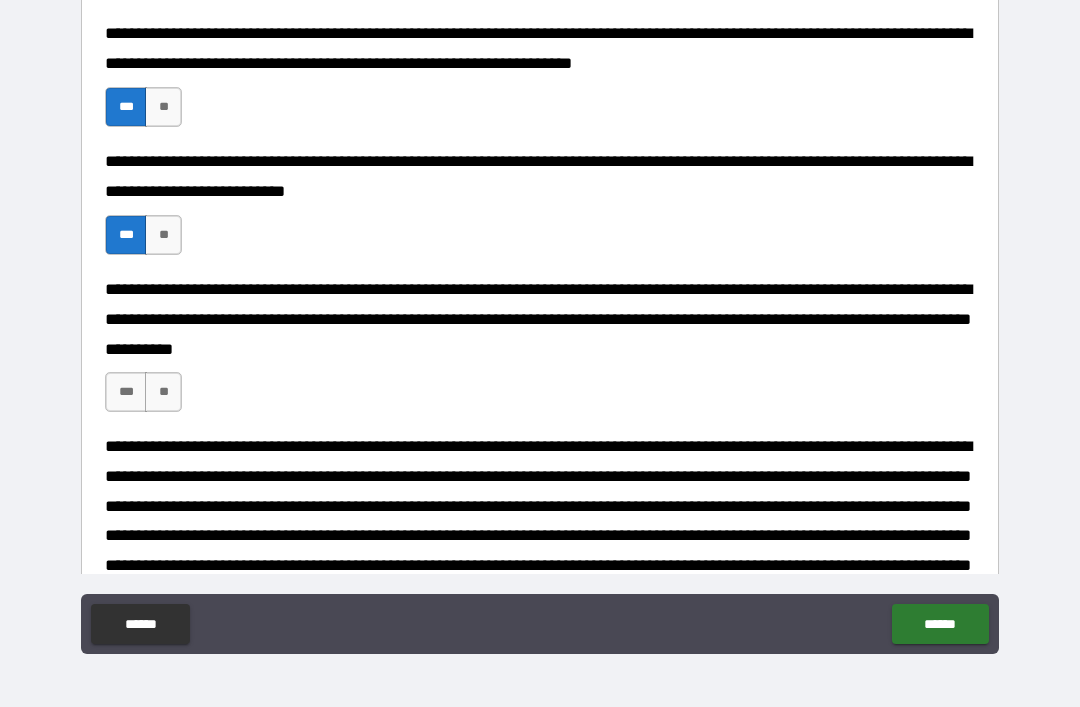 click on "***" at bounding box center [126, 392] 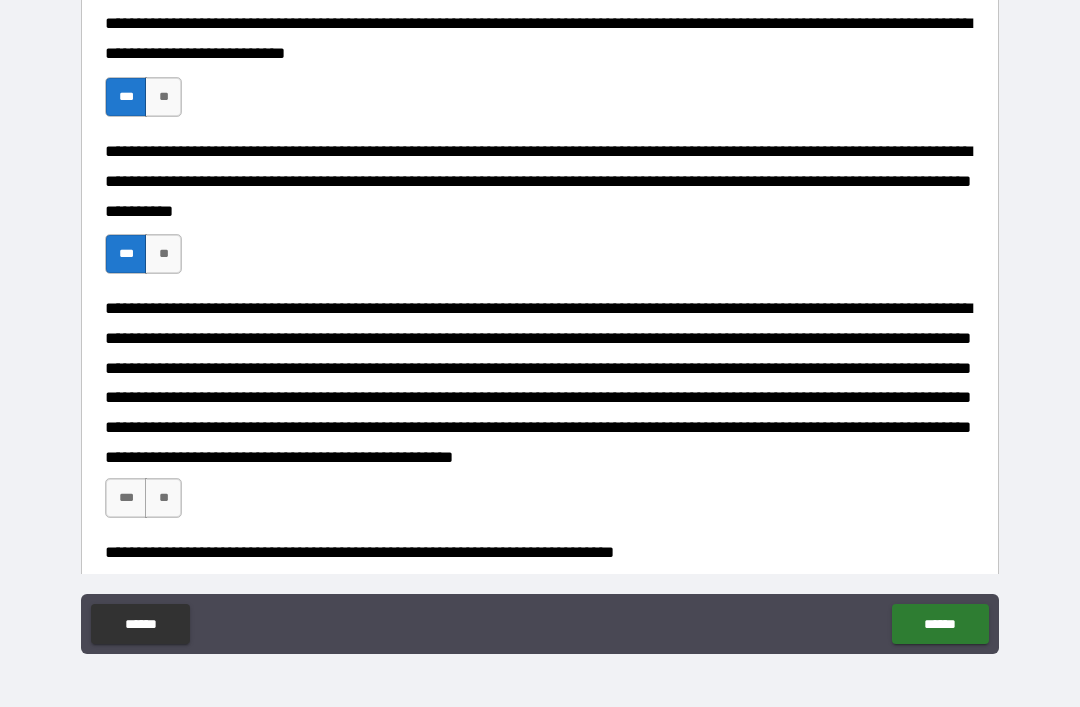 scroll, scrollTop: 1456, scrollLeft: 0, axis: vertical 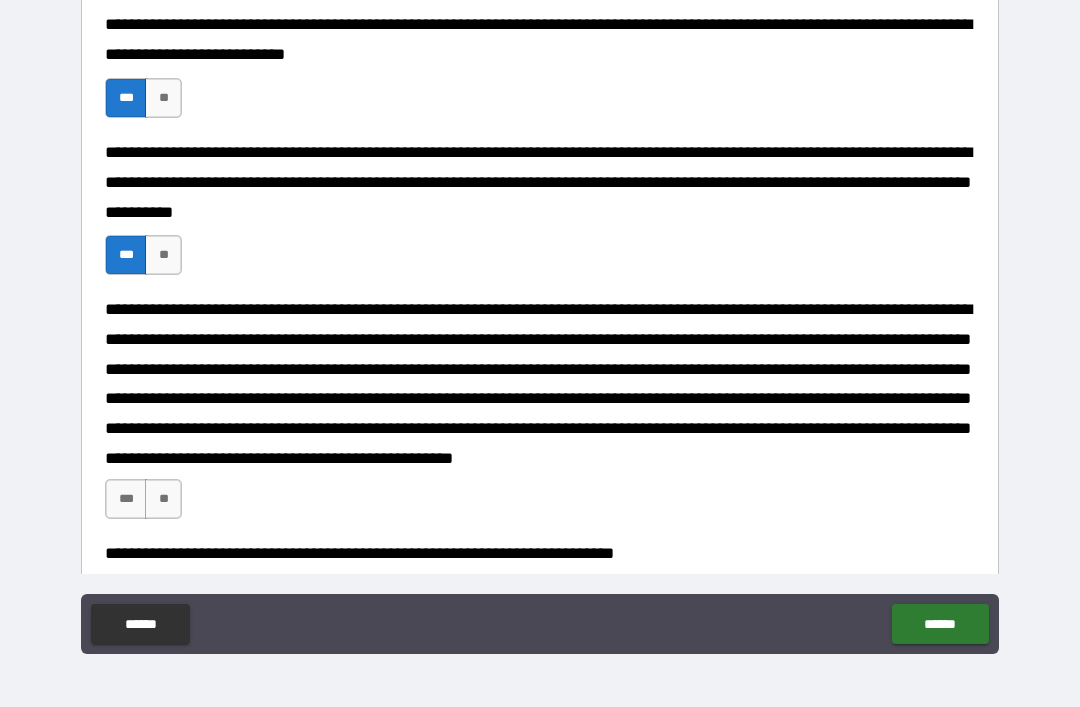 click on "***" at bounding box center [126, 499] 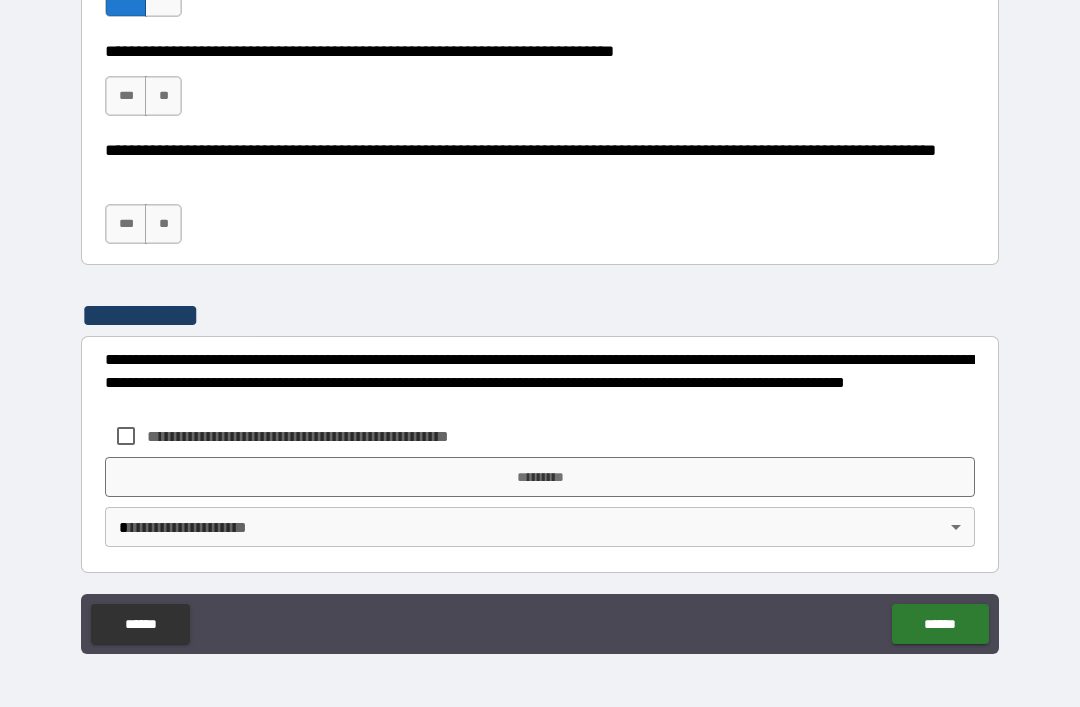 scroll, scrollTop: 1957, scrollLeft: 0, axis: vertical 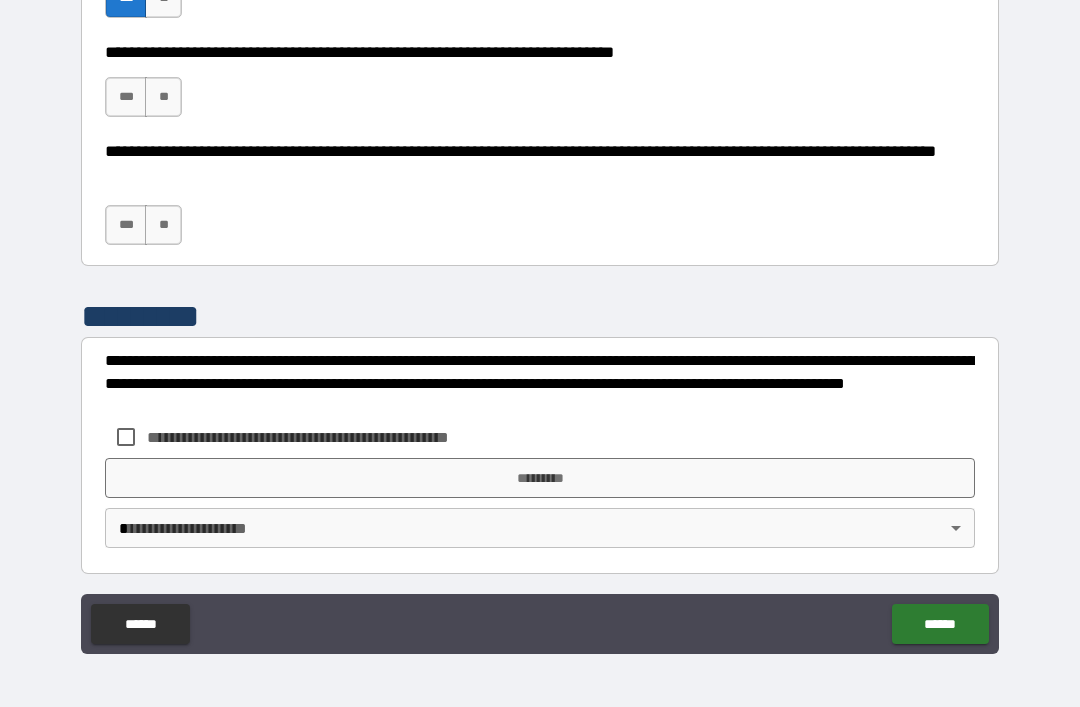 click on "***" at bounding box center [126, 97] 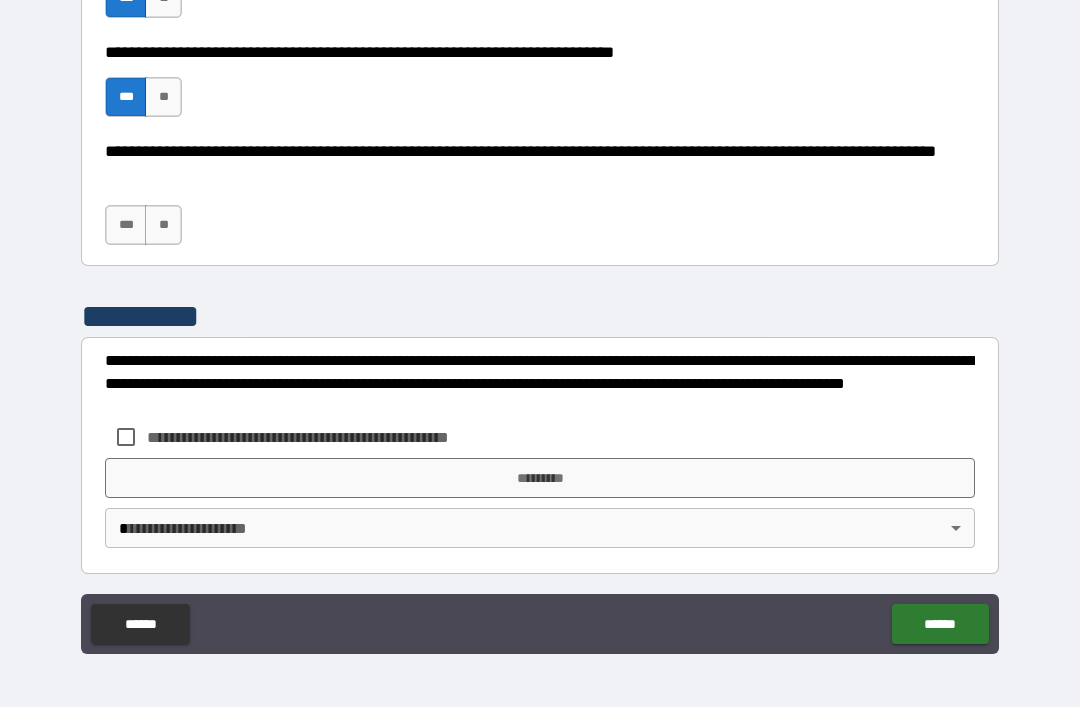 click on "***" at bounding box center (126, 225) 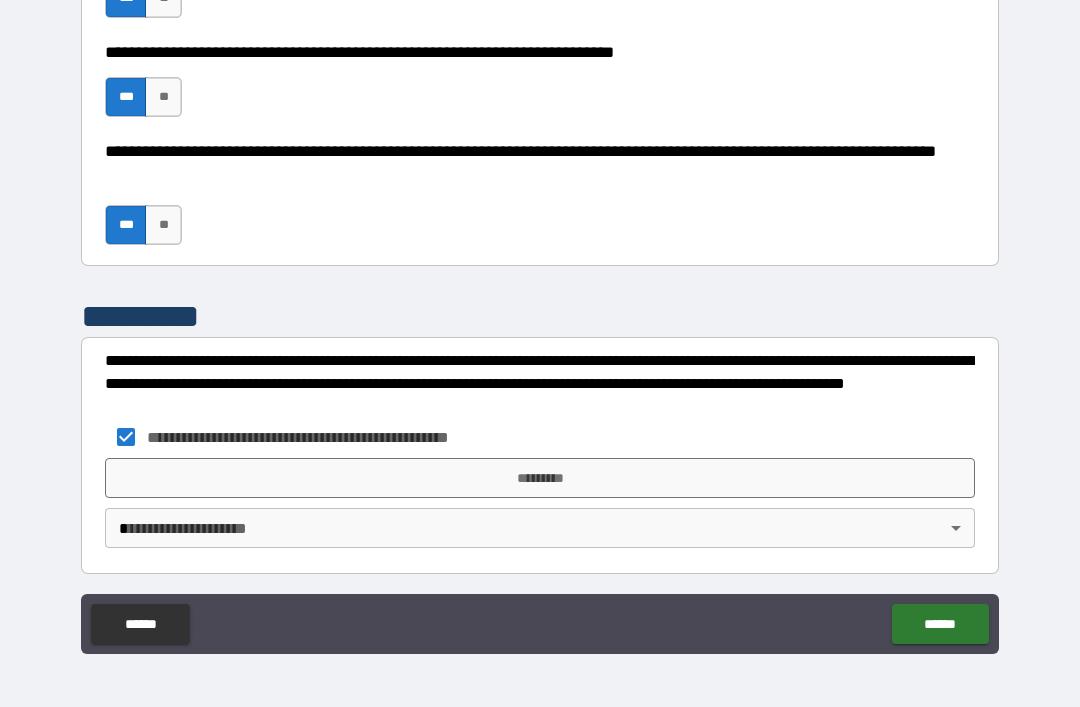 click on "*********" at bounding box center [540, 478] 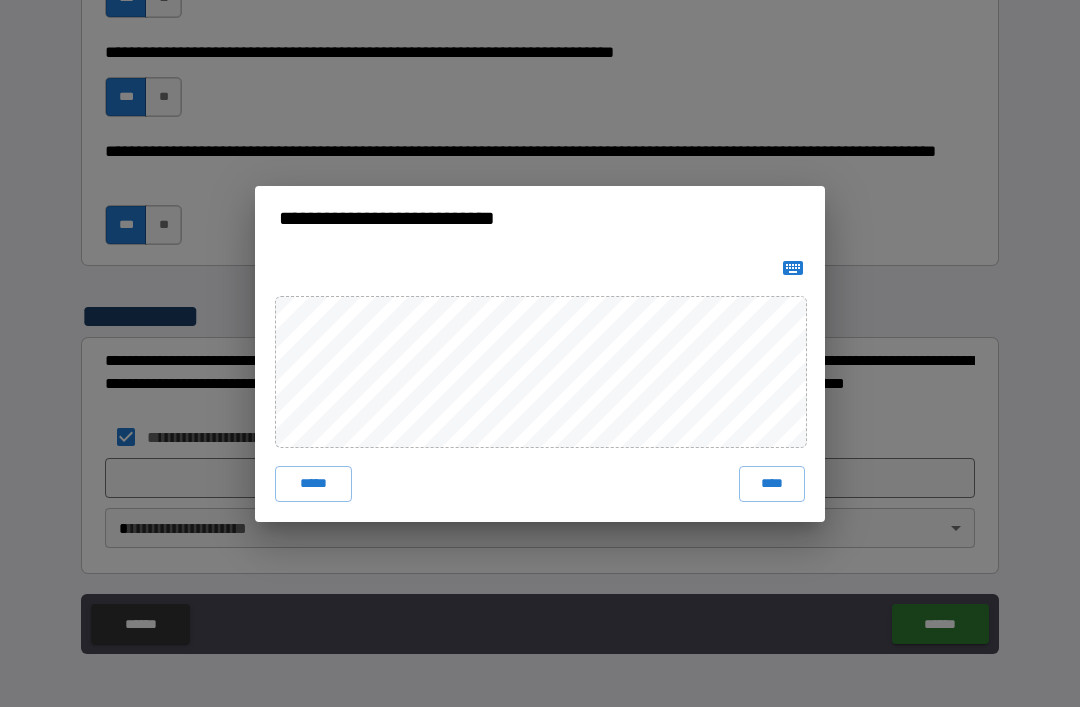 click on "**********" at bounding box center [540, 353] 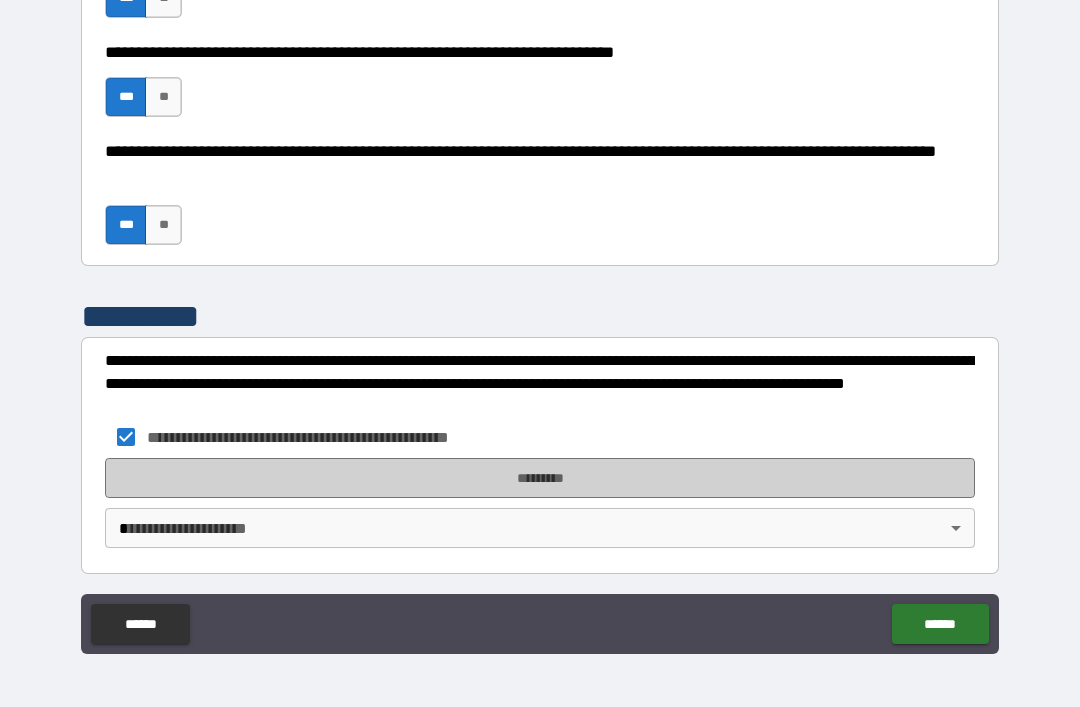 click on "*********" at bounding box center [540, 478] 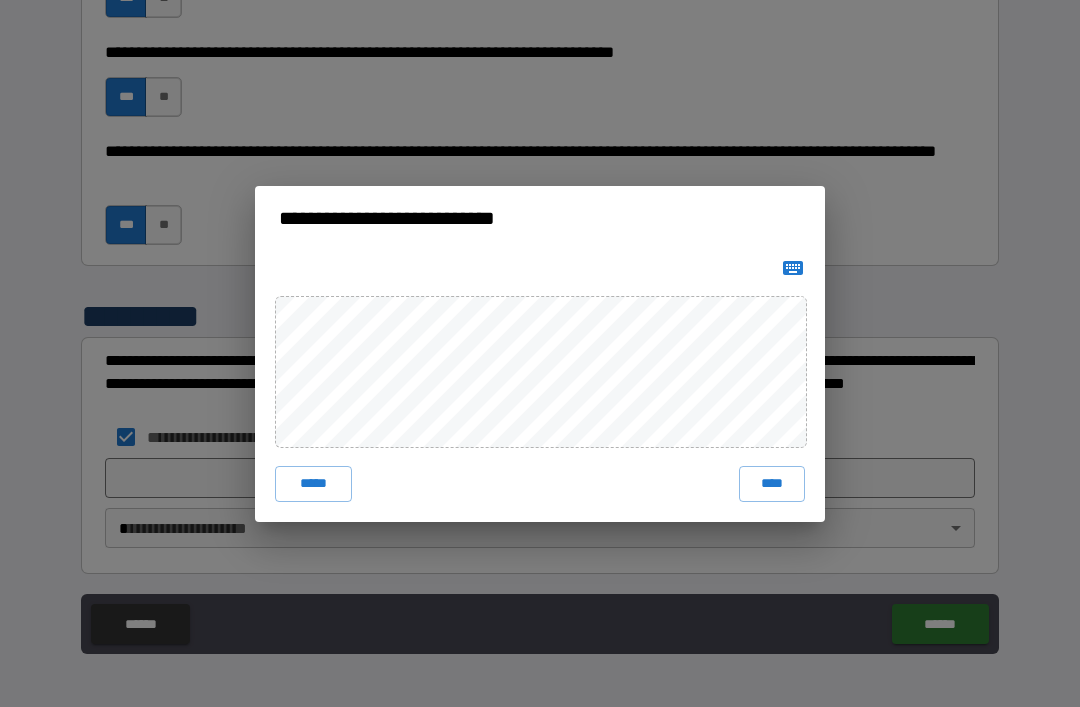 click on "****" at bounding box center (772, 484) 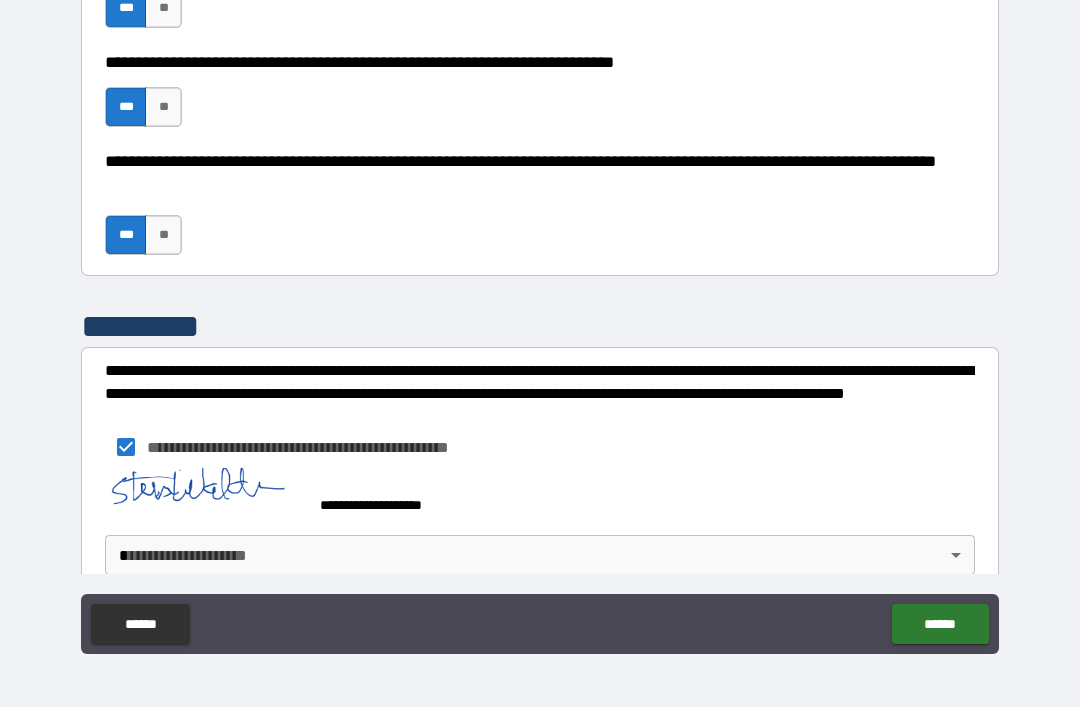 click on "**********" at bounding box center (540, 321) 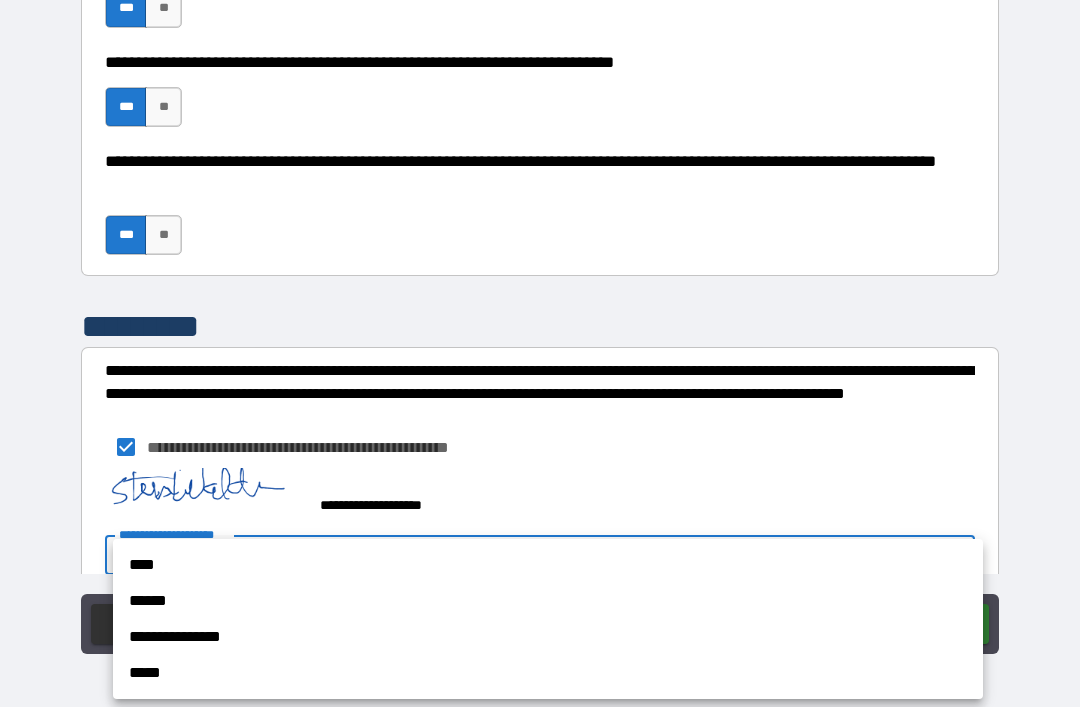 click on "****" at bounding box center [548, 565] 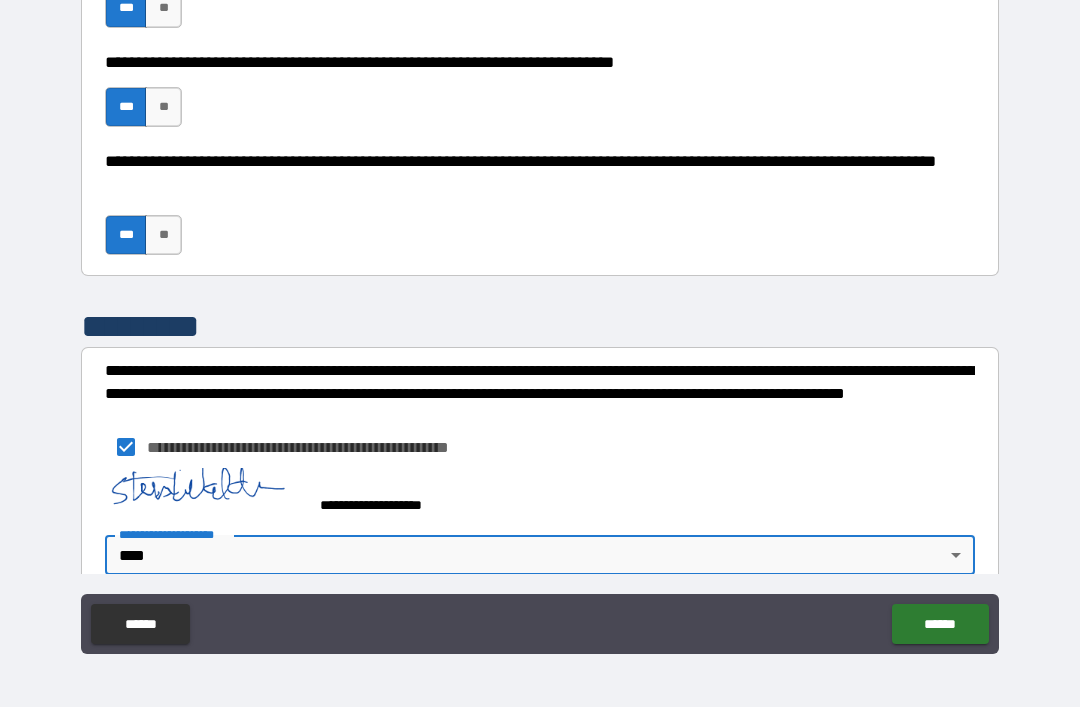click on "******" at bounding box center [940, 624] 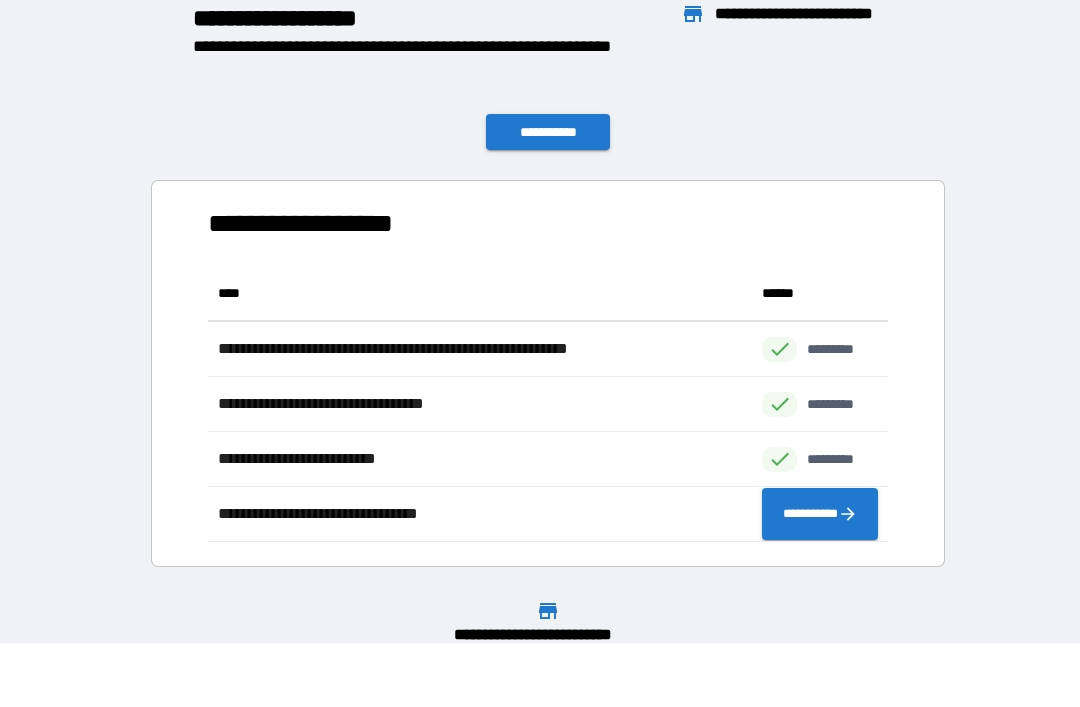 scroll, scrollTop: 1, scrollLeft: 1, axis: both 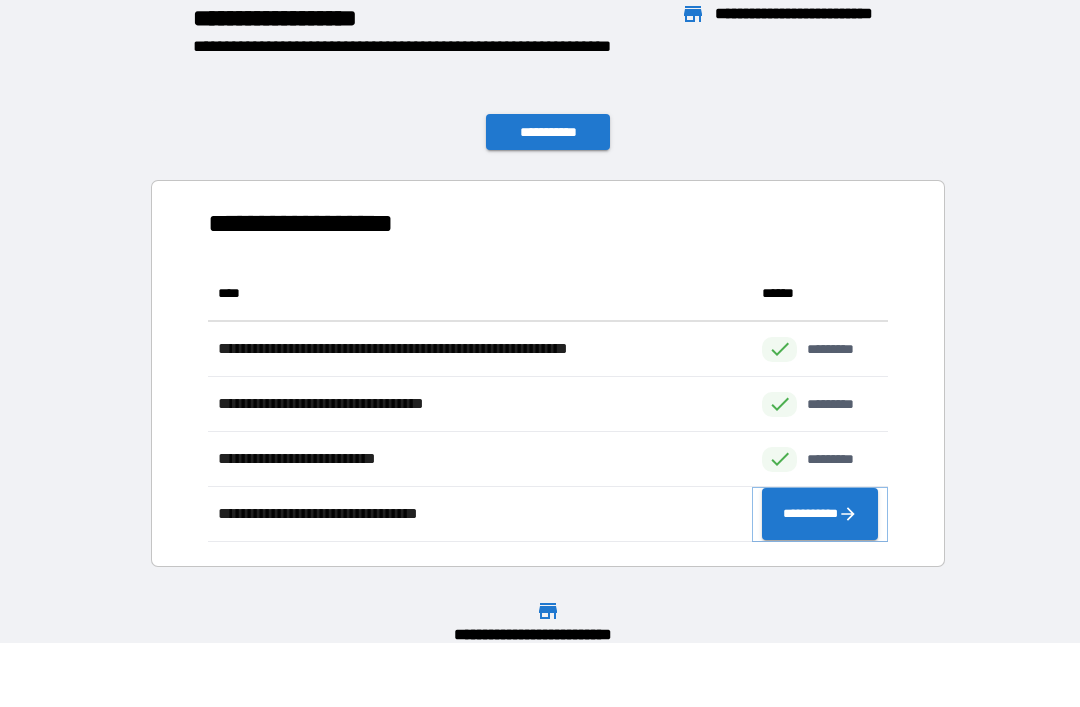 click on "**********" at bounding box center [820, 514] 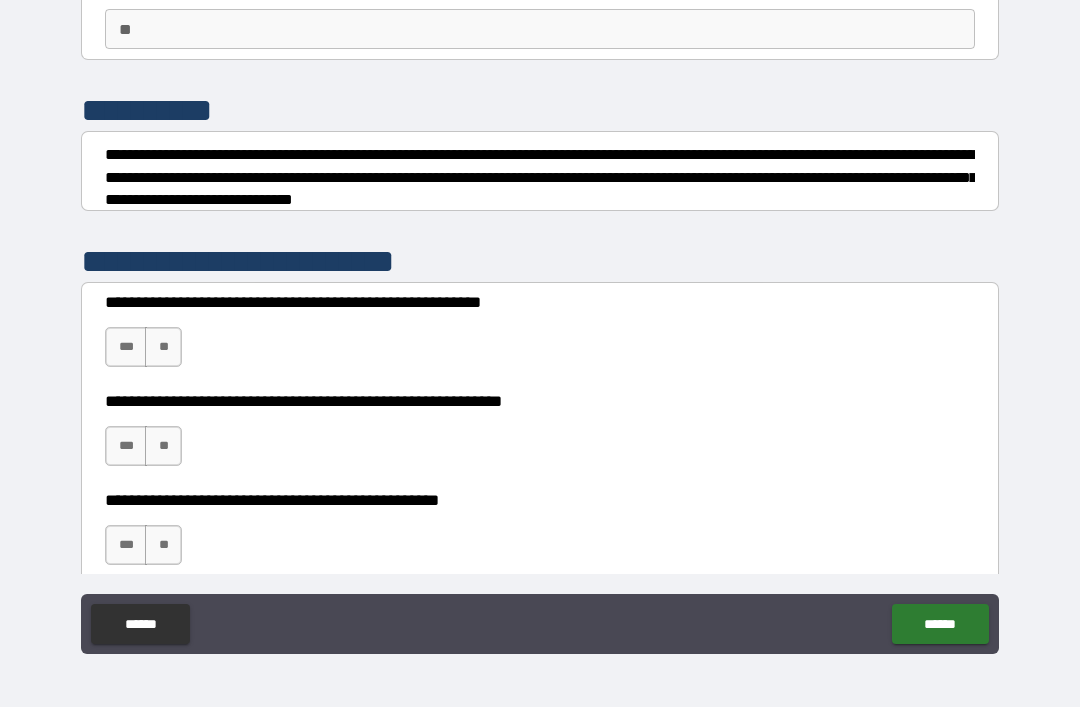 scroll, scrollTop: 204, scrollLeft: 0, axis: vertical 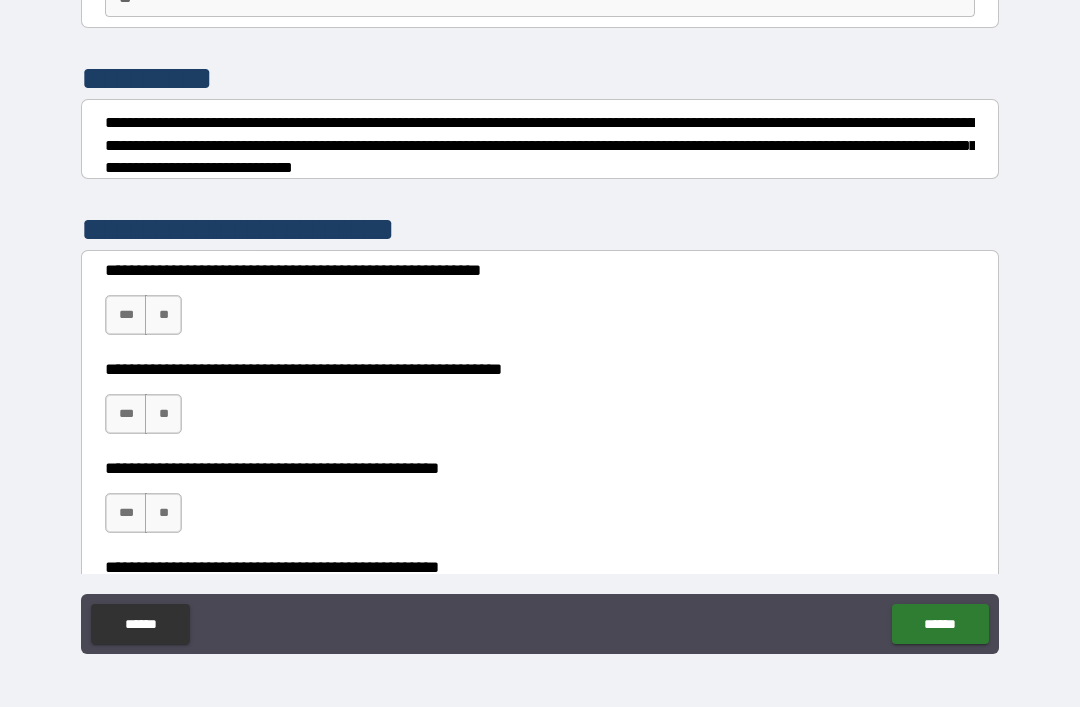 click on "***" at bounding box center (126, 315) 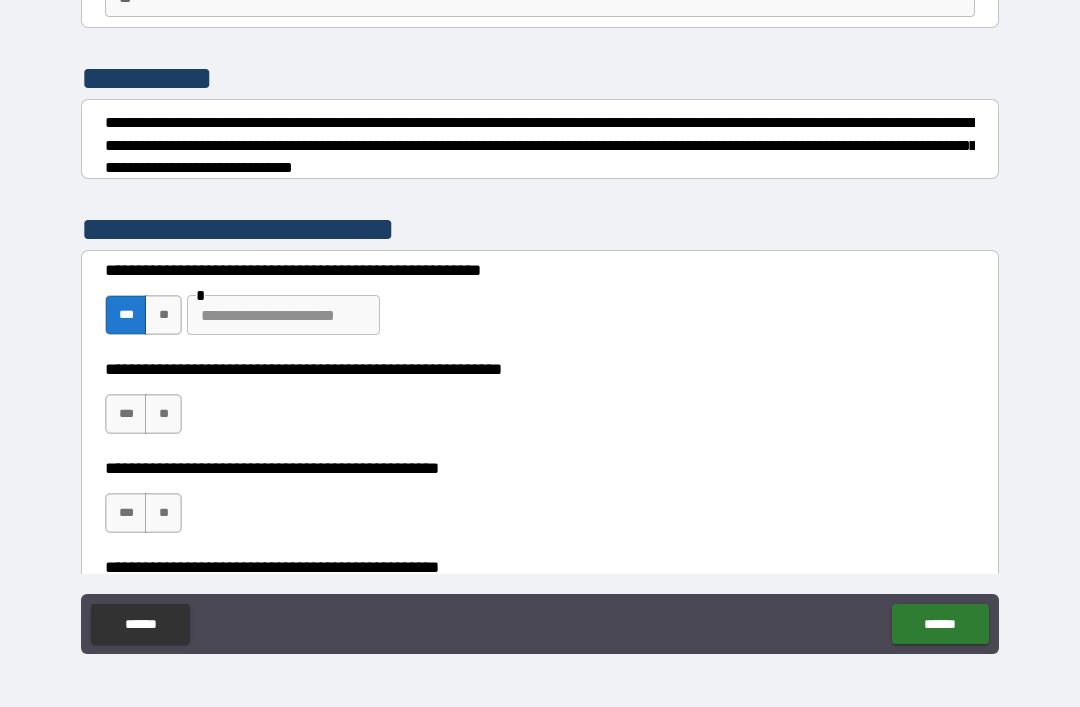click on "**" at bounding box center (163, 414) 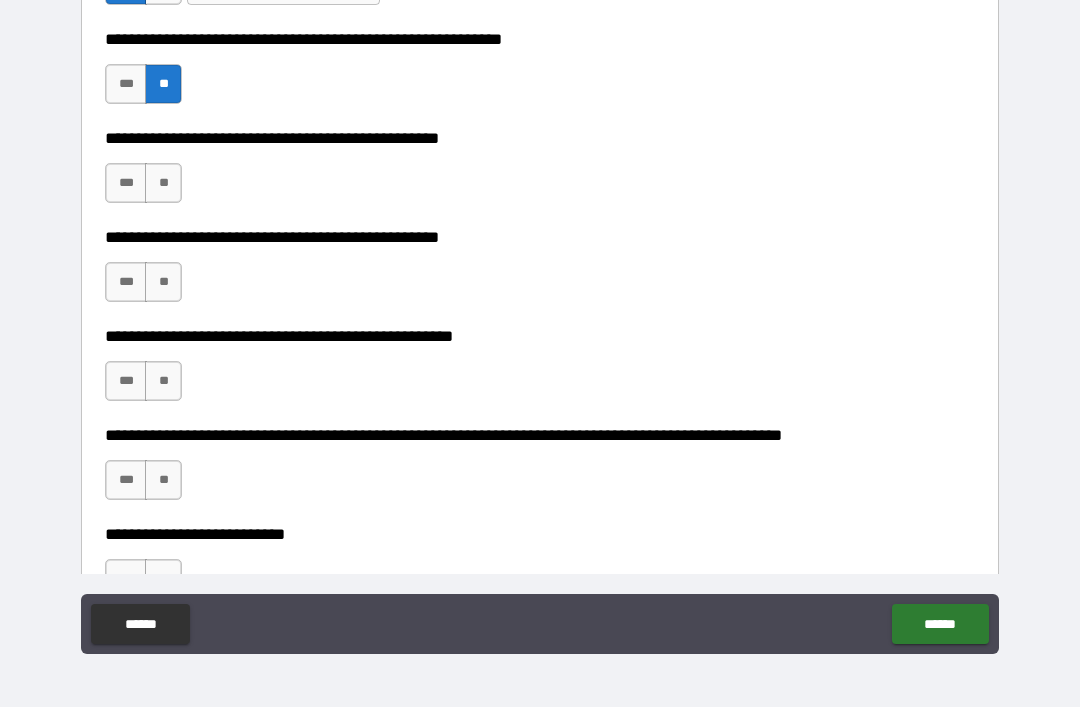 scroll, scrollTop: 537, scrollLeft: 0, axis: vertical 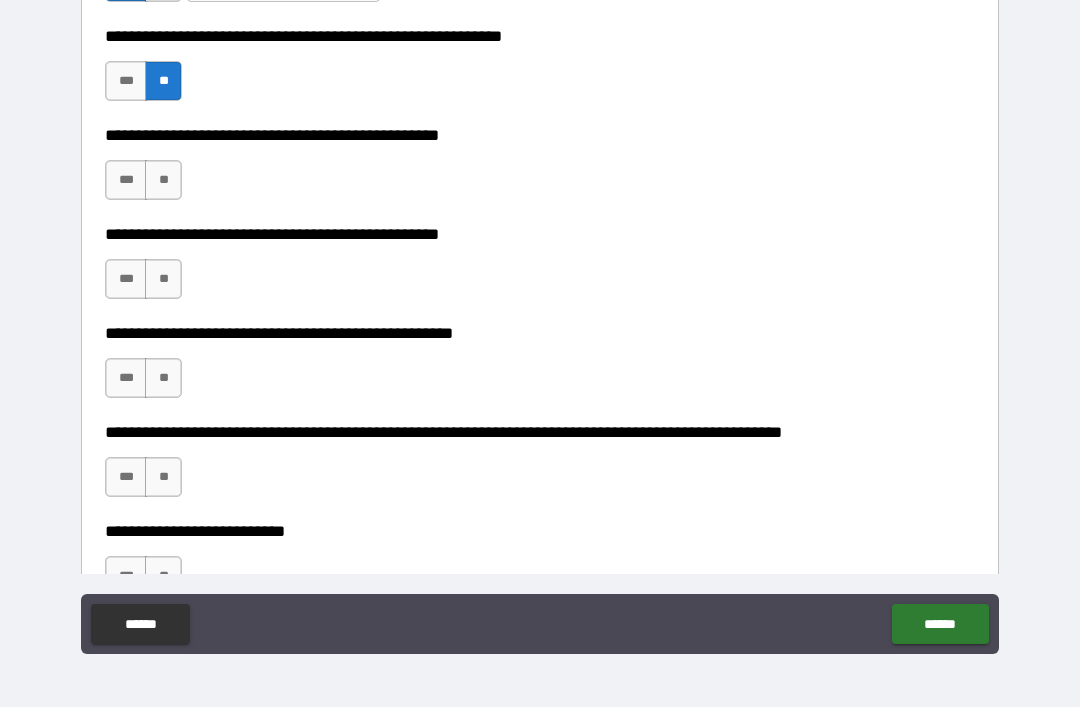click on "**" at bounding box center [163, 180] 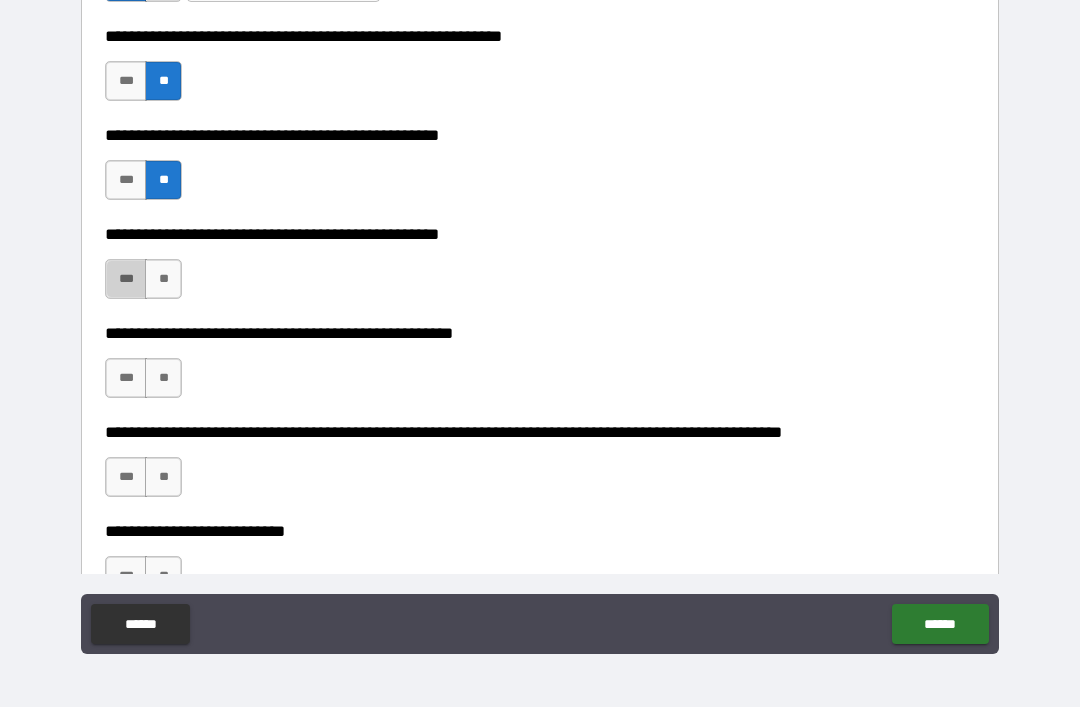 click on "***" at bounding box center (126, 279) 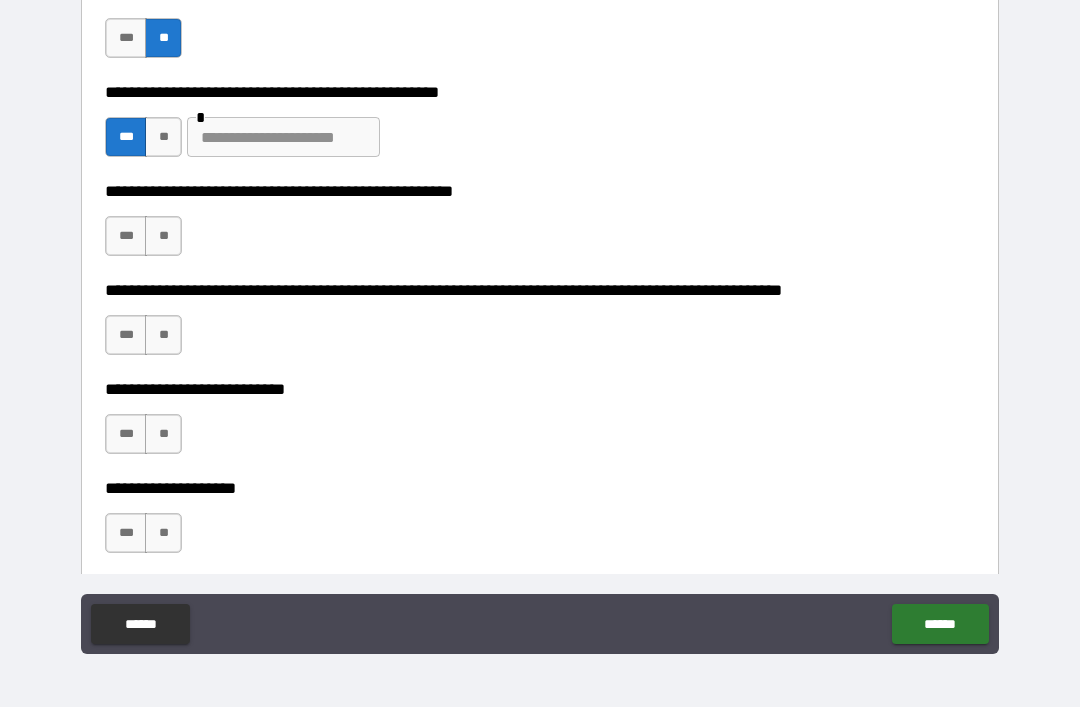 scroll, scrollTop: 686, scrollLeft: 0, axis: vertical 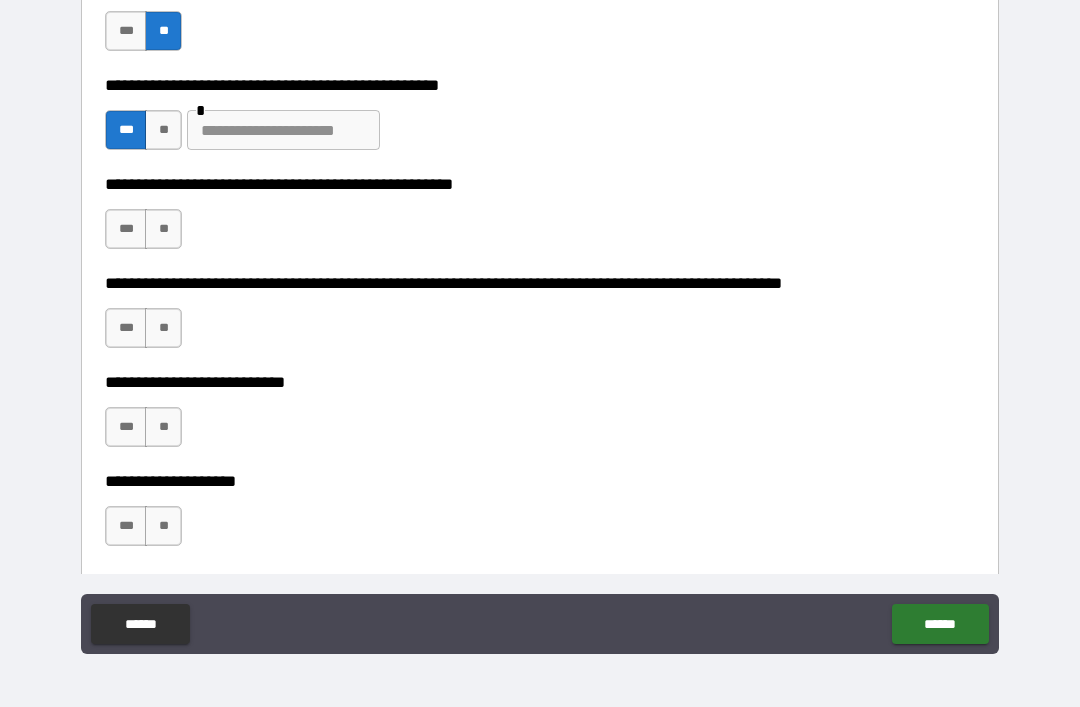 click on "**" at bounding box center [163, 229] 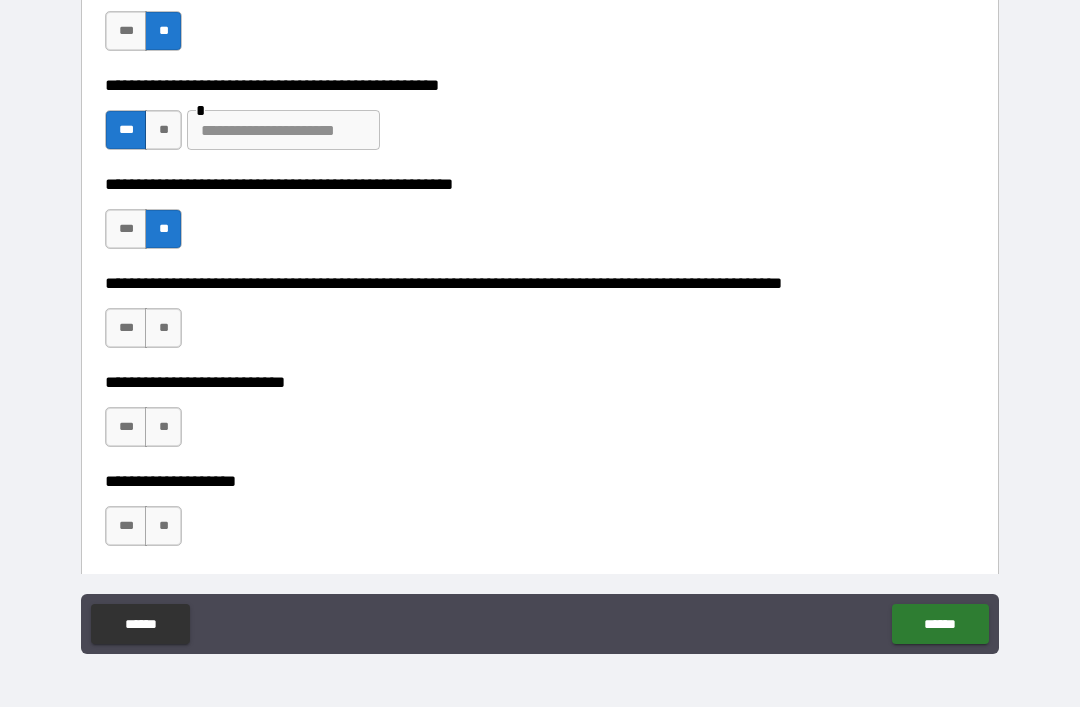 click on "**" at bounding box center (163, 328) 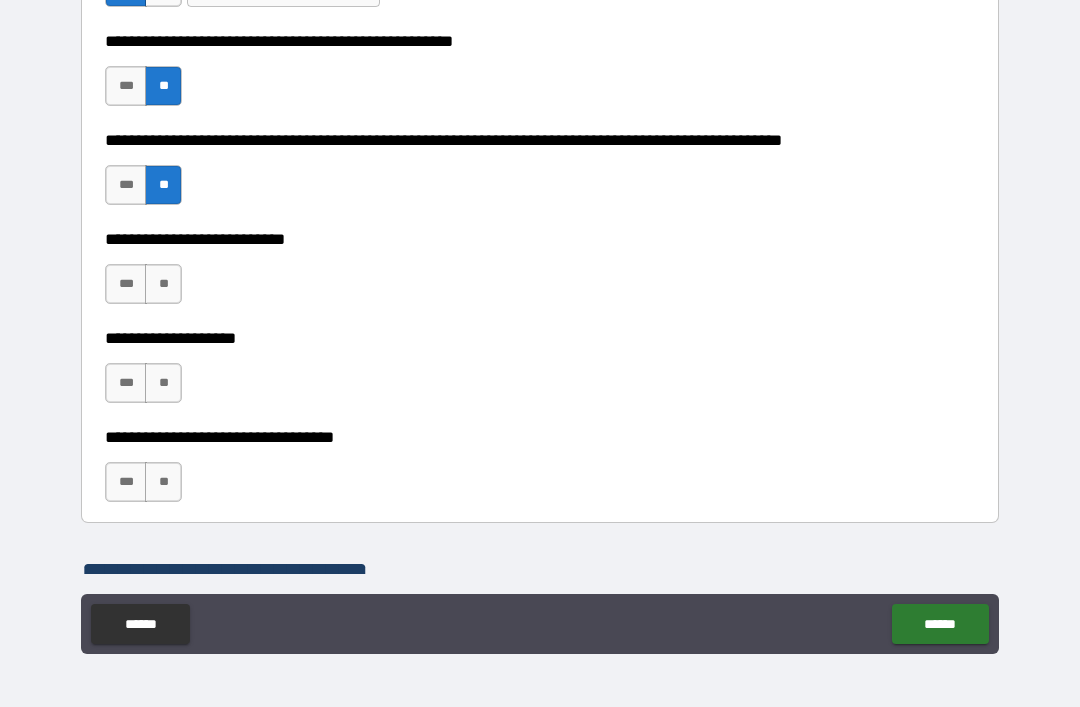 scroll, scrollTop: 837, scrollLeft: 0, axis: vertical 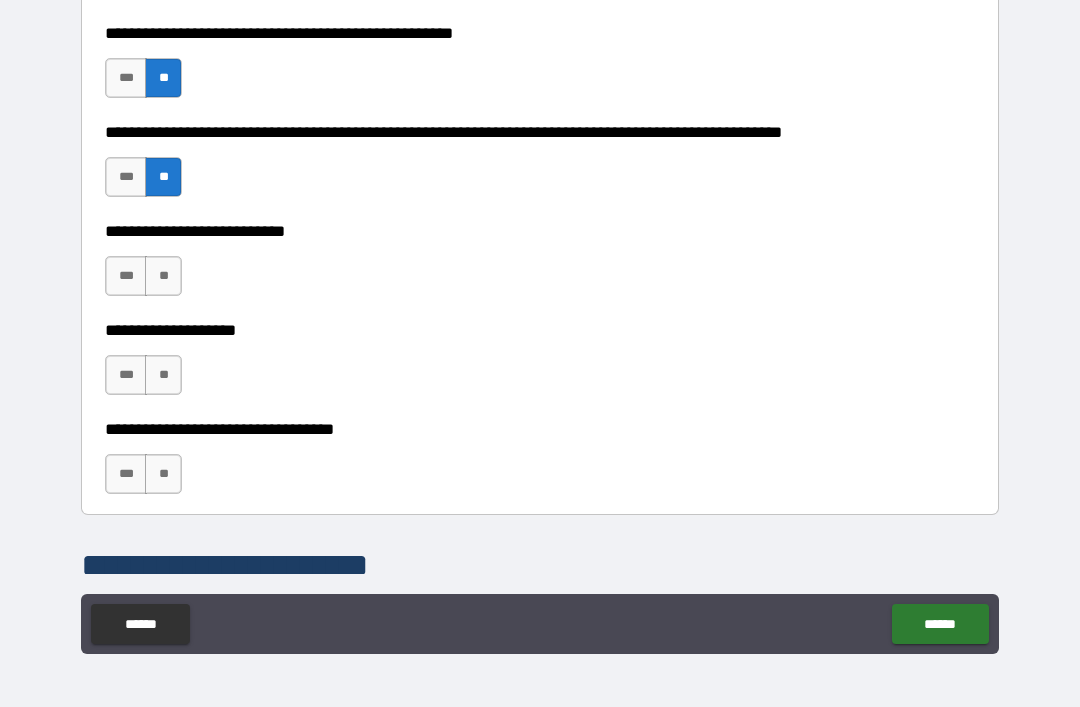 click on "**" at bounding box center (163, 276) 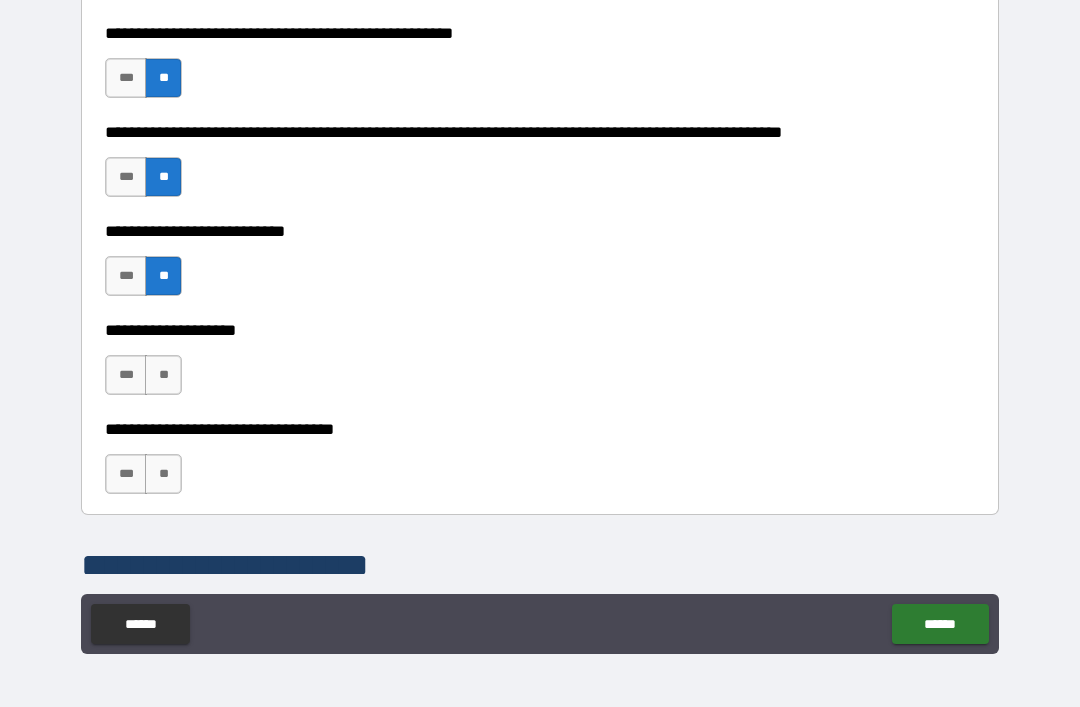 click on "**" at bounding box center (163, 375) 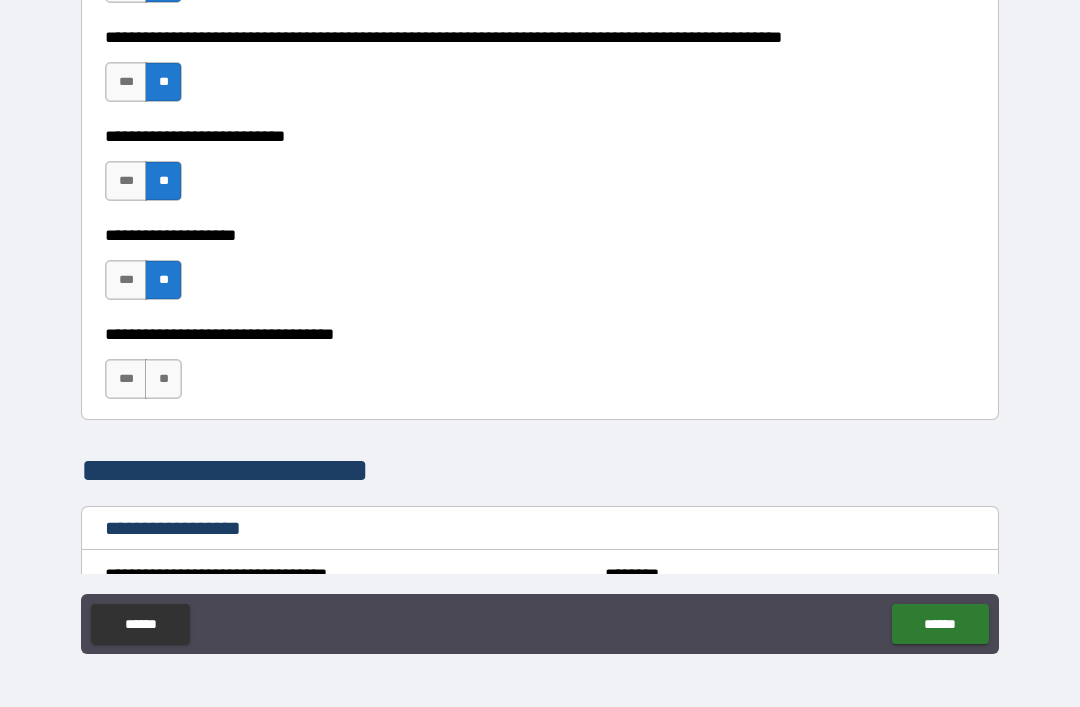 scroll, scrollTop: 994, scrollLeft: 0, axis: vertical 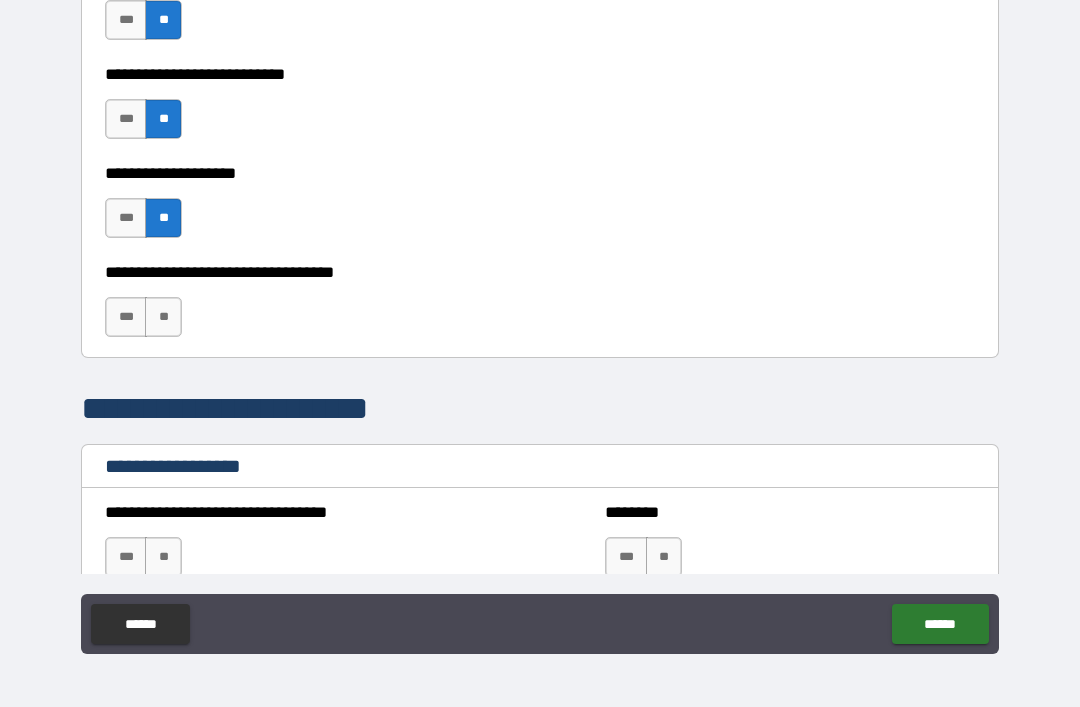 click on "**" at bounding box center (163, 317) 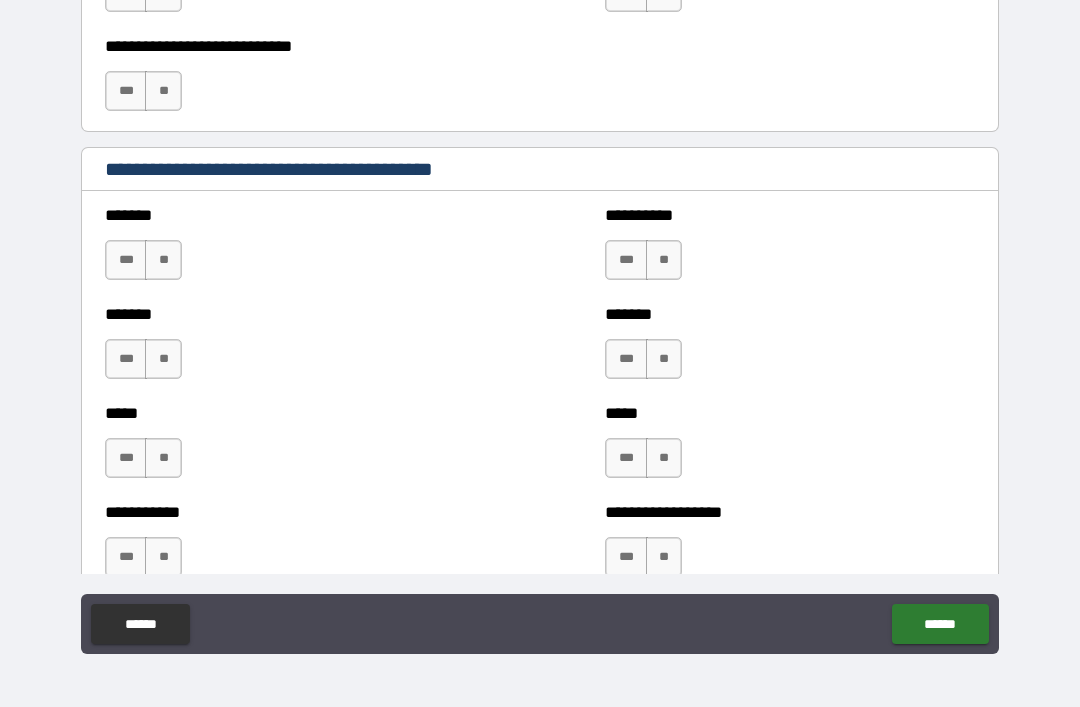 scroll, scrollTop: 1560, scrollLeft: 0, axis: vertical 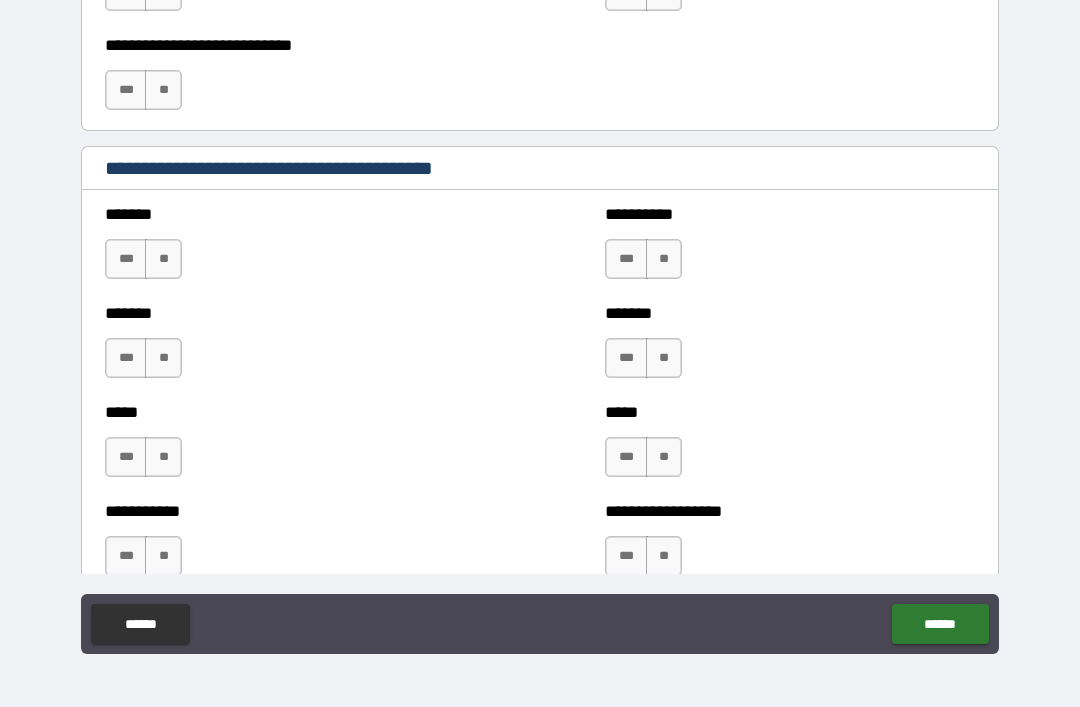 click on "**" at bounding box center [163, 259] 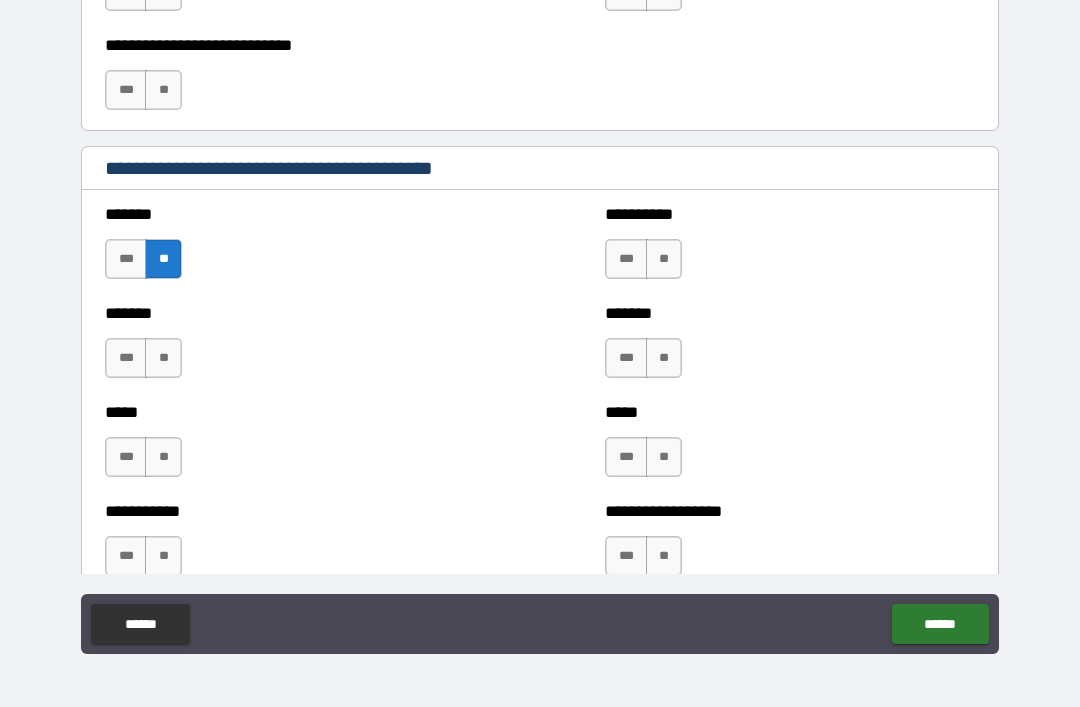 click on "**" at bounding box center [163, 358] 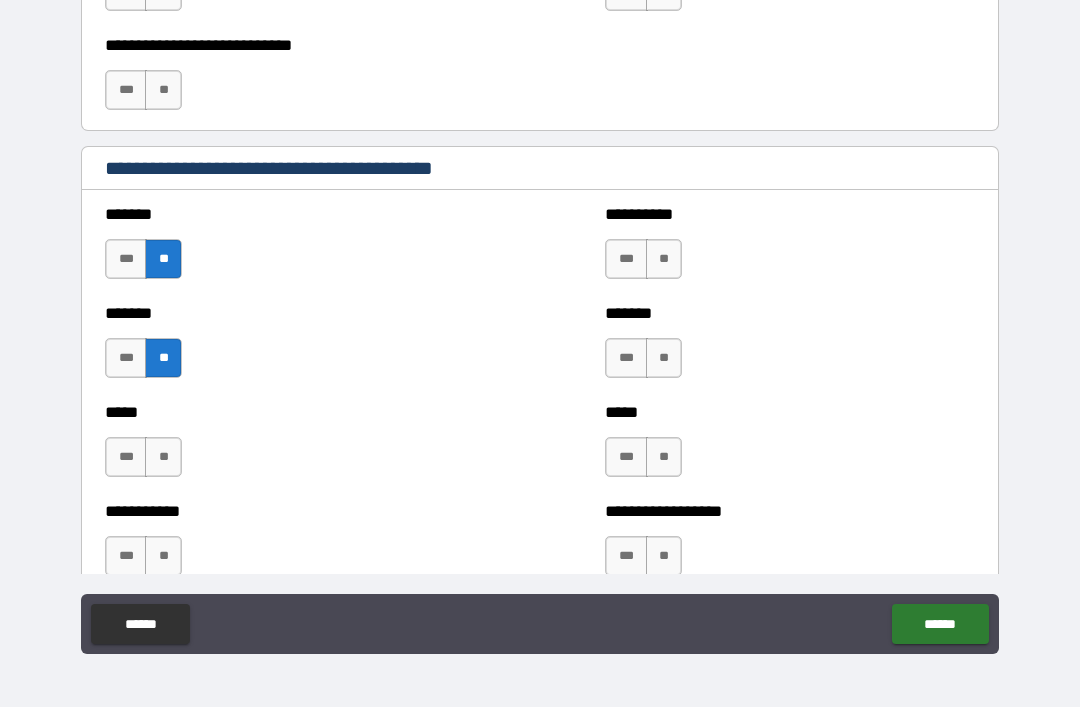 click on "**" at bounding box center (163, 457) 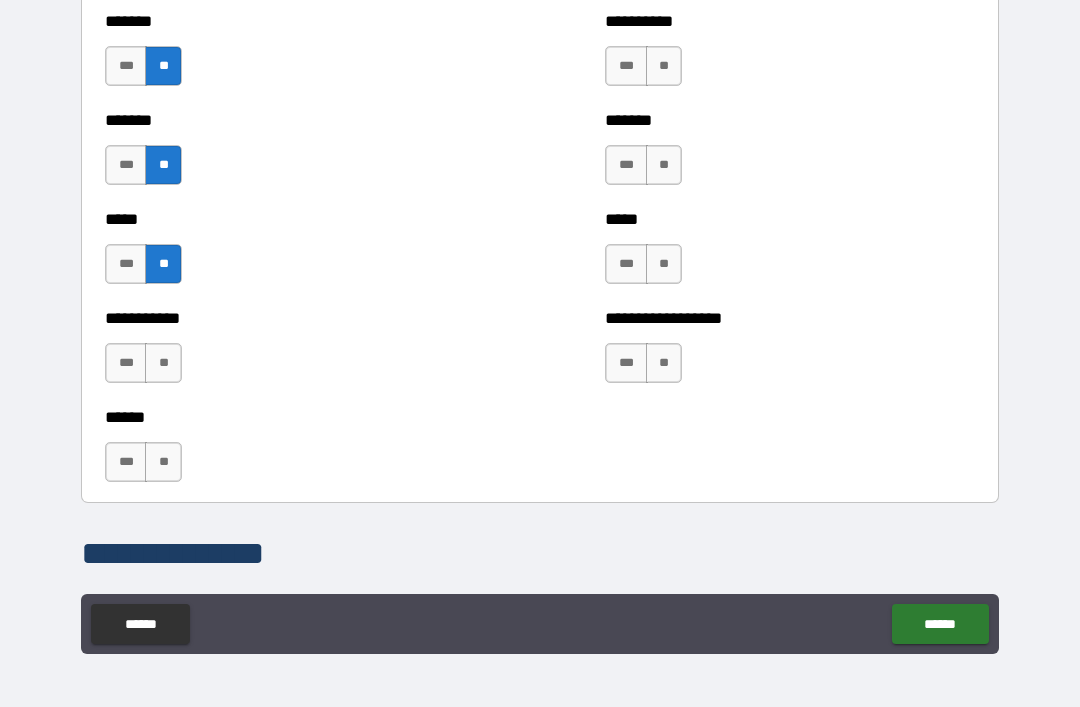 scroll, scrollTop: 1765, scrollLeft: 0, axis: vertical 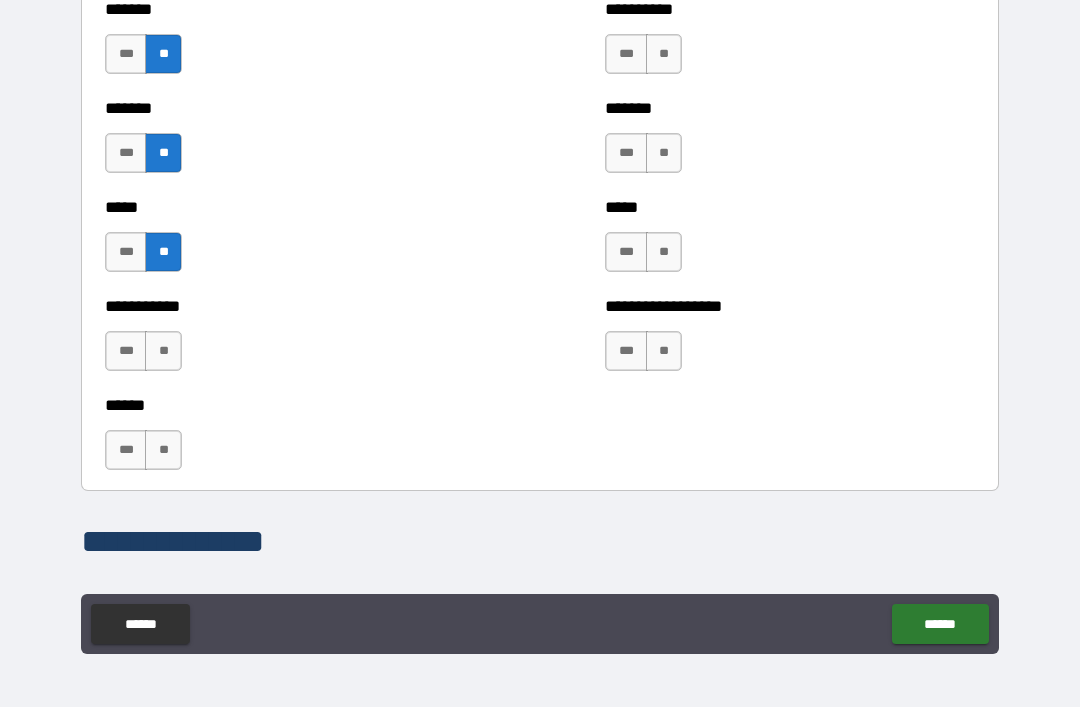 click on "**" at bounding box center (163, 351) 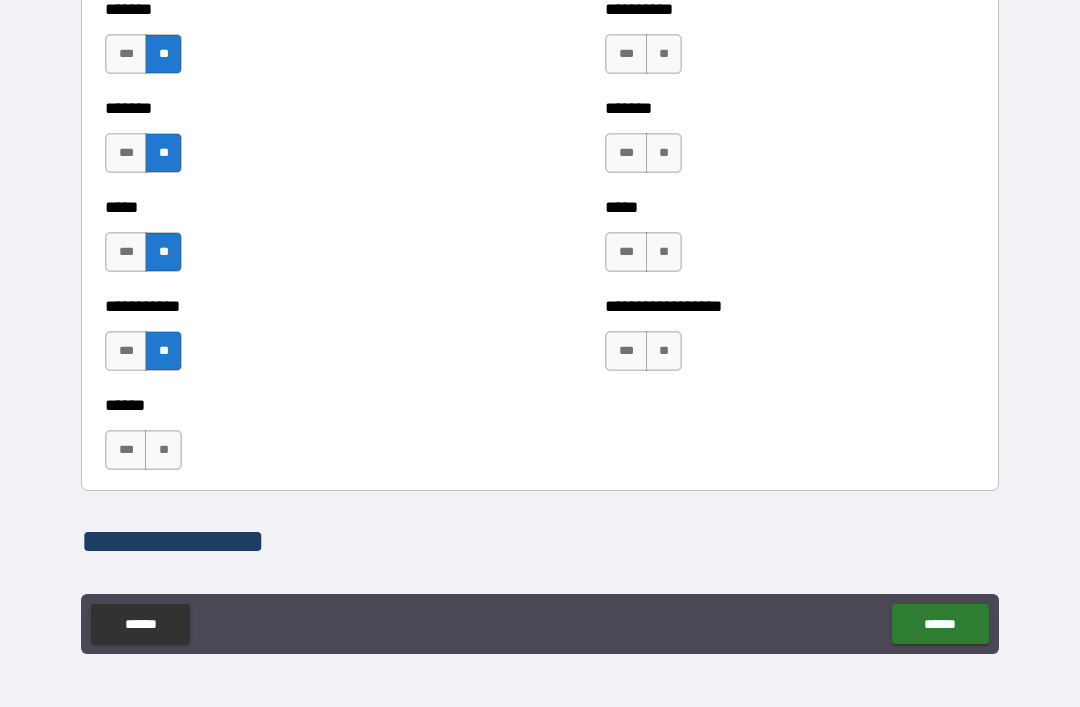 click on "**" at bounding box center (163, 450) 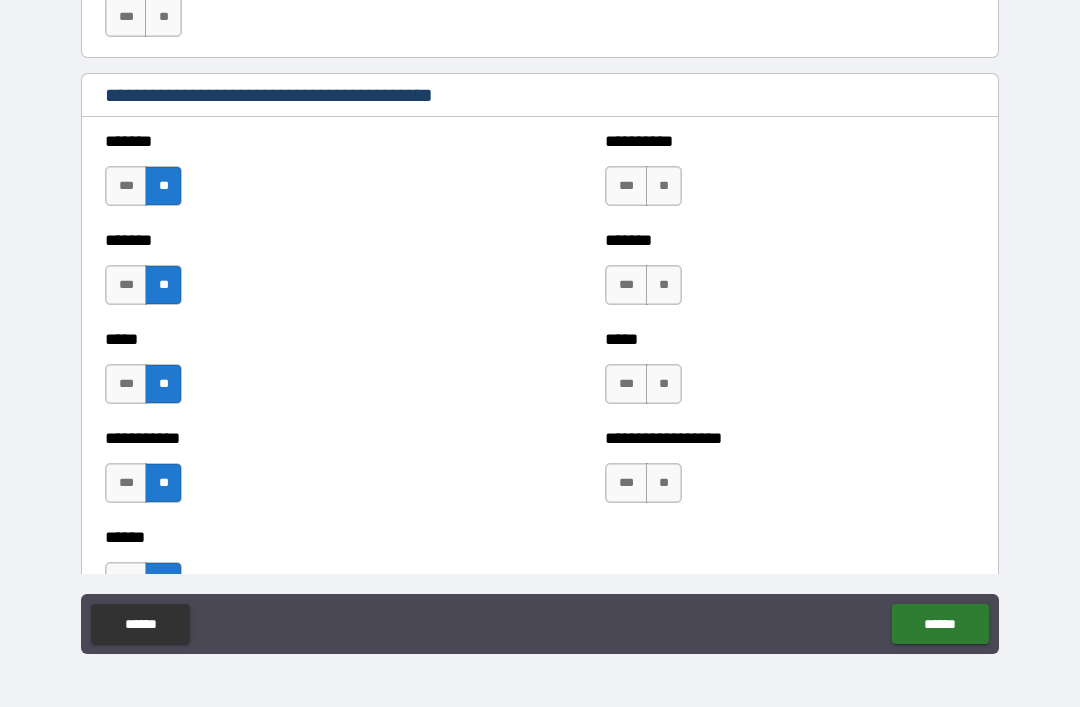 scroll, scrollTop: 1615, scrollLeft: 0, axis: vertical 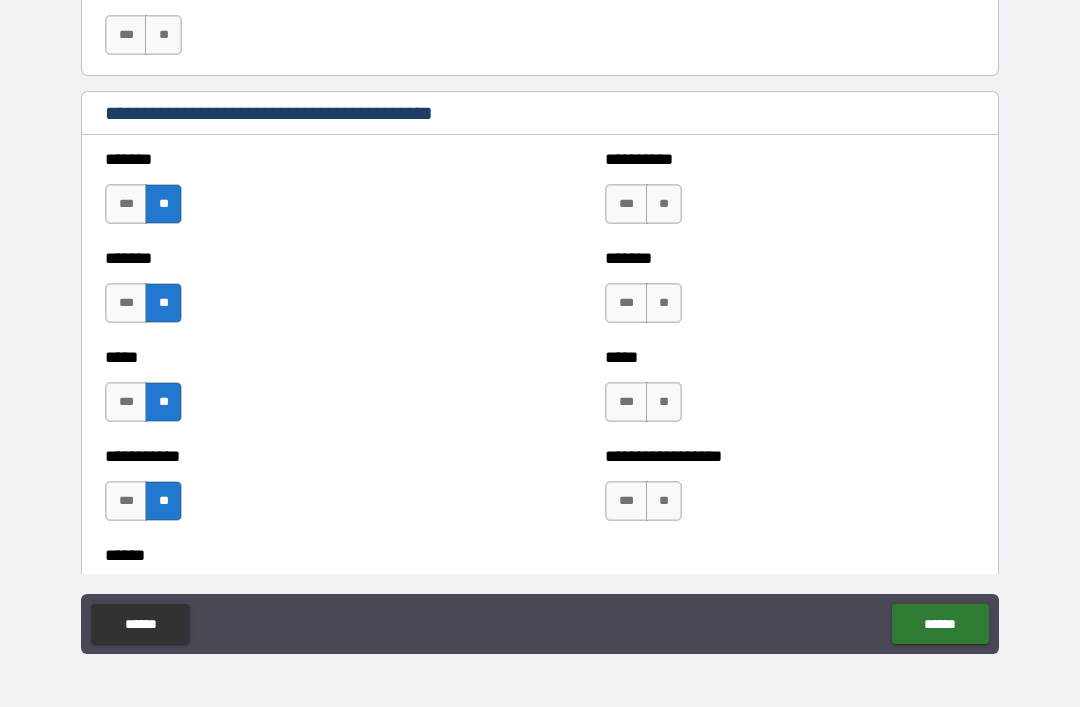click on "**" at bounding box center (664, 204) 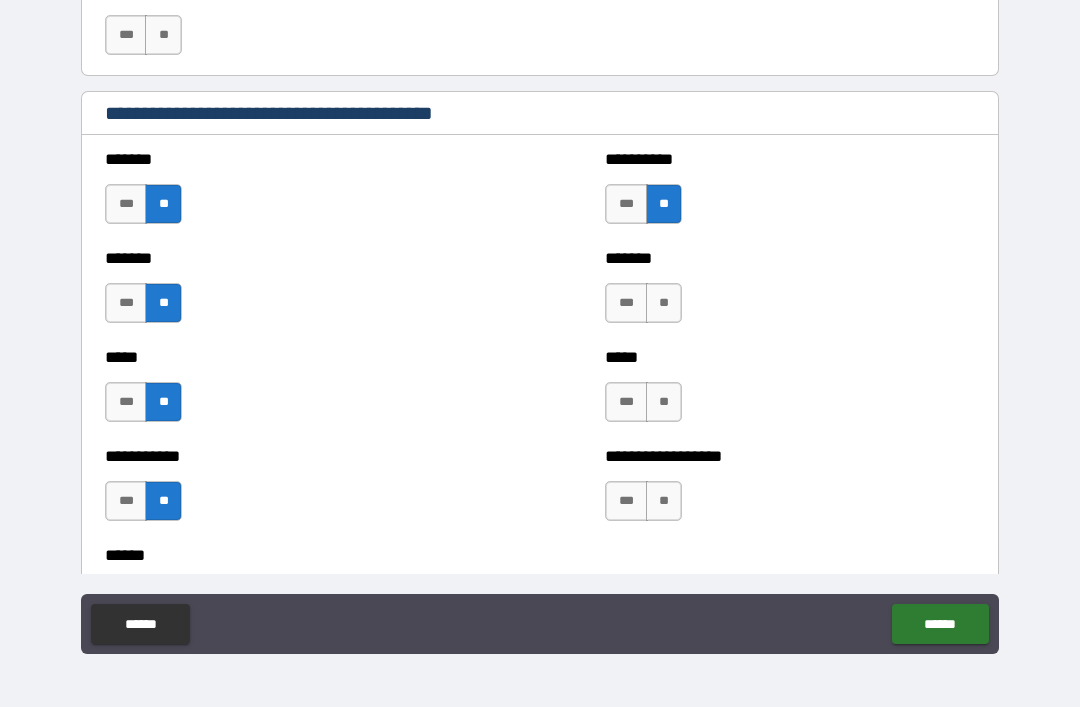 click on "**" at bounding box center (664, 303) 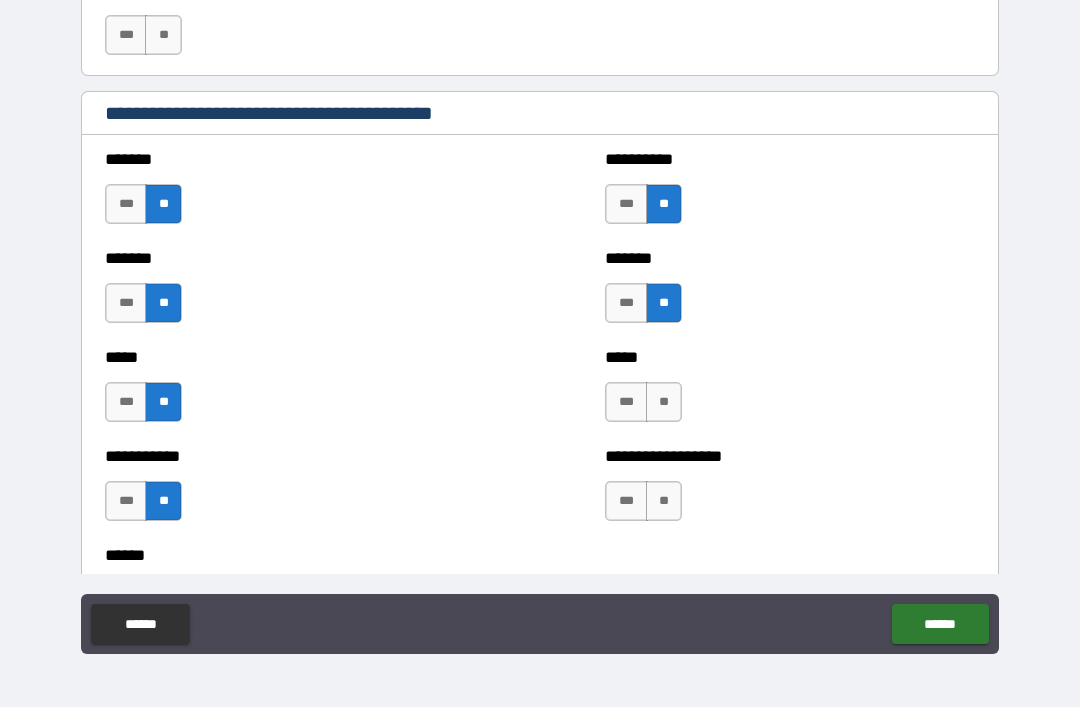 click on "**" at bounding box center [664, 402] 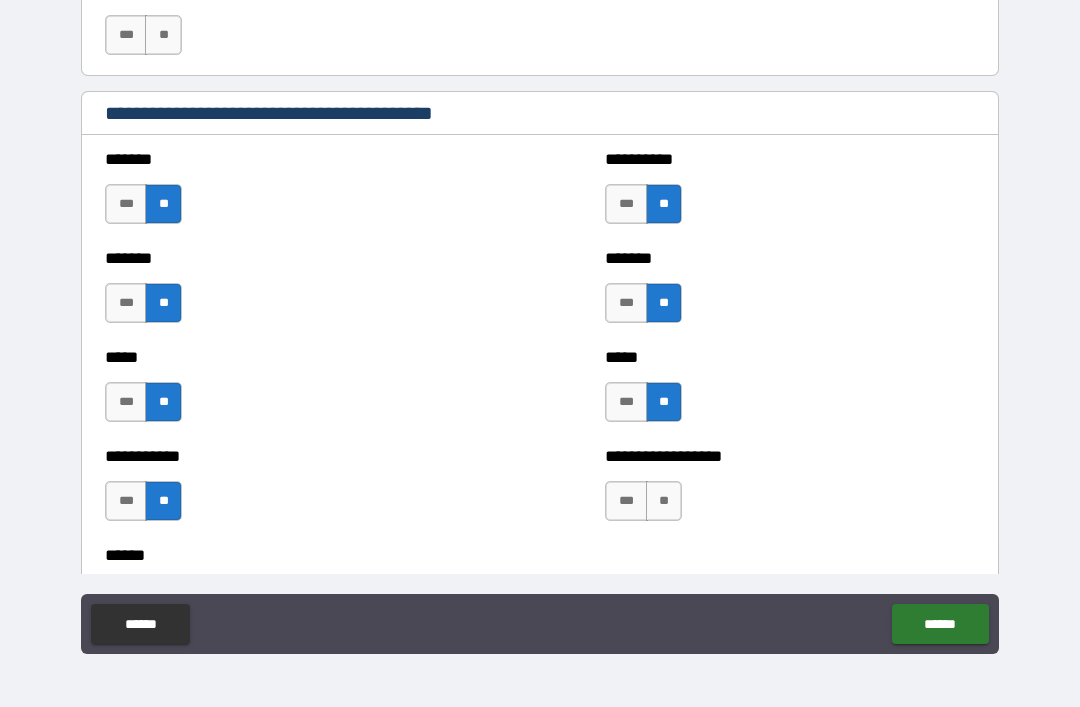 click on "**" at bounding box center (664, 501) 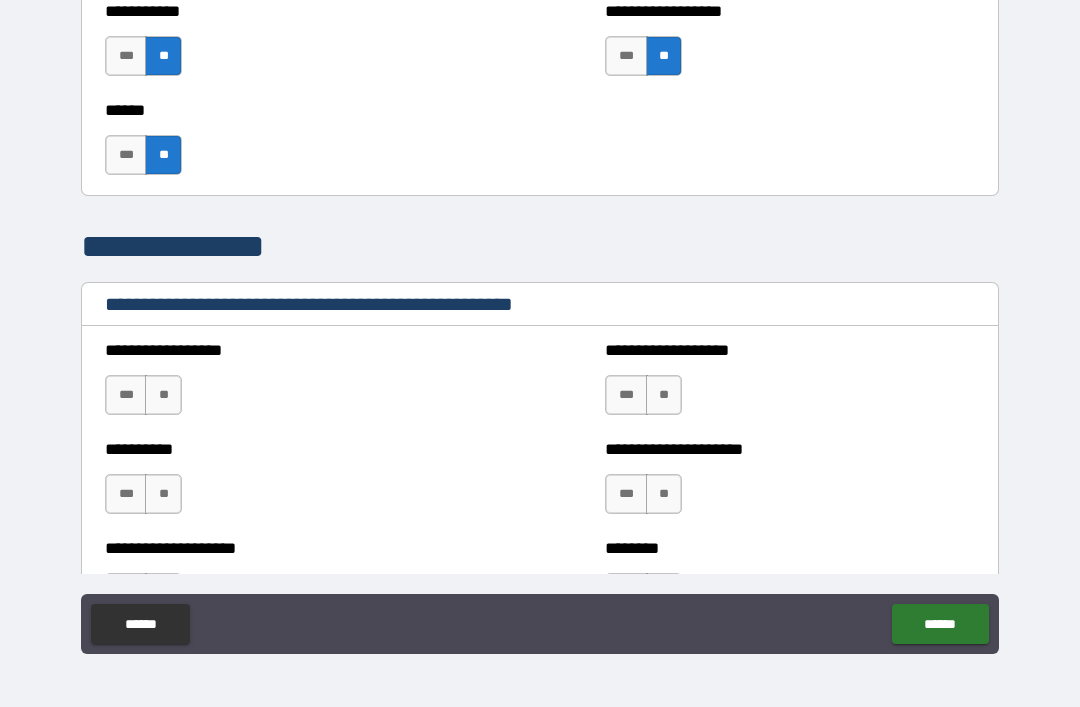 scroll, scrollTop: 2062, scrollLeft: 0, axis: vertical 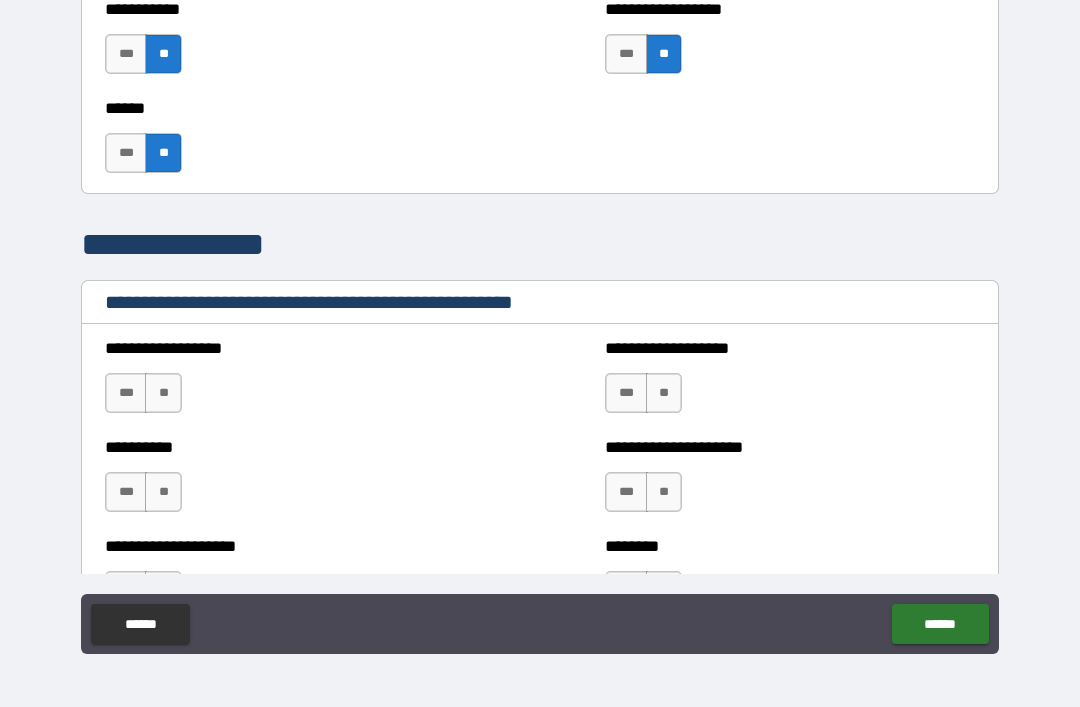 click on "**" at bounding box center (163, 393) 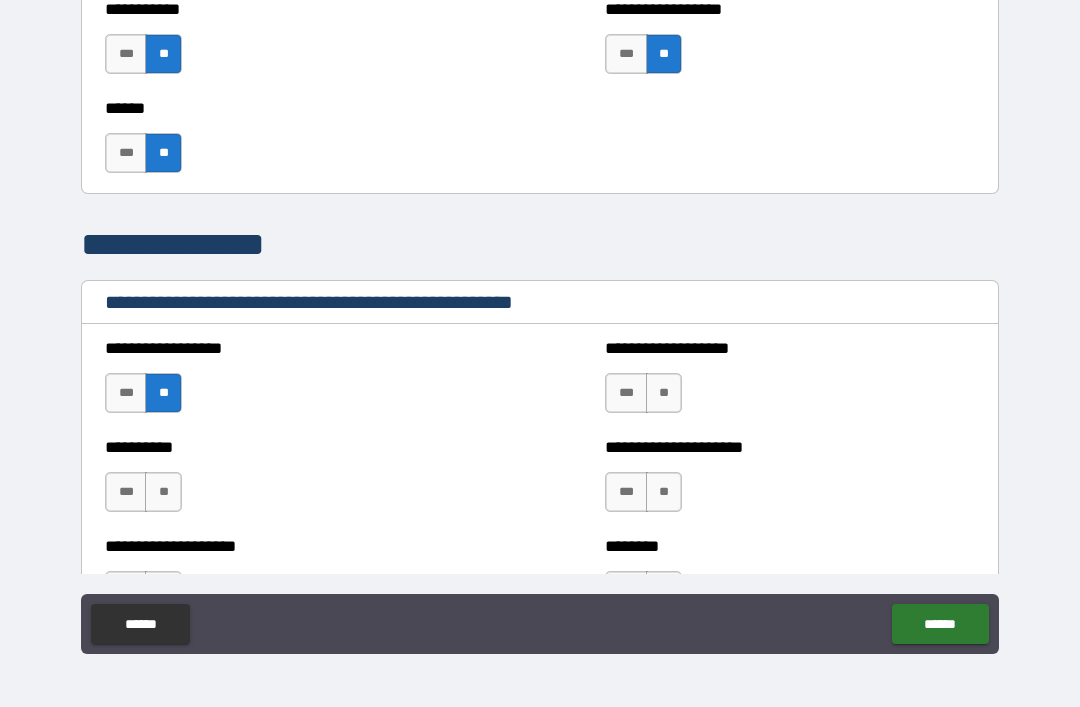 click on "**" at bounding box center (163, 492) 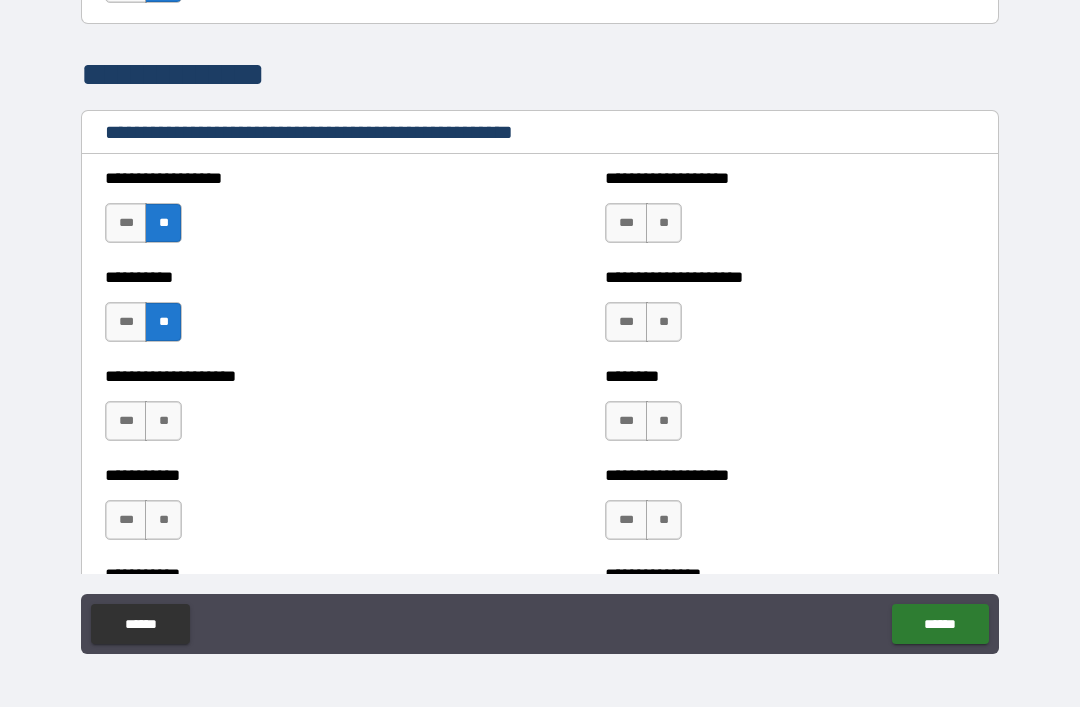 scroll, scrollTop: 2244, scrollLeft: 0, axis: vertical 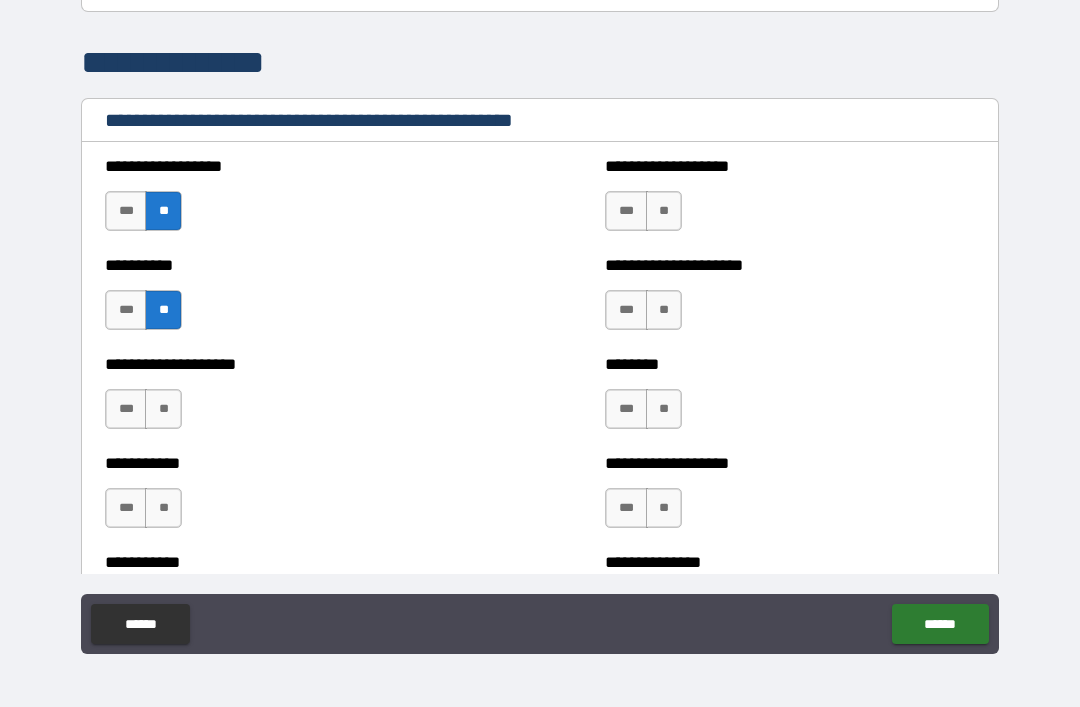 click on "**" at bounding box center (664, 211) 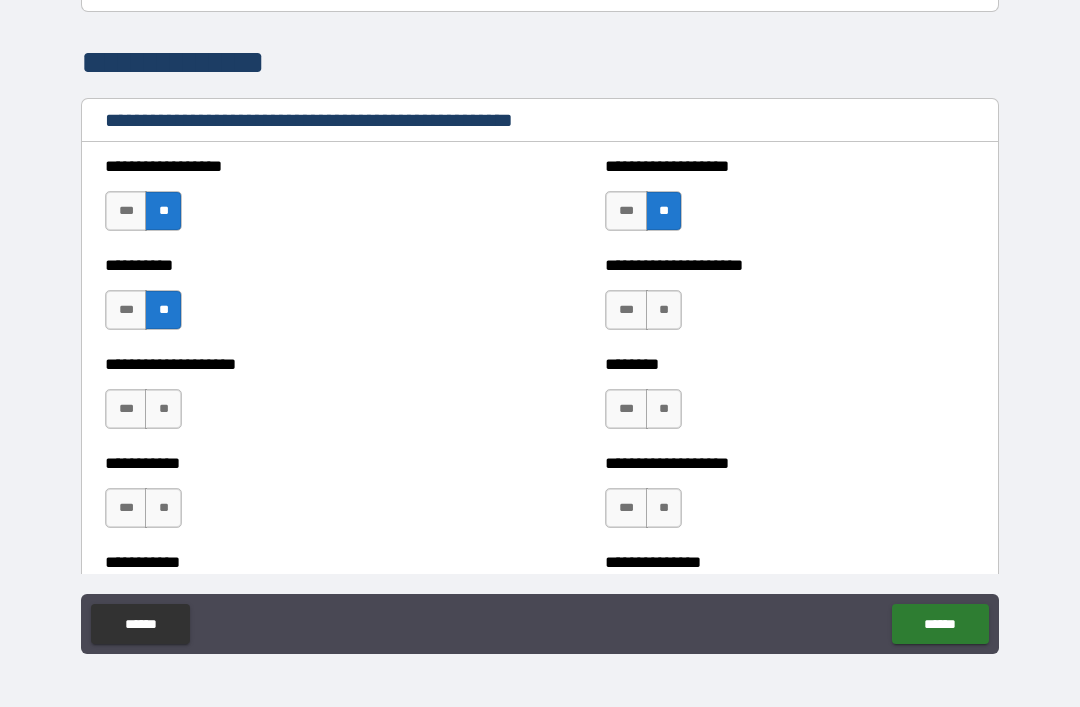click on "**" at bounding box center (664, 310) 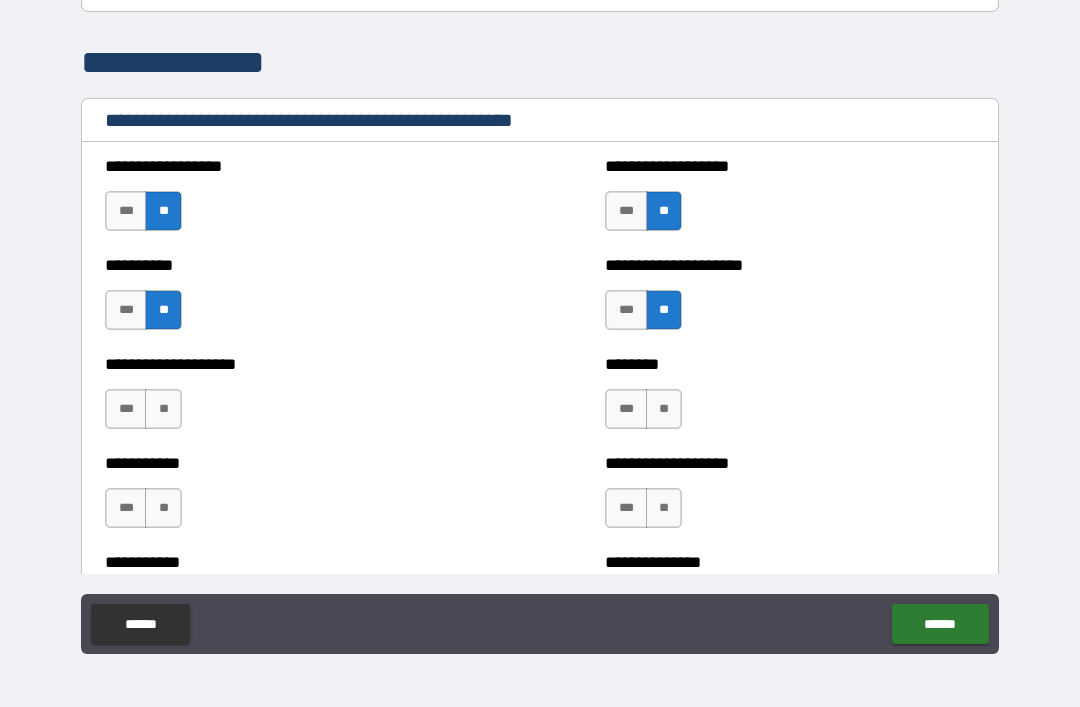 click on "***" at bounding box center (626, 409) 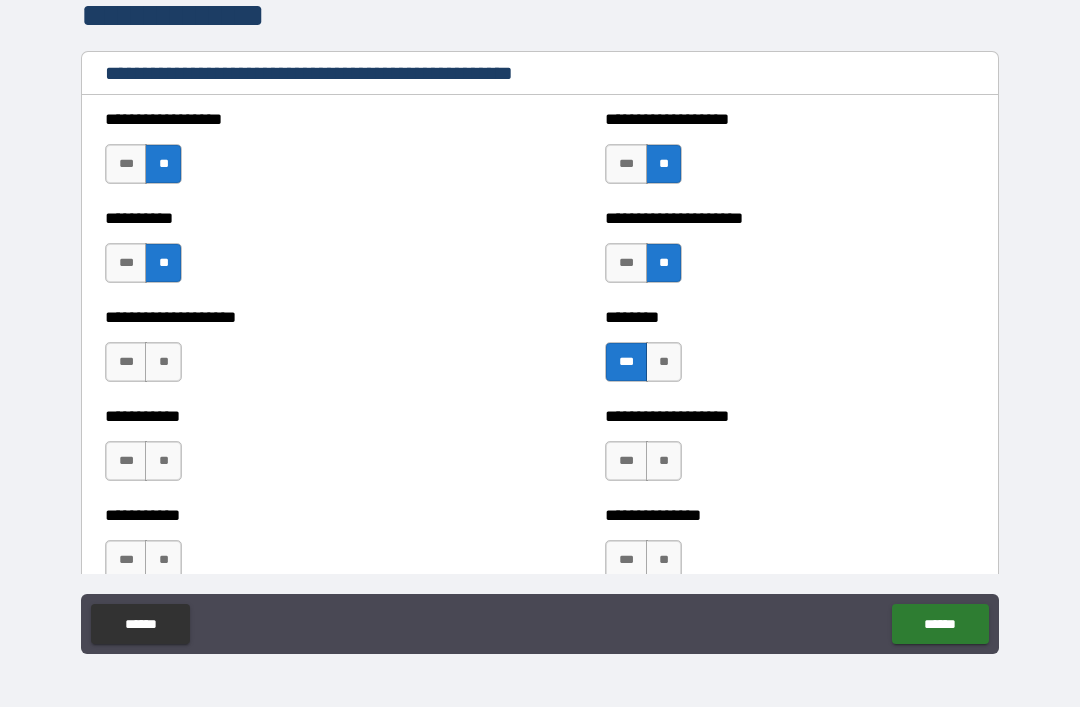 scroll, scrollTop: 2301, scrollLeft: 0, axis: vertical 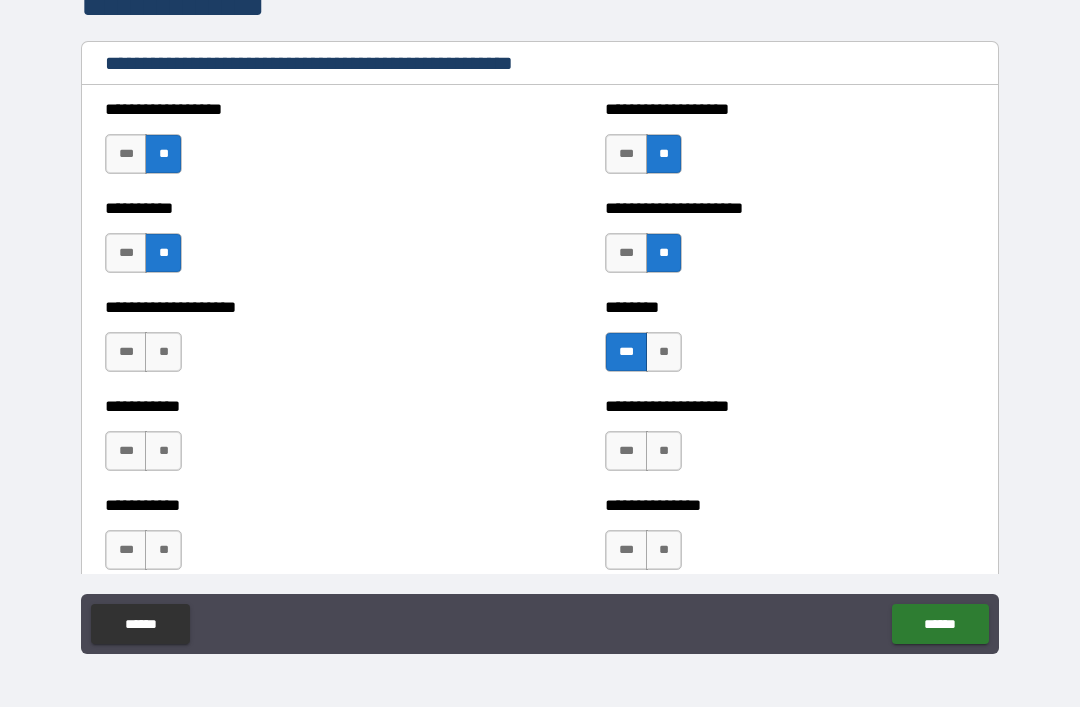 click on "**" at bounding box center (163, 352) 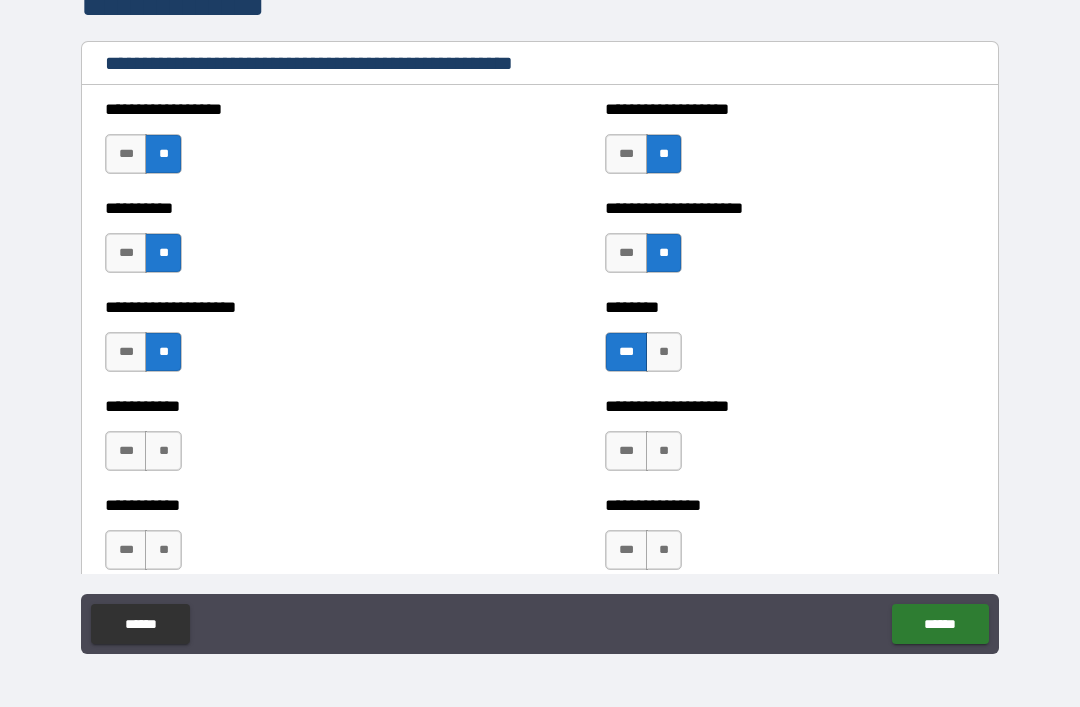 click on "**" at bounding box center [163, 451] 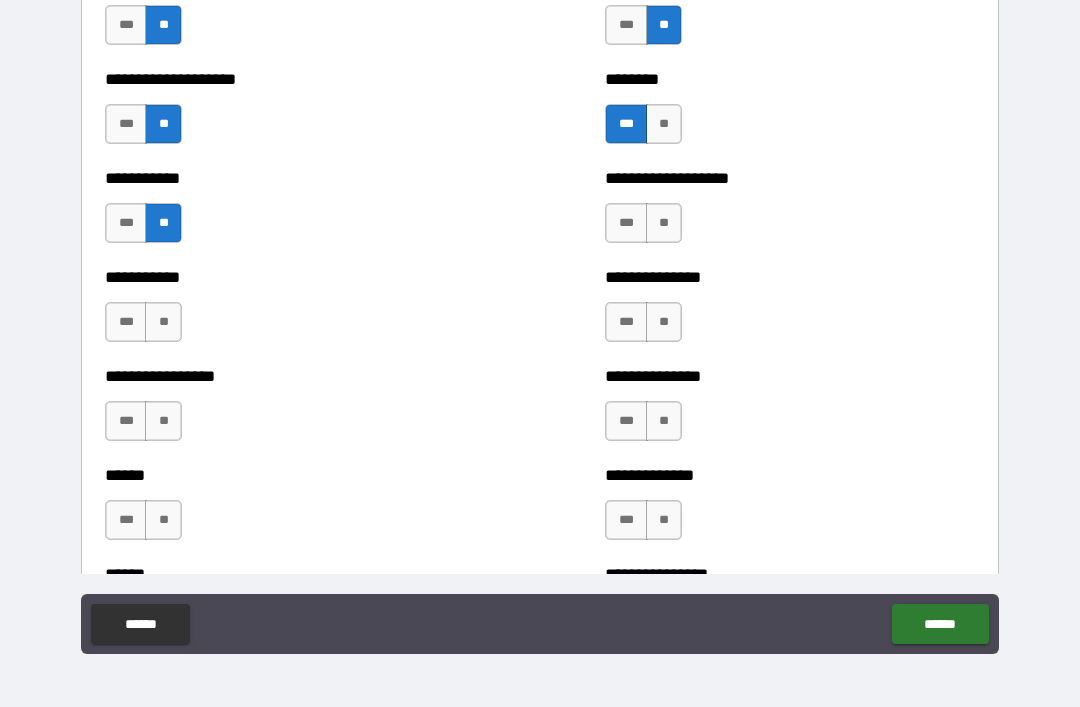 scroll, scrollTop: 2530, scrollLeft: 0, axis: vertical 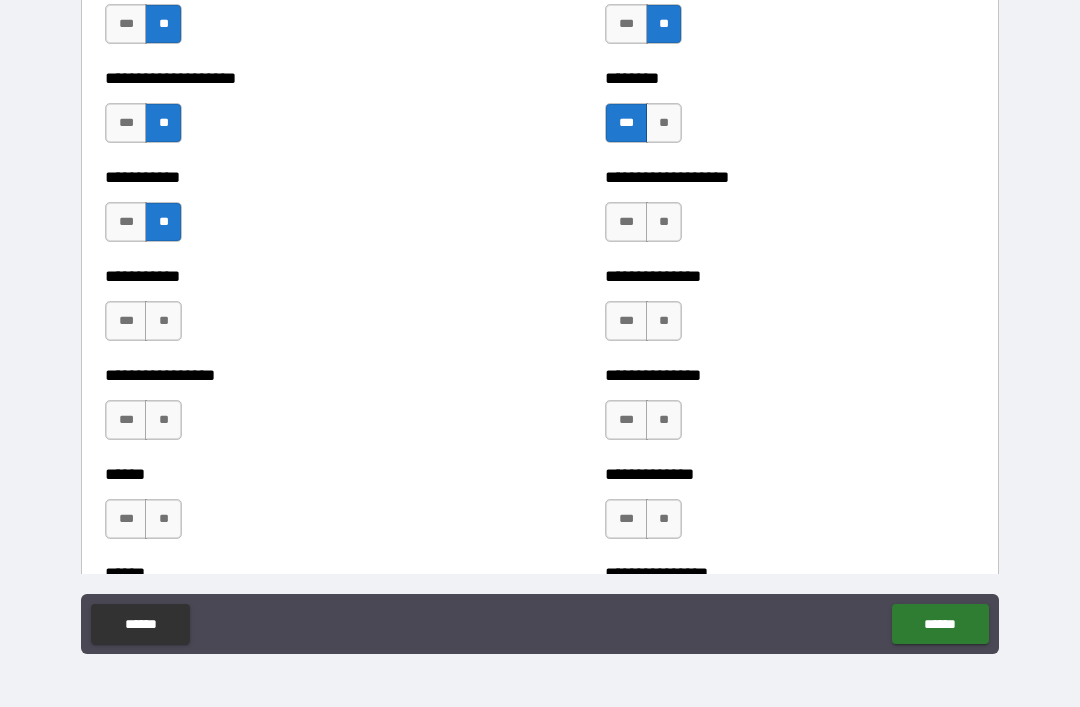 click on "**" at bounding box center (163, 321) 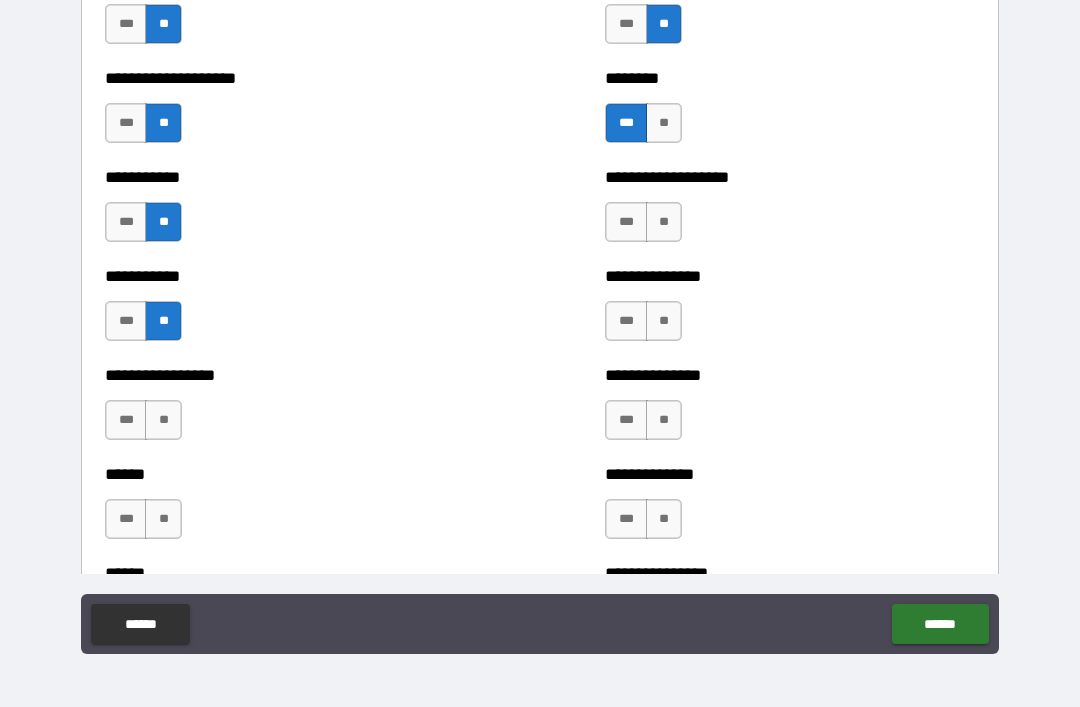 click on "**" at bounding box center [664, 222] 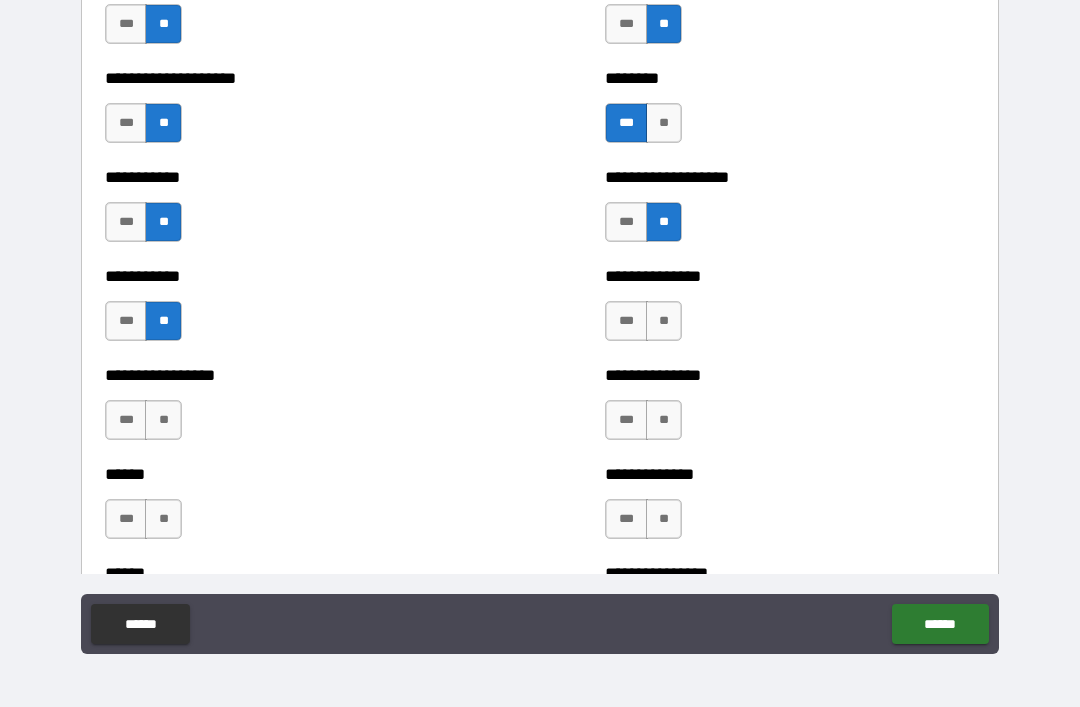 click on "**" at bounding box center (664, 321) 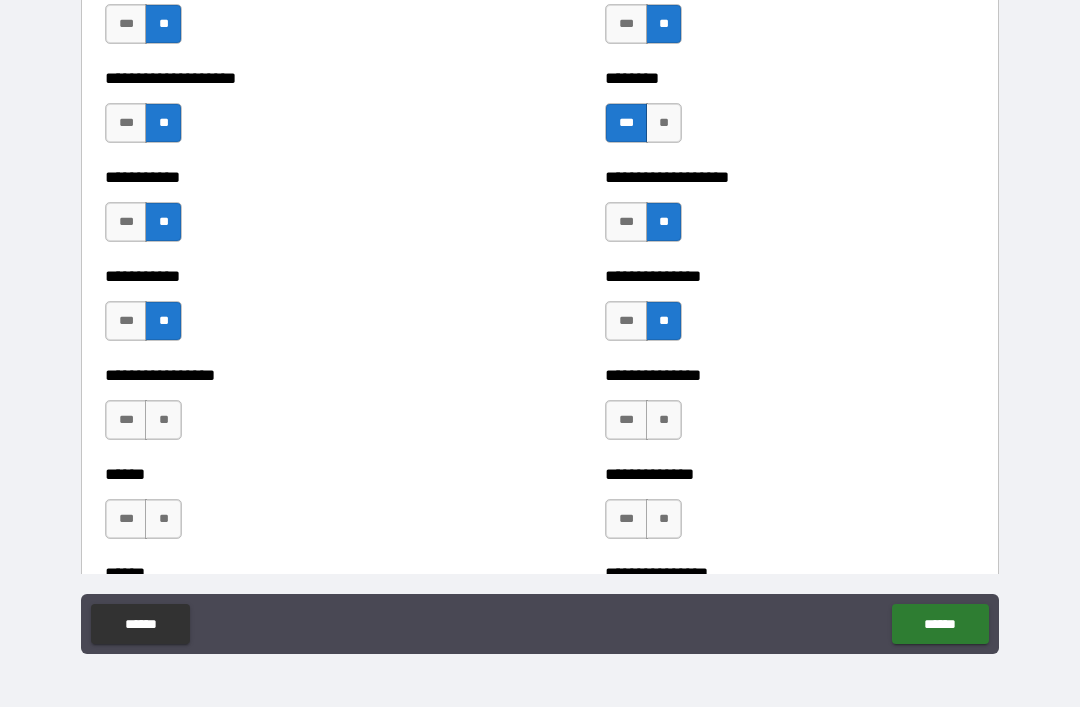 click on "**" at bounding box center (664, 420) 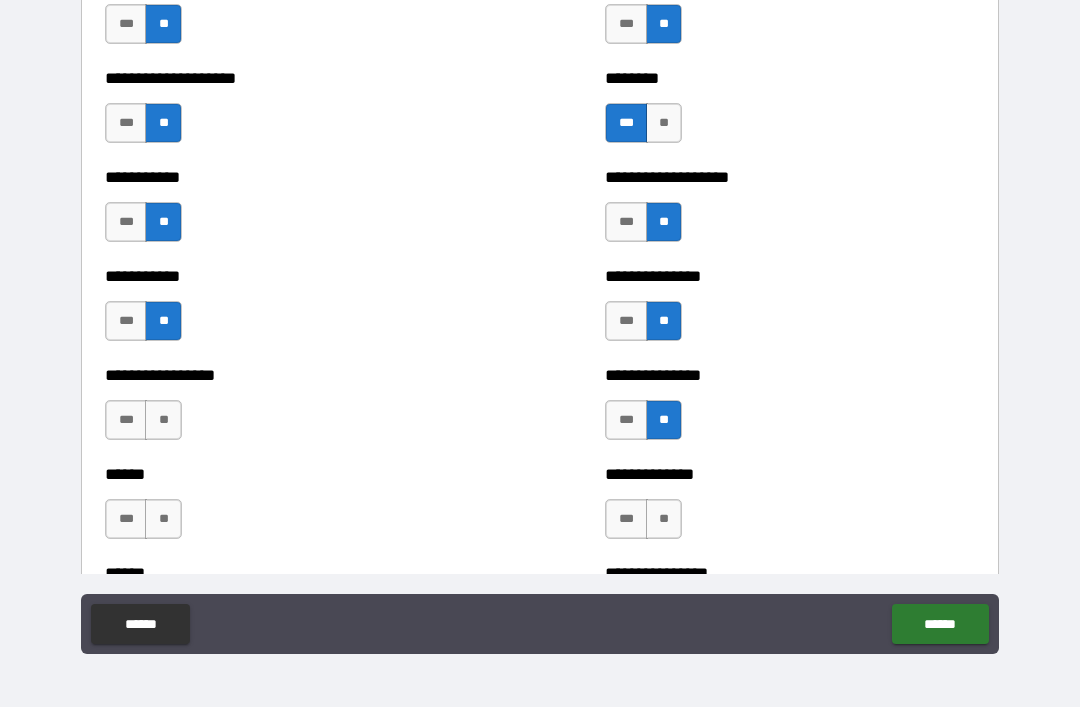 click on "**" at bounding box center [163, 420] 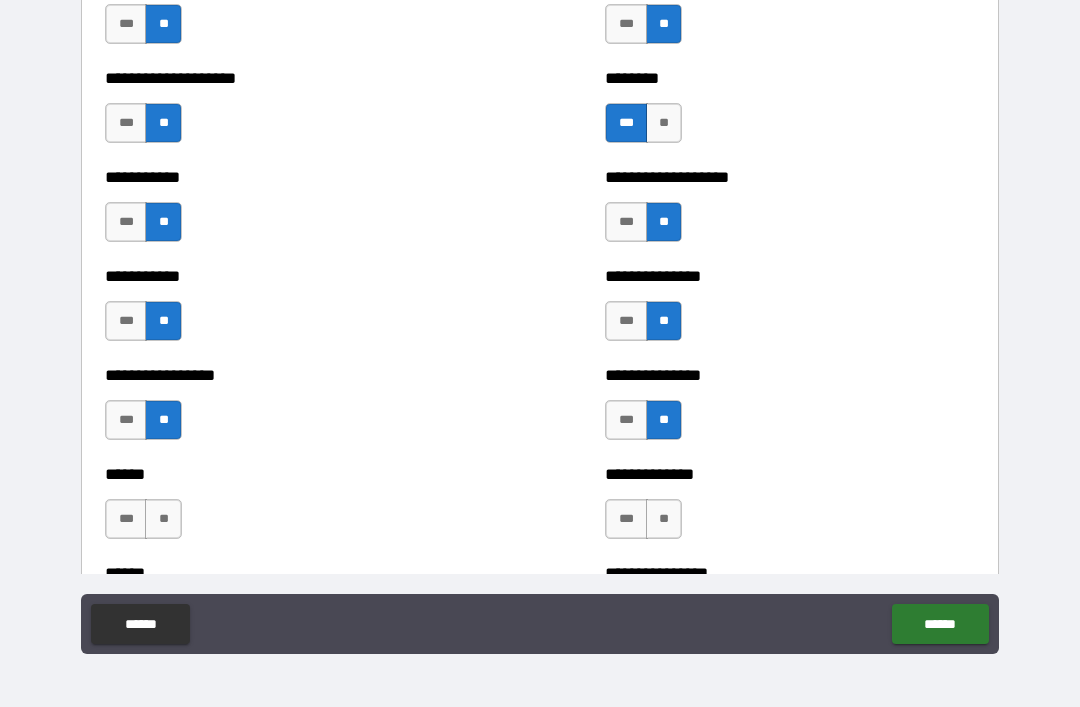click on "**" at bounding box center [163, 519] 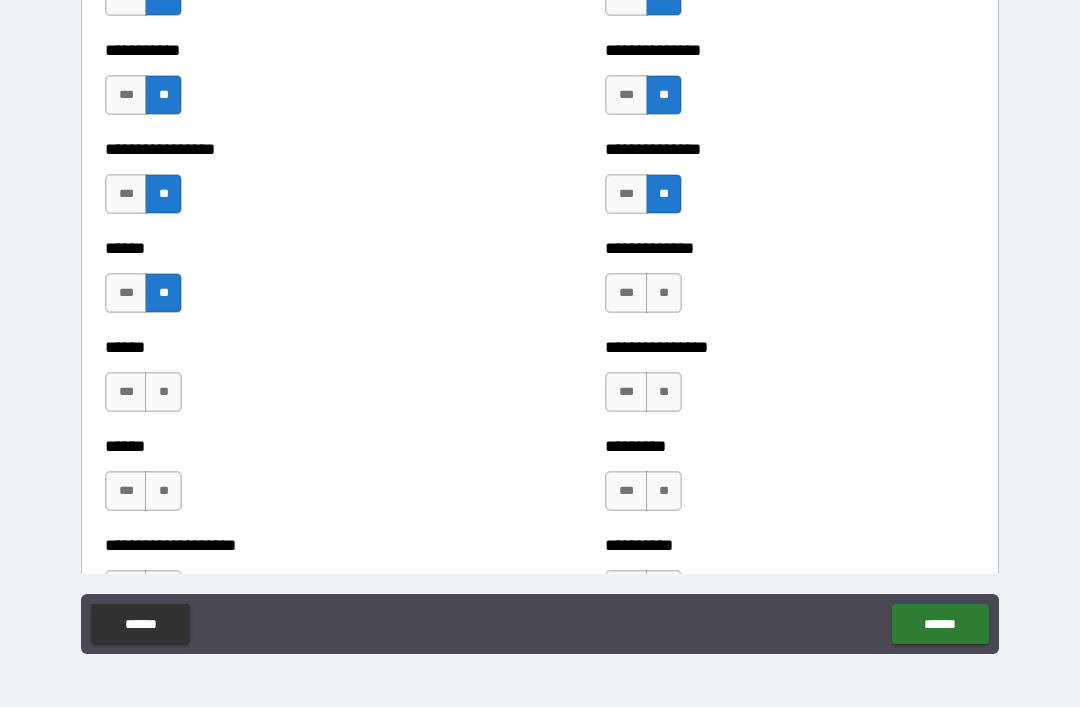 scroll, scrollTop: 2759, scrollLeft: 0, axis: vertical 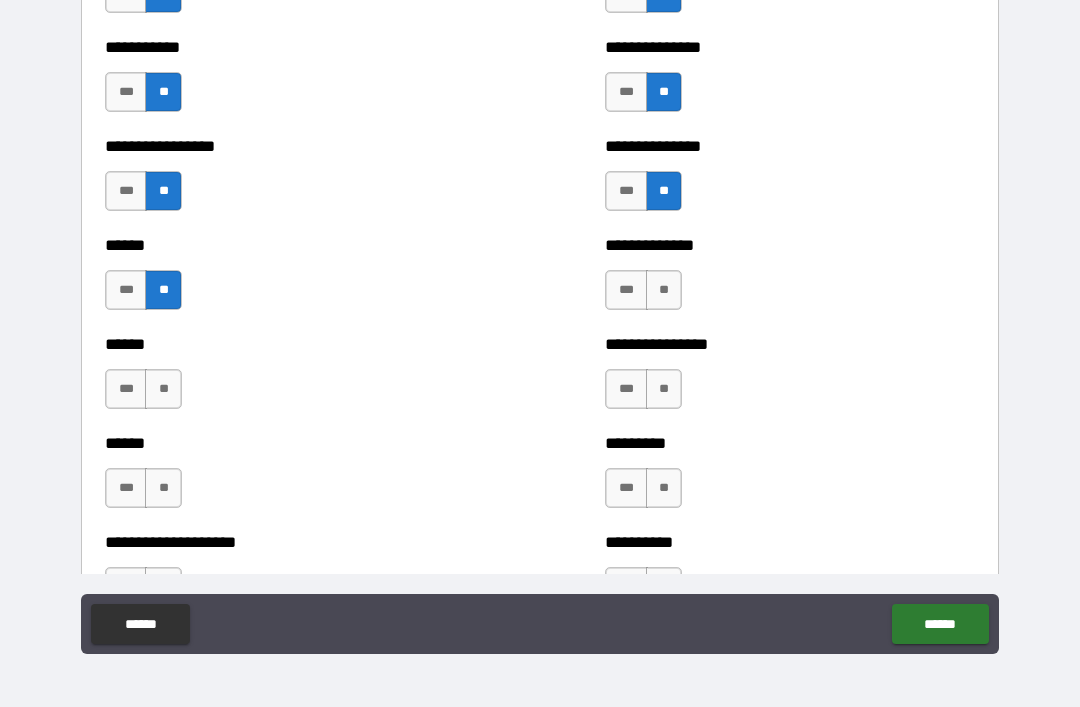 click on "**" at bounding box center (664, 290) 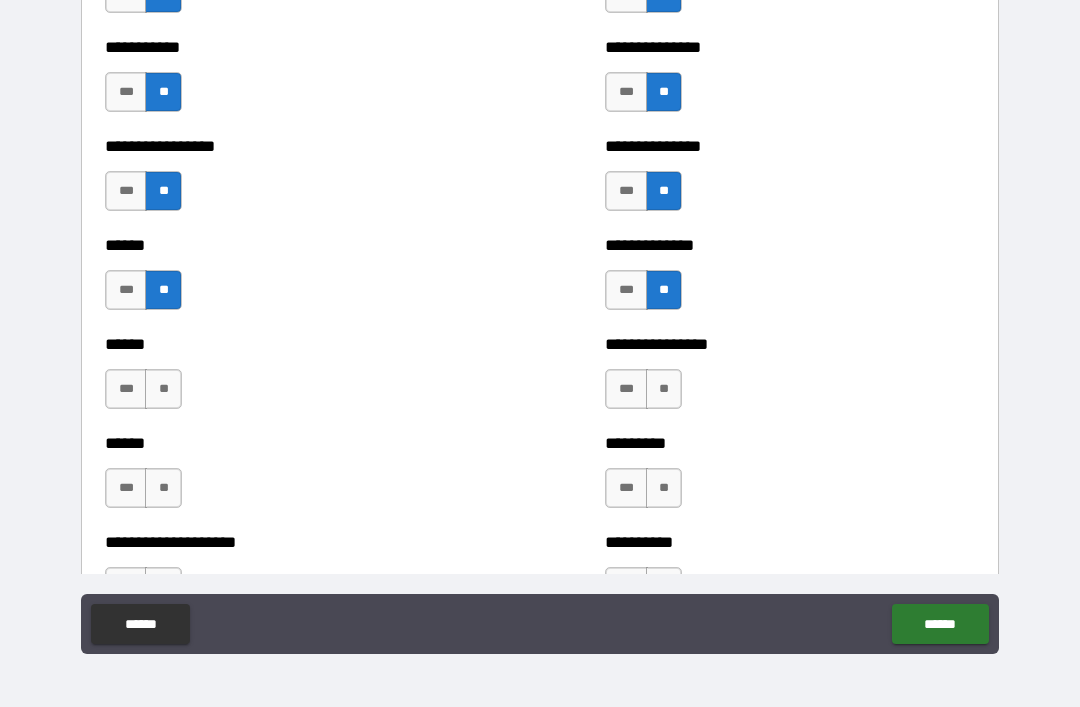 click on "**" at bounding box center (664, 389) 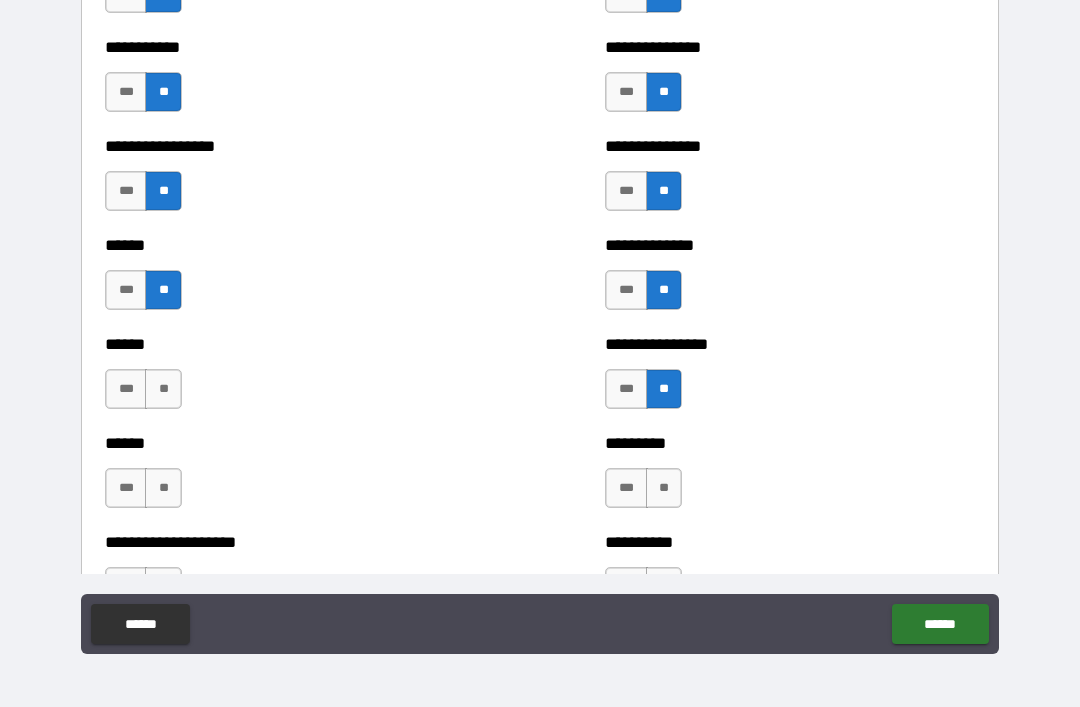 click on "**" at bounding box center [163, 389] 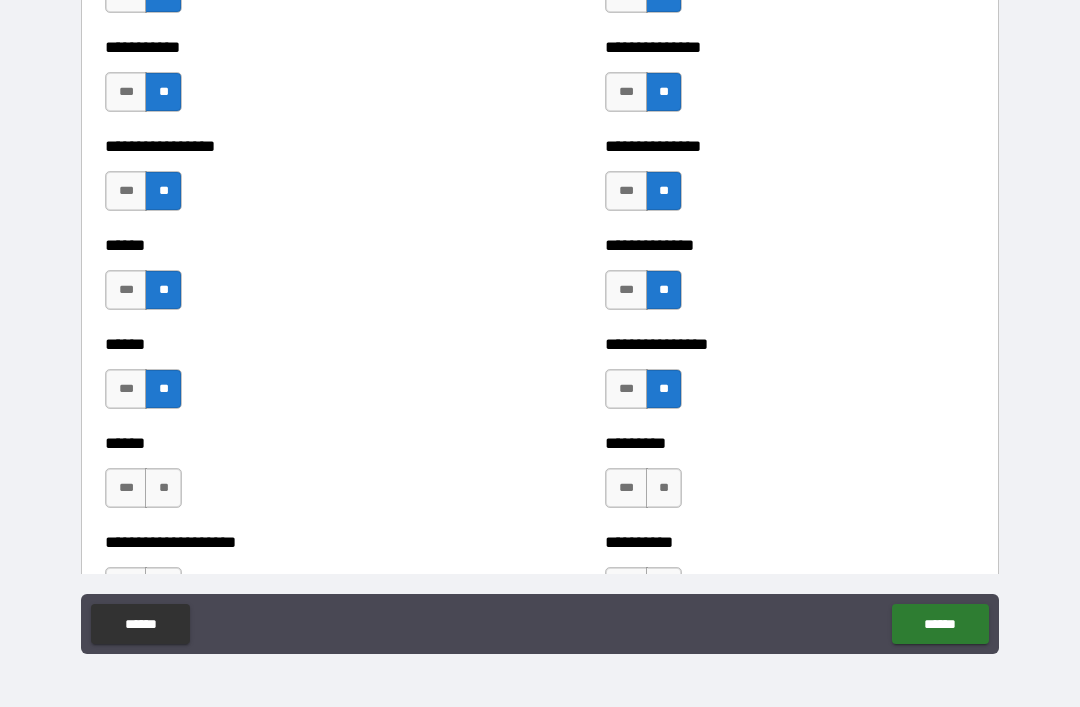 click on "**" at bounding box center (163, 488) 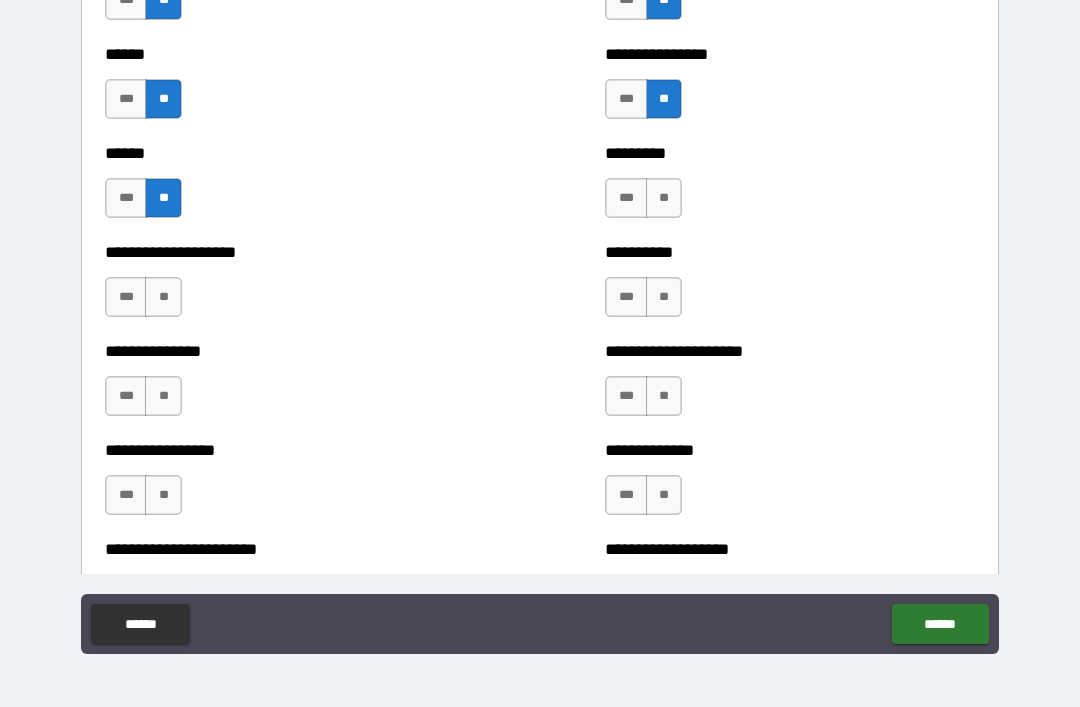 scroll, scrollTop: 3053, scrollLeft: 0, axis: vertical 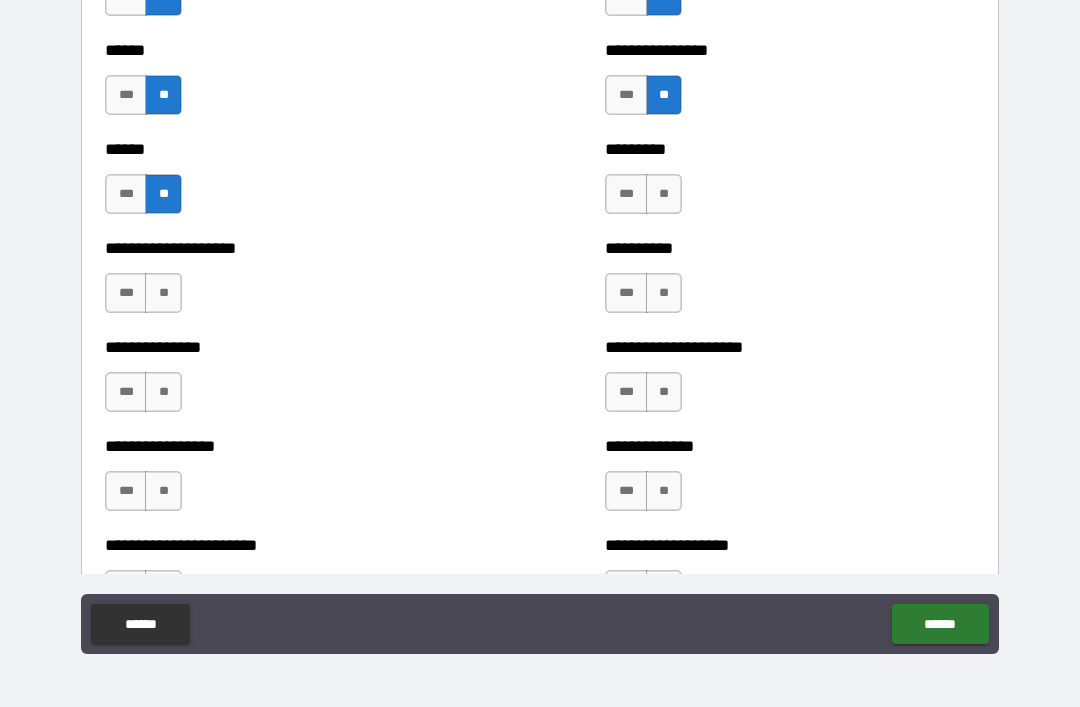 click on "**" at bounding box center [664, 194] 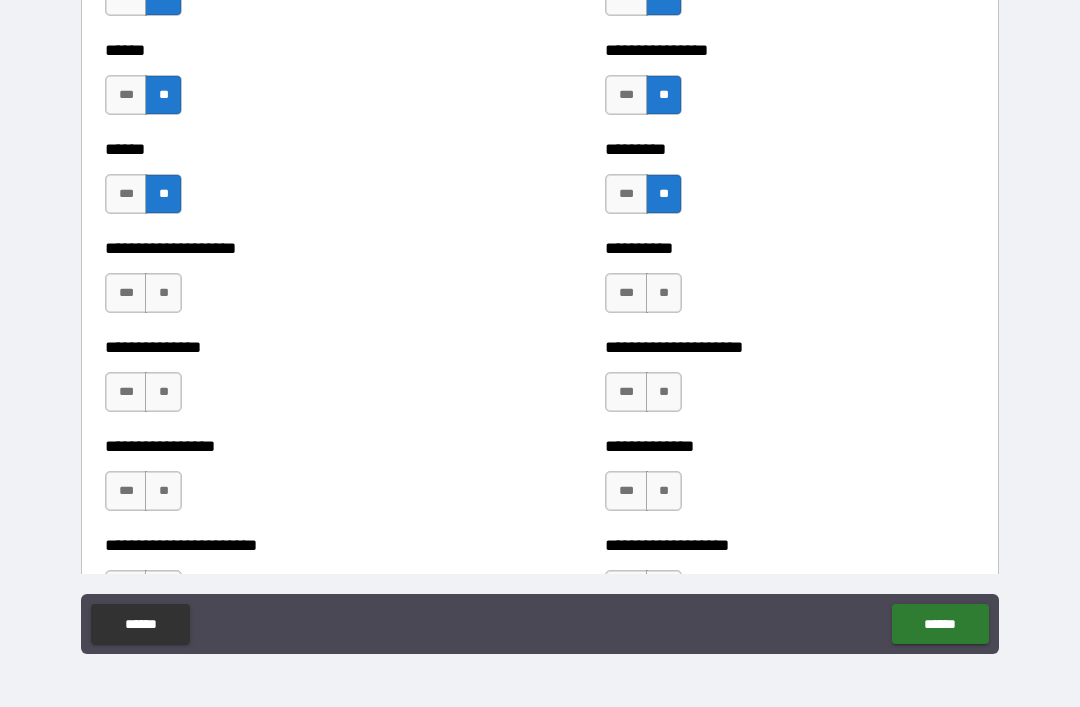 click on "**" at bounding box center (664, 293) 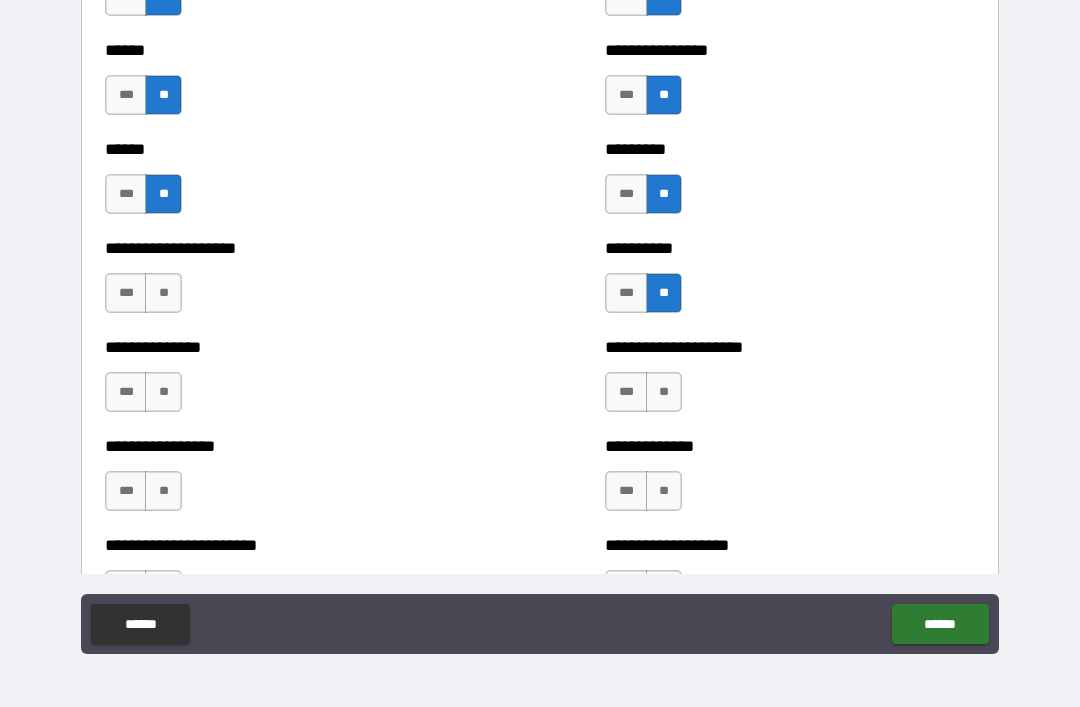 click on "***" at bounding box center [126, 293] 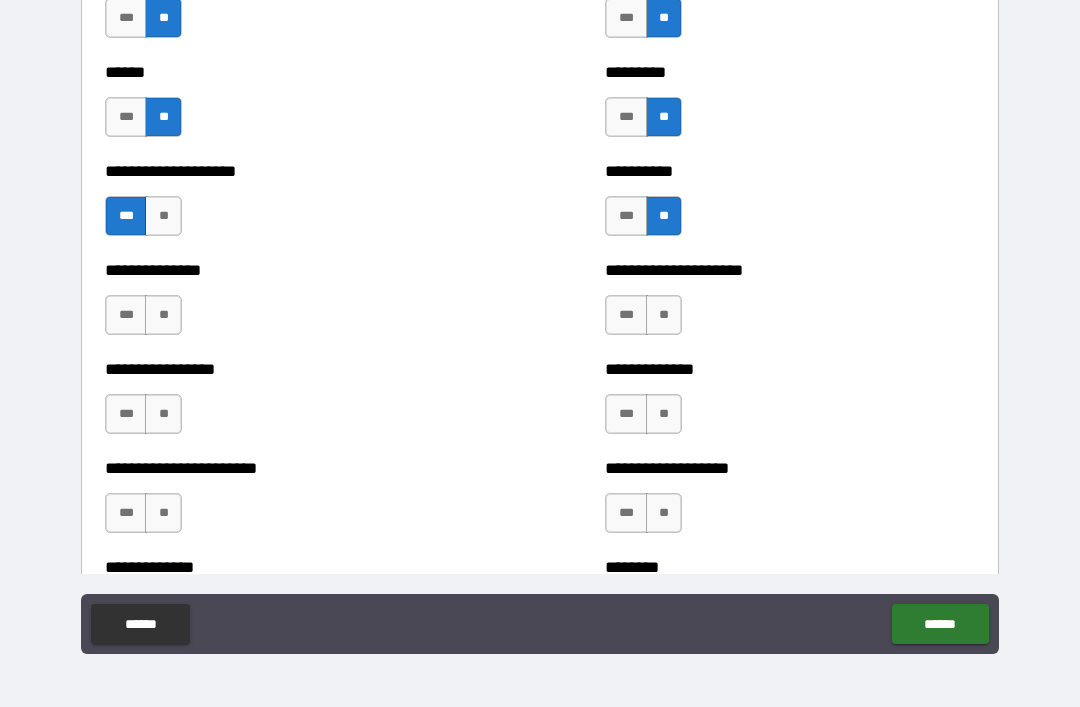scroll, scrollTop: 3138, scrollLeft: 0, axis: vertical 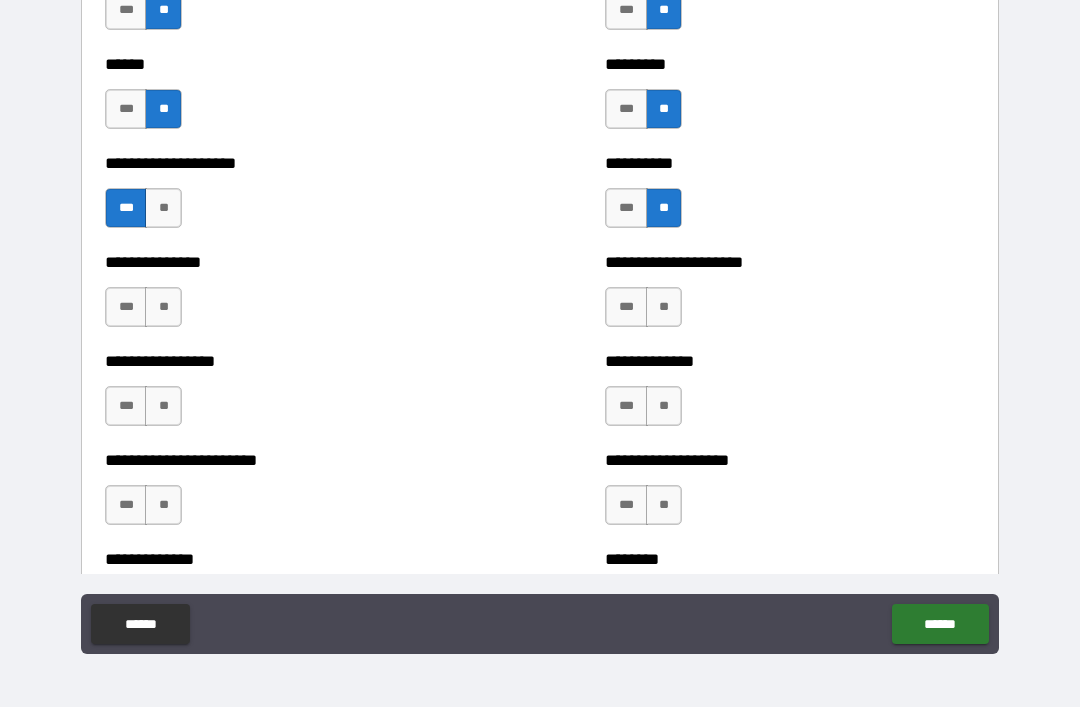 click on "***" at bounding box center [126, 307] 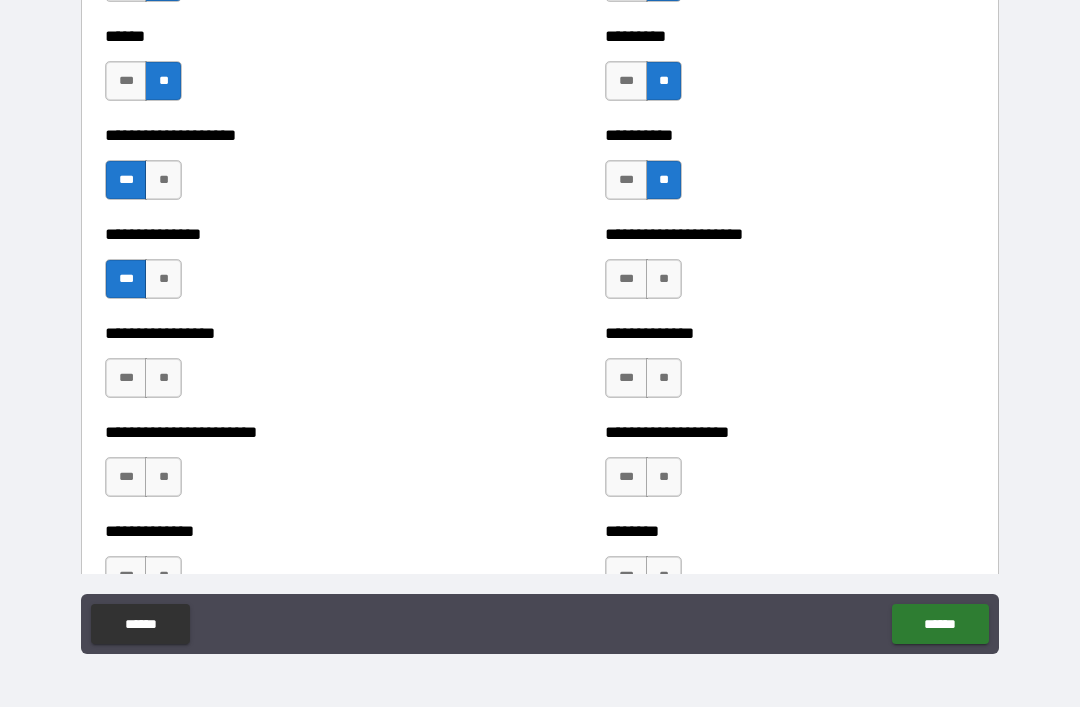 scroll, scrollTop: 3174, scrollLeft: 0, axis: vertical 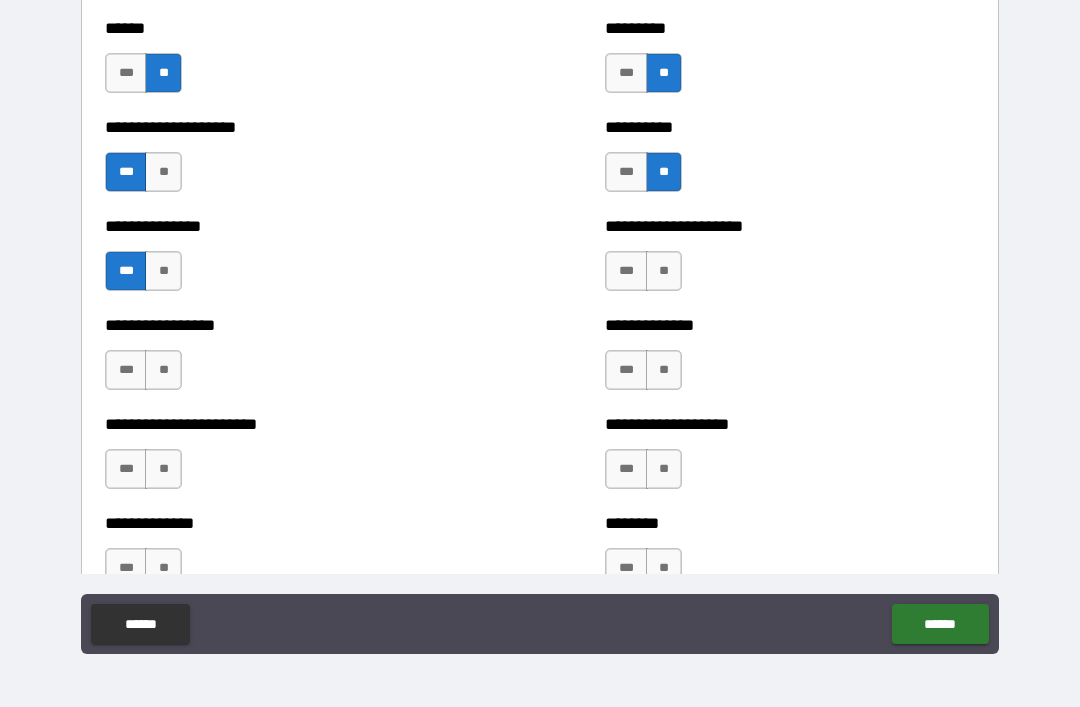 click on "**" at bounding box center (664, 271) 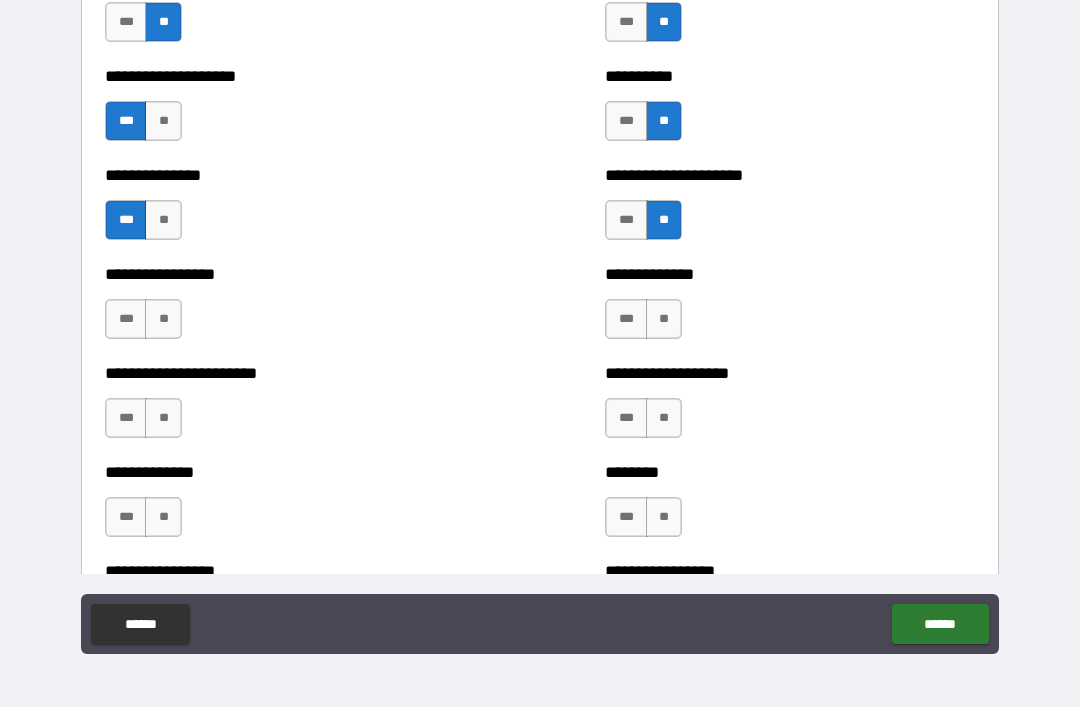 scroll, scrollTop: 3251, scrollLeft: 0, axis: vertical 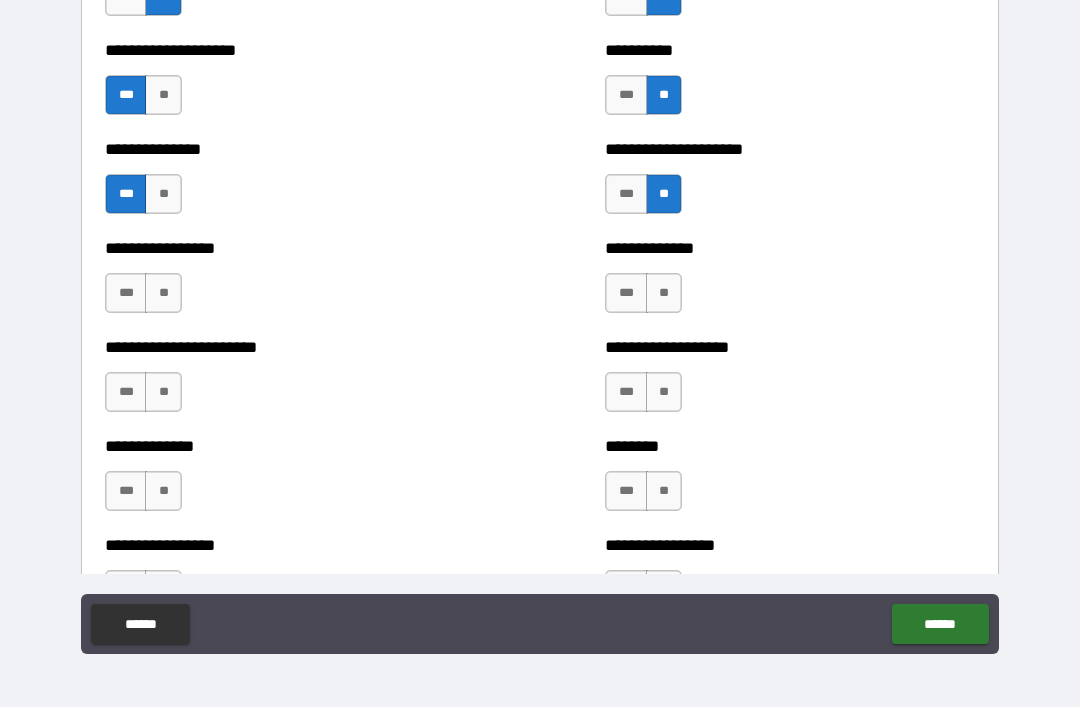 click on "**" at bounding box center (163, 293) 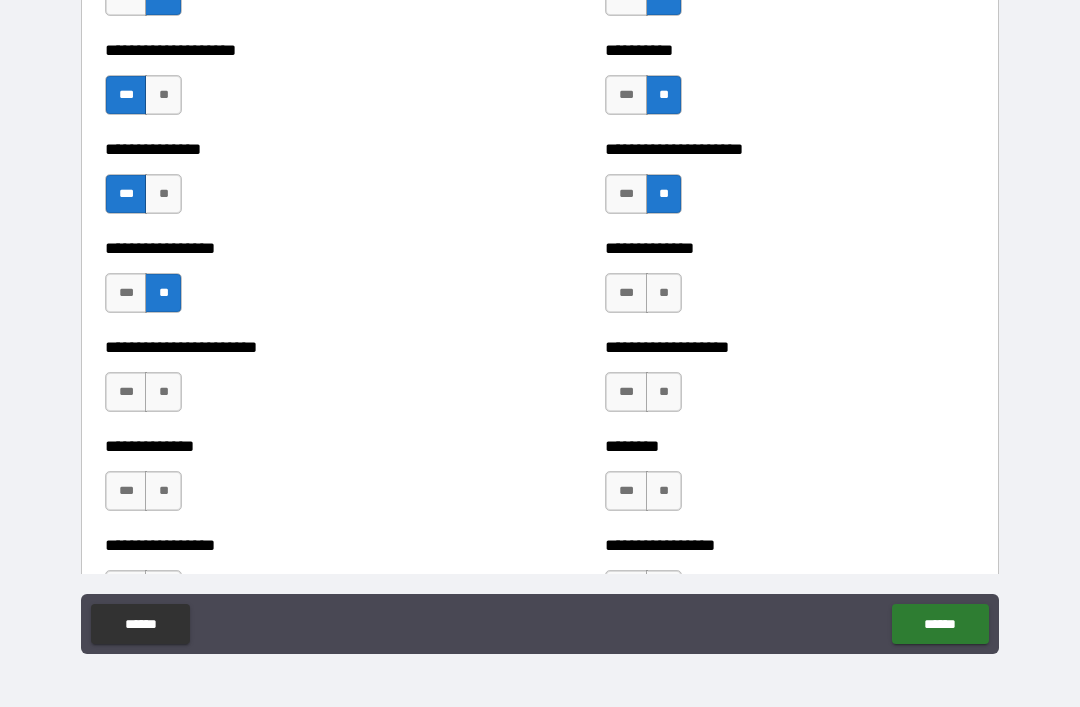 click on "**" at bounding box center [664, 293] 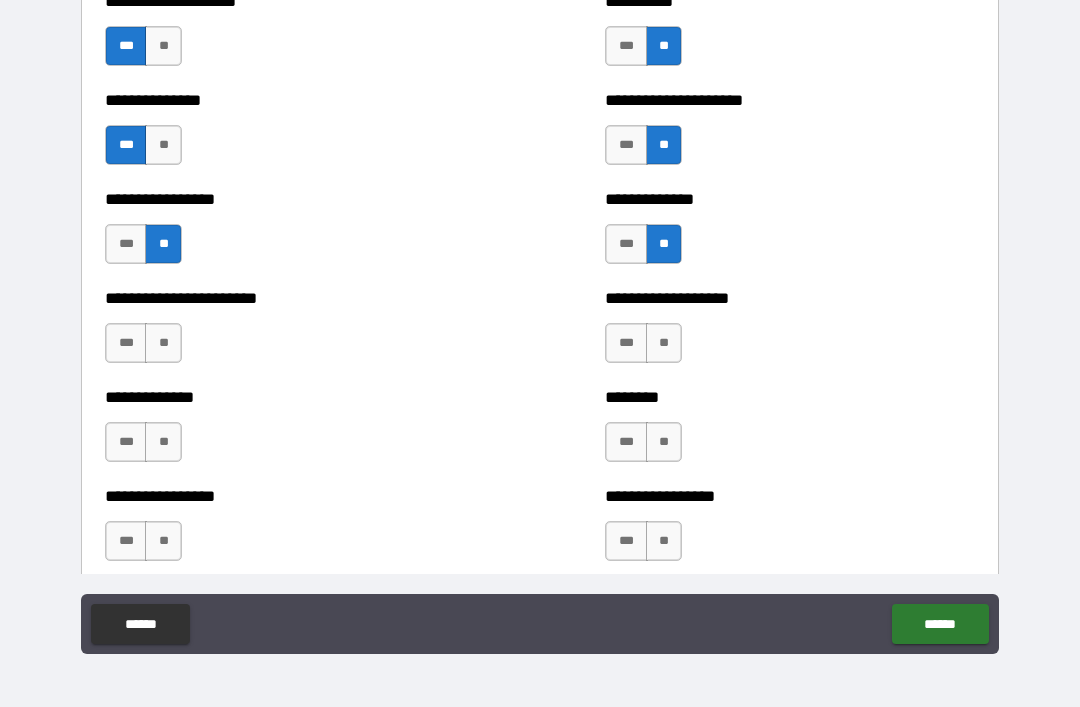 scroll, scrollTop: 3301, scrollLeft: 0, axis: vertical 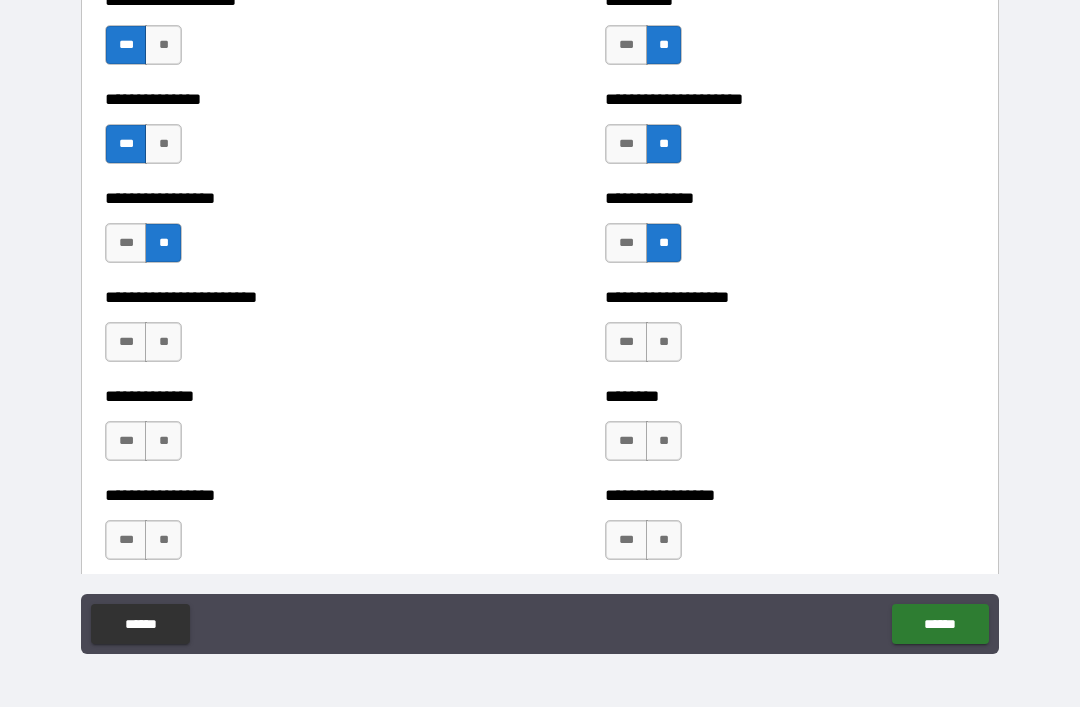click on "**" at bounding box center (664, 342) 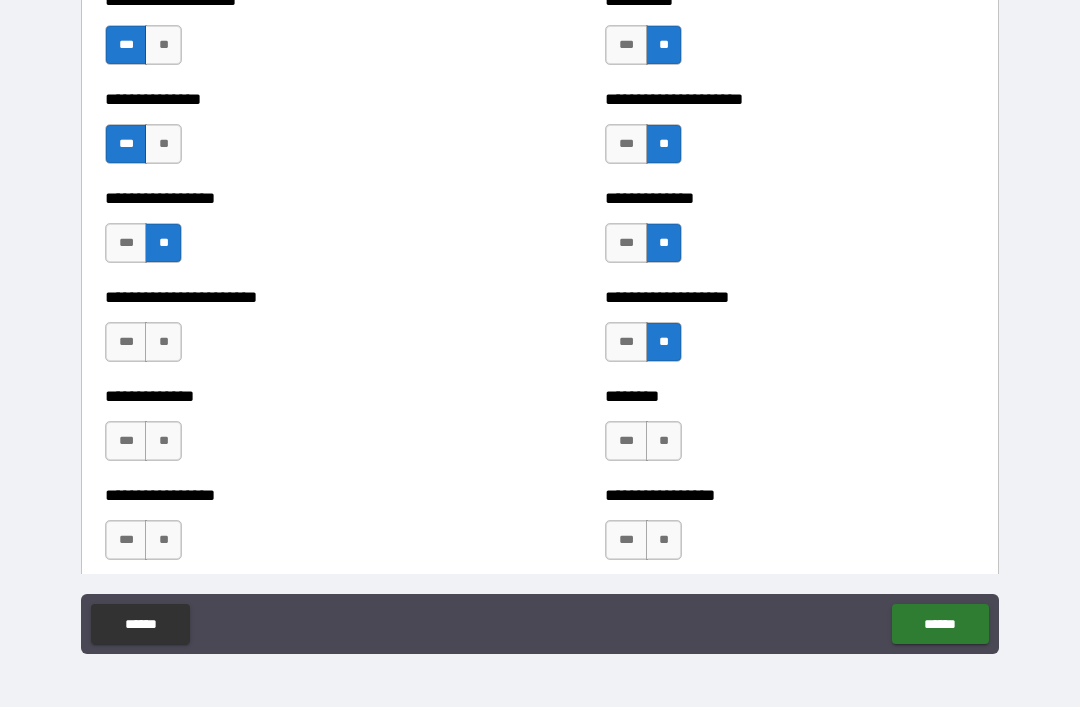 click on "**" at bounding box center (163, 342) 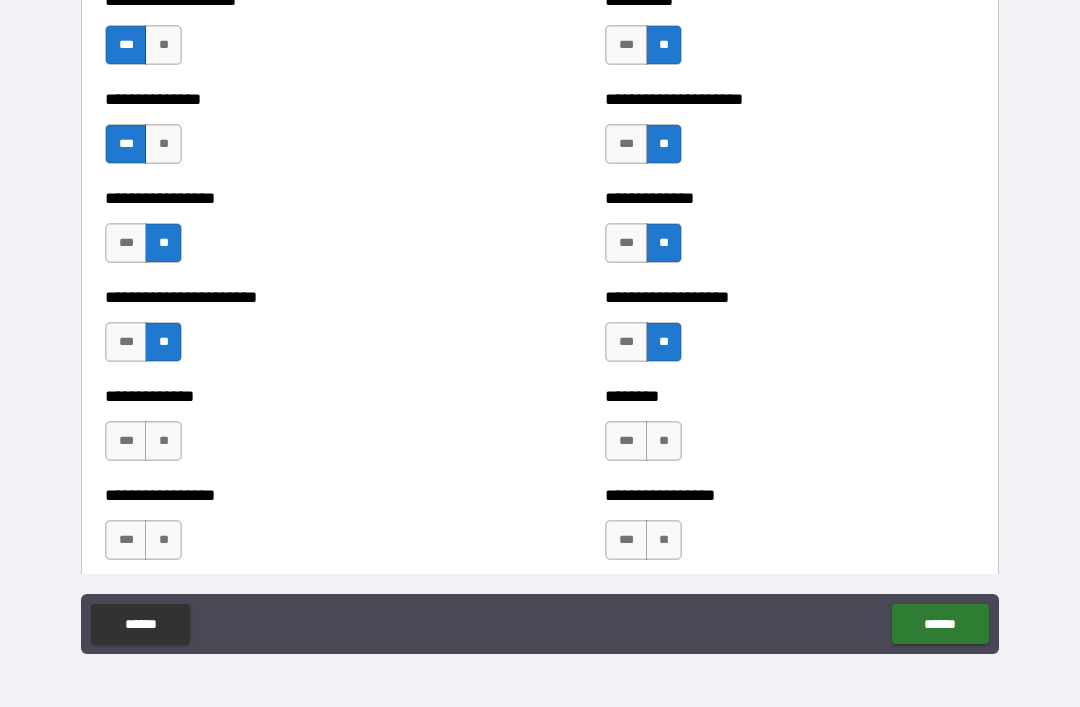 click on "**" at bounding box center (163, 441) 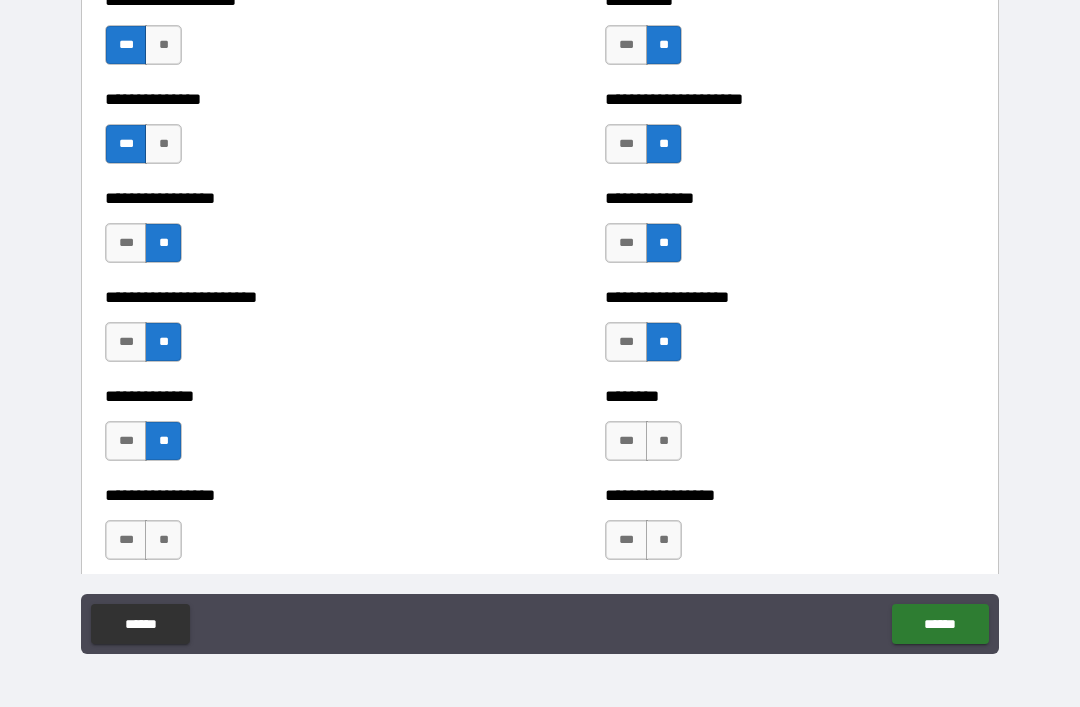click on "**" at bounding box center (664, 441) 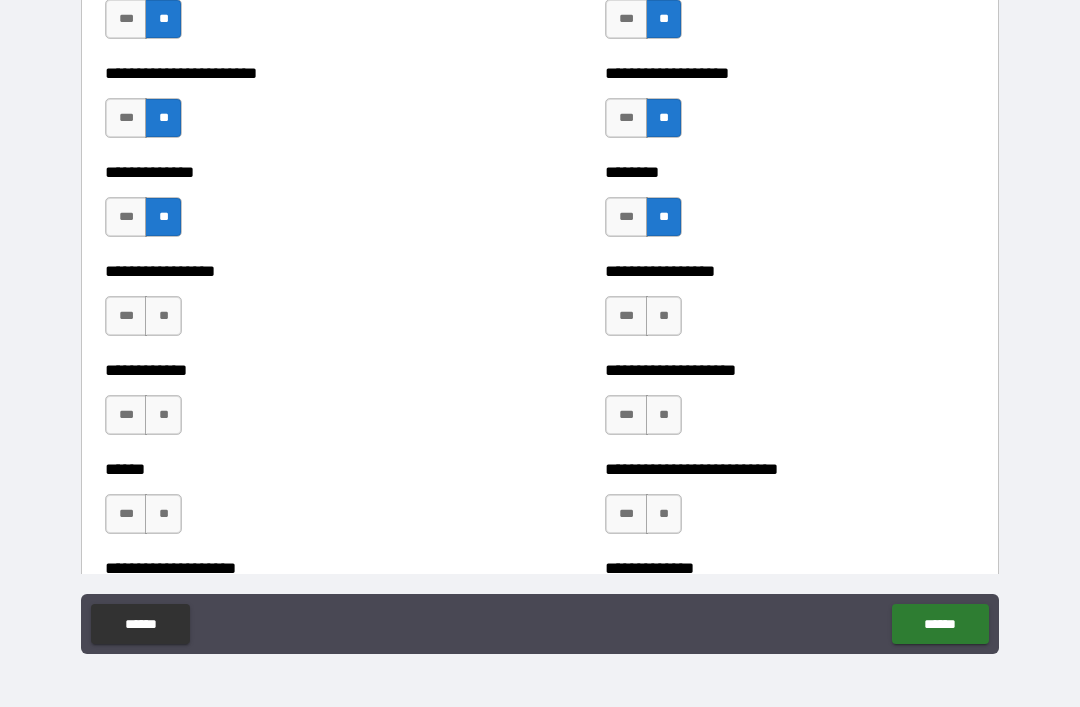 scroll, scrollTop: 3526, scrollLeft: 0, axis: vertical 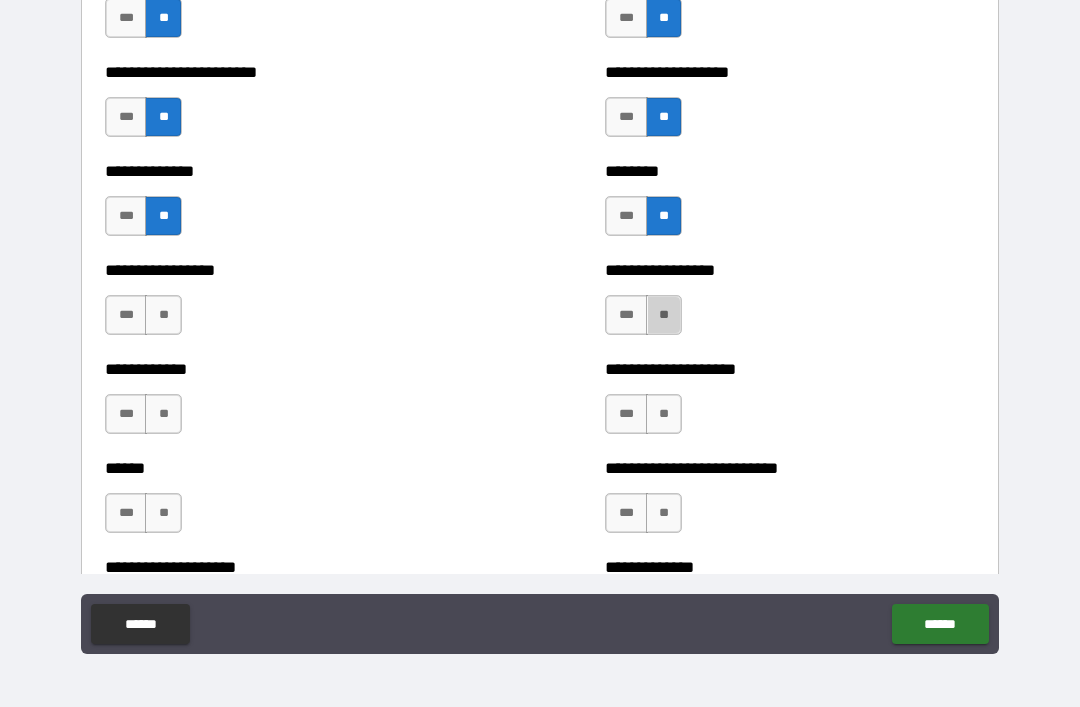 click on "**" at bounding box center [664, 315] 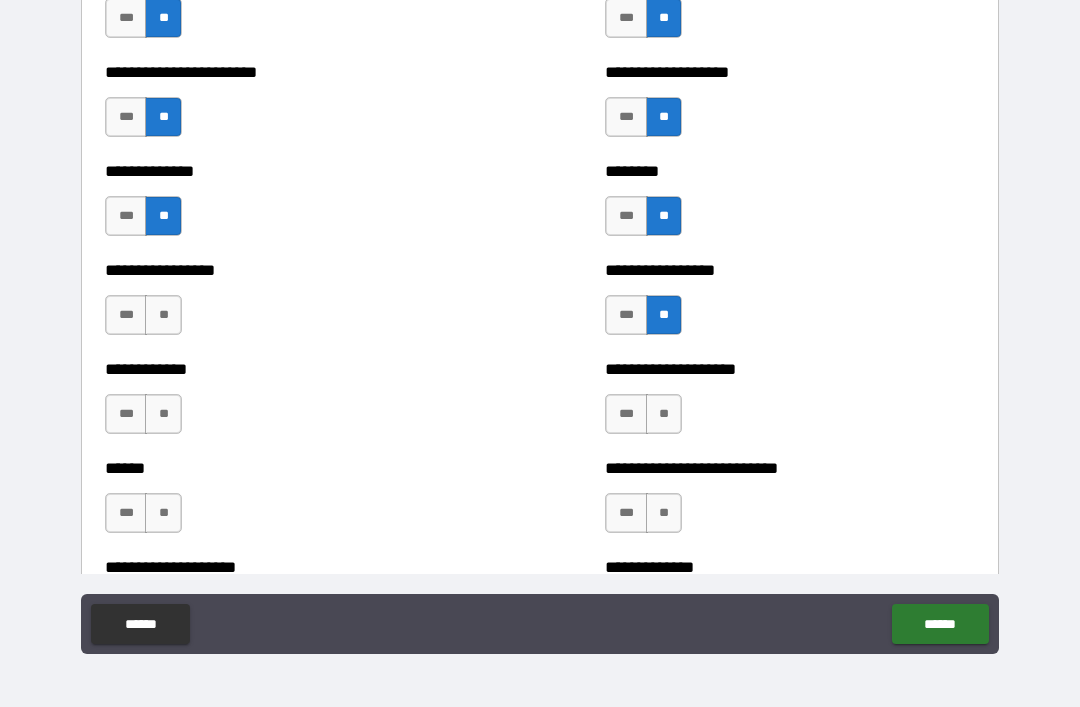 click on "**" at bounding box center (163, 315) 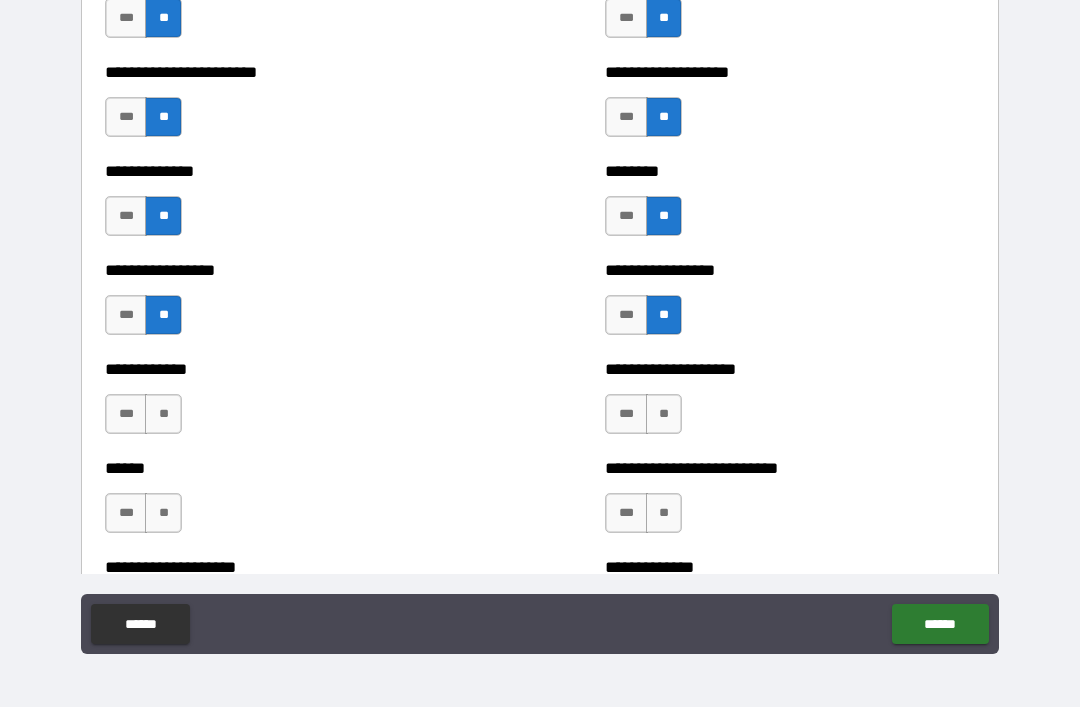 click on "**" at bounding box center (163, 414) 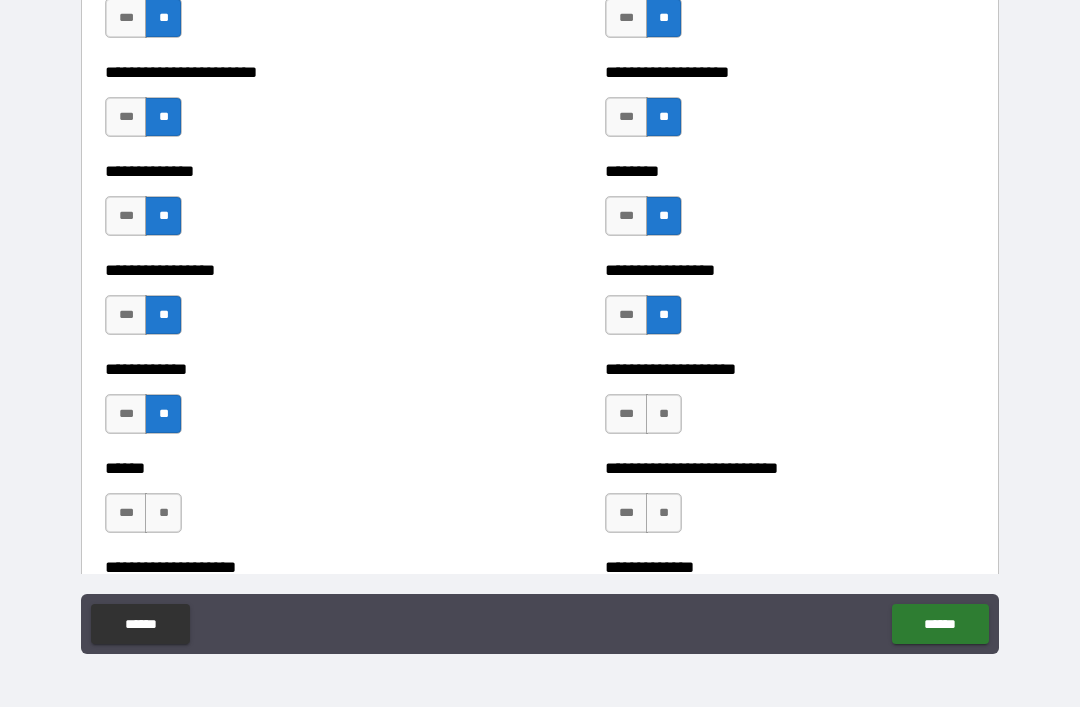 click on "**" at bounding box center [664, 414] 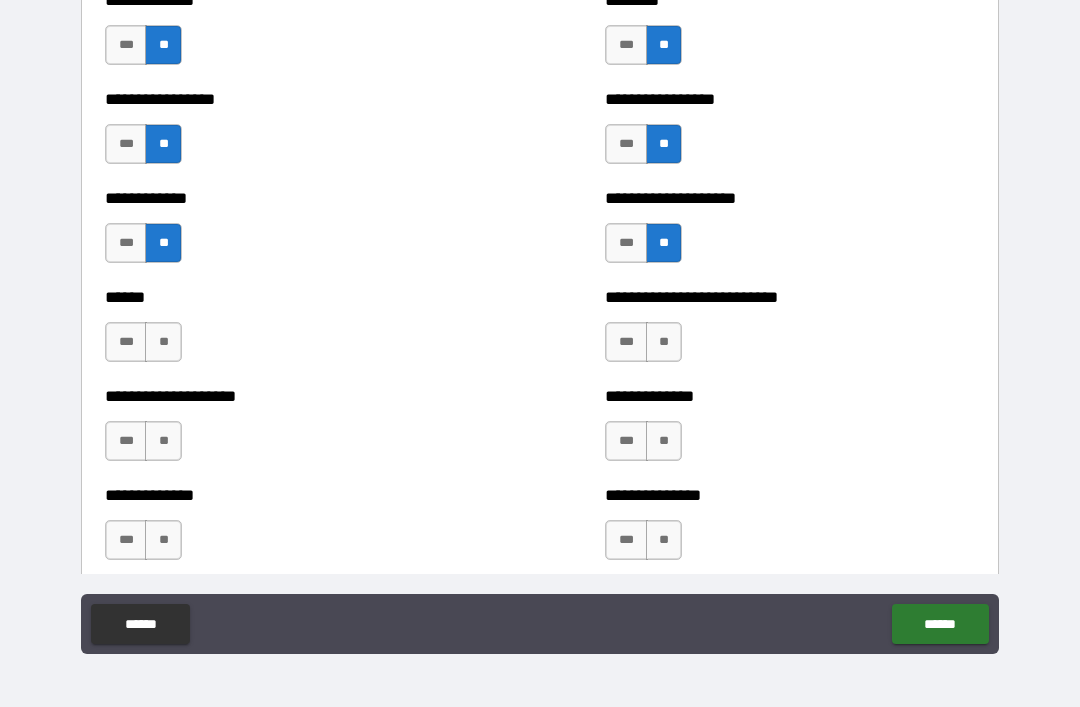 scroll, scrollTop: 3698, scrollLeft: 0, axis: vertical 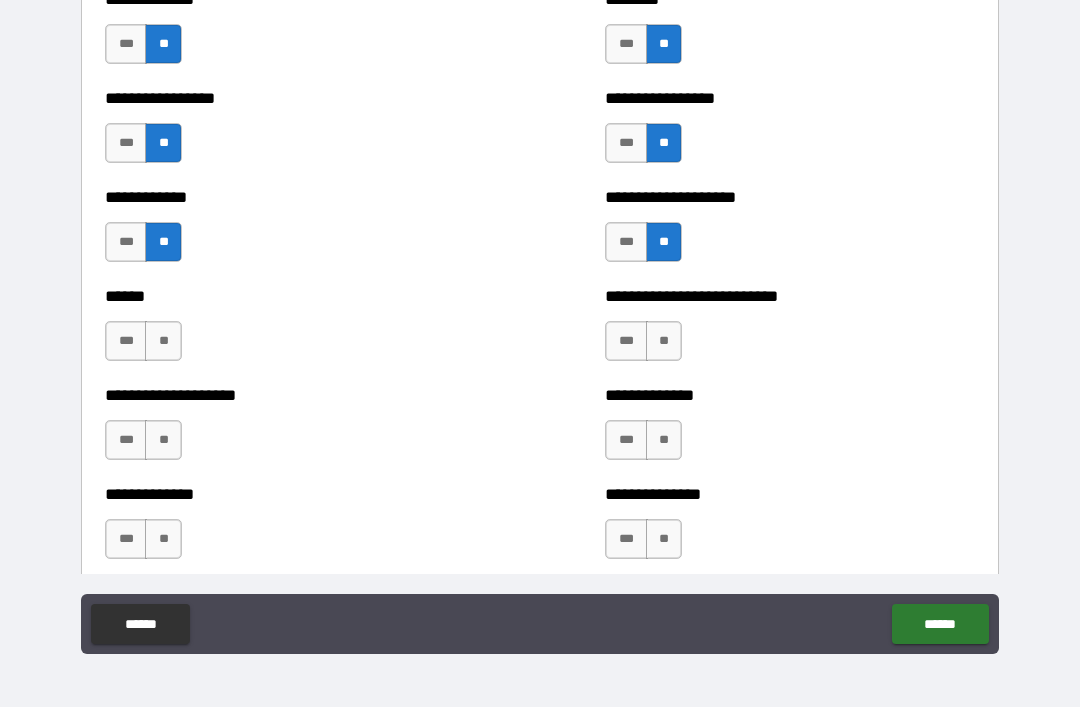 click on "**" at bounding box center (163, 341) 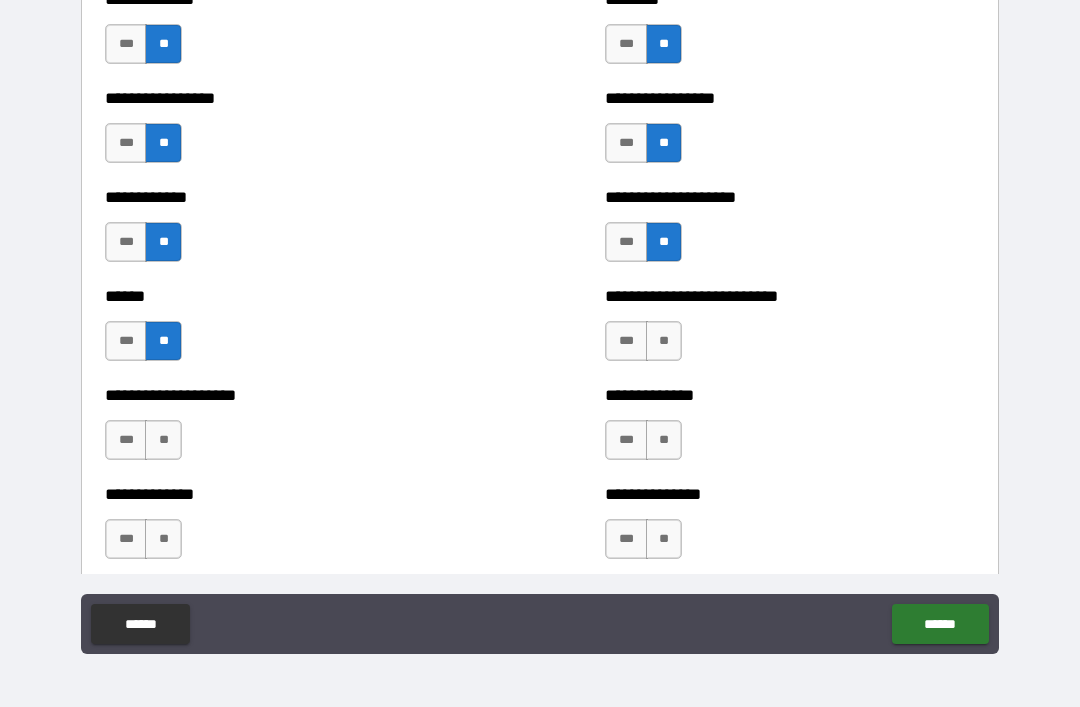 click on "**" at bounding box center (664, 341) 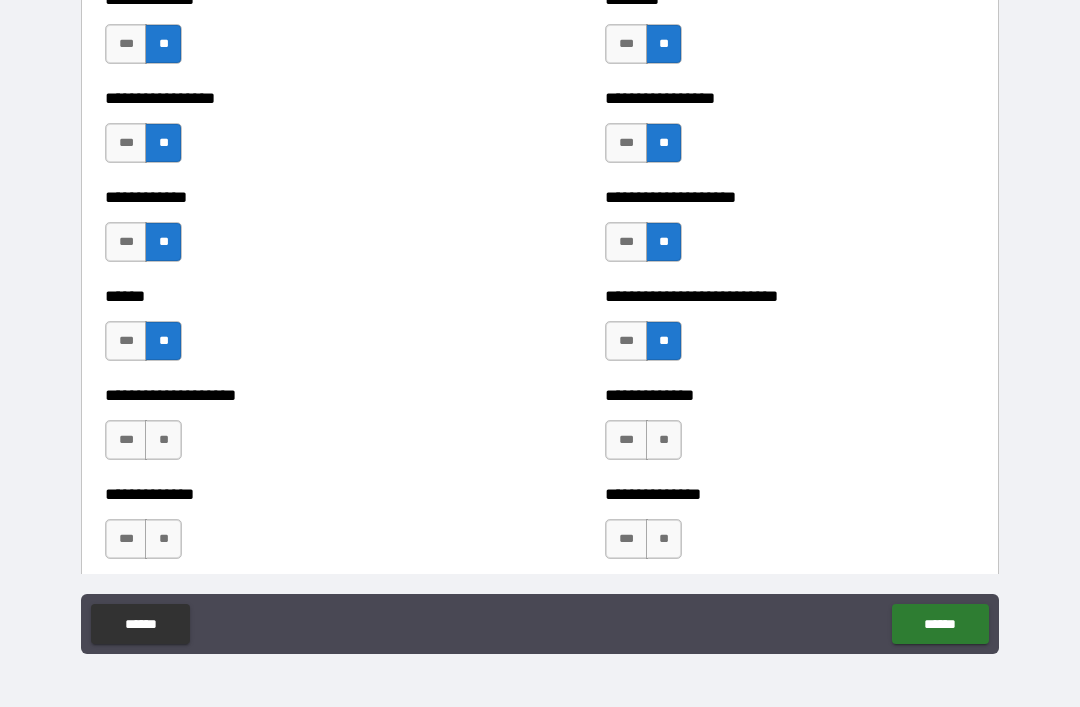click on "**" at bounding box center (664, 440) 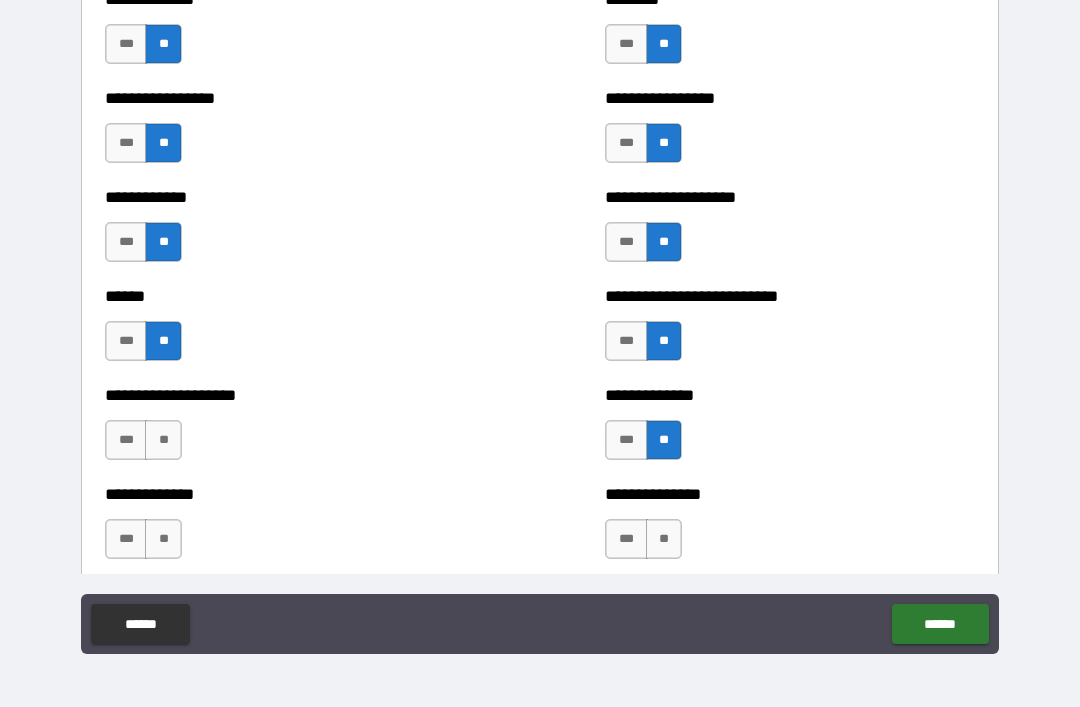 click on "**" at bounding box center [163, 440] 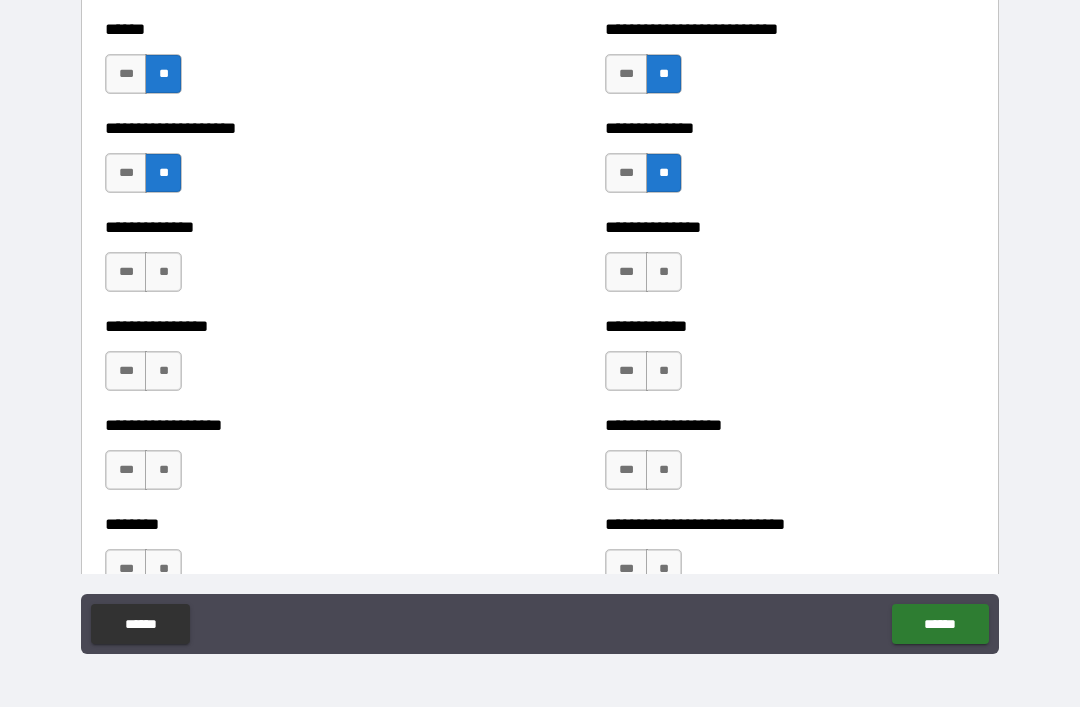 scroll, scrollTop: 3969, scrollLeft: 0, axis: vertical 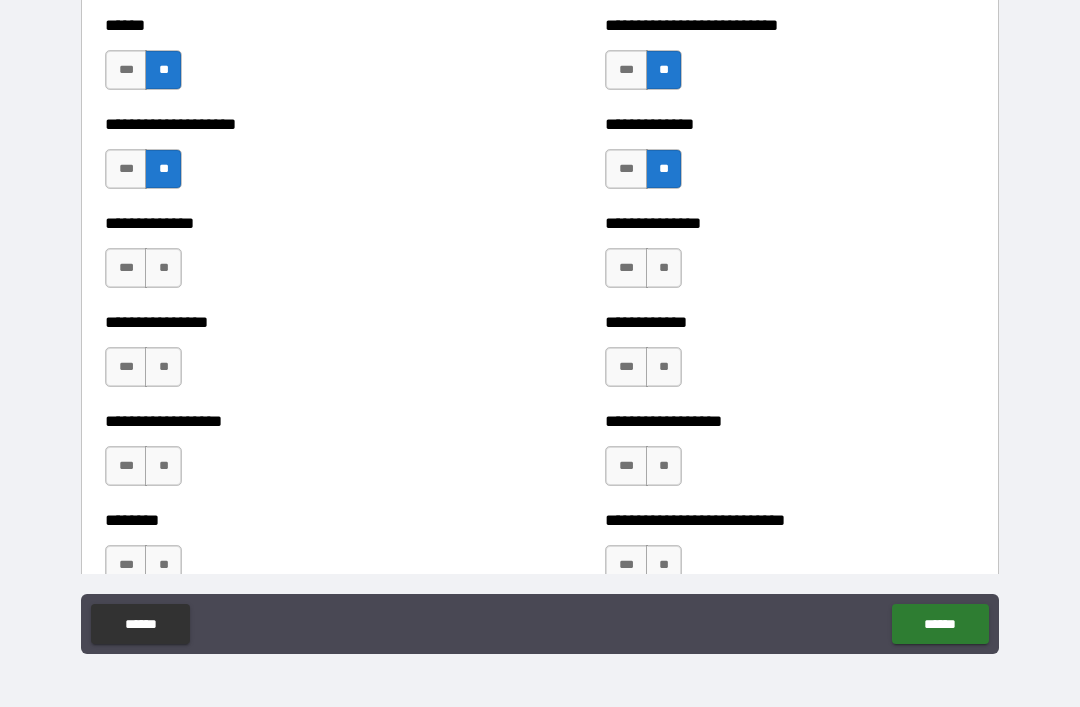 click on "**" at bounding box center (163, 268) 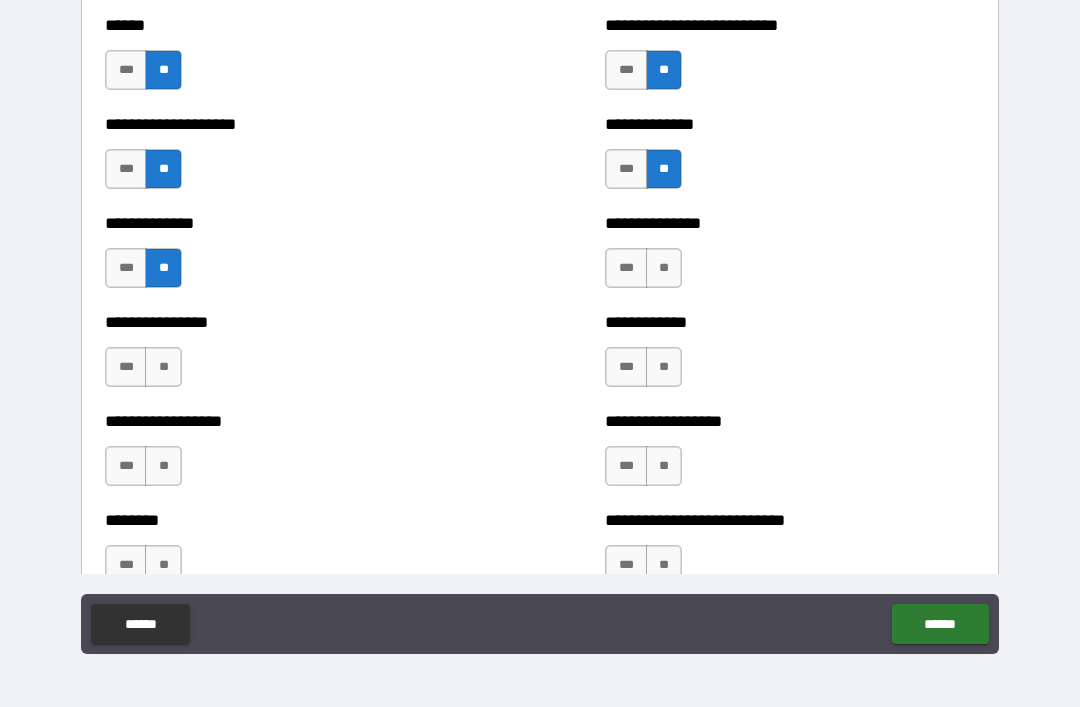 click on "**" at bounding box center [664, 268] 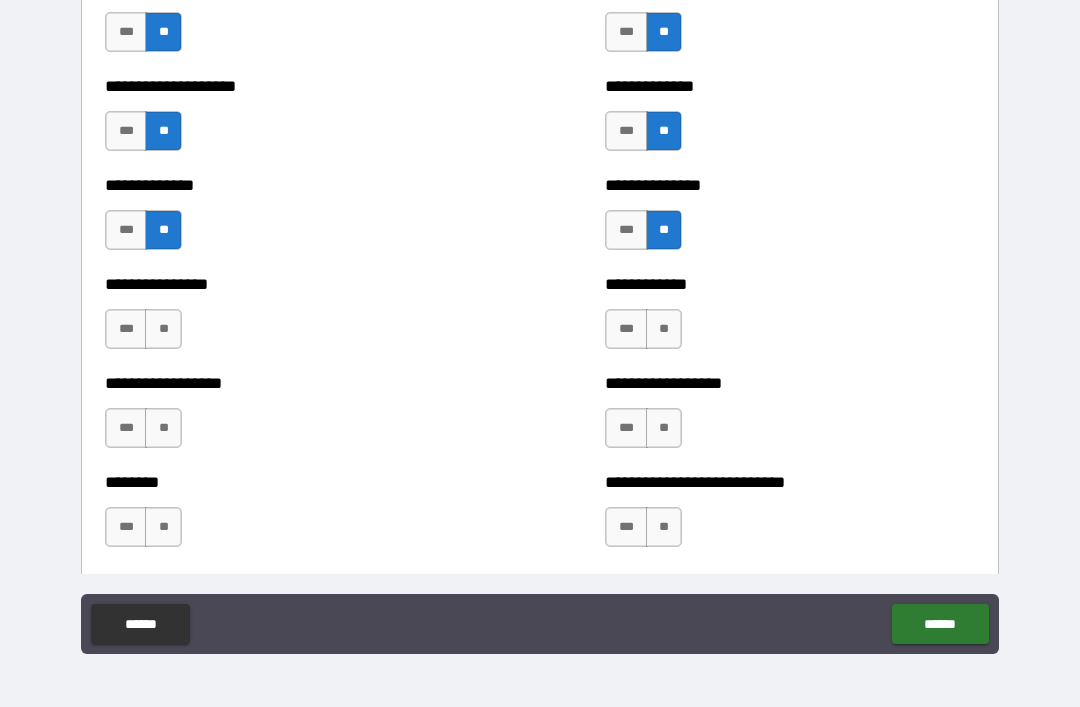 scroll, scrollTop: 4017, scrollLeft: 0, axis: vertical 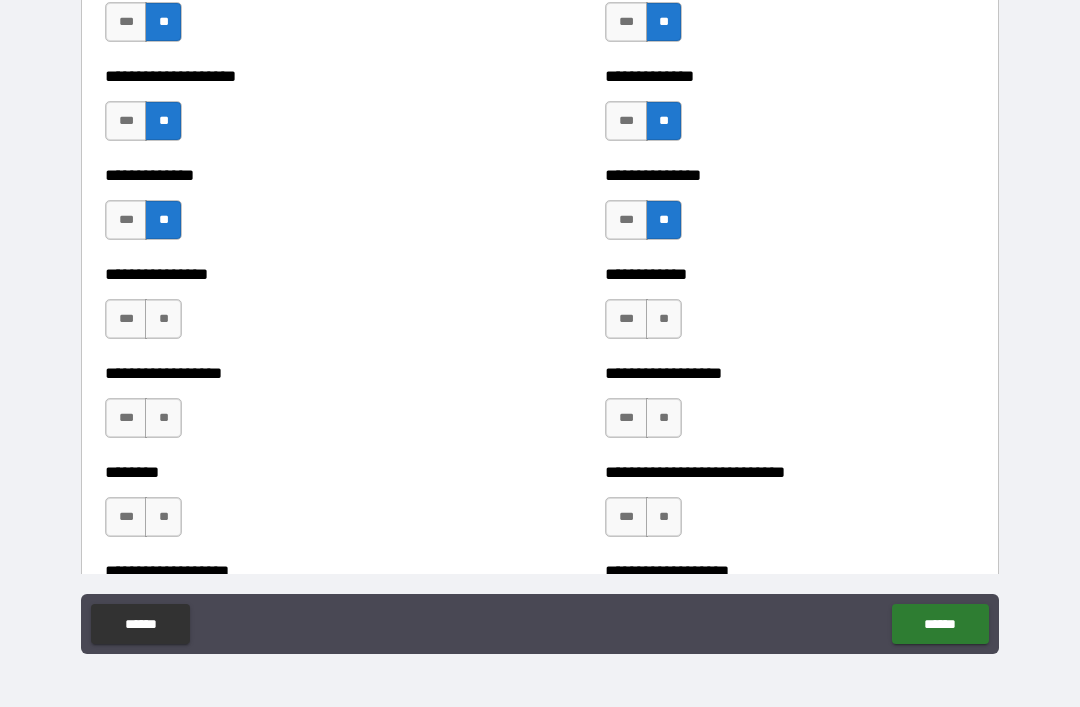 click on "**" at bounding box center (163, 319) 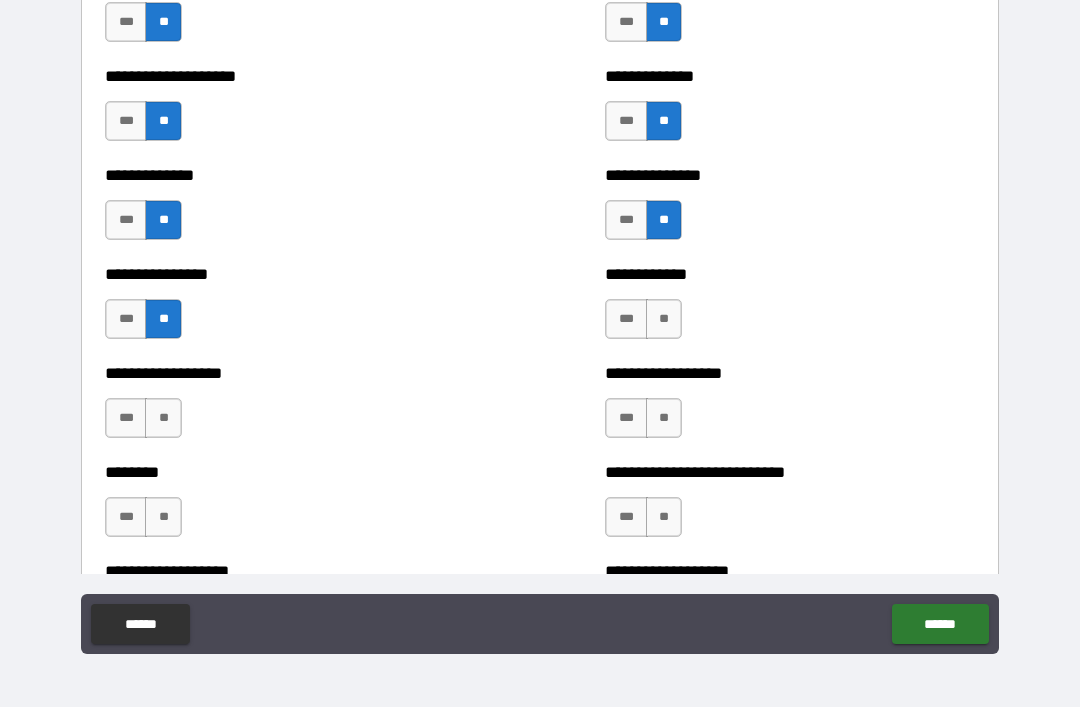 click on "**" at bounding box center [664, 319] 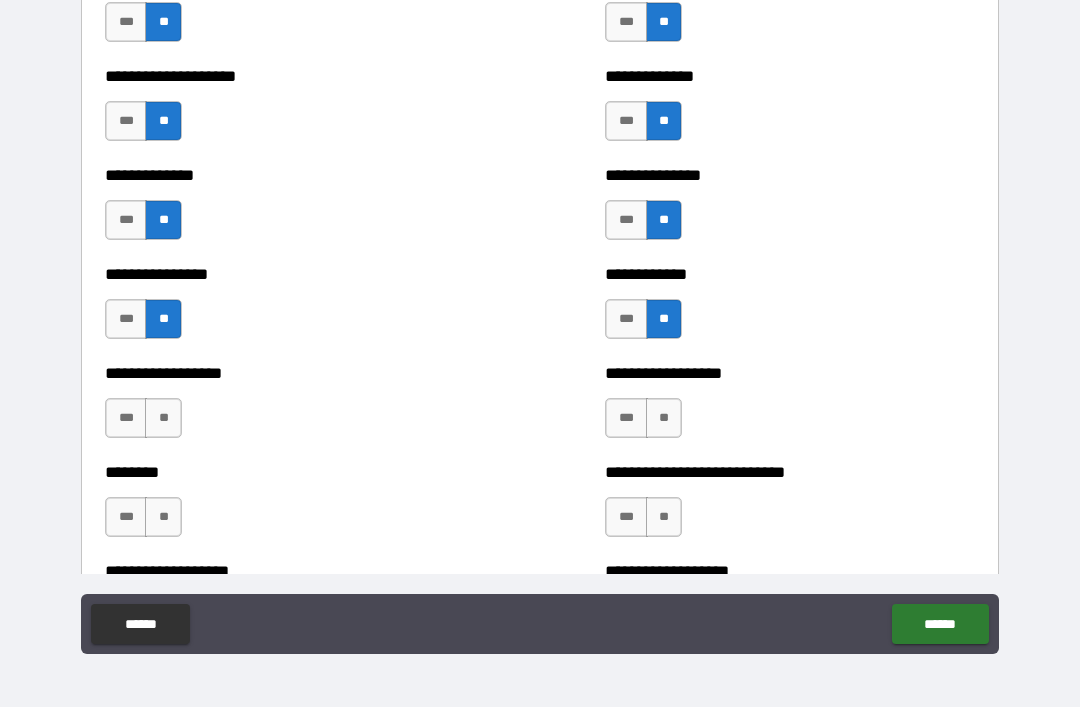 click on "**" at bounding box center (664, 418) 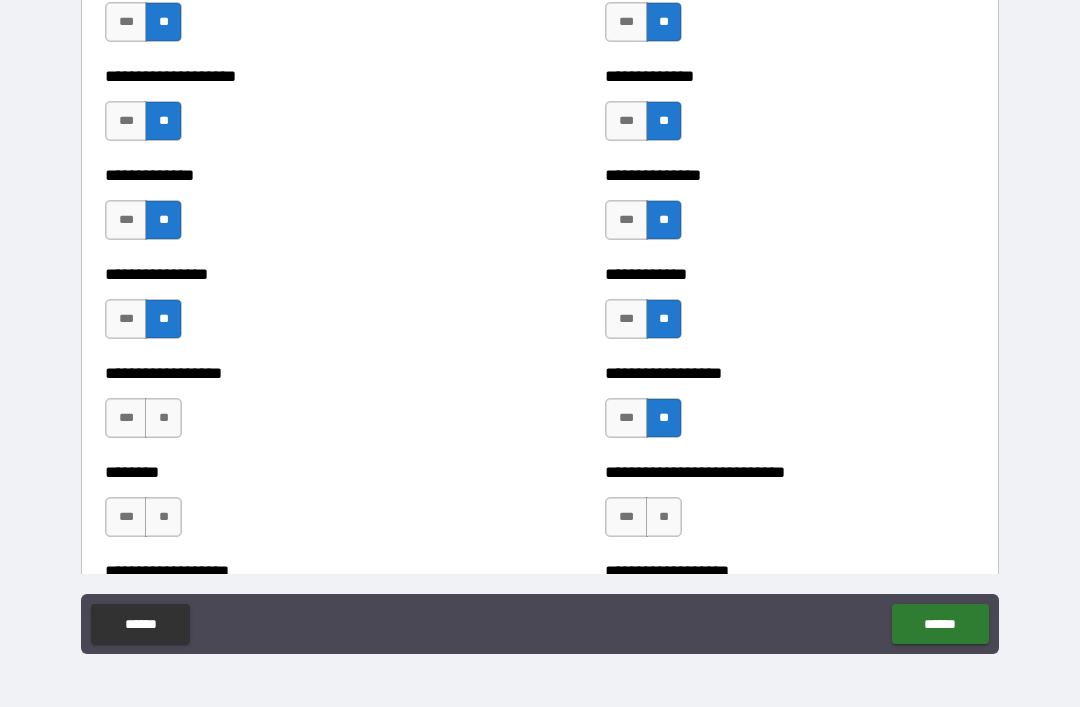 click on "**" at bounding box center (163, 418) 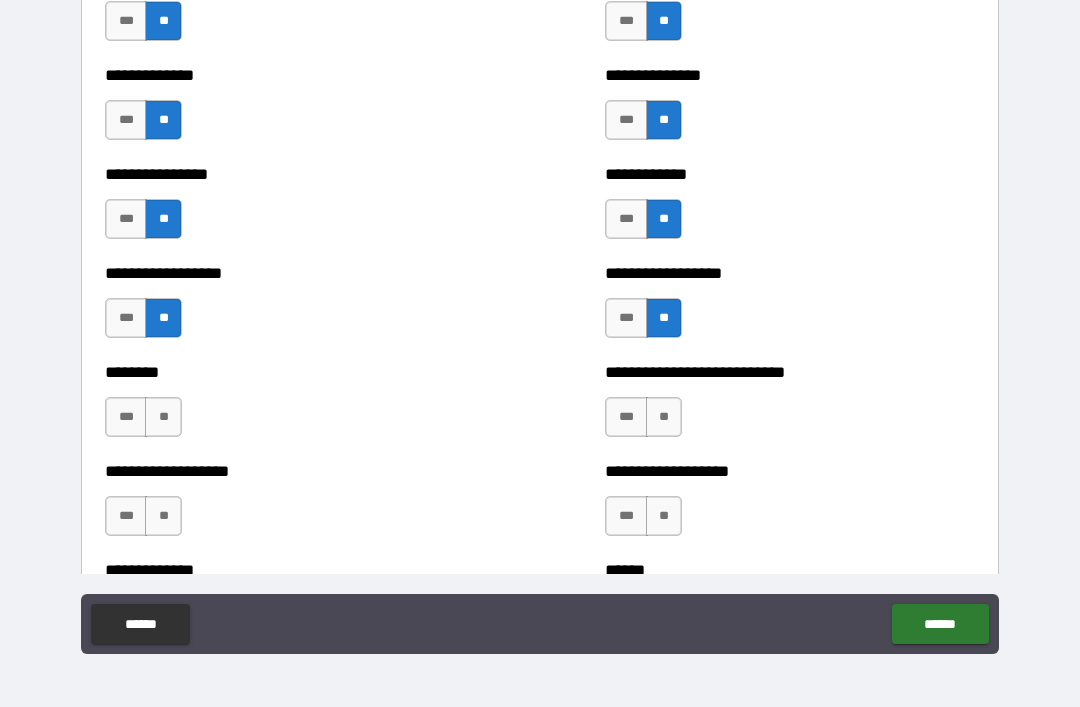scroll, scrollTop: 4124, scrollLeft: 0, axis: vertical 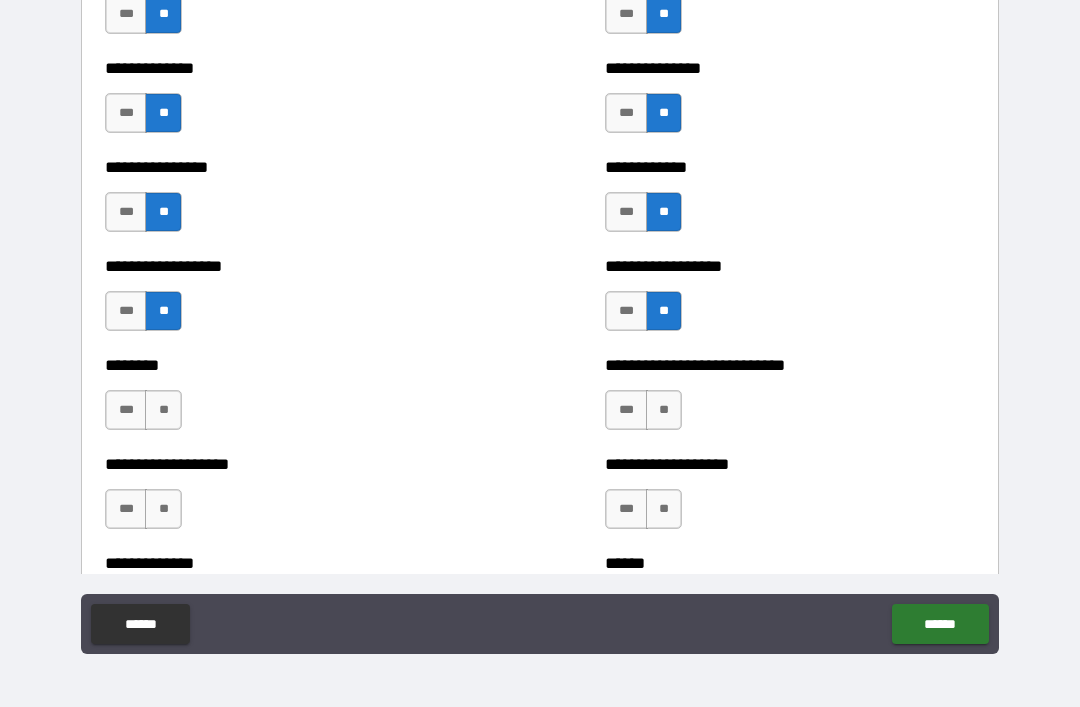 click on "**" at bounding box center [163, 410] 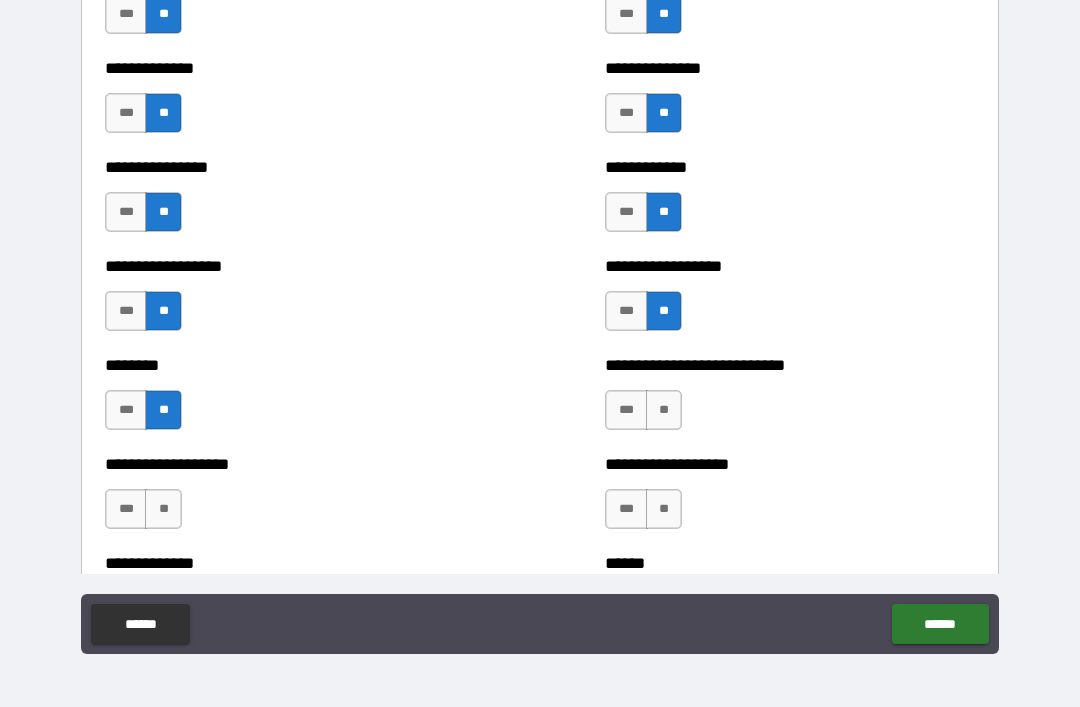 click on "**" at bounding box center (163, 509) 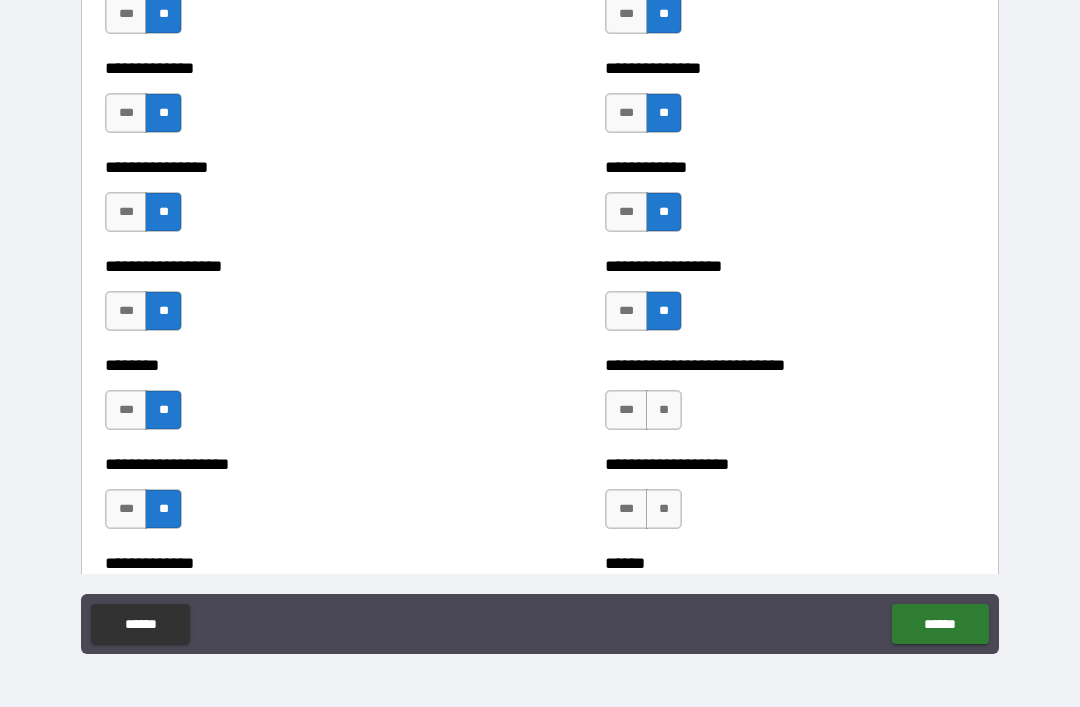 click on "**" at bounding box center (664, 509) 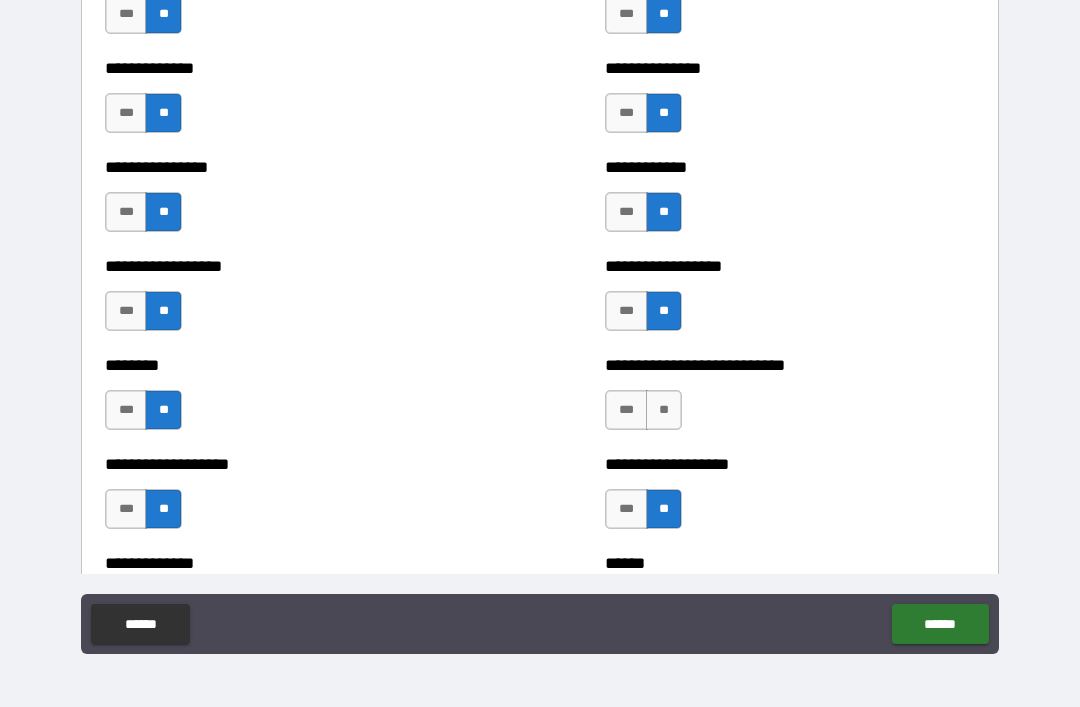 click on "**" at bounding box center [664, 410] 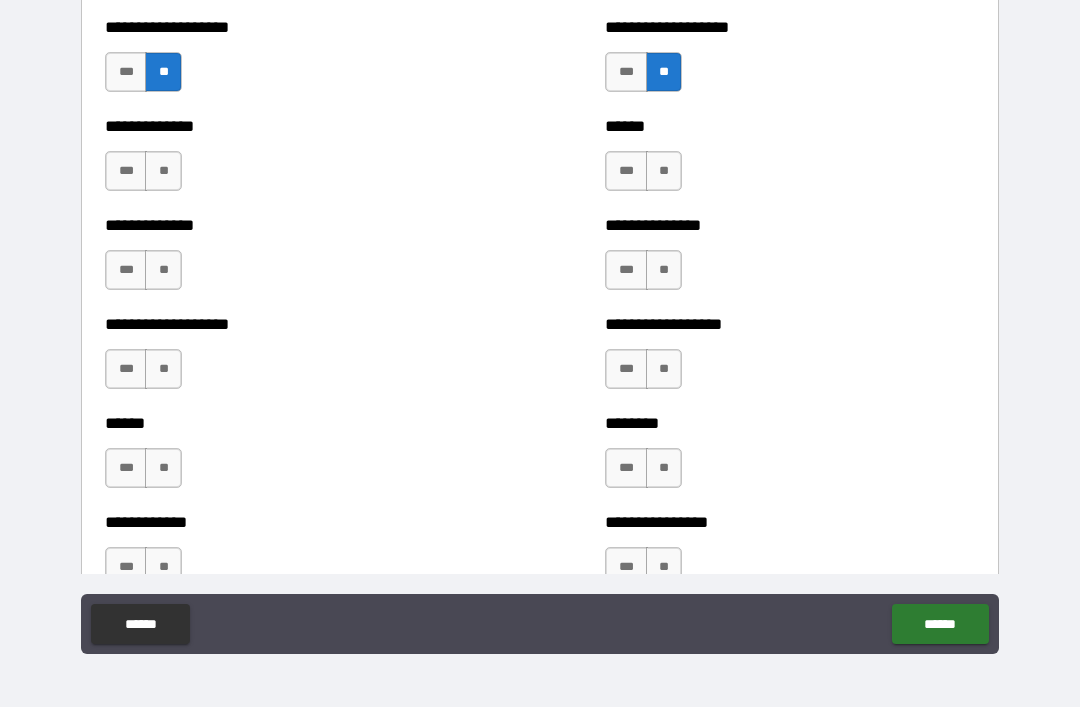 scroll, scrollTop: 4562, scrollLeft: 0, axis: vertical 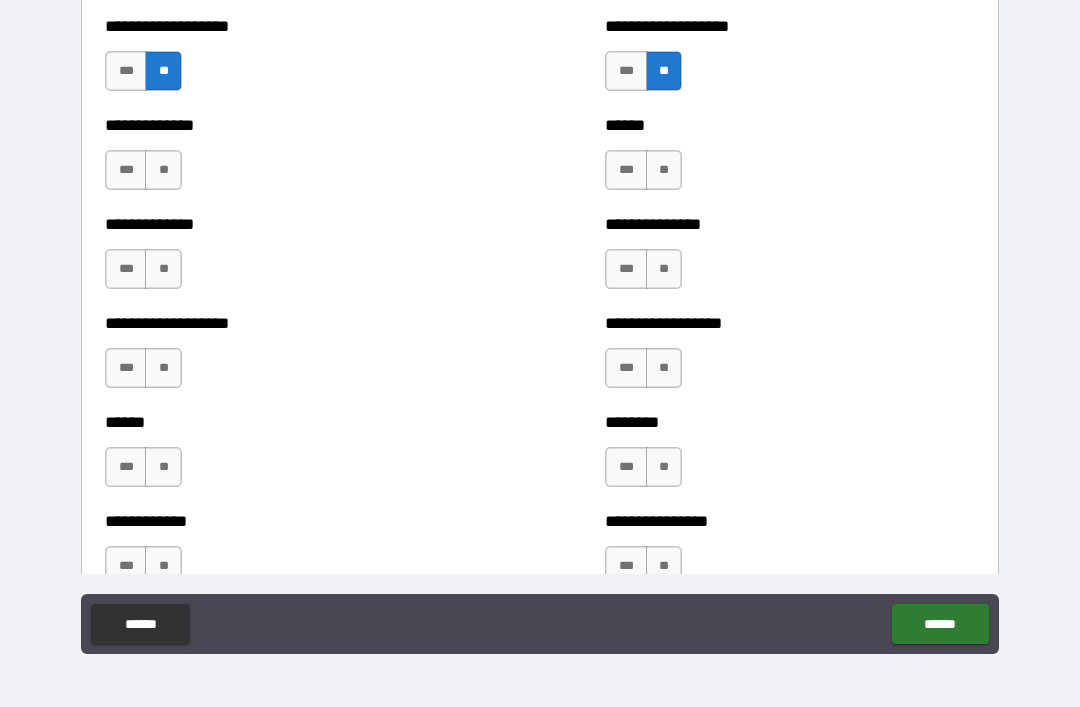 click on "**" at bounding box center [163, 170] 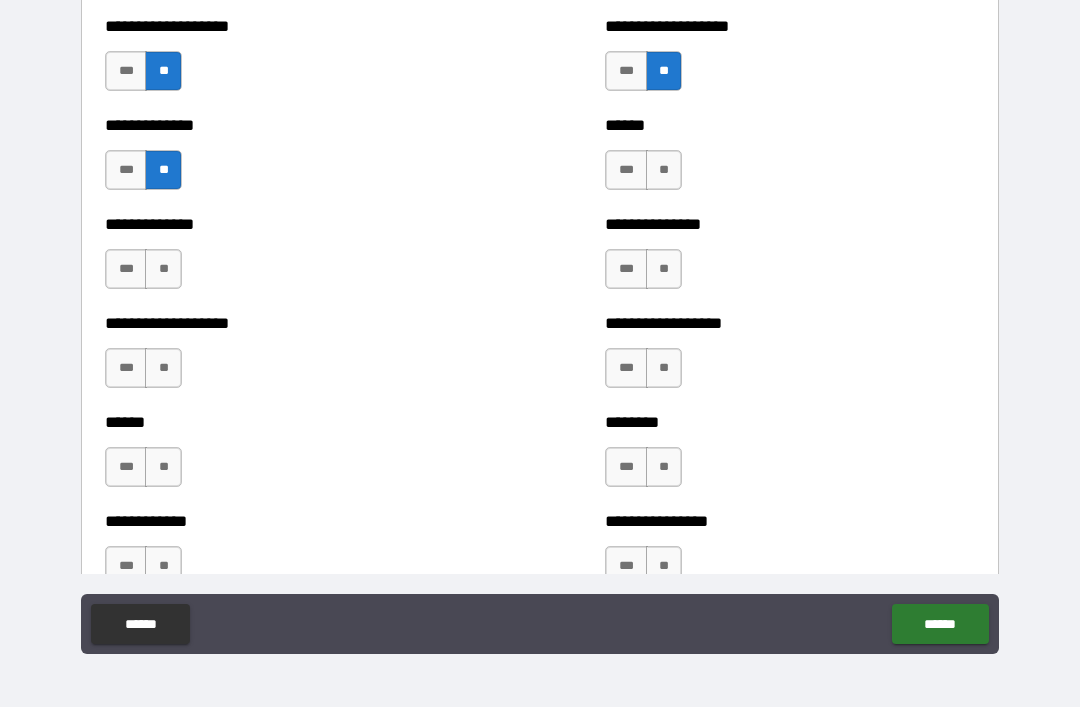 click on "**" at bounding box center (163, 269) 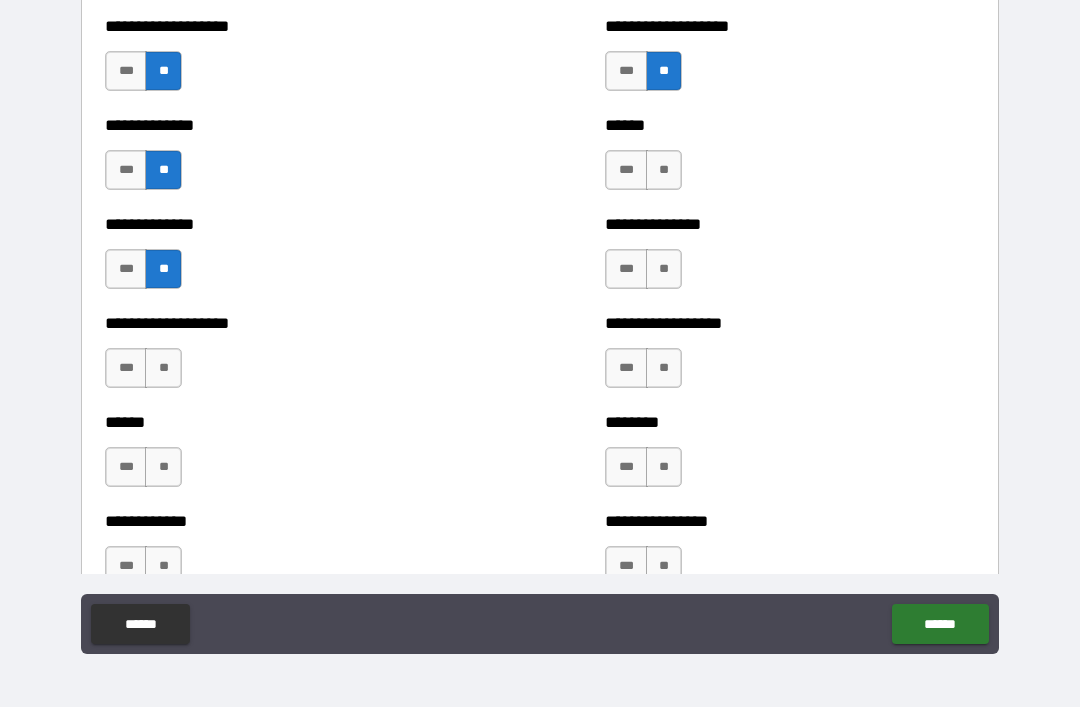 click on "**" at bounding box center (163, 368) 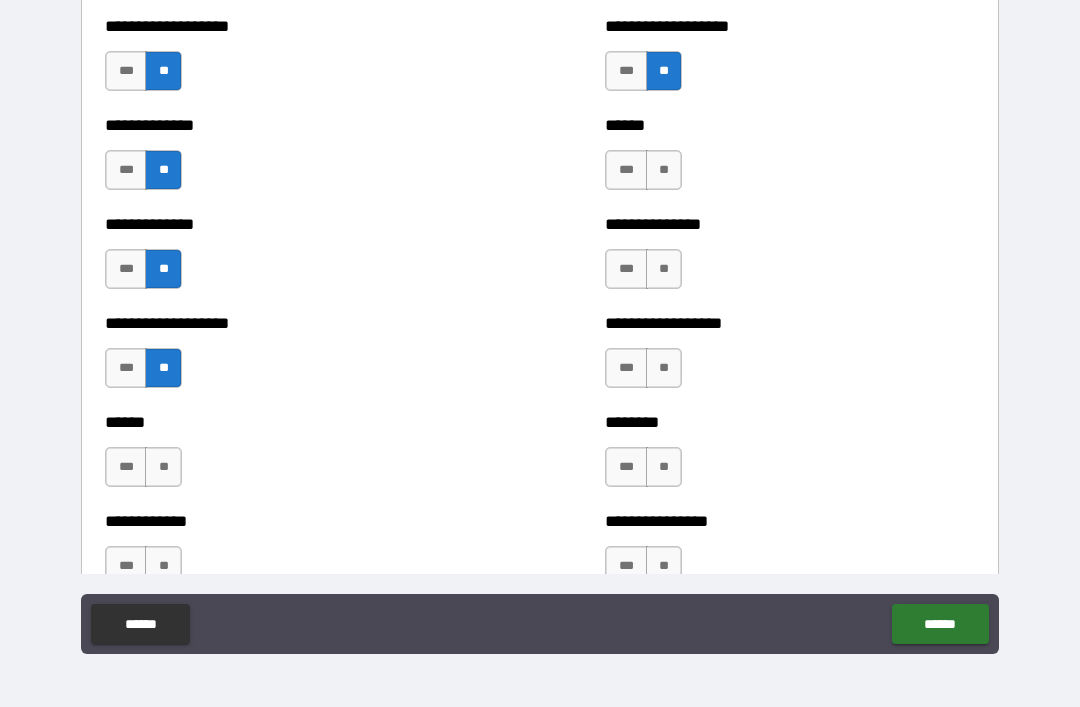 click on "**" at bounding box center [163, 467] 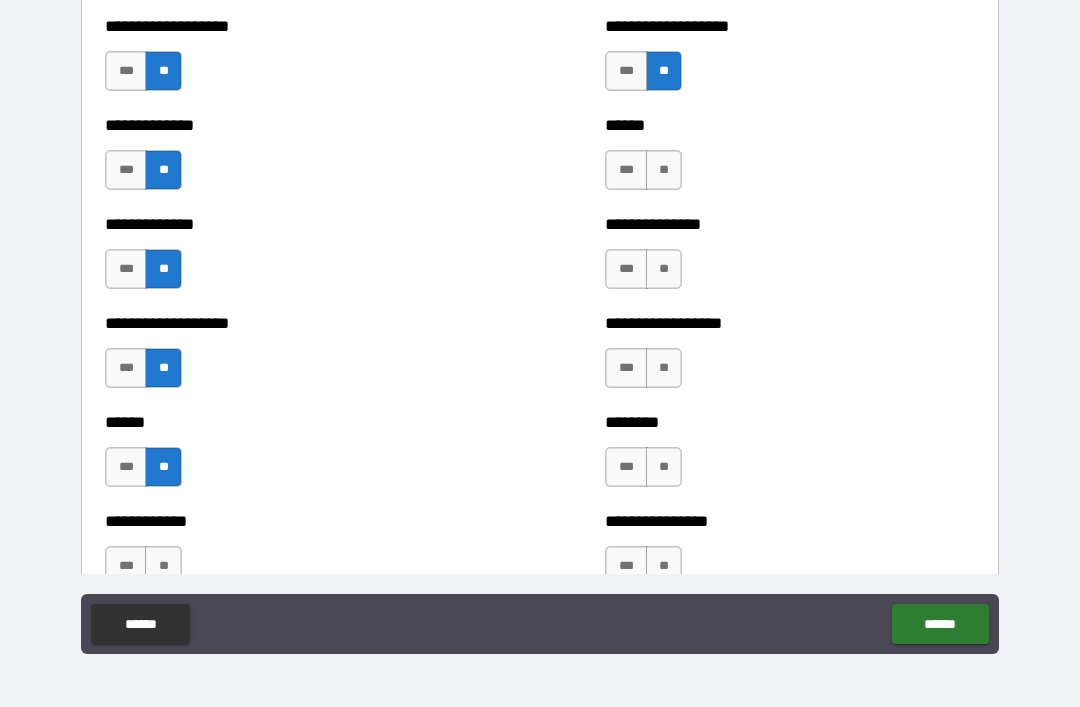click on "**" at bounding box center (664, 170) 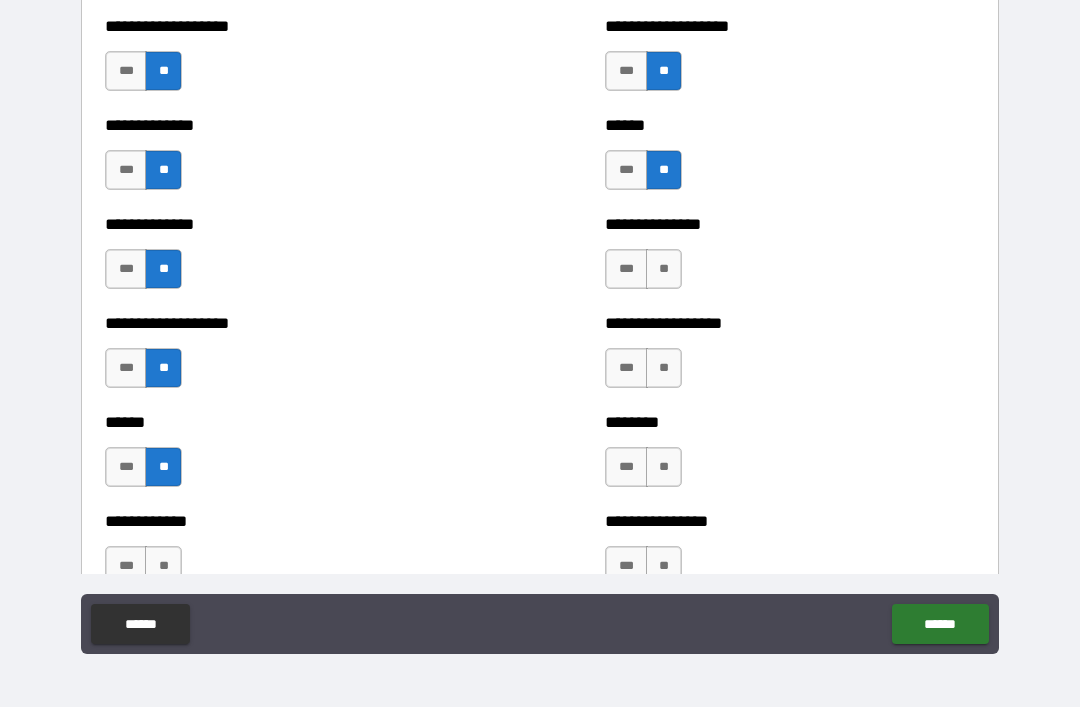 click on "**" at bounding box center [664, 269] 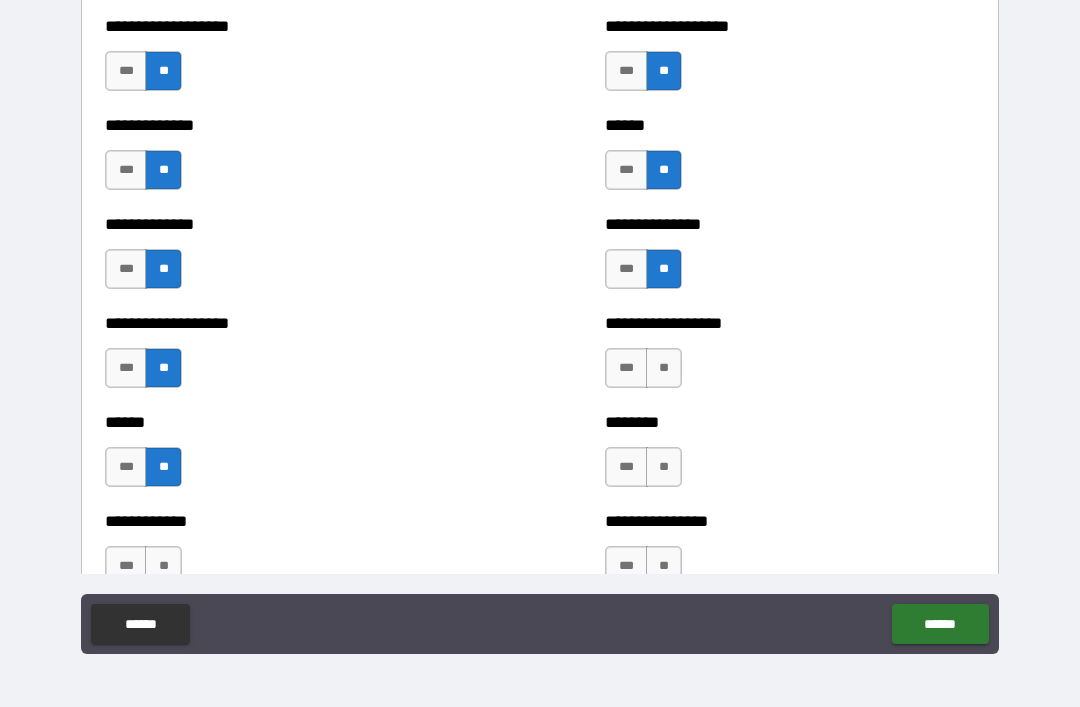click on "**" at bounding box center (664, 368) 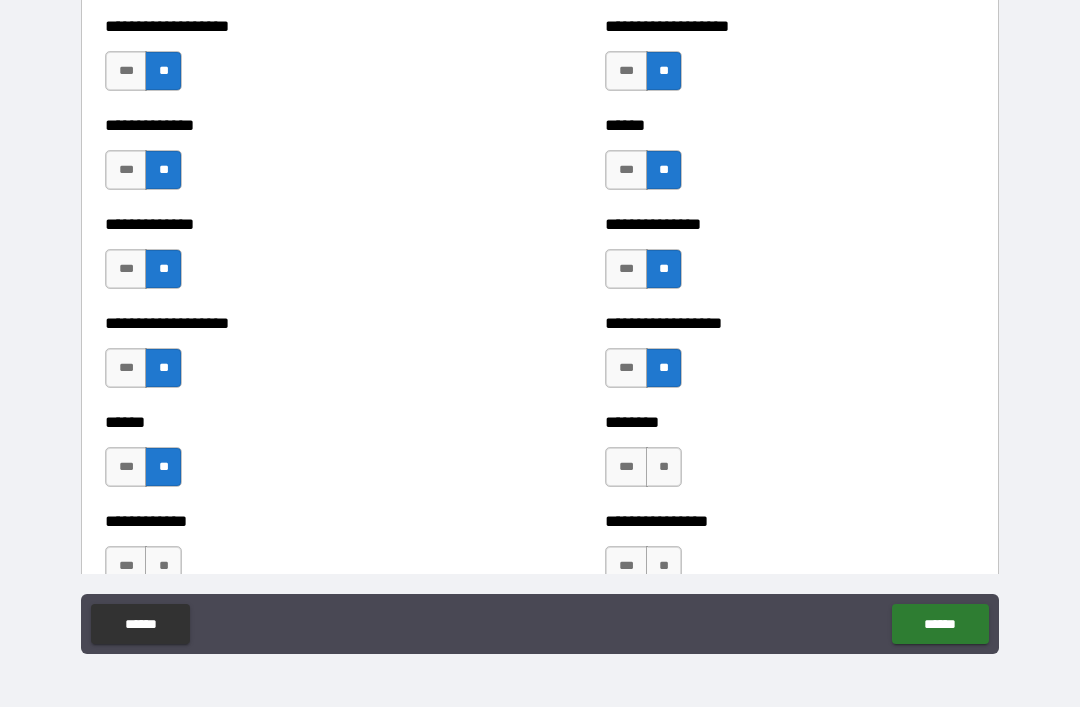 click on "**" at bounding box center [664, 467] 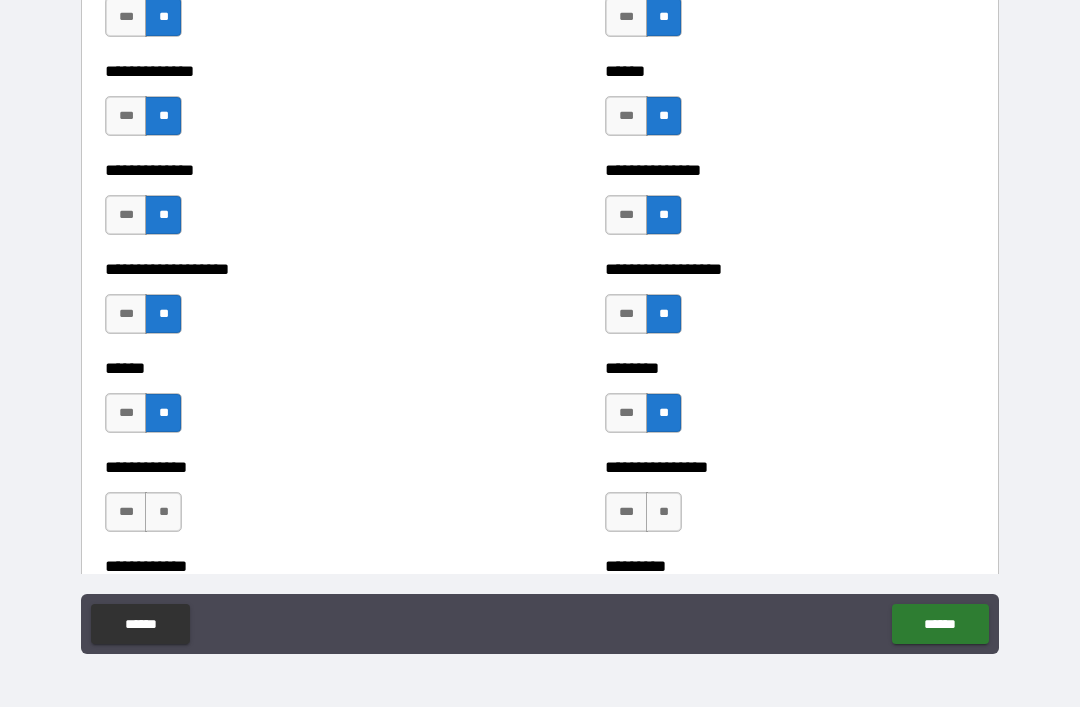scroll, scrollTop: 4618, scrollLeft: 0, axis: vertical 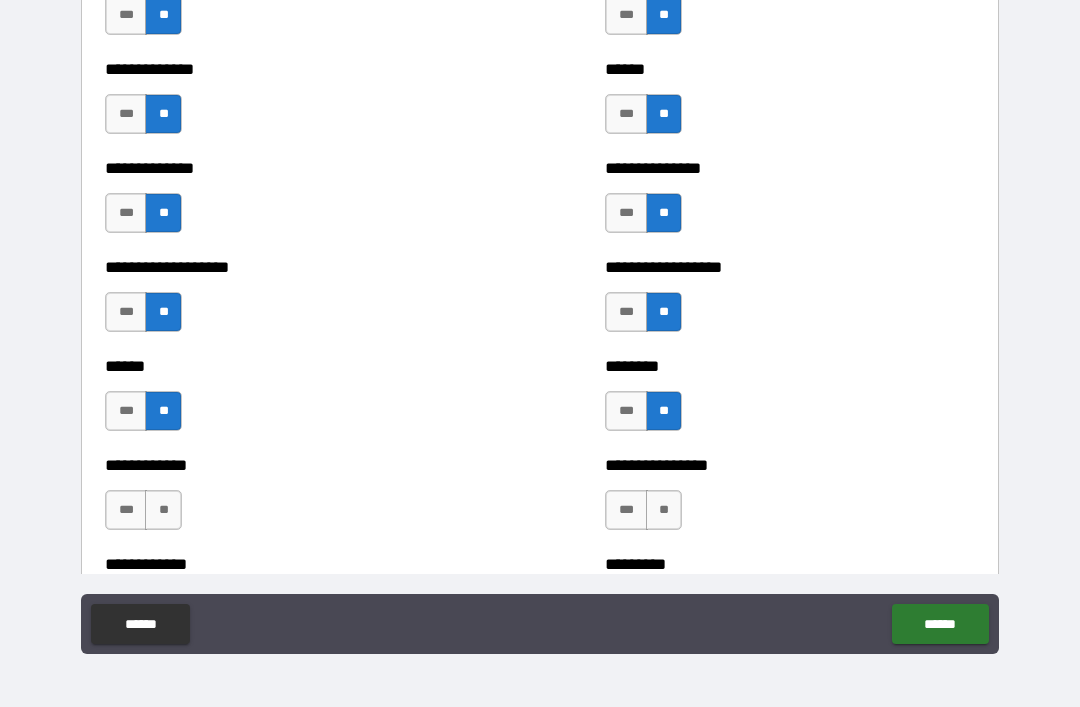 click on "***" at bounding box center [126, 213] 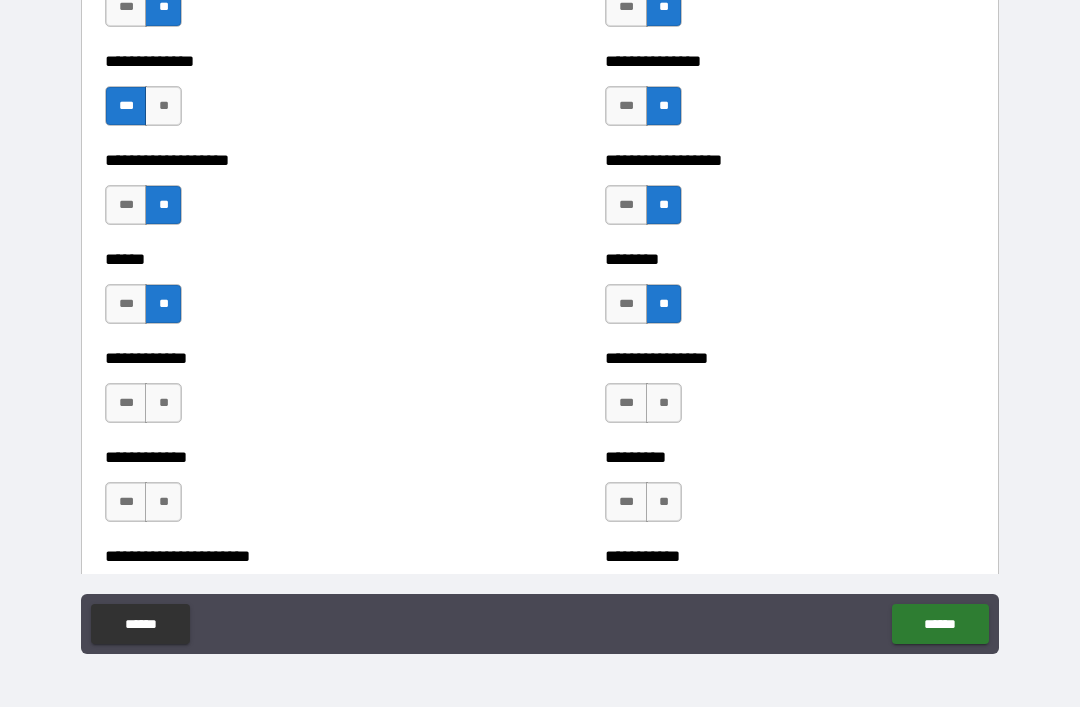 scroll, scrollTop: 4730, scrollLeft: 0, axis: vertical 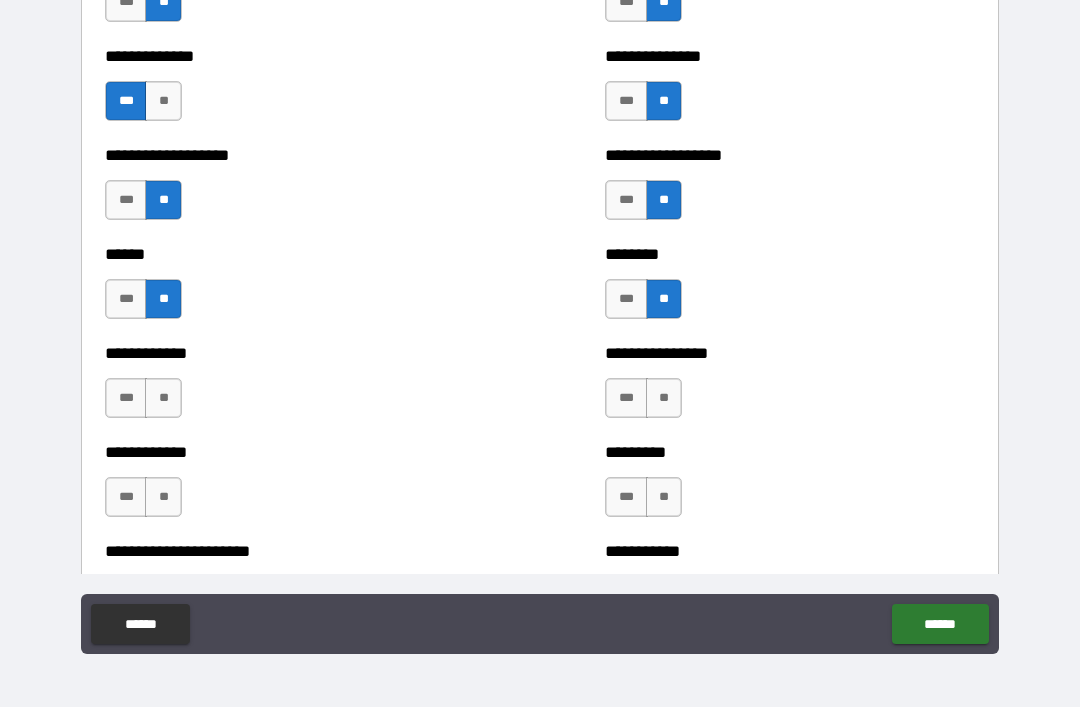 click on "**" at bounding box center (163, 398) 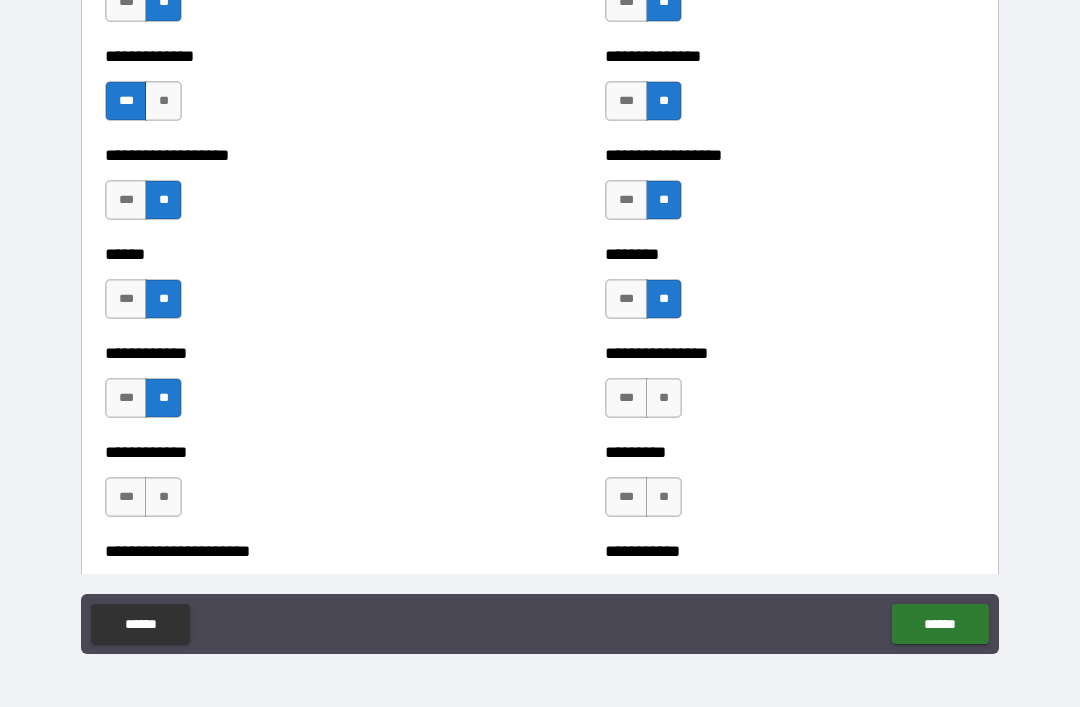 click on "**" at bounding box center (664, 398) 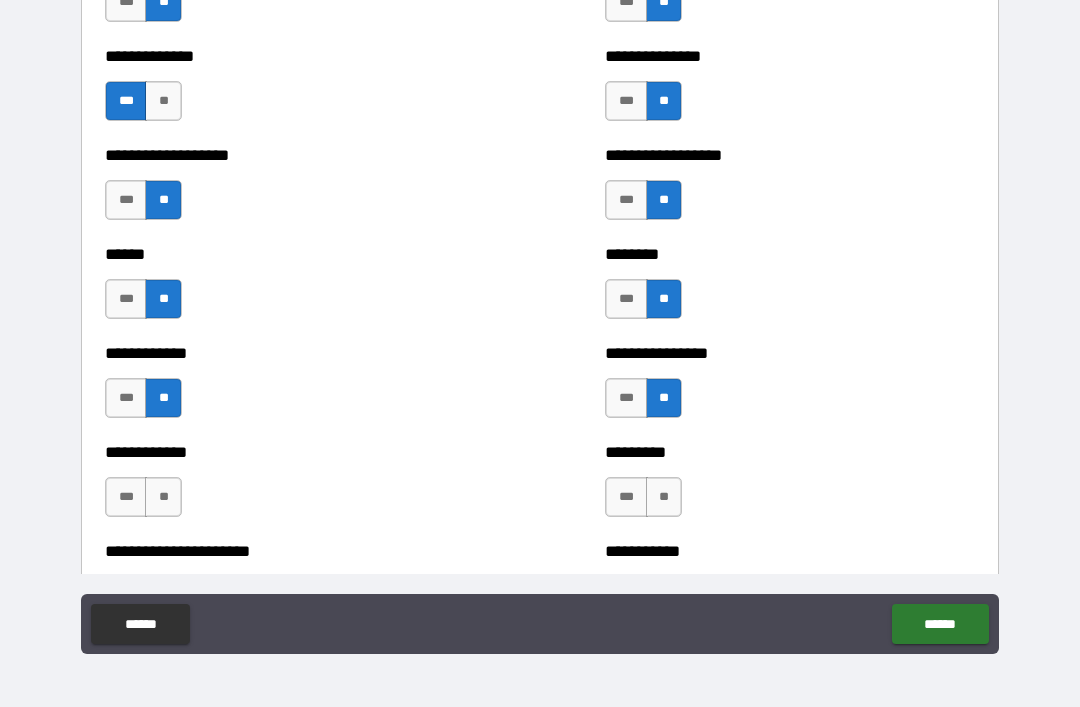 click on "**" at bounding box center (664, 497) 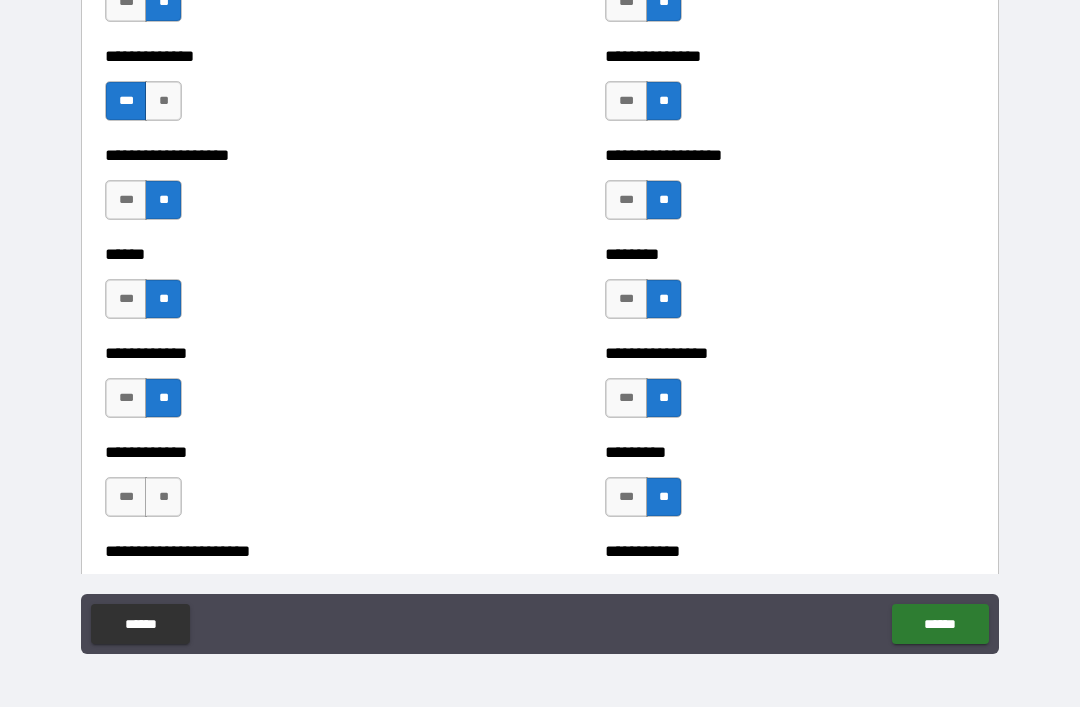 click on "***" at bounding box center (626, 497) 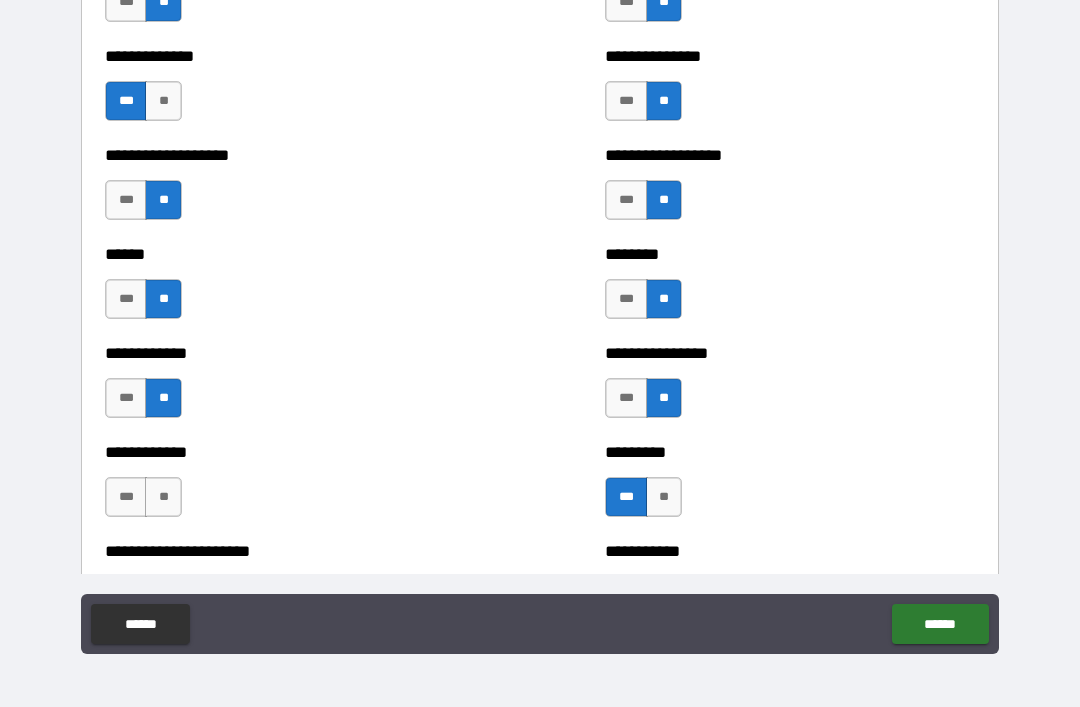 click on "**" at bounding box center (163, 497) 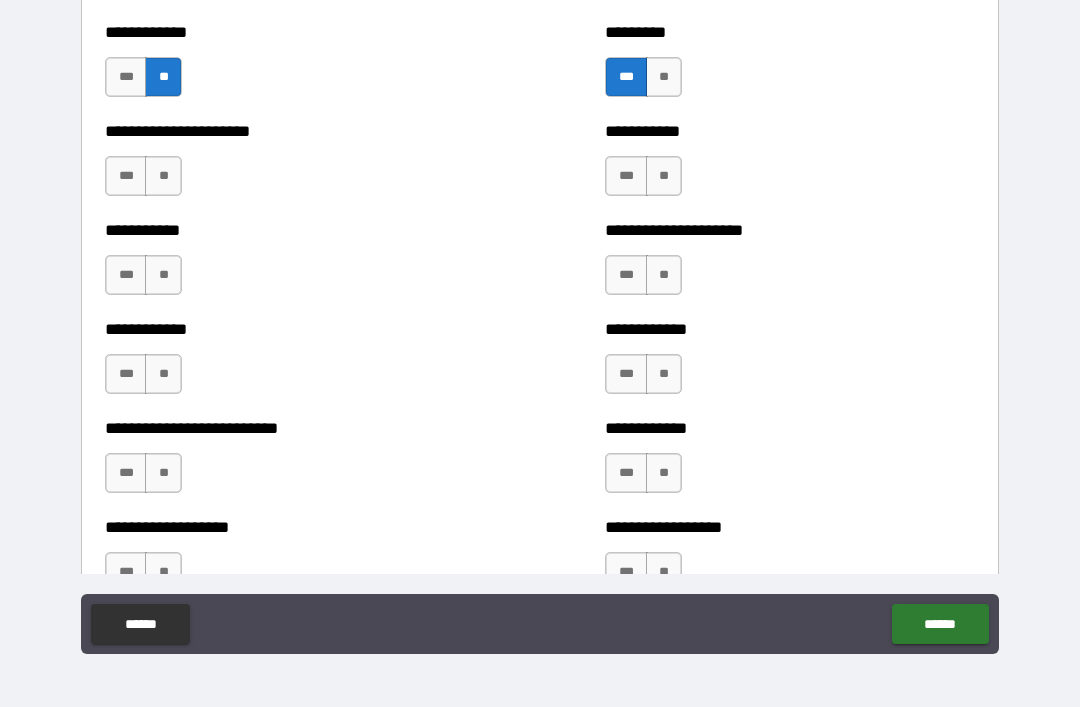 scroll, scrollTop: 5151, scrollLeft: 0, axis: vertical 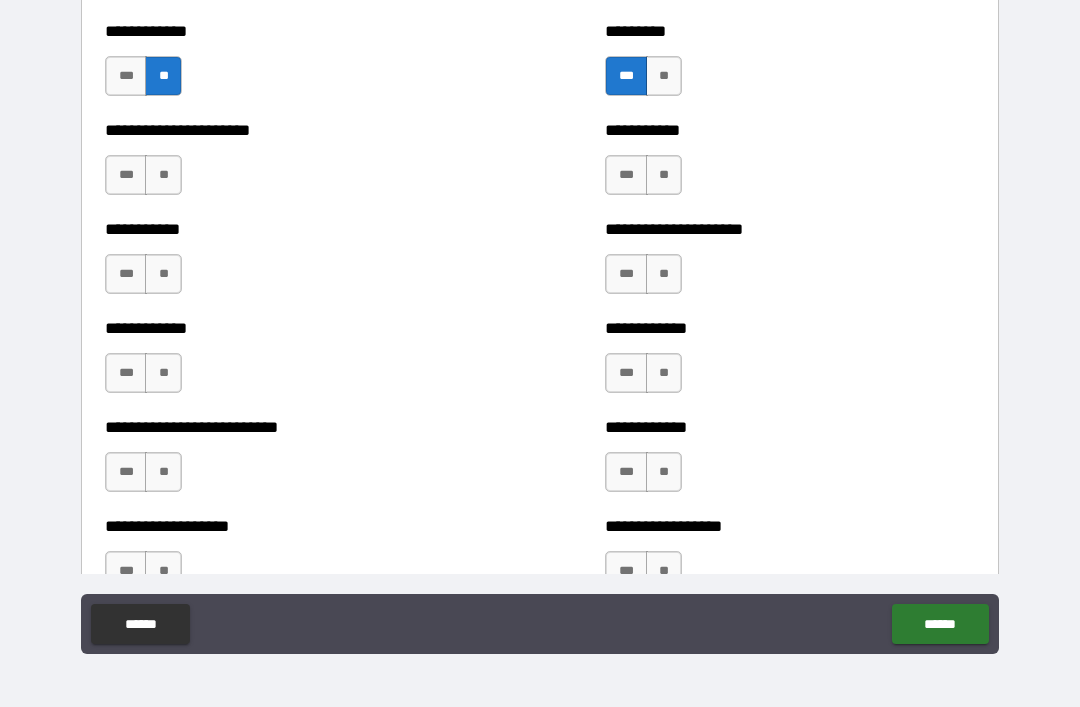 click on "**" at bounding box center (163, 175) 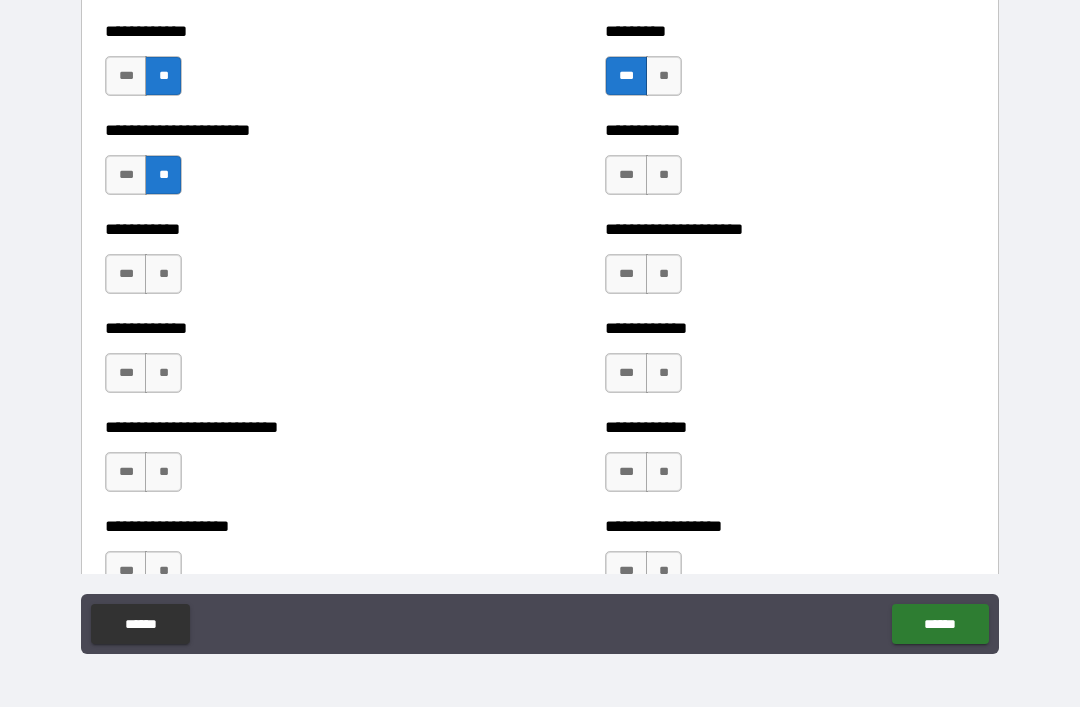 click on "**" at bounding box center (163, 274) 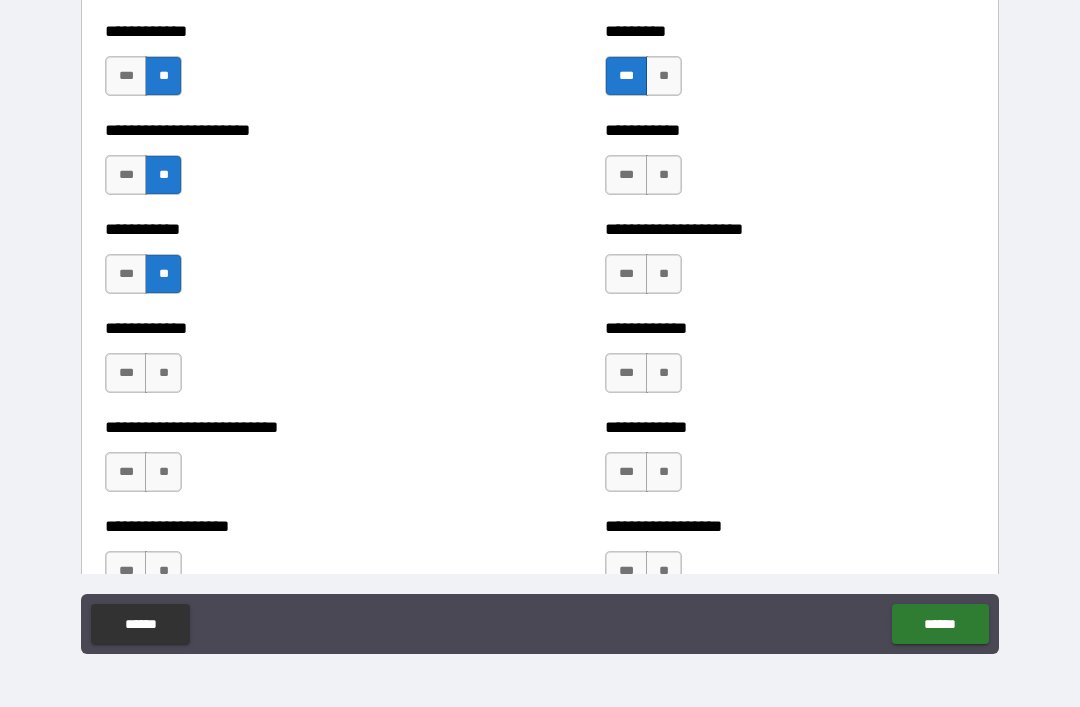 click on "**" at bounding box center (163, 373) 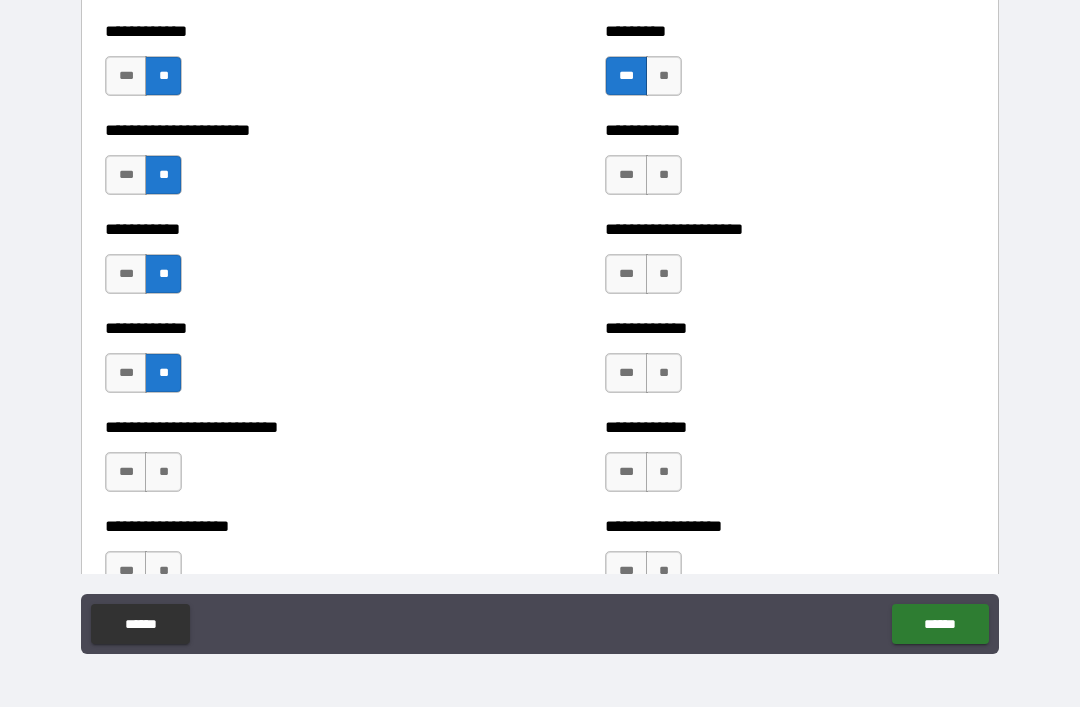 click on "**" at bounding box center [163, 472] 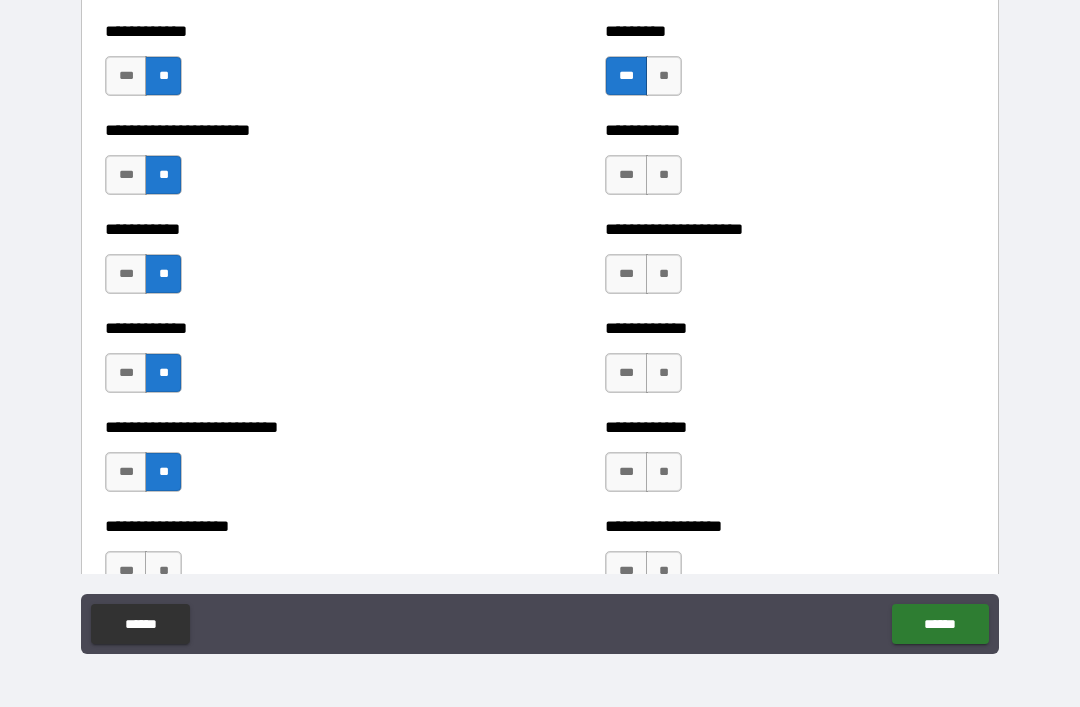 click on "***" at bounding box center [126, 472] 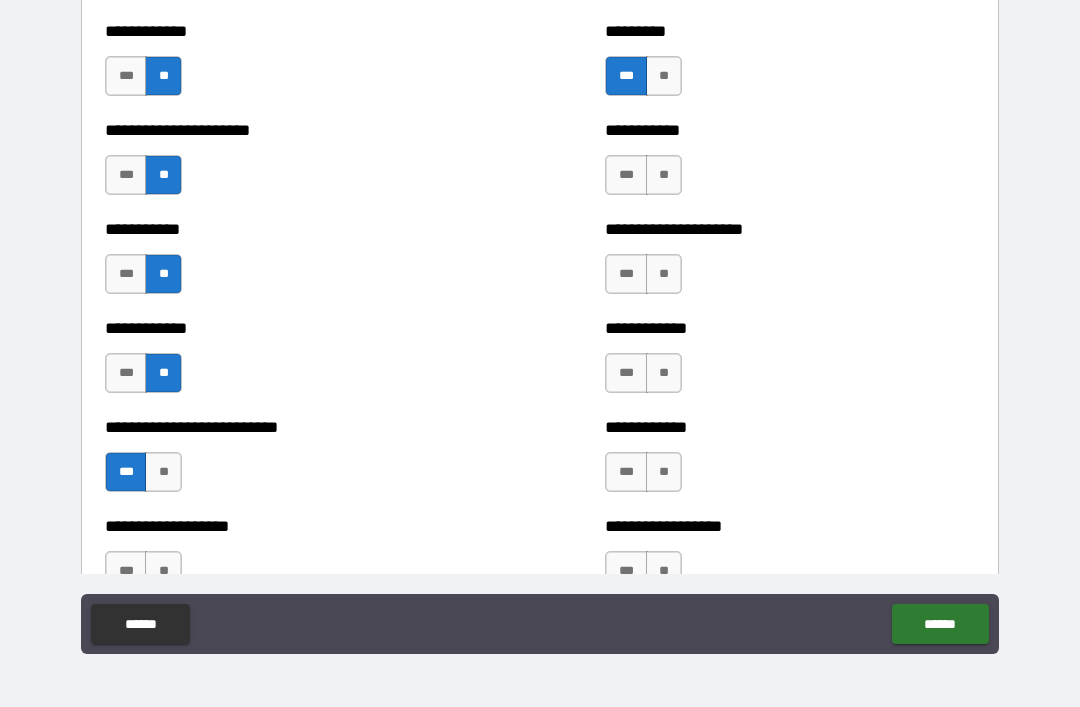 click on "**" at bounding box center [664, 175] 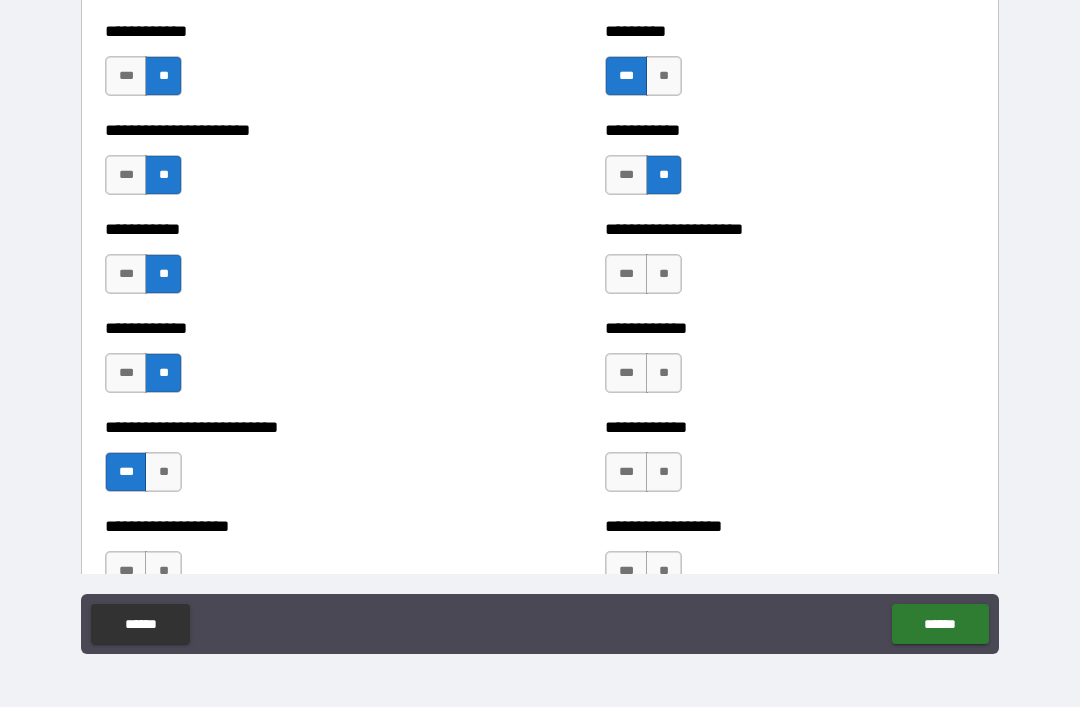 click on "**" at bounding box center [664, 274] 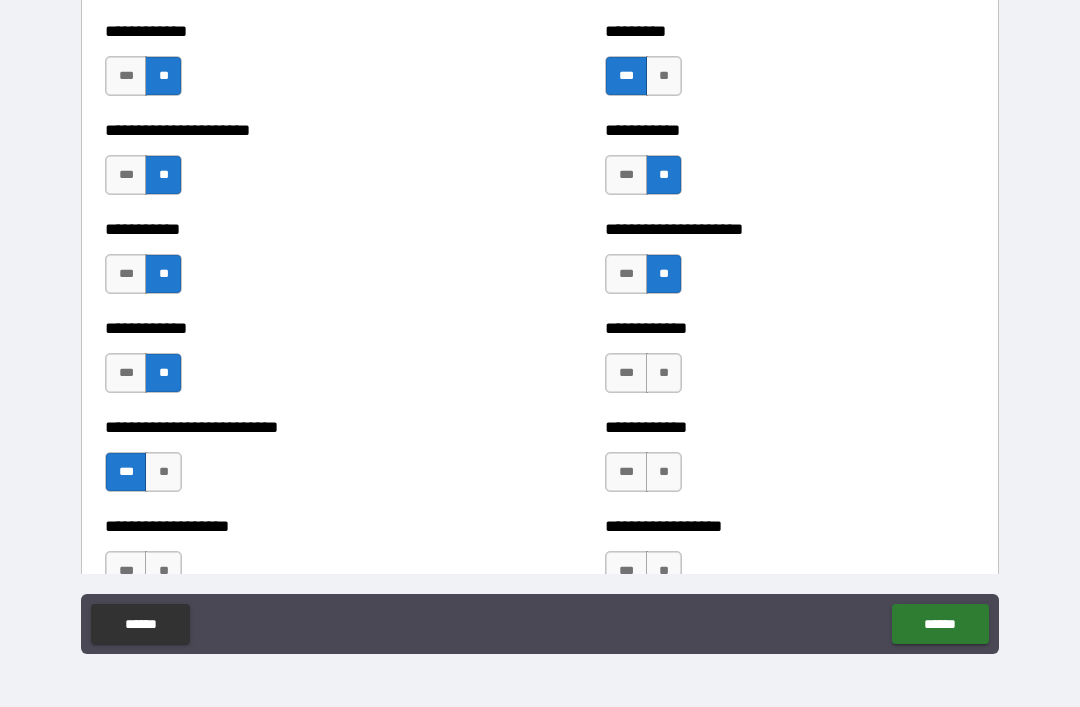 click on "**" at bounding box center (664, 373) 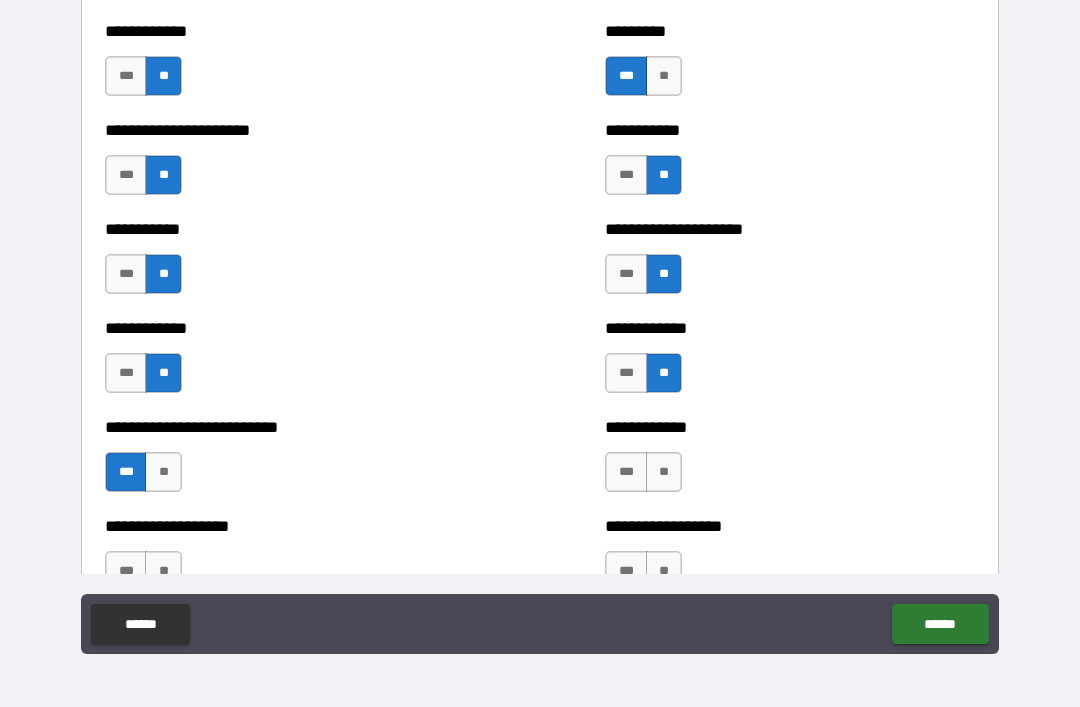 click on "**********" at bounding box center [790, 462] 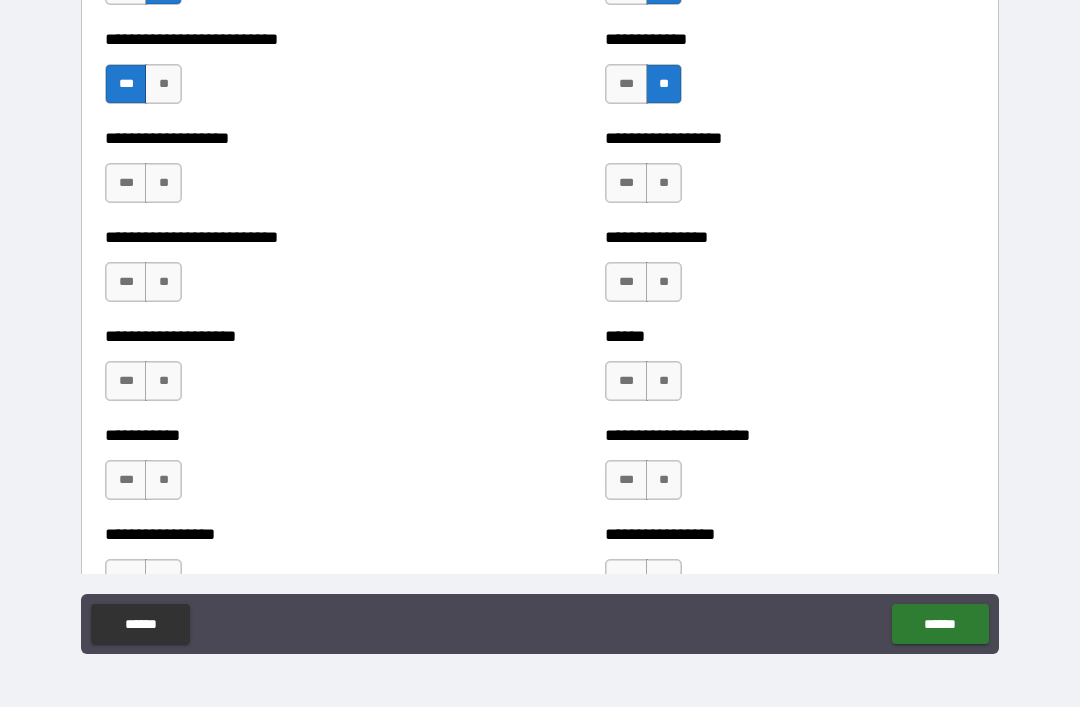scroll, scrollTop: 5540, scrollLeft: 0, axis: vertical 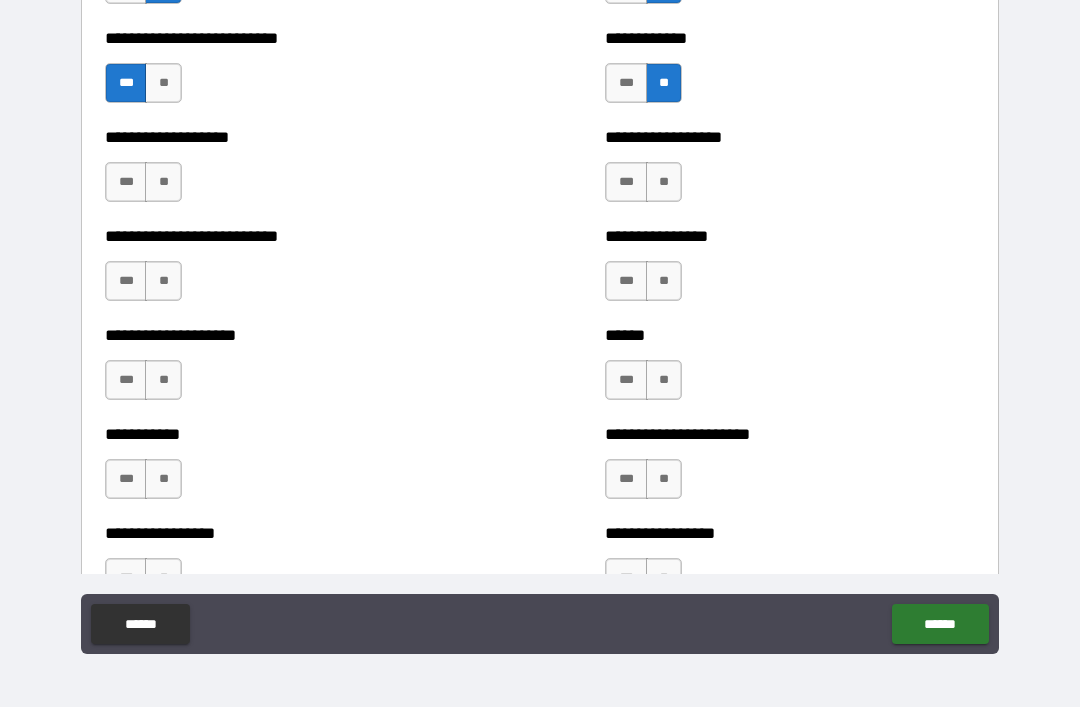 click on "**" at bounding box center (163, 182) 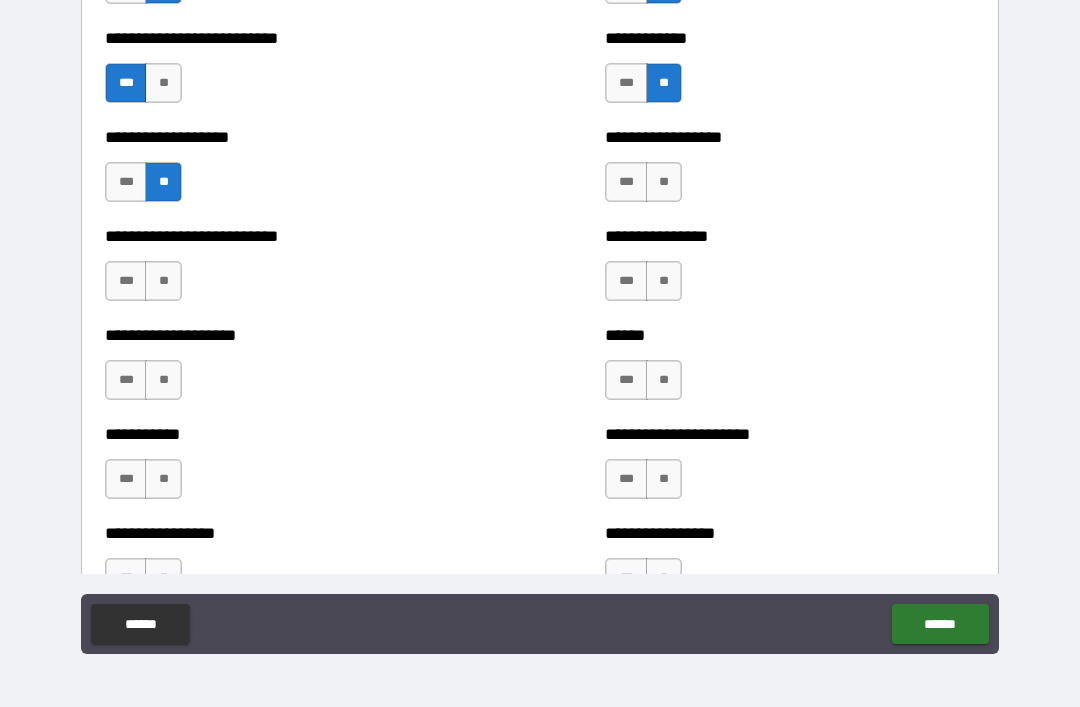 click on "**" at bounding box center [163, 281] 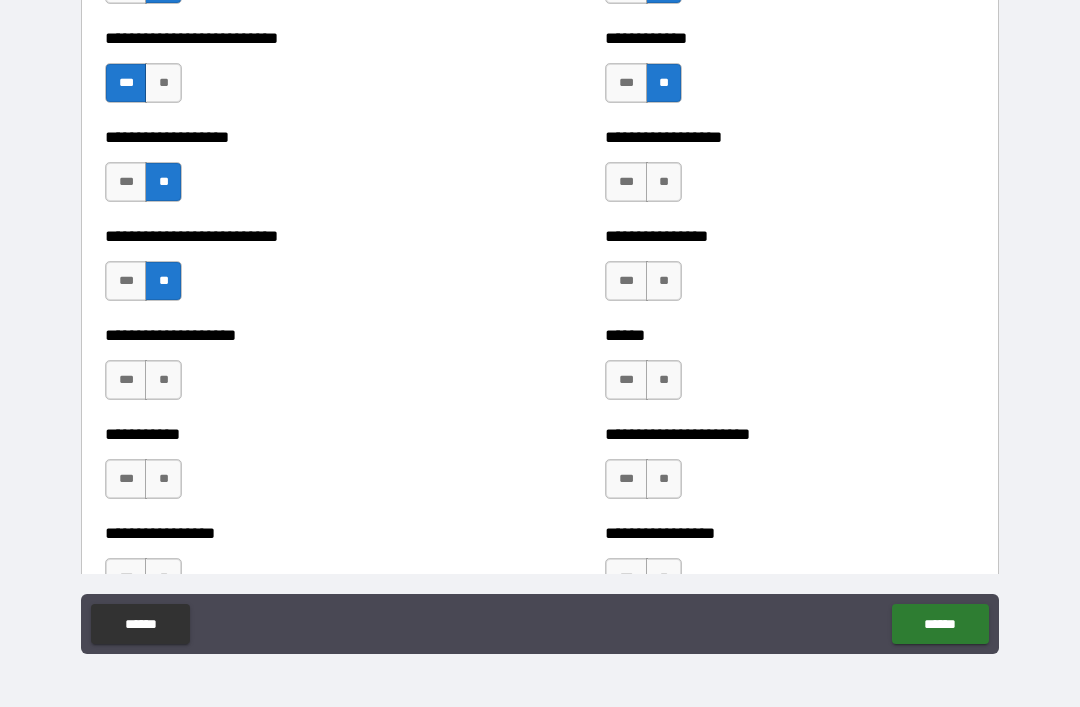 click on "**" at bounding box center (163, 380) 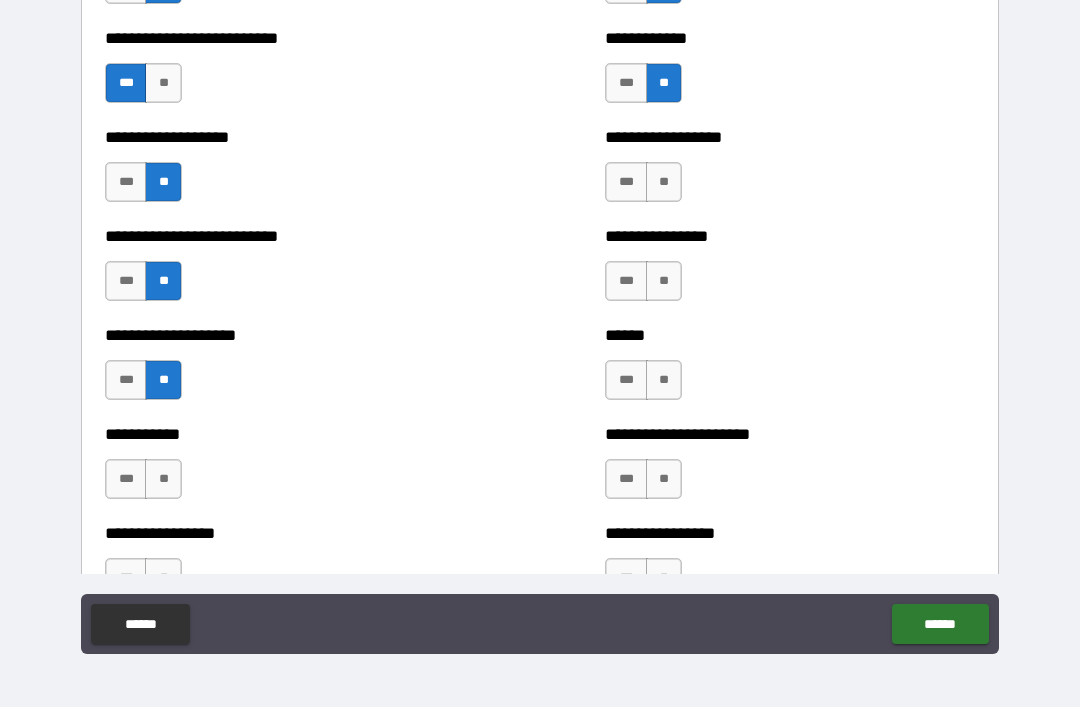 click on "**" at bounding box center (163, 479) 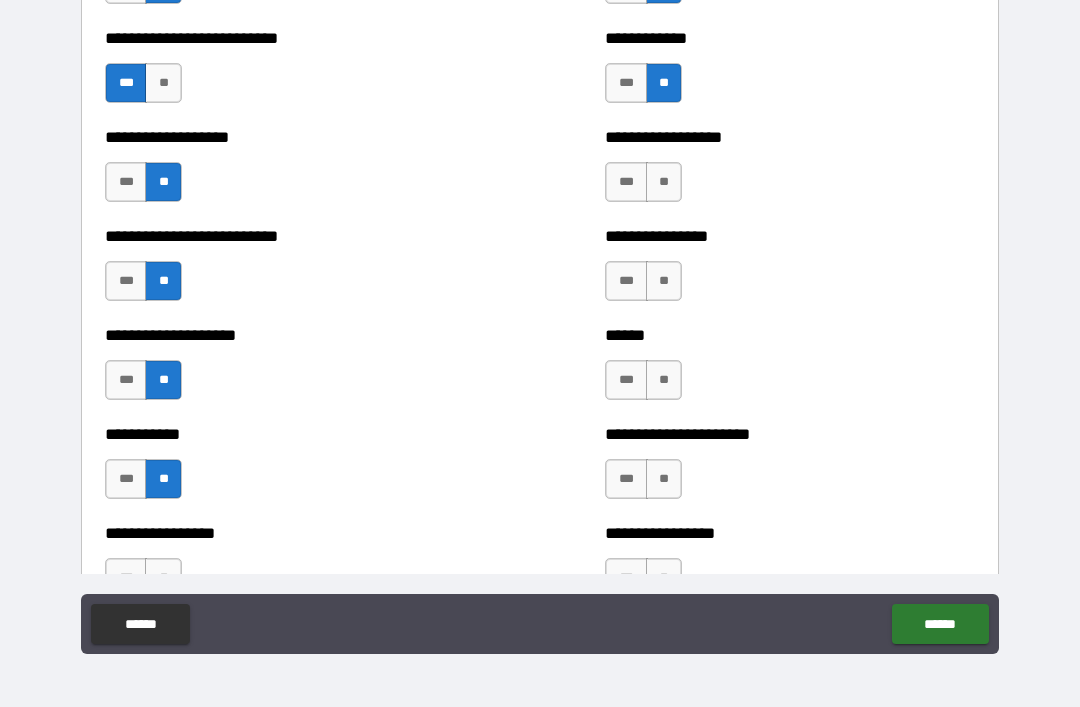 click on "**" at bounding box center (664, 182) 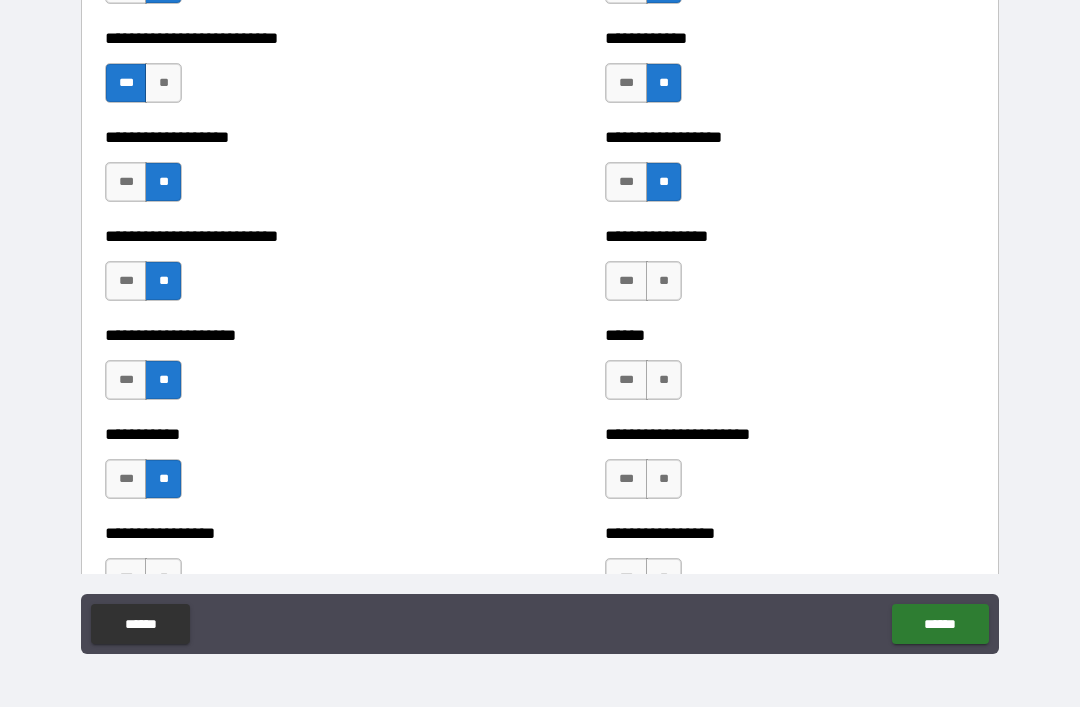 click on "**" at bounding box center [664, 281] 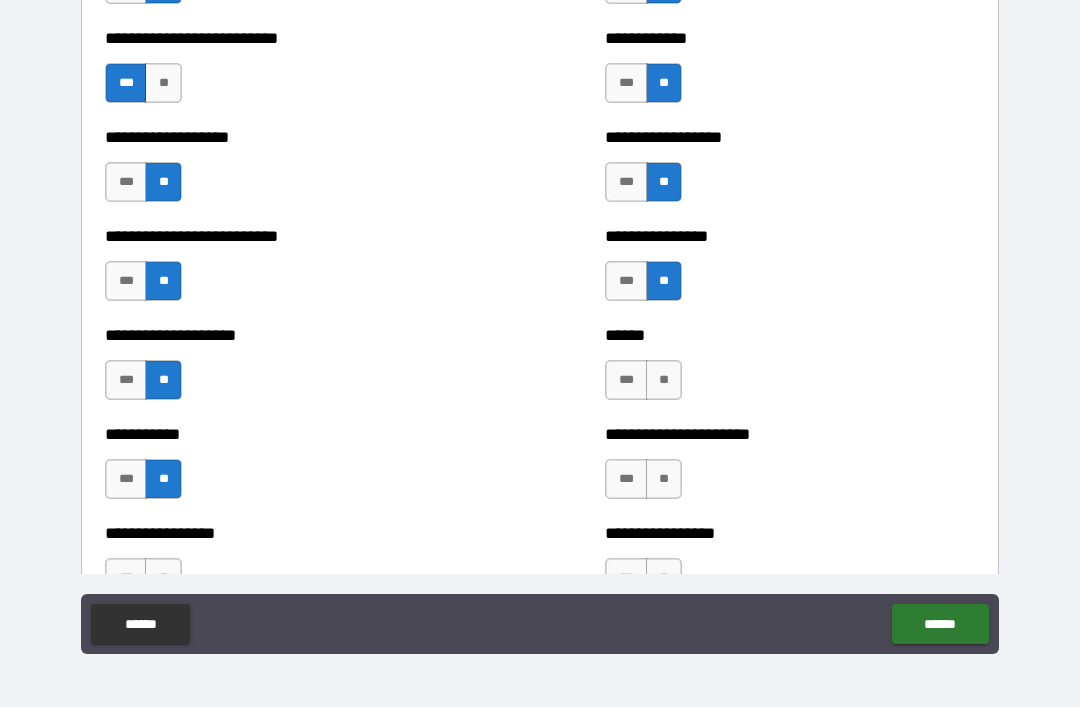 click on "**" at bounding box center (664, 380) 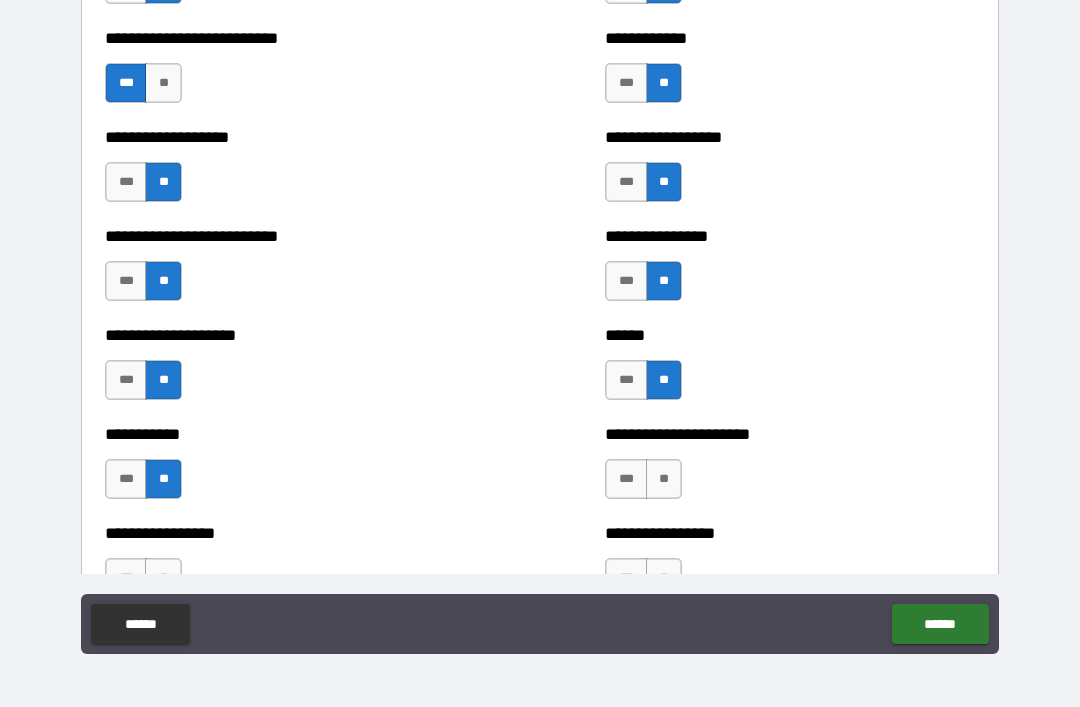 click on "**" at bounding box center (664, 479) 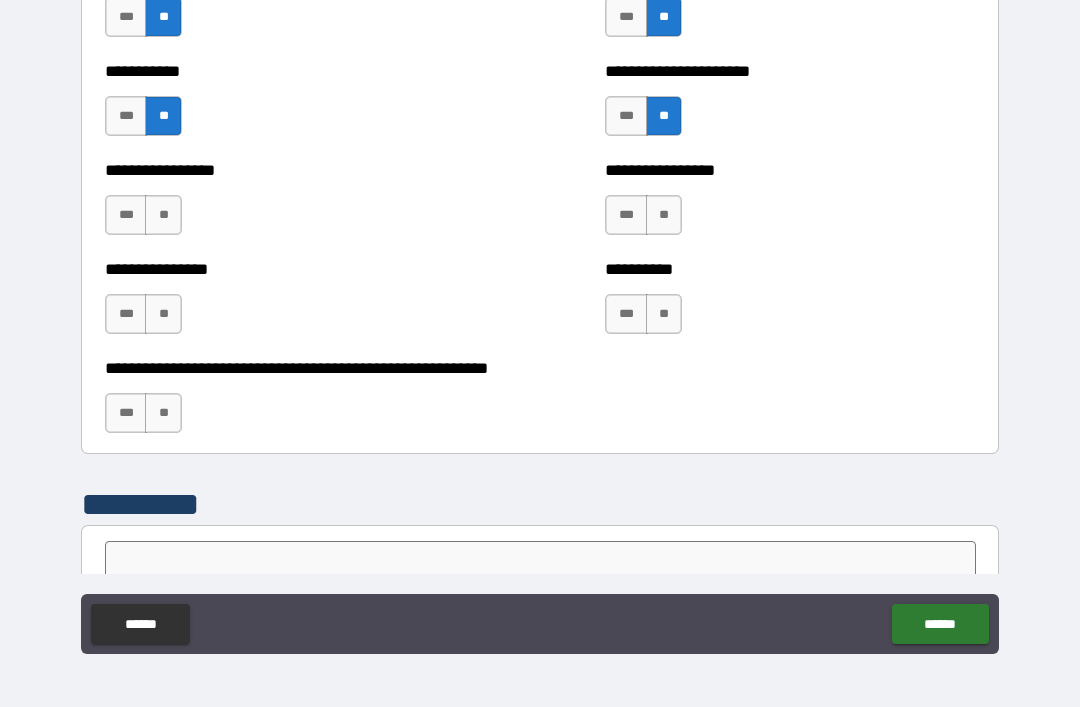 scroll, scrollTop: 5907, scrollLeft: 0, axis: vertical 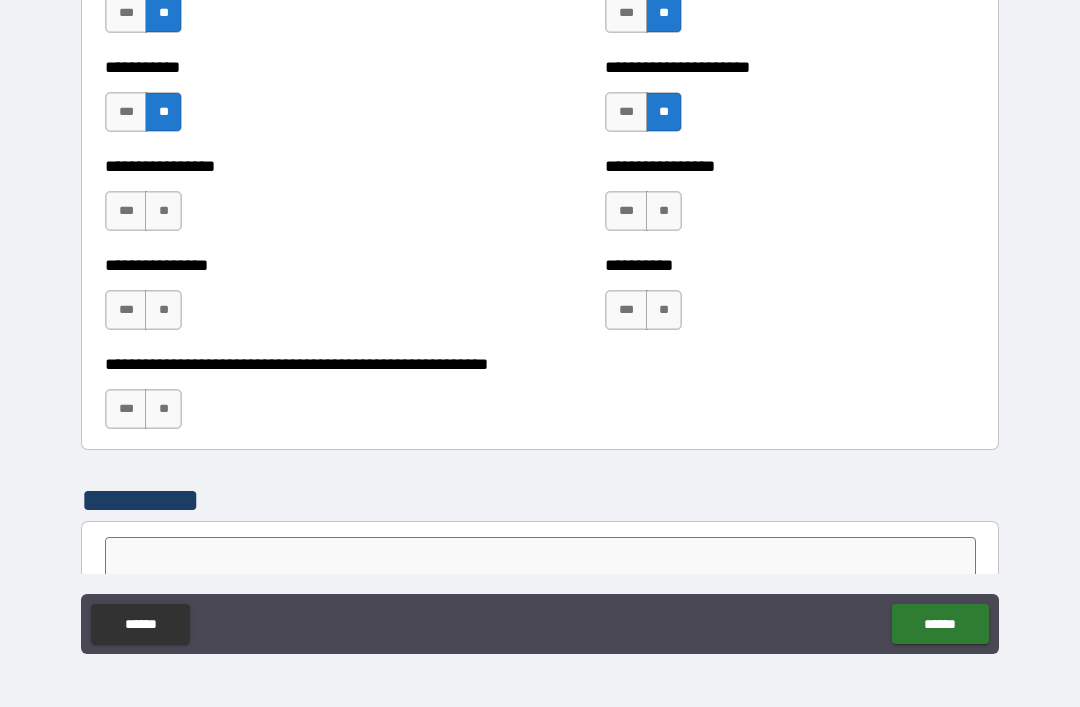 click on "**" at bounding box center [163, 211] 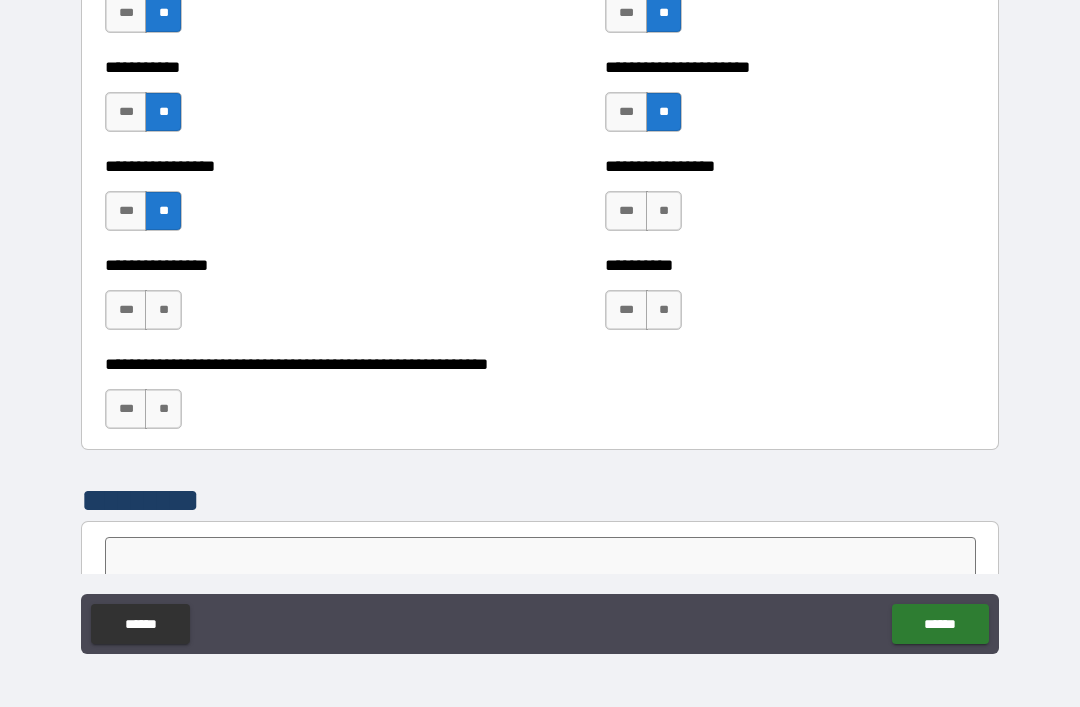 click on "**" at bounding box center [163, 310] 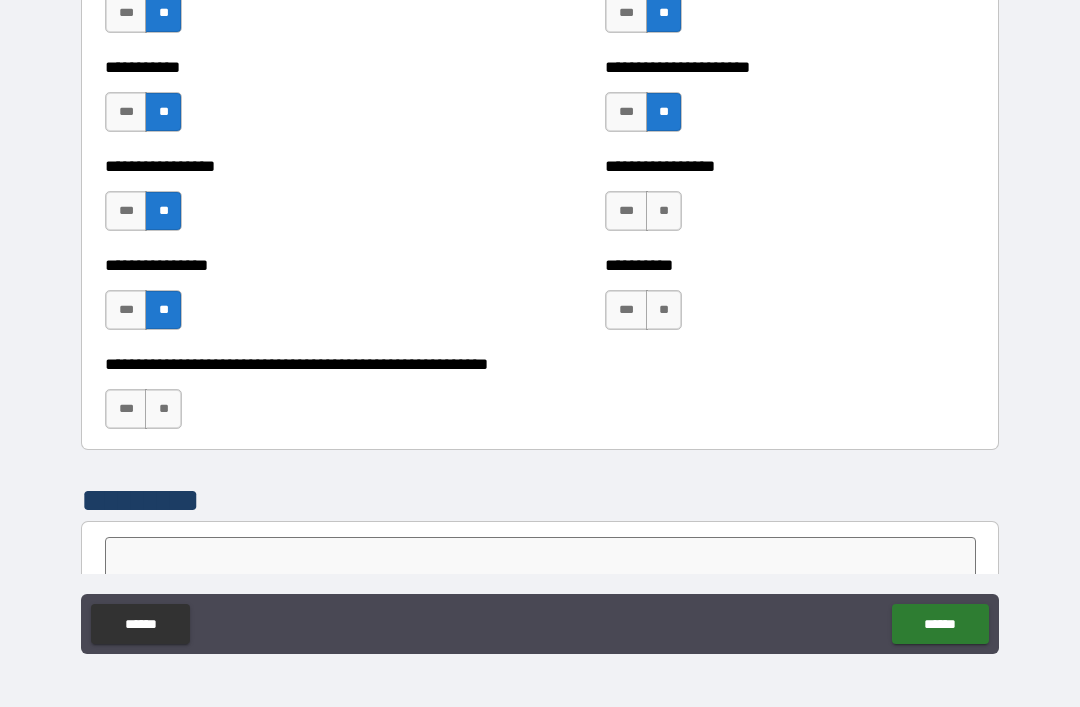 click on "**" at bounding box center (163, 409) 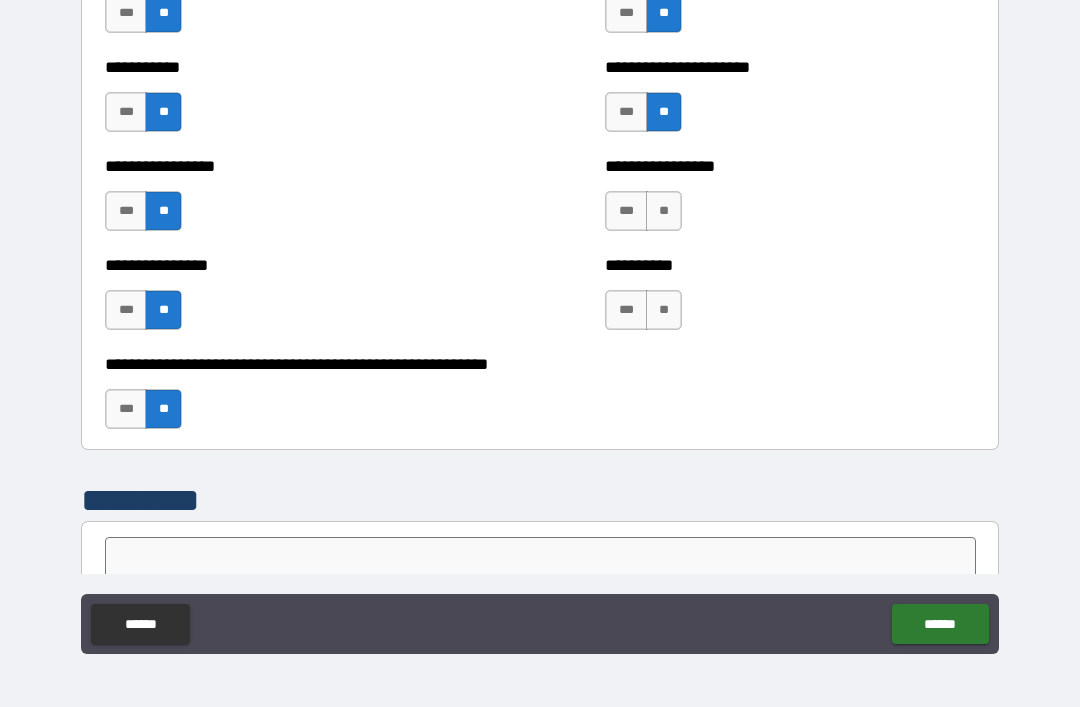 click on "**" at bounding box center (664, 310) 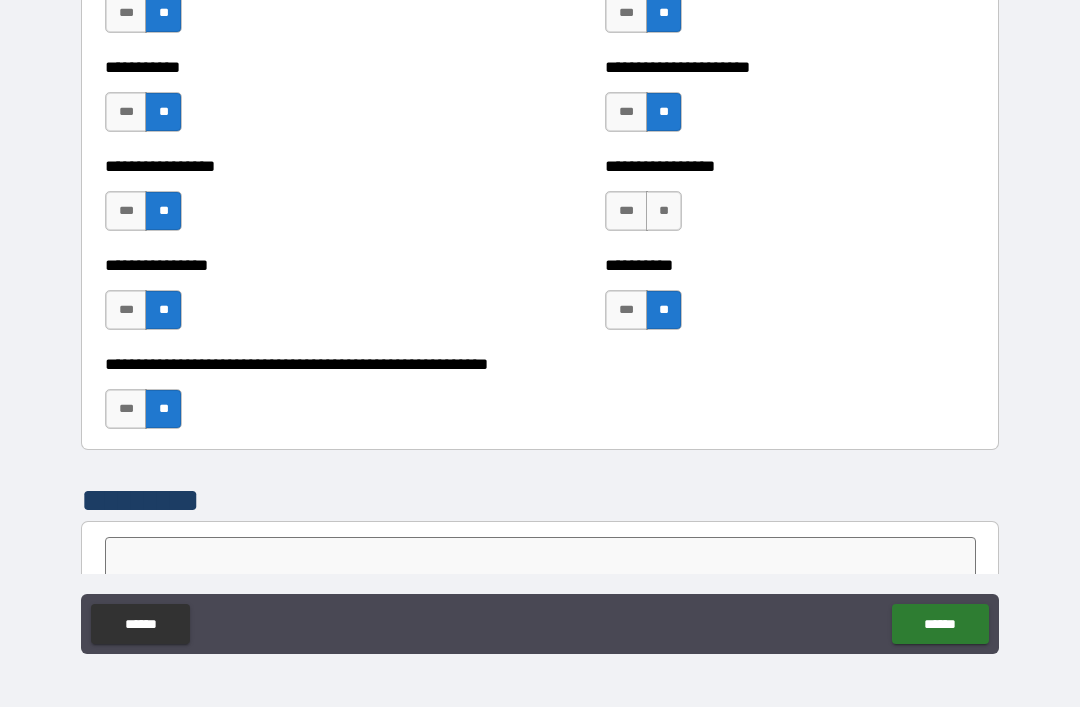 click on "**" at bounding box center [664, 211] 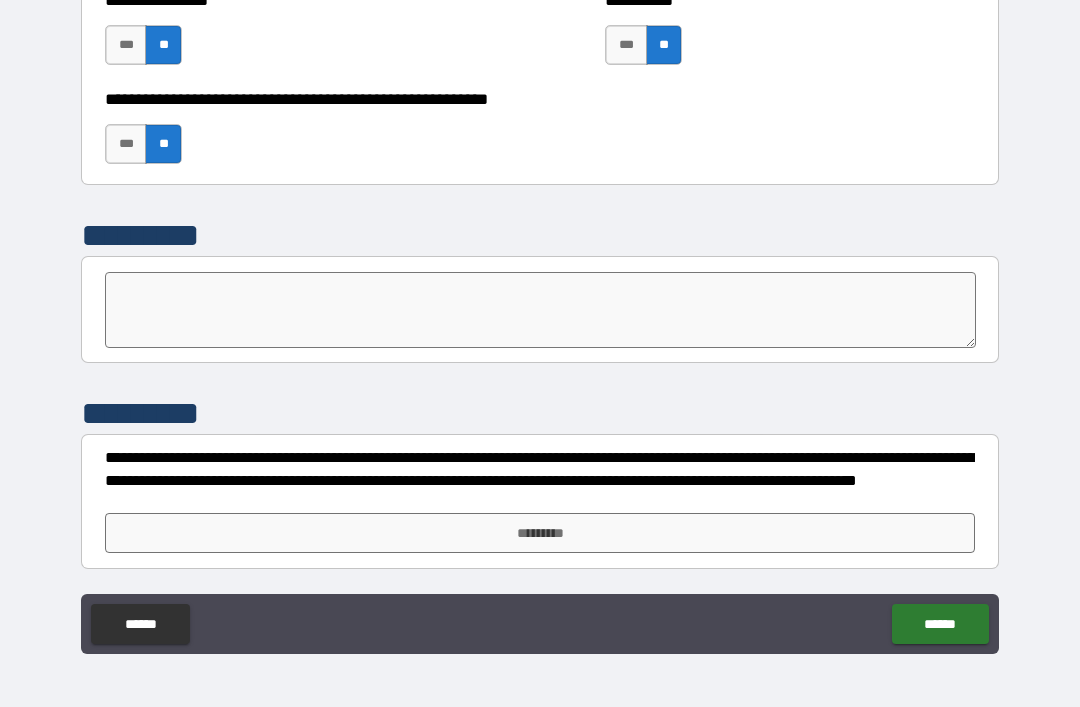 scroll, scrollTop: 6172, scrollLeft: 0, axis: vertical 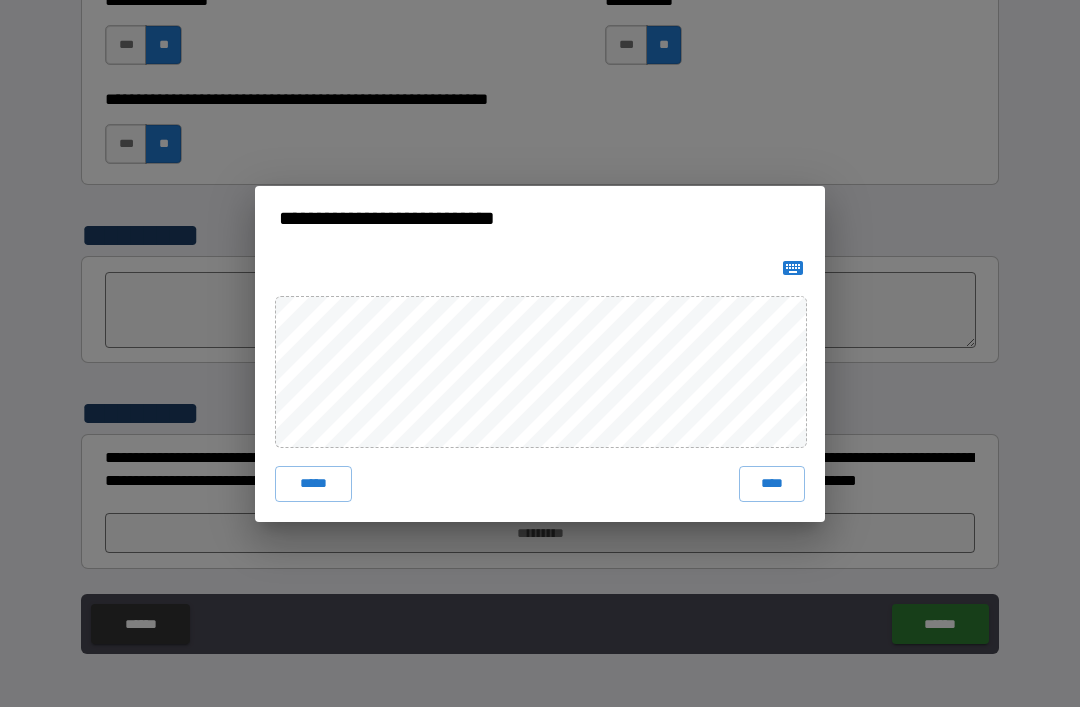 click on "**********" at bounding box center [540, 353] 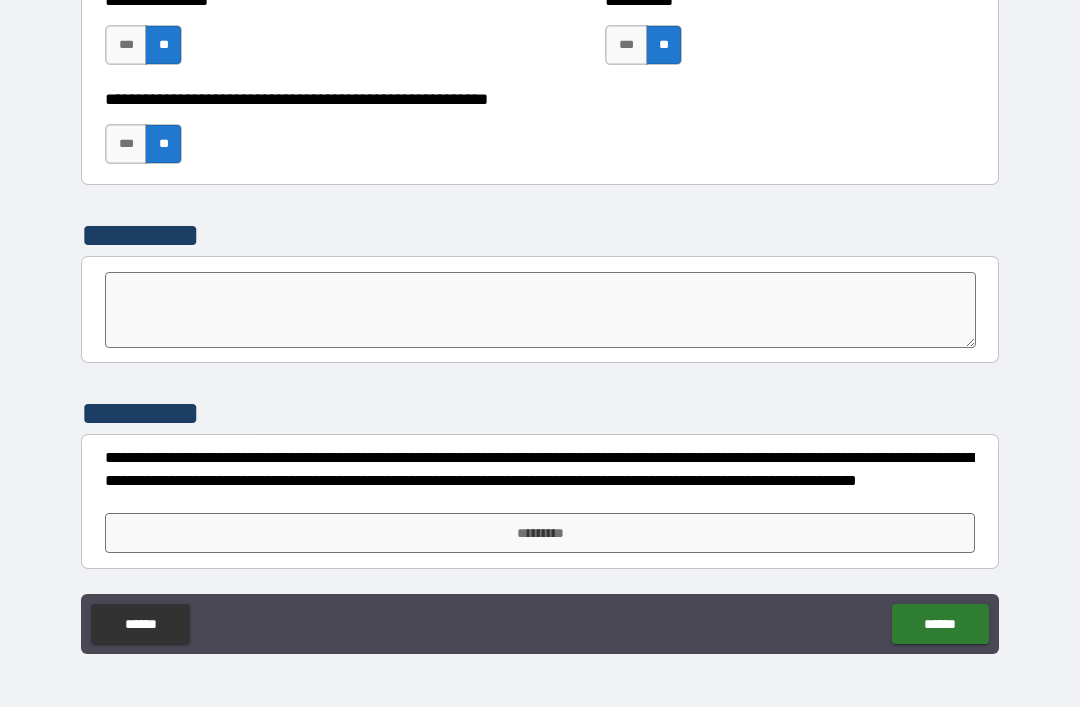 click at bounding box center [540, 310] 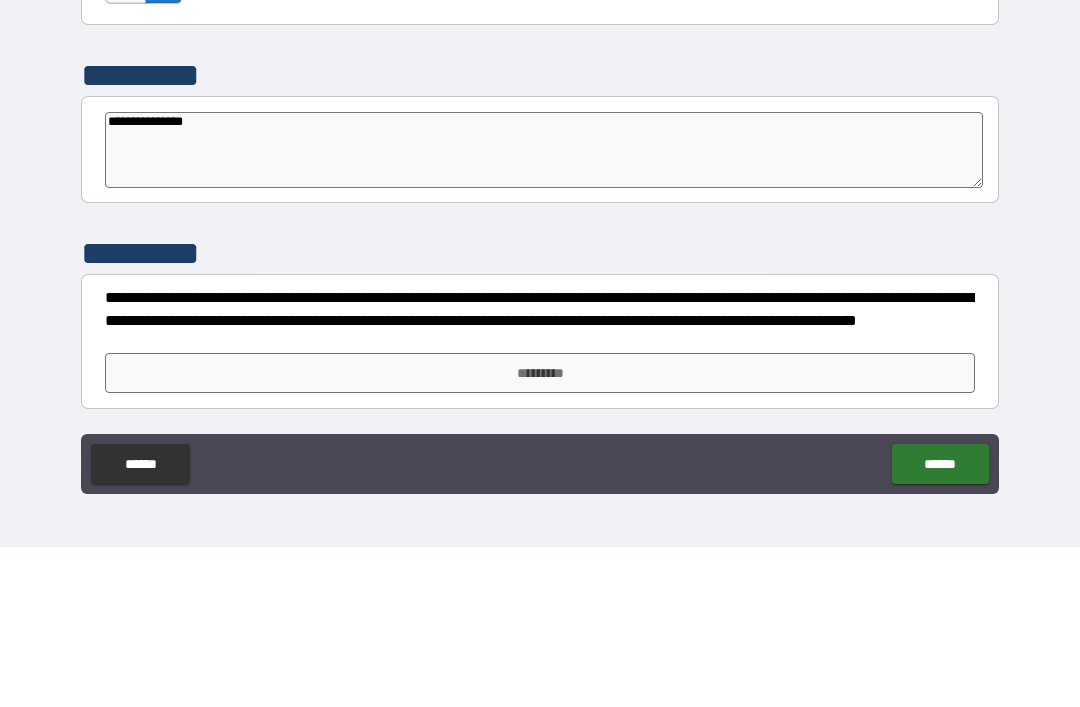 click on "**********" at bounding box center [544, 310] 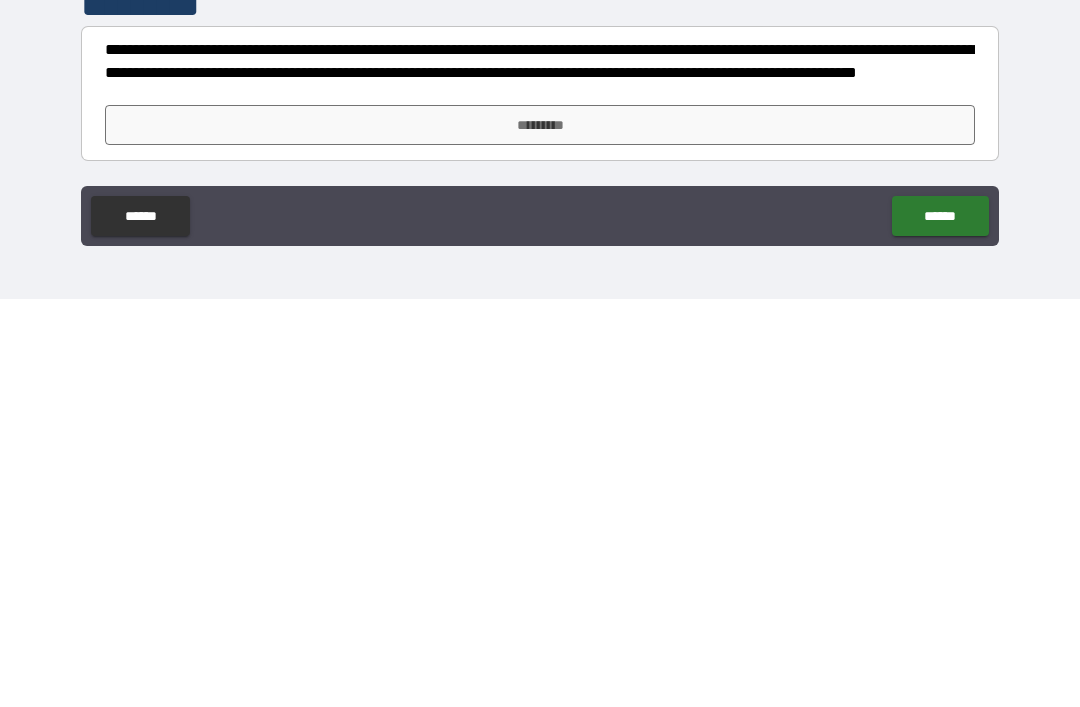 click on "*********" at bounding box center [540, 533] 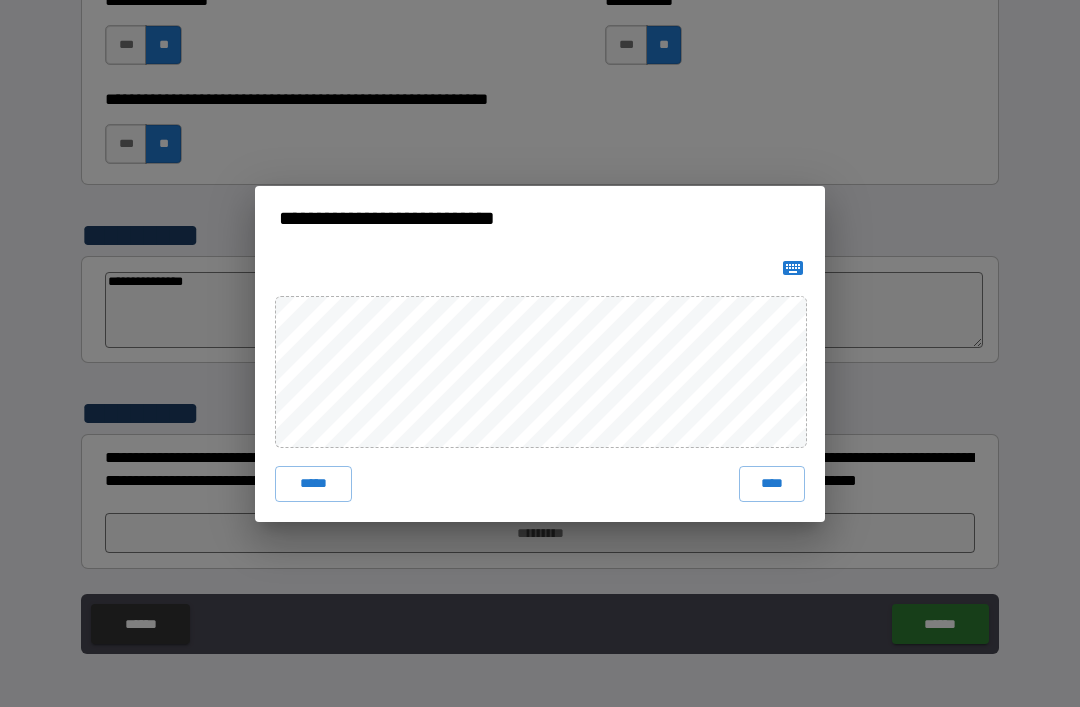 click on "****" at bounding box center (772, 484) 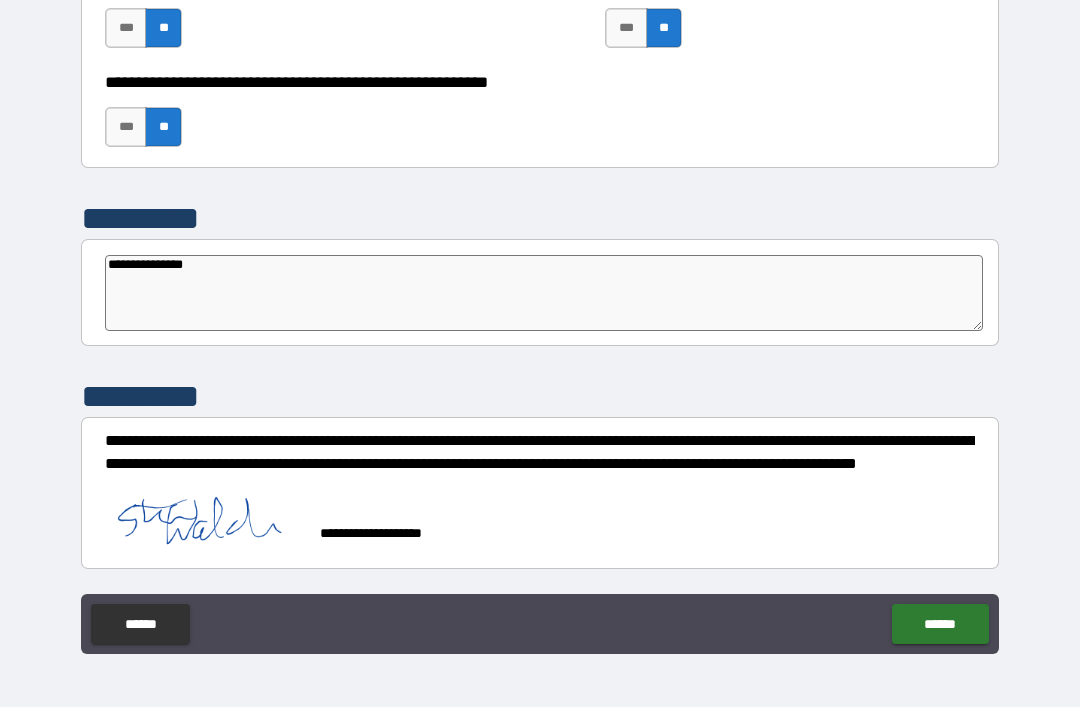 scroll, scrollTop: 6189, scrollLeft: 0, axis: vertical 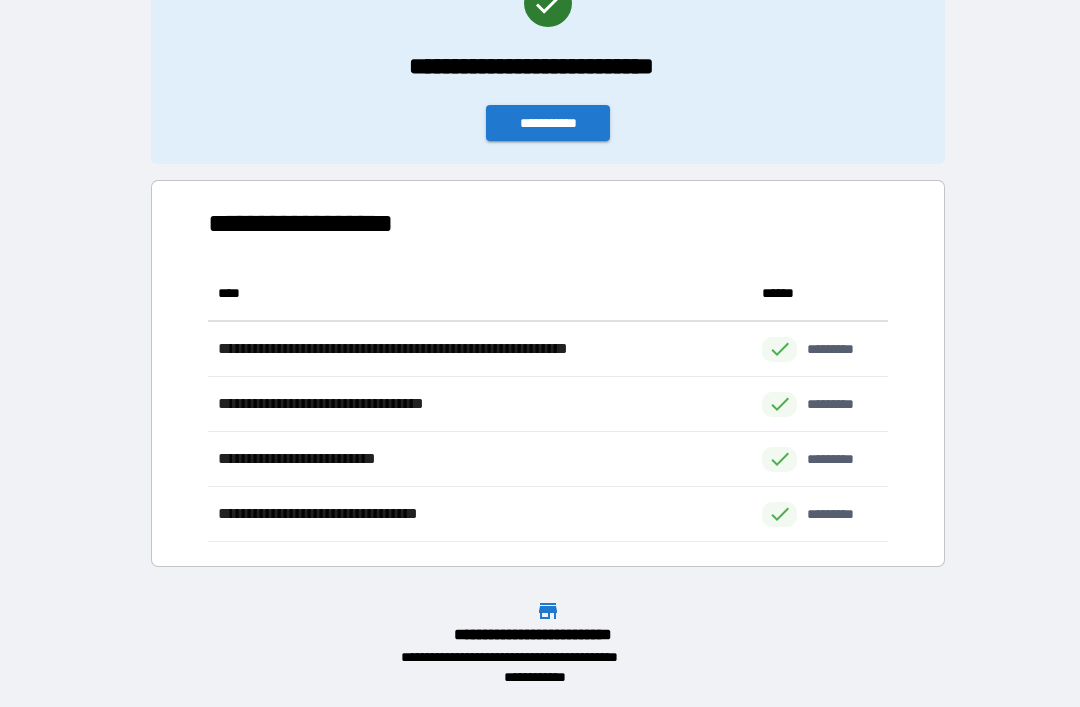 click on "**********" at bounding box center (548, 123) 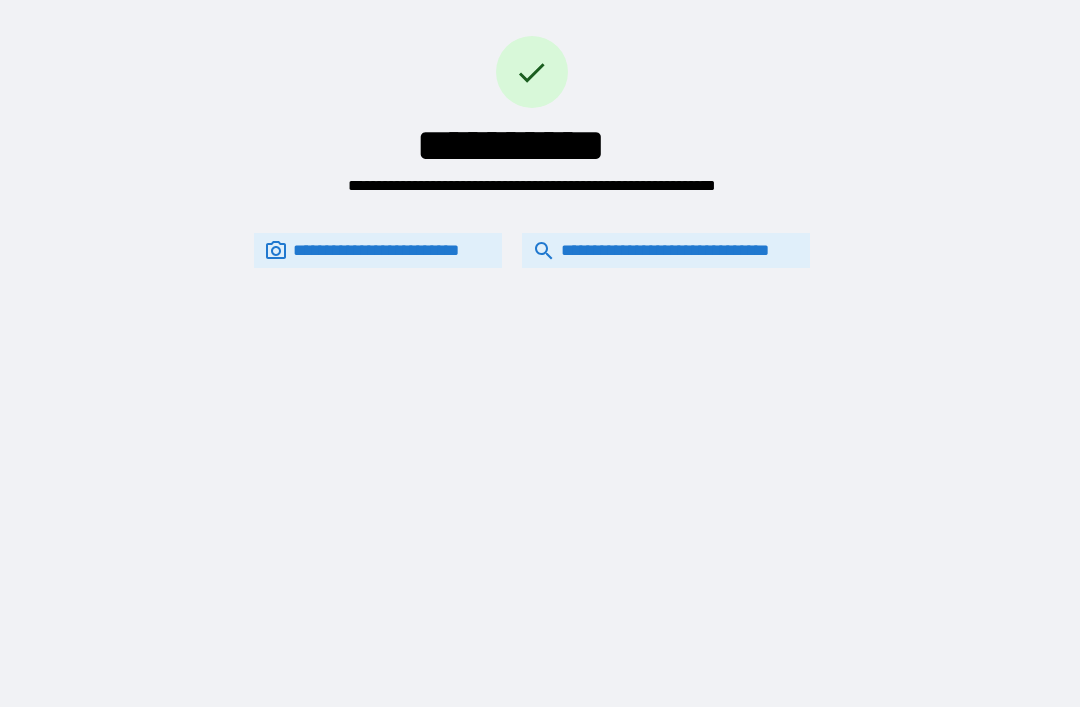 scroll, scrollTop: 0, scrollLeft: 0, axis: both 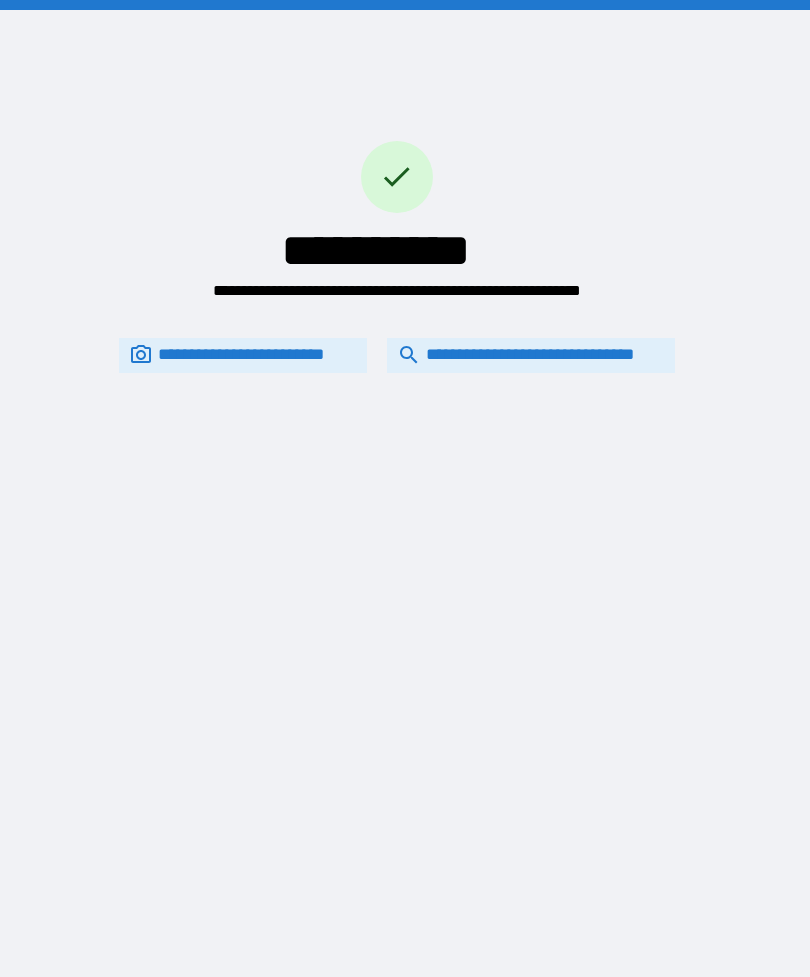 click on "**********" at bounding box center (405, 520) 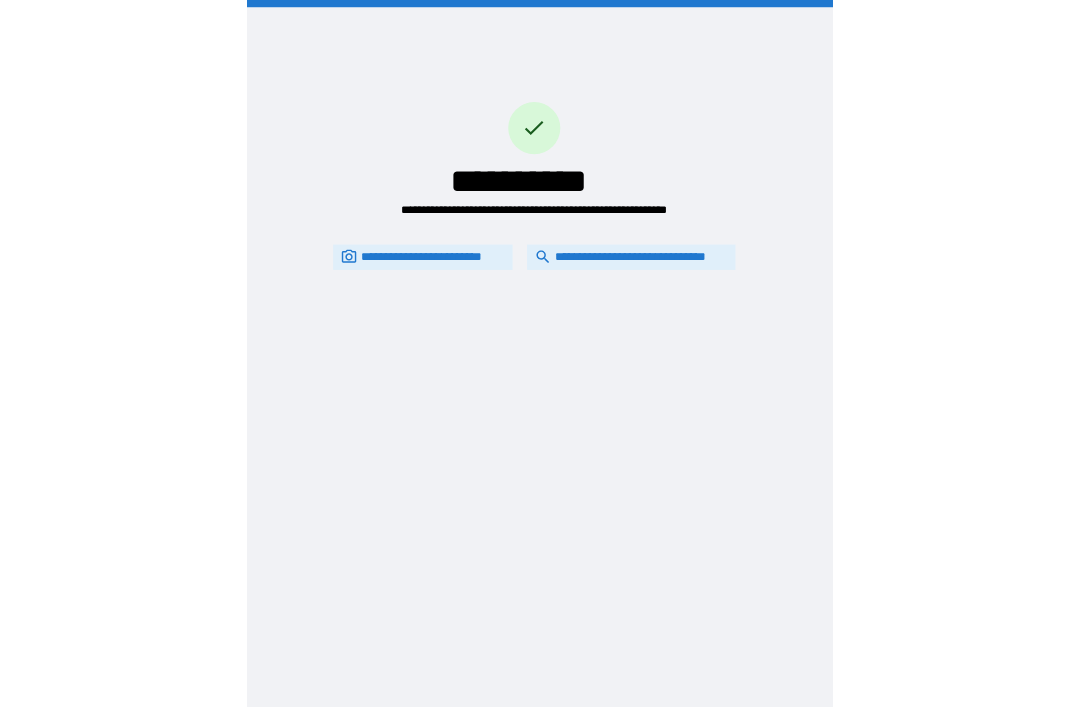 scroll, scrollTop: 64, scrollLeft: 0, axis: vertical 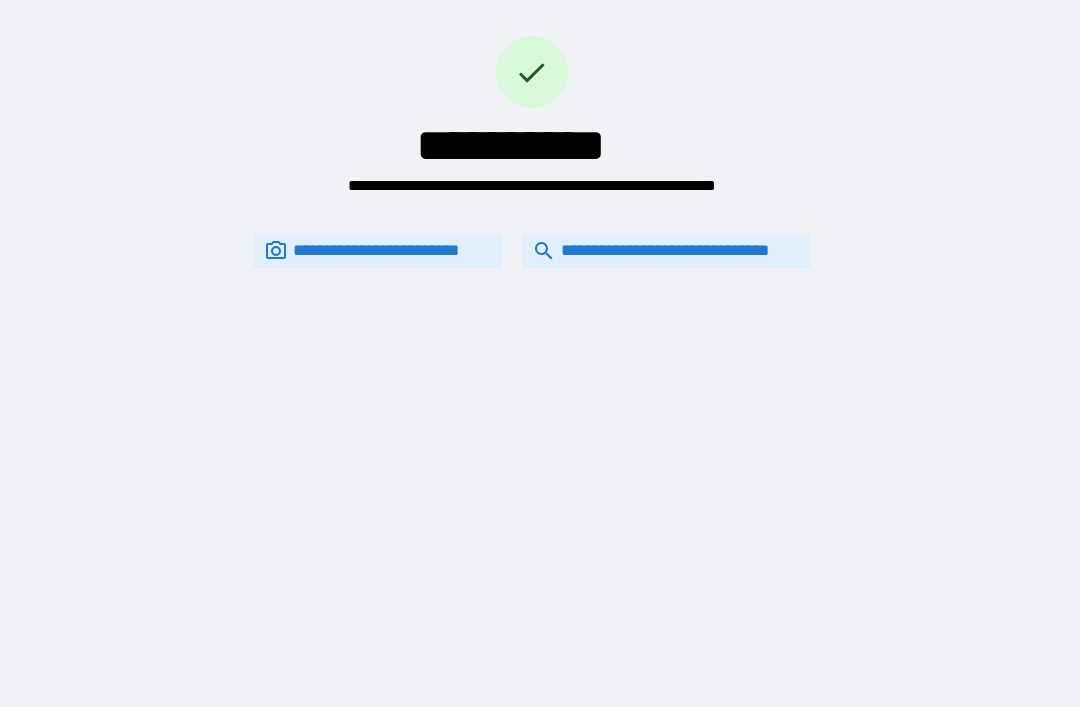 click on "**********" at bounding box center (666, 250) 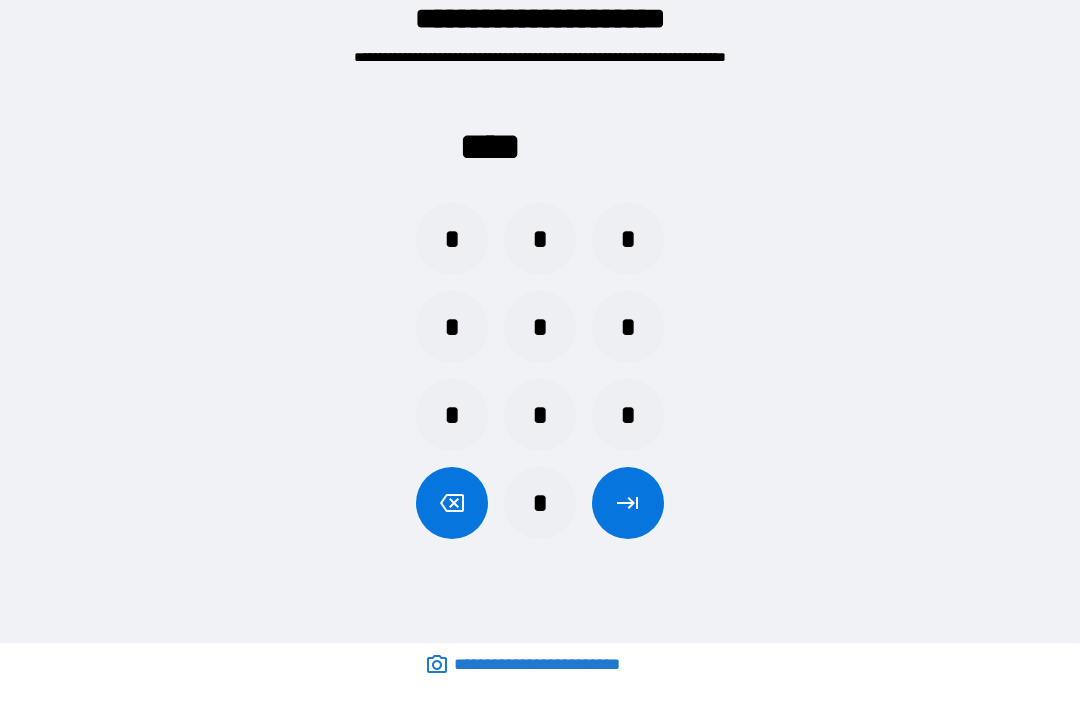 click on "*" at bounding box center (540, 239) 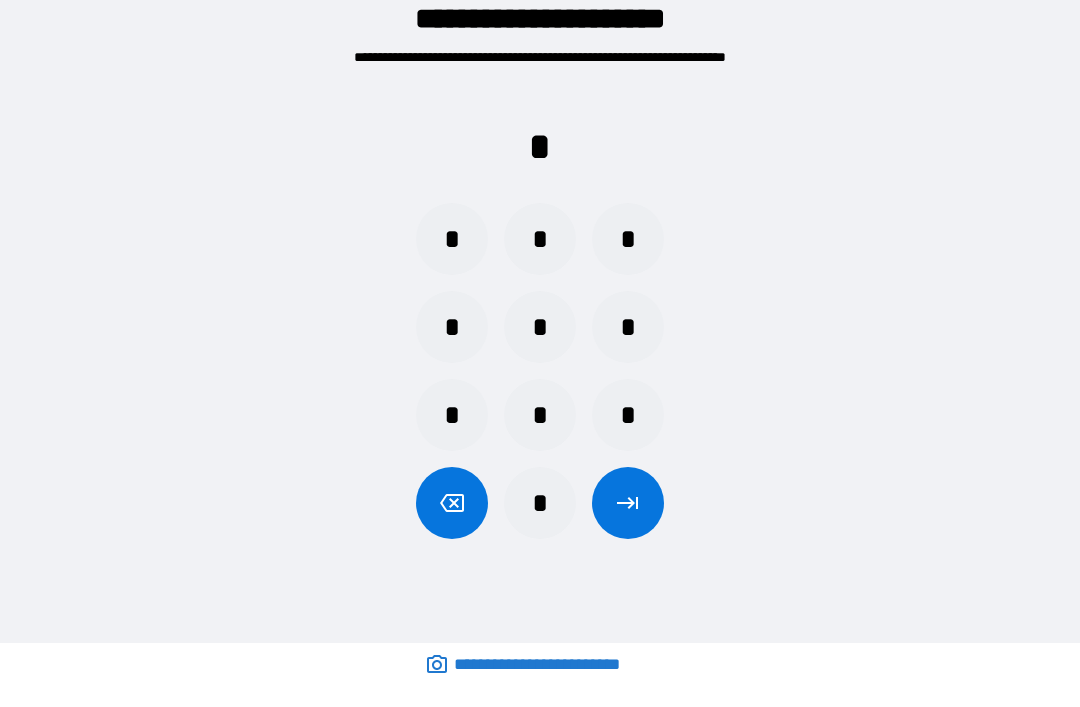 click on "*" at bounding box center (628, 327) 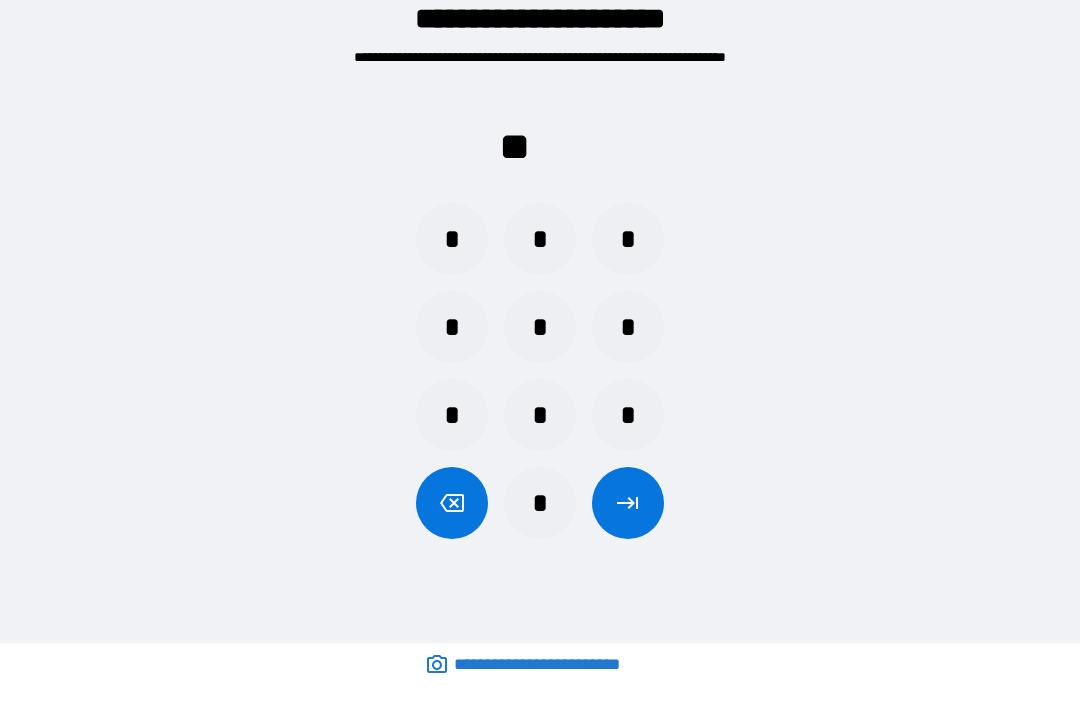 click on "*" at bounding box center [540, 503] 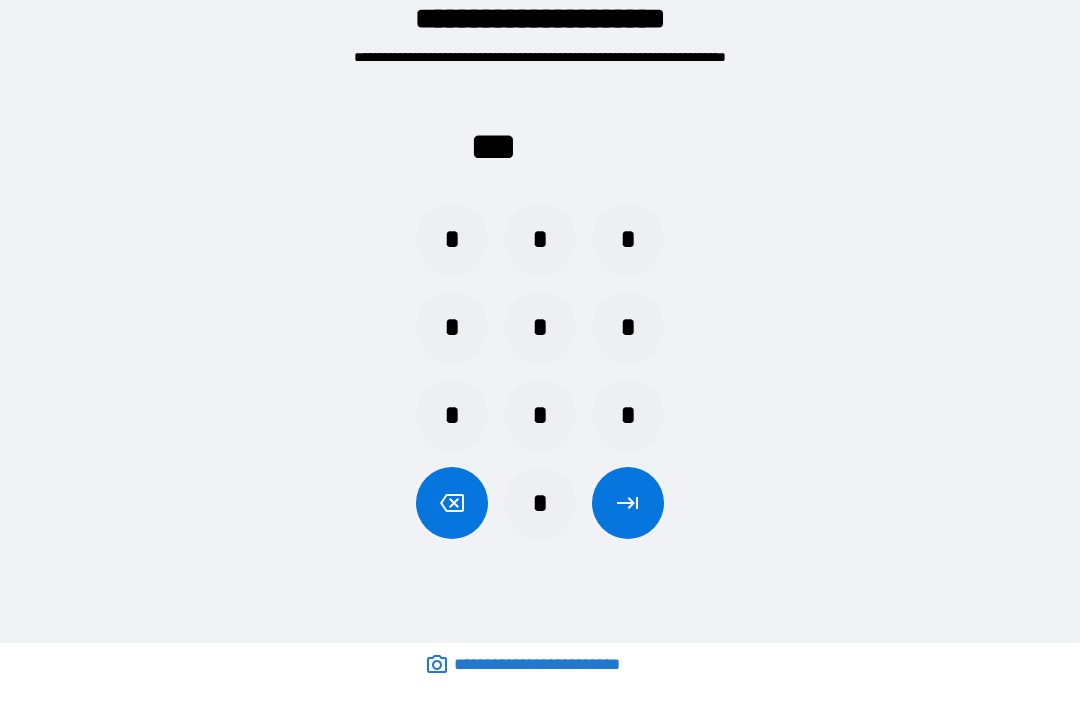 click on "*" at bounding box center (540, 327) 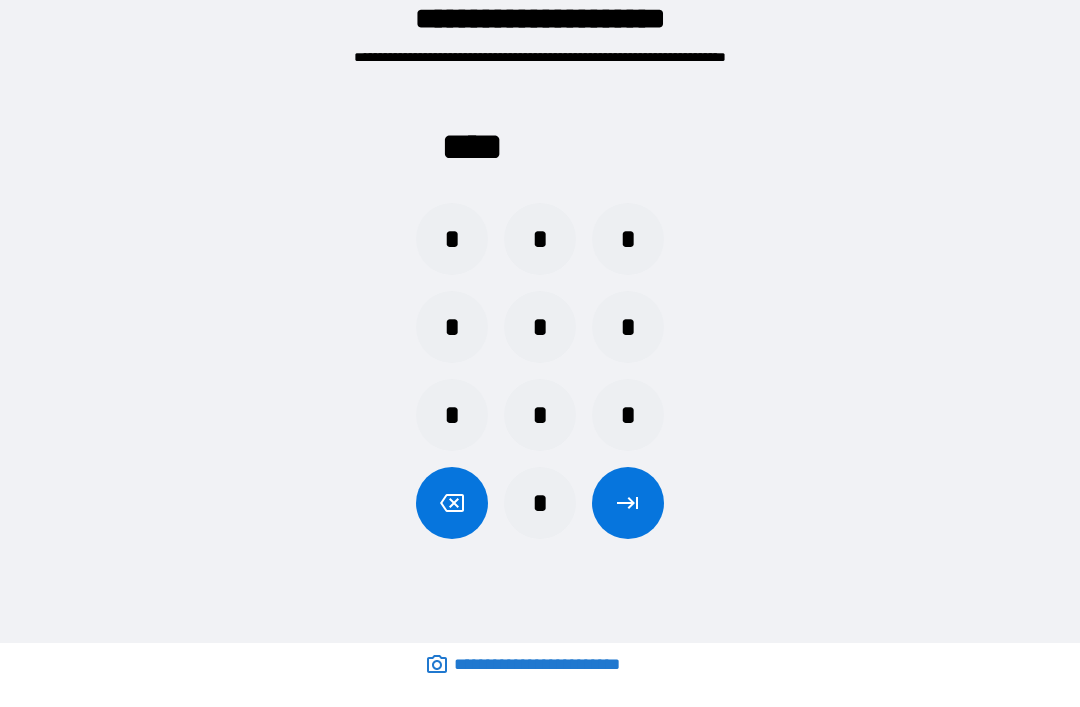 click at bounding box center [628, 503] 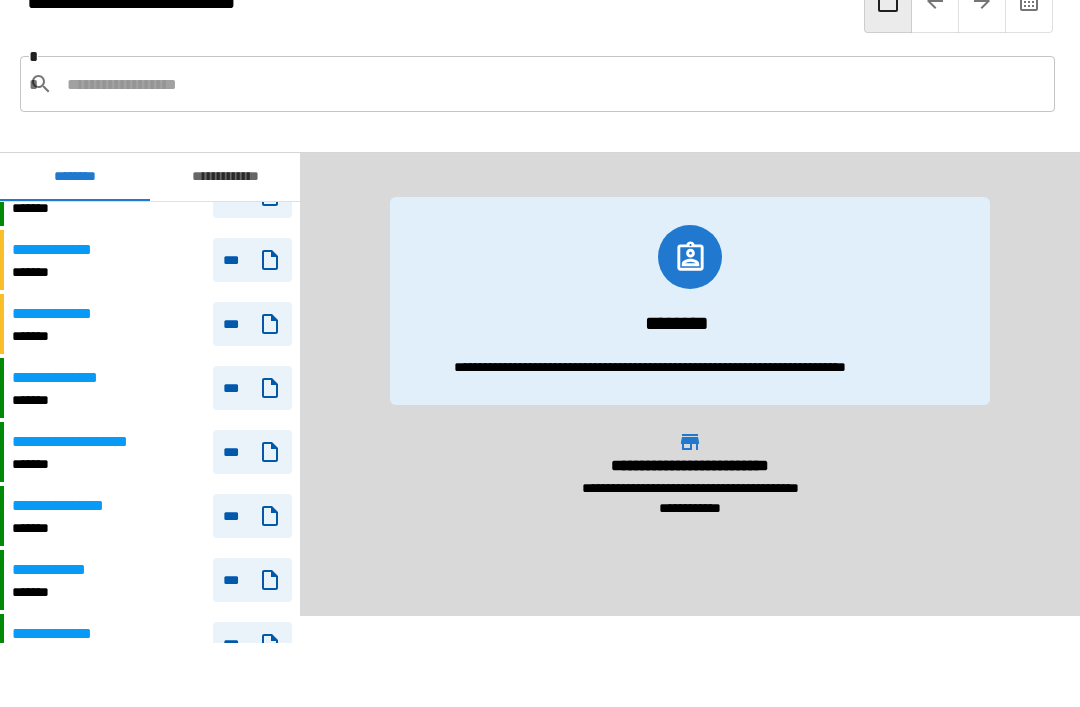 scroll, scrollTop: 56, scrollLeft: 0, axis: vertical 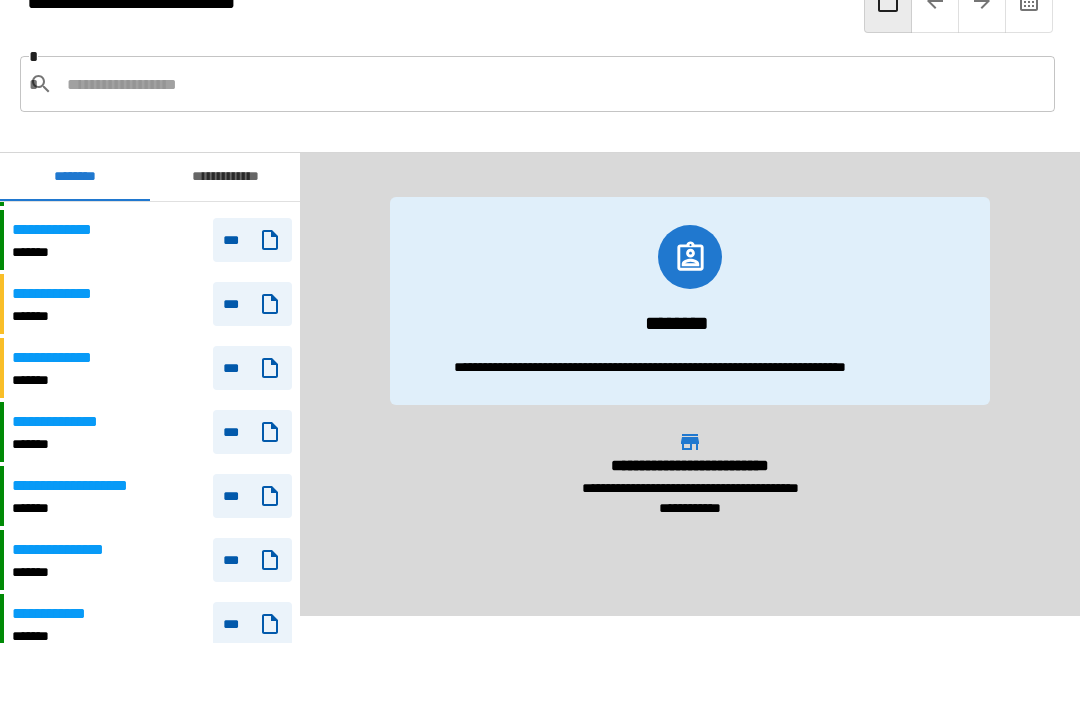 click on "***" at bounding box center [252, 432] 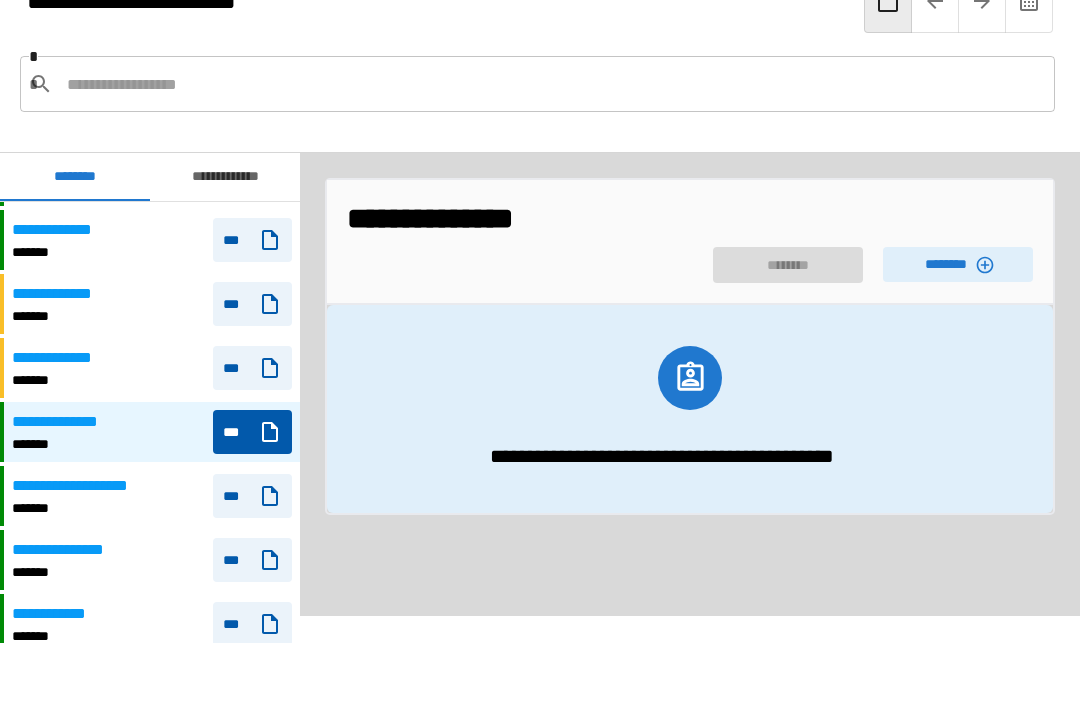 click on "********" at bounding box center [958, 264] 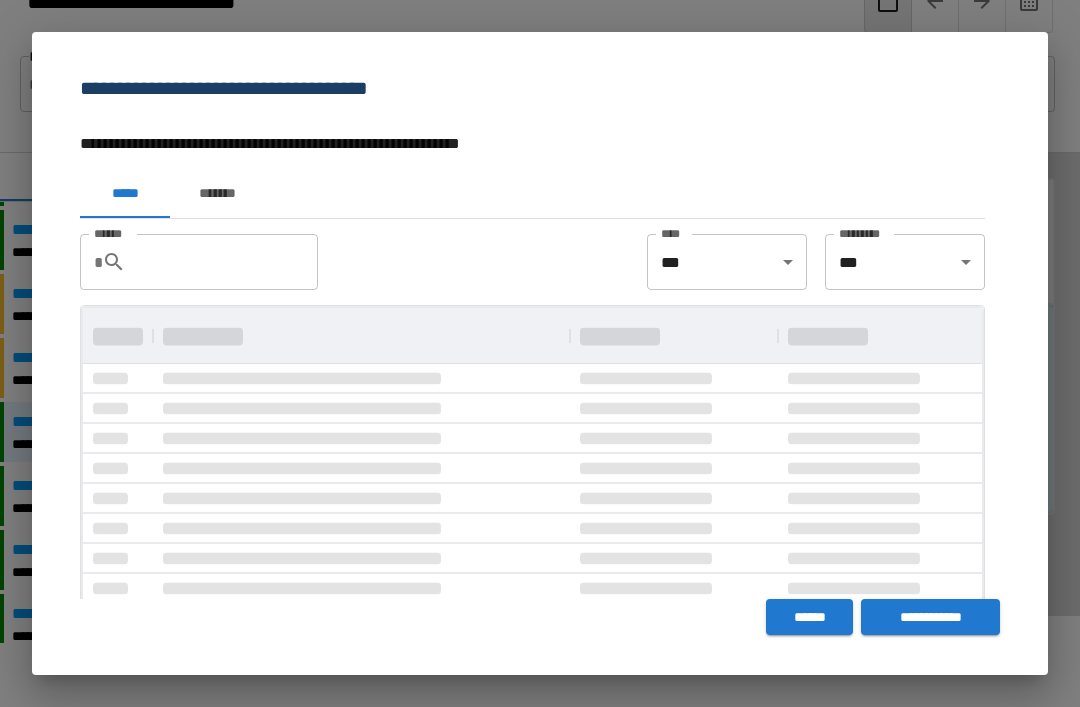 scroll, scrollTop: 0, scrollLeft: 0, axis: both 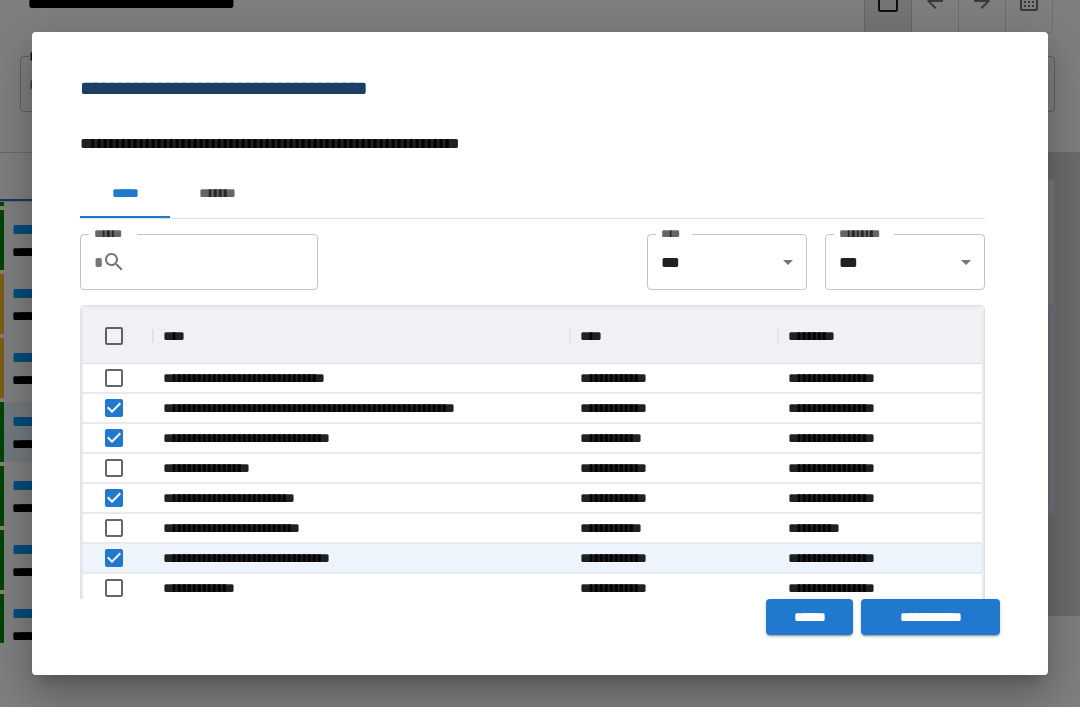 click on "**********" at bounding box center [930, 617] 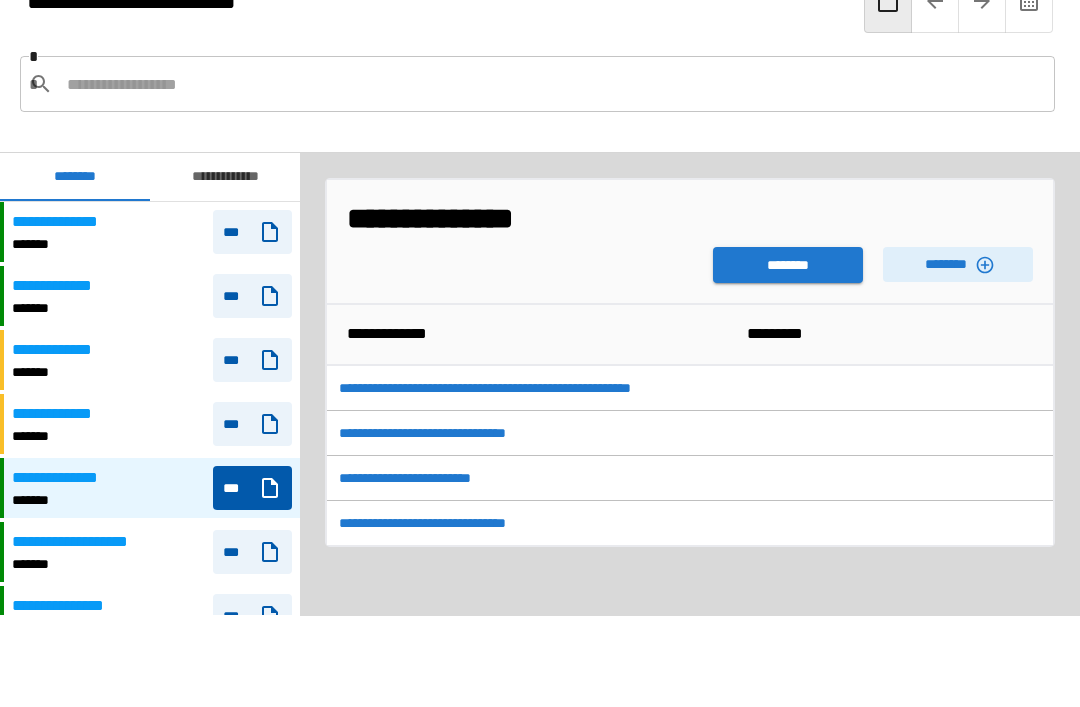 click on "********" at bounding box center (788, 265) 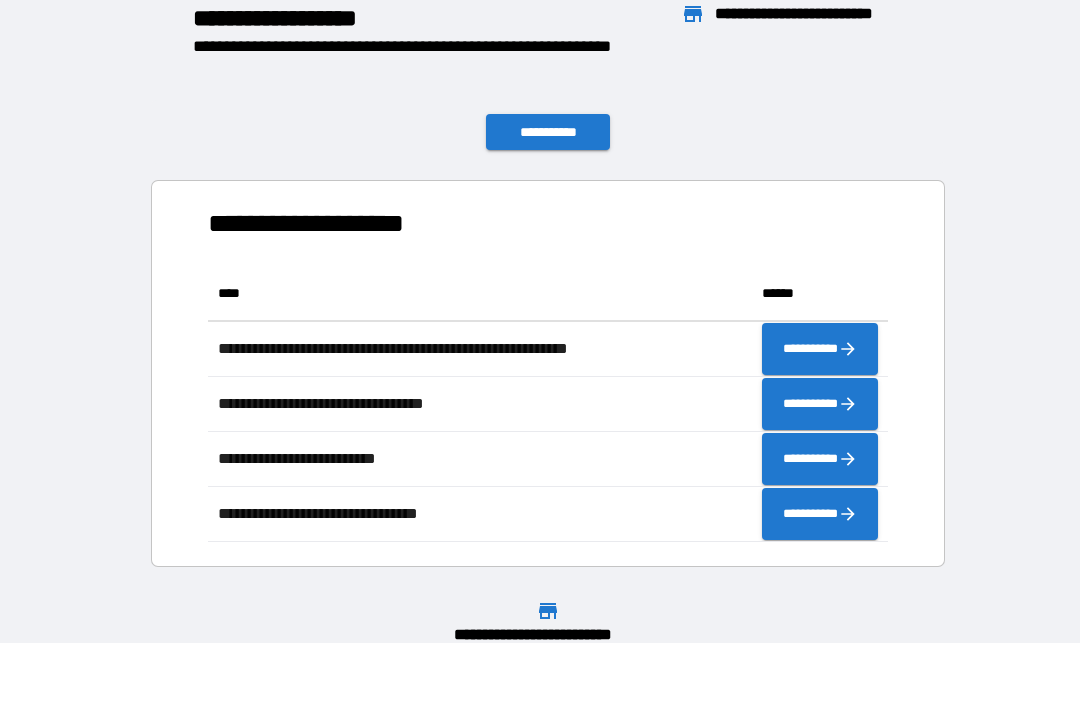 scroll, scrollTop: 276, scrollLeft: 680, axis: both 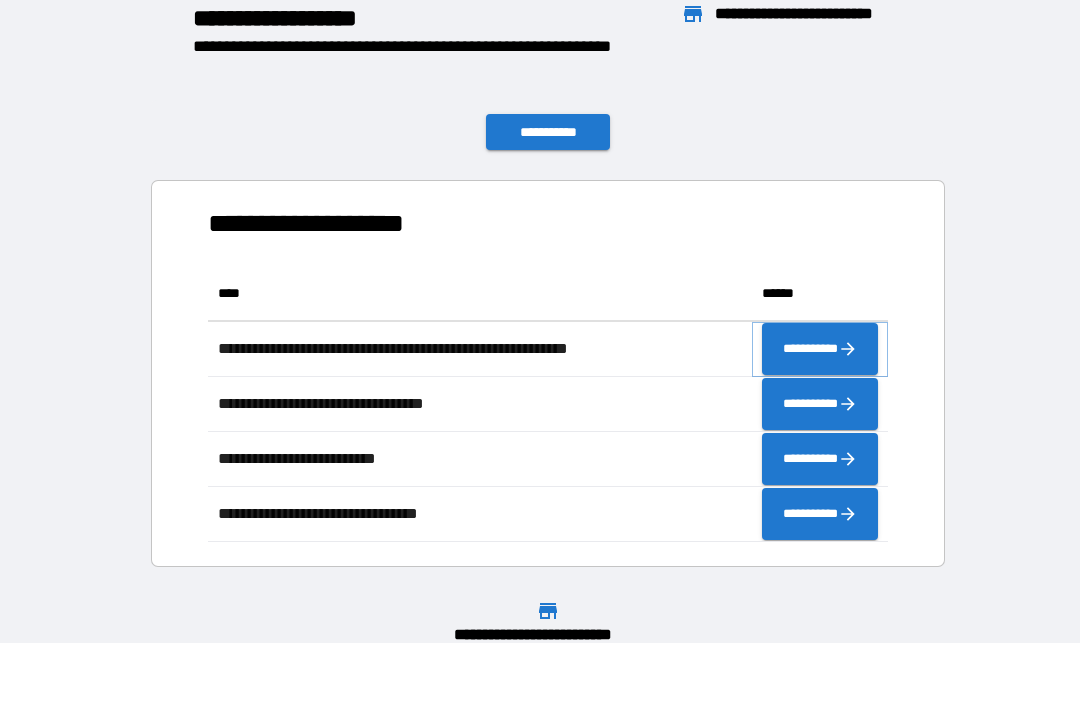 click on "**********" at bounding box center [820, 349] 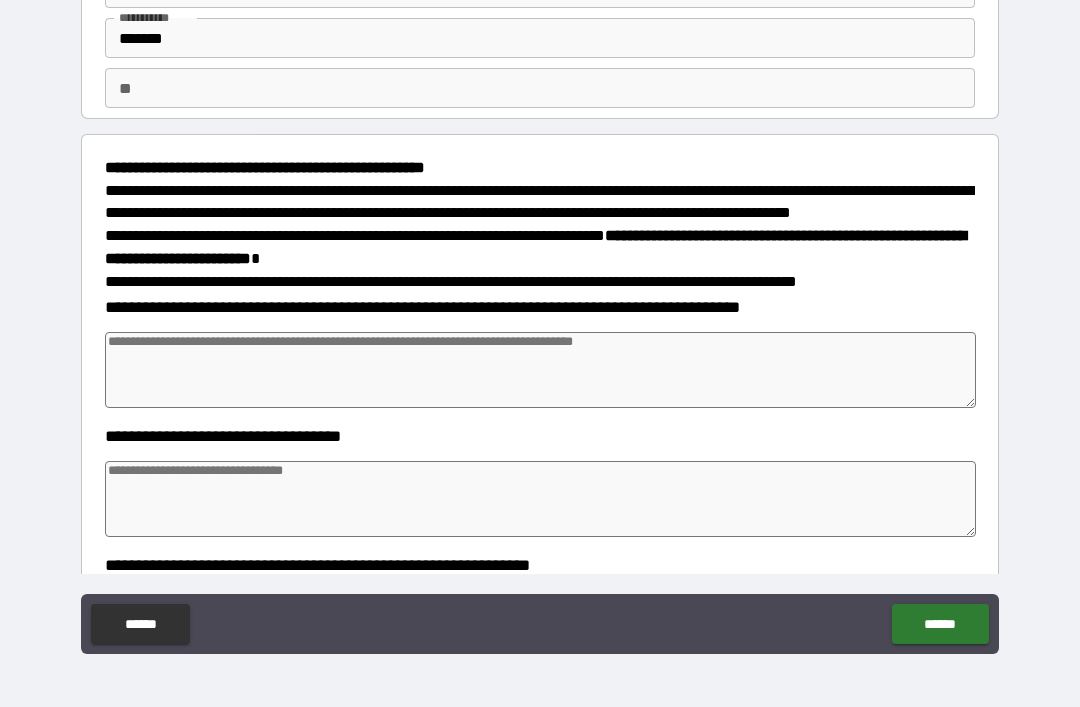 scroll, scrollTop: 114, scrollLeft: 0, axis: vertical 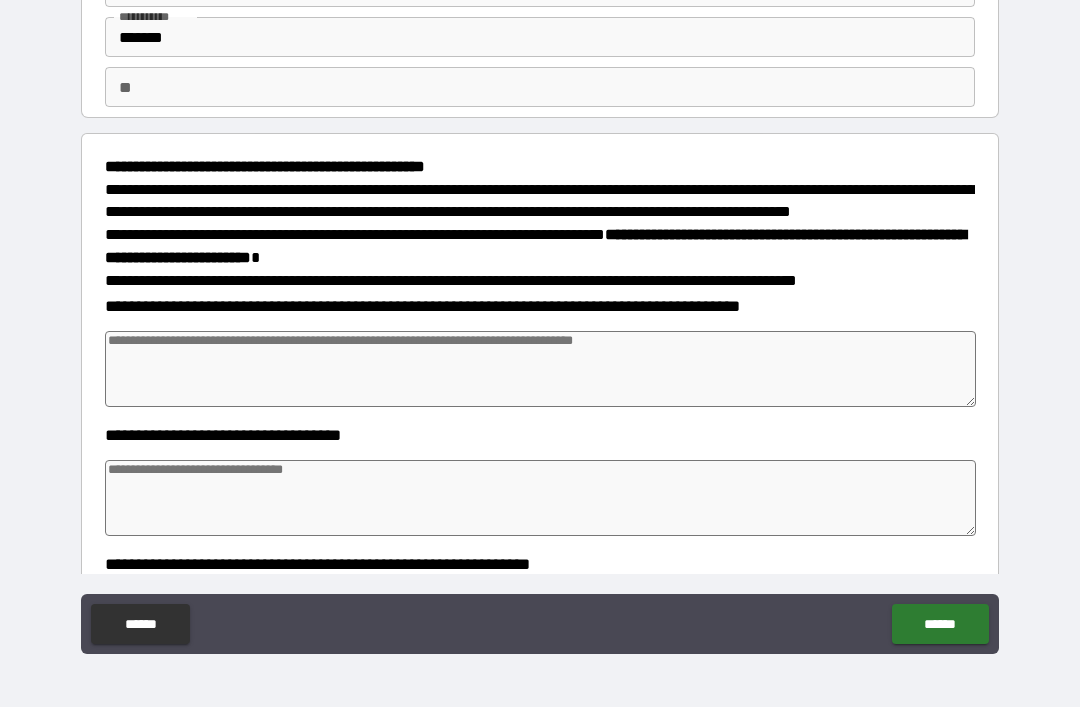 click at bounding box center [540, 369] 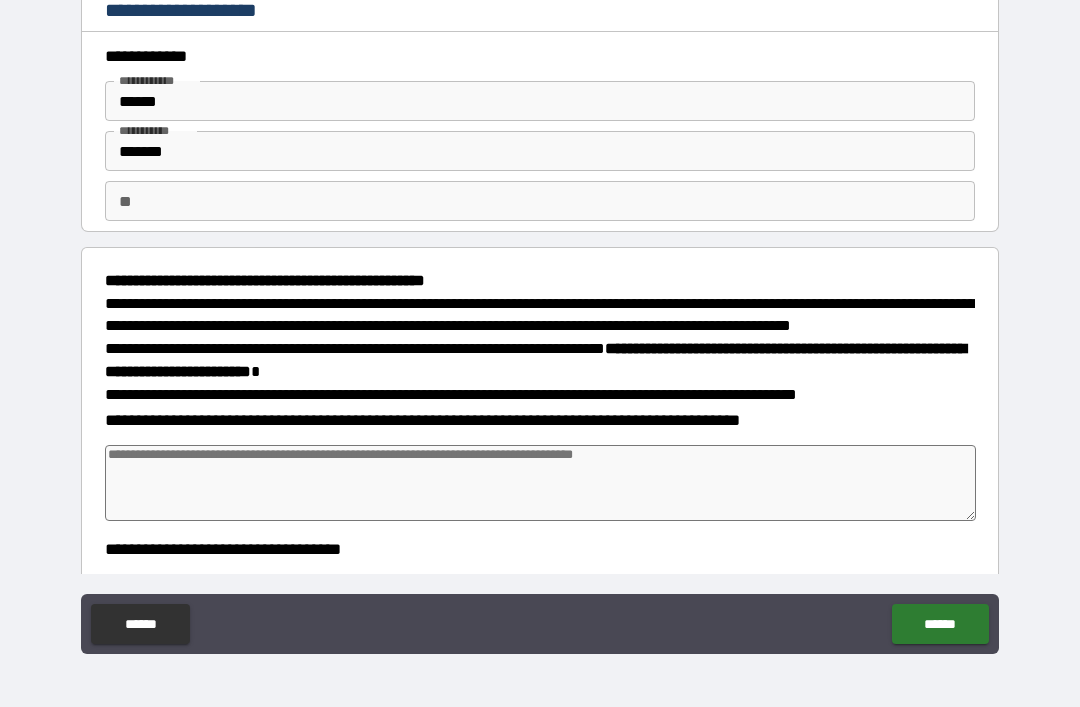 scroll, scrollTop: 0, scrollLeft: 0, axis: both 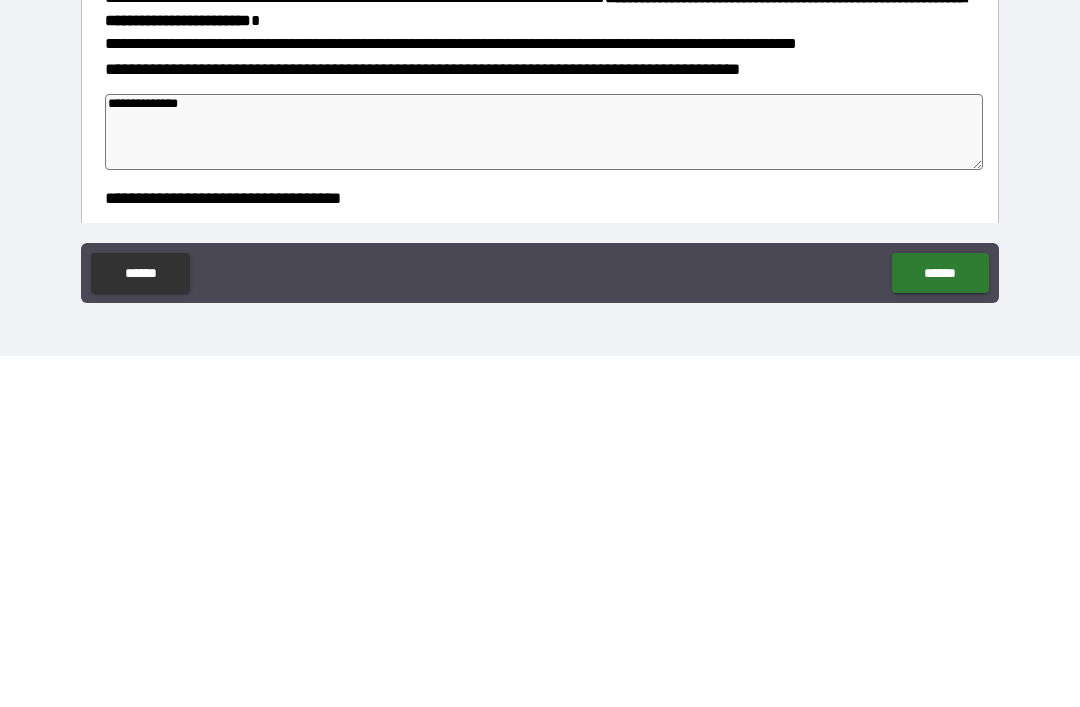 click on "**********" at bounding box center [540, 549] 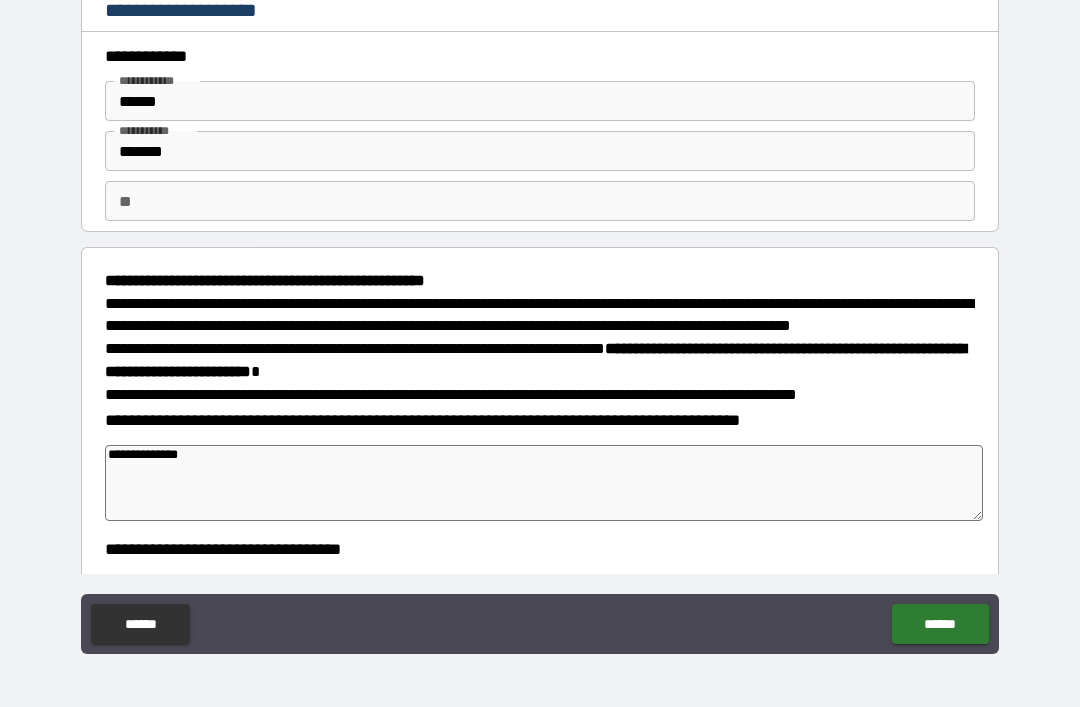 click on "******" at bounding box center [940, 624] 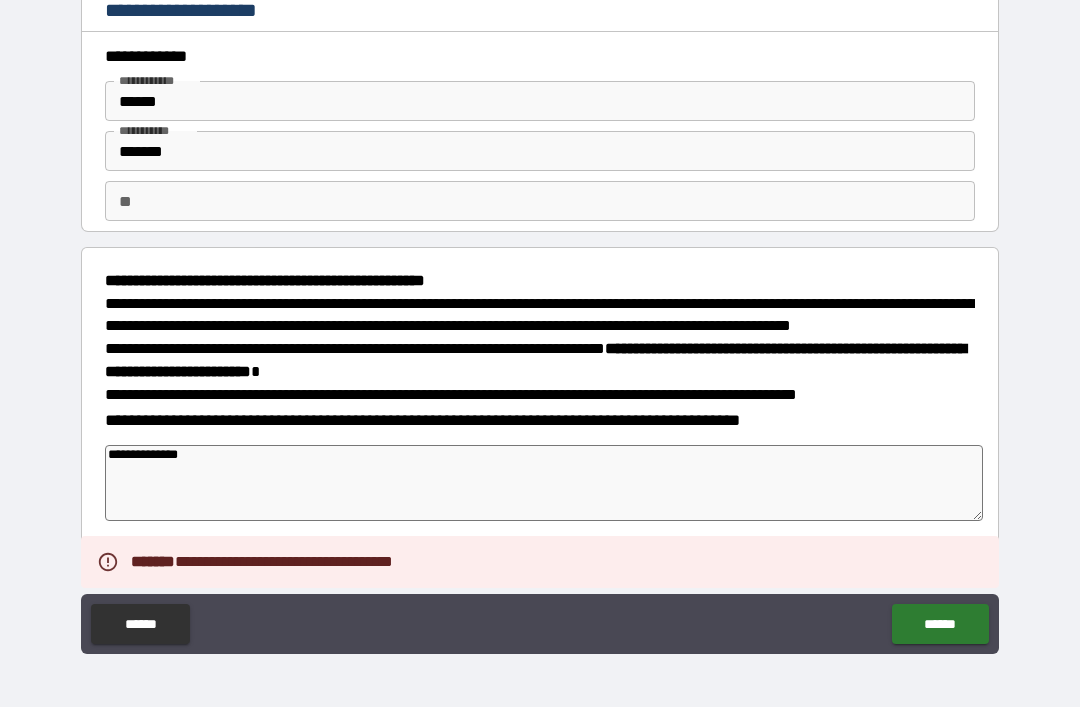 click on "**********" at bounding box center [540, 549] 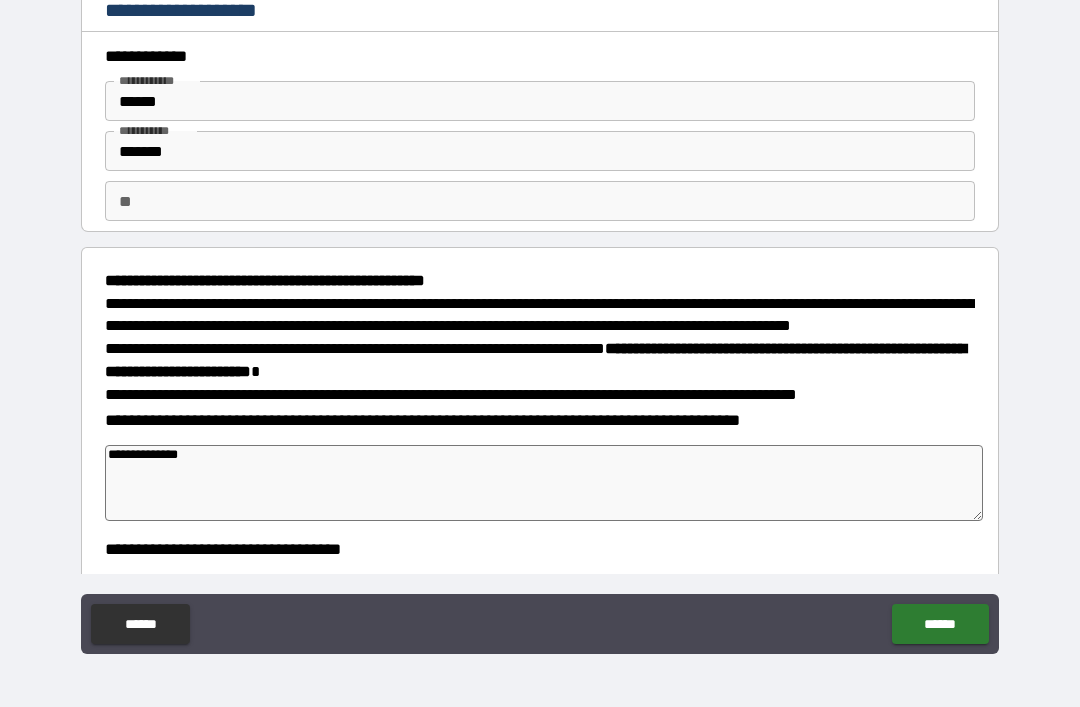 click on "**********" at bounding box center (544, 483) 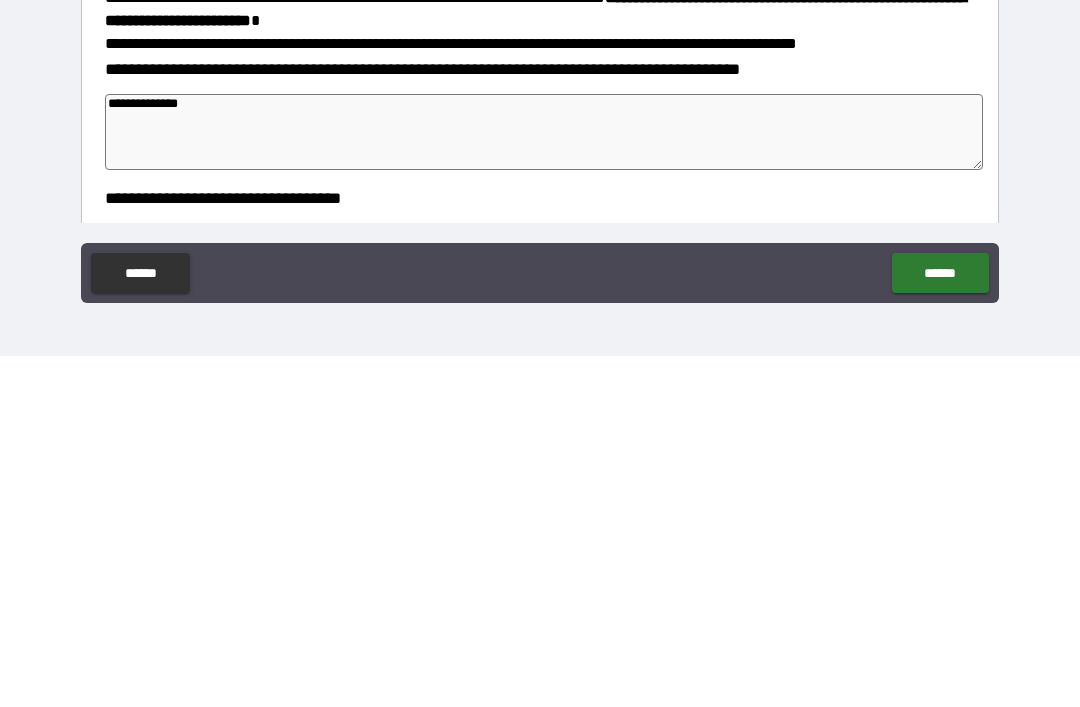 click on "******" at bounding box center (940, 624) 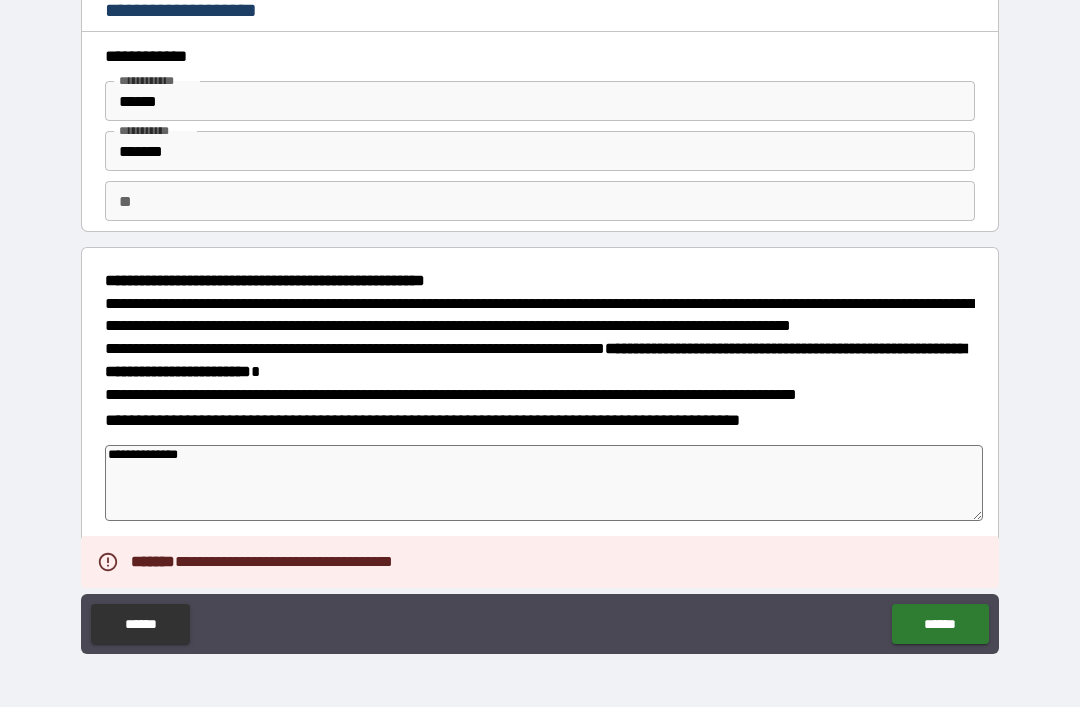 click on "**********" at bounding box center [544, 483] 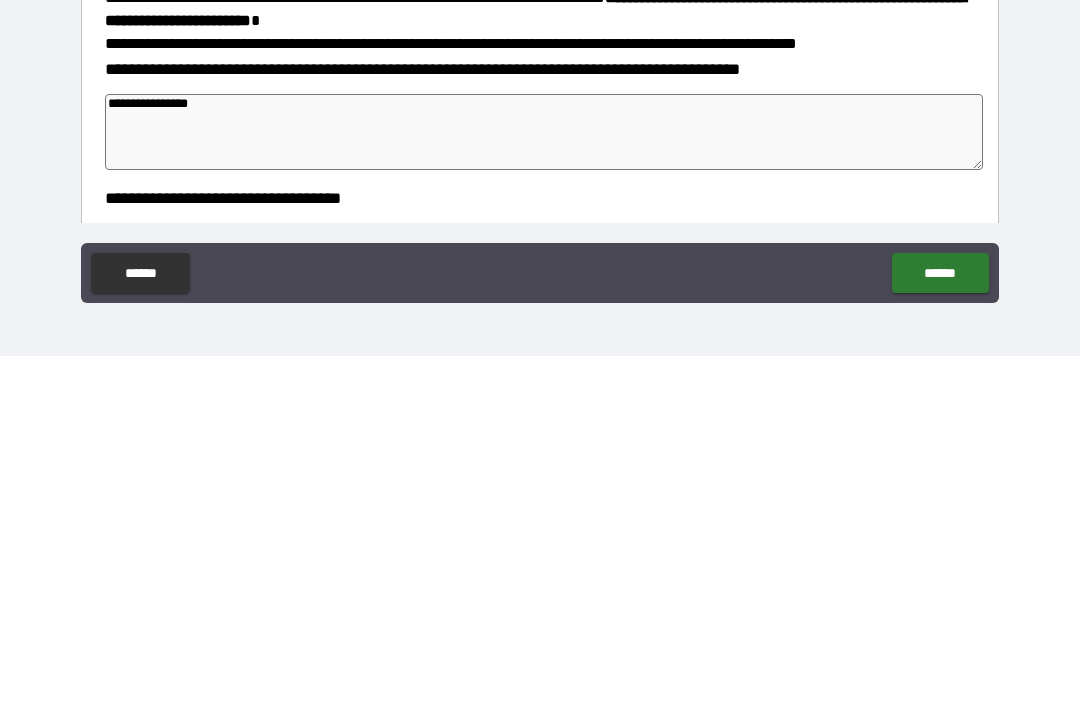 click on "**********" at bounding box center (540, 549) 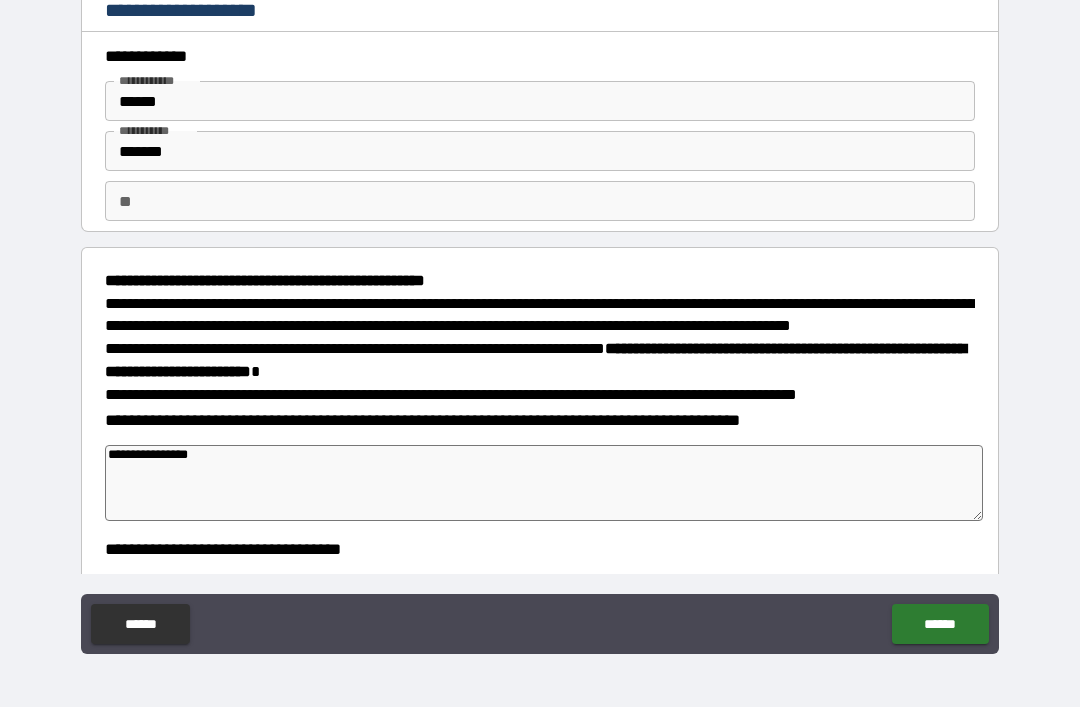 click on "**********" at bounding box center [544, 483] 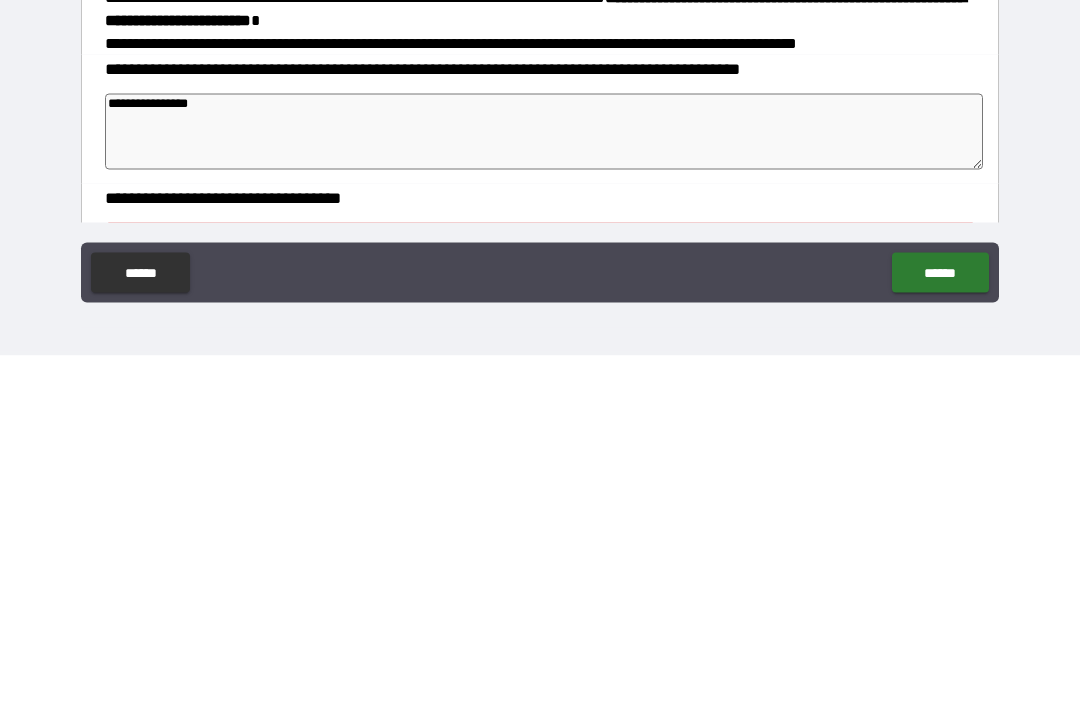 click on "**********" at bounding box center [540, 549] 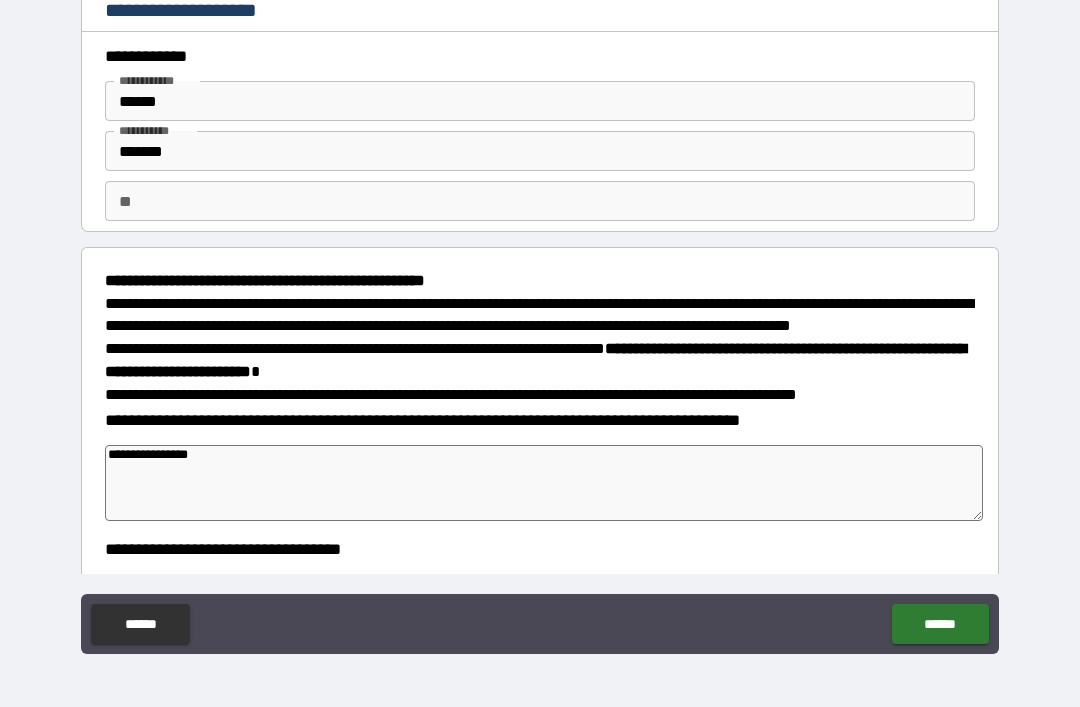 click on "**********" at bounding box center (544, 483) 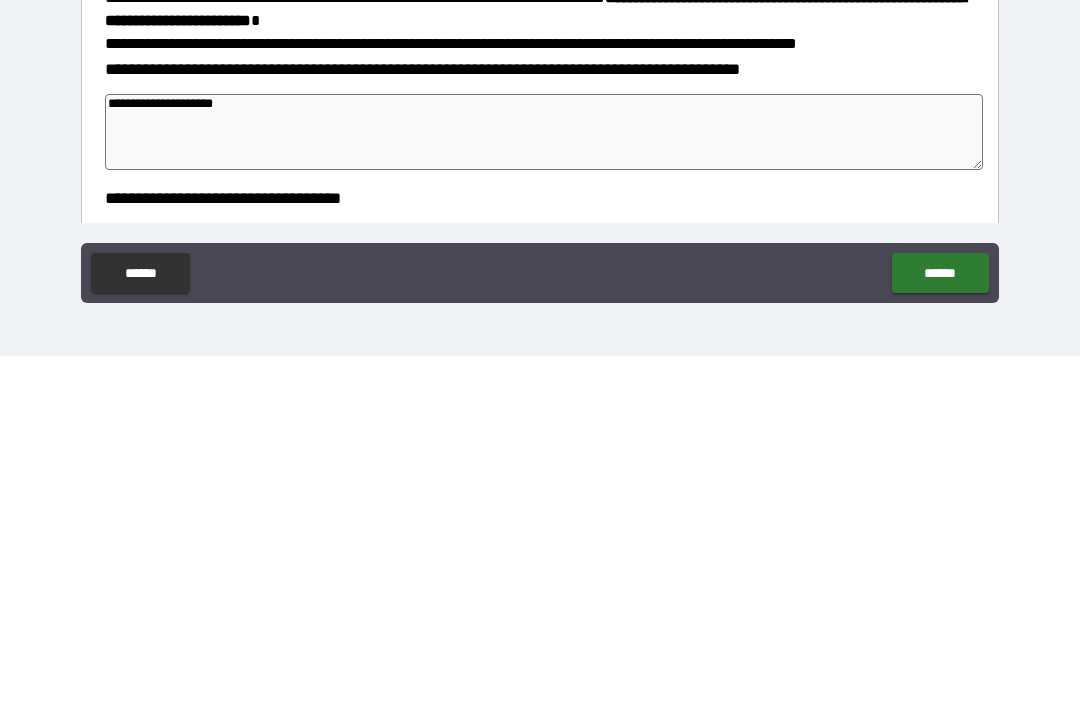 click on "**********" at bounding box center [544, 483] 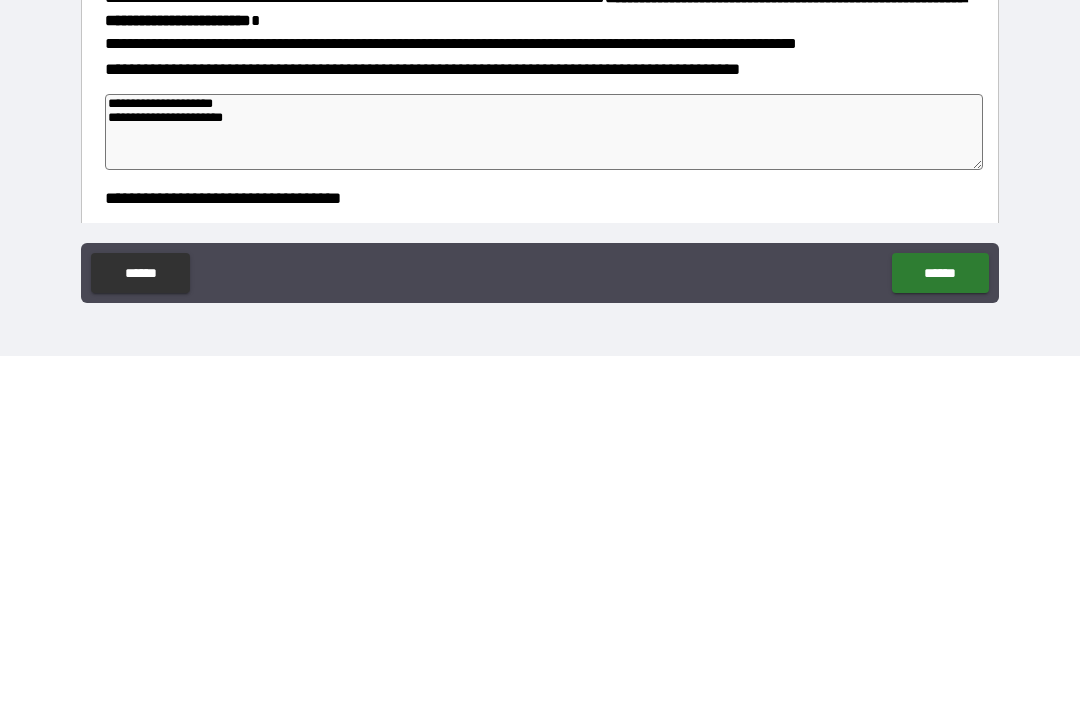 click on "**********" at bounding box center (544, 483) 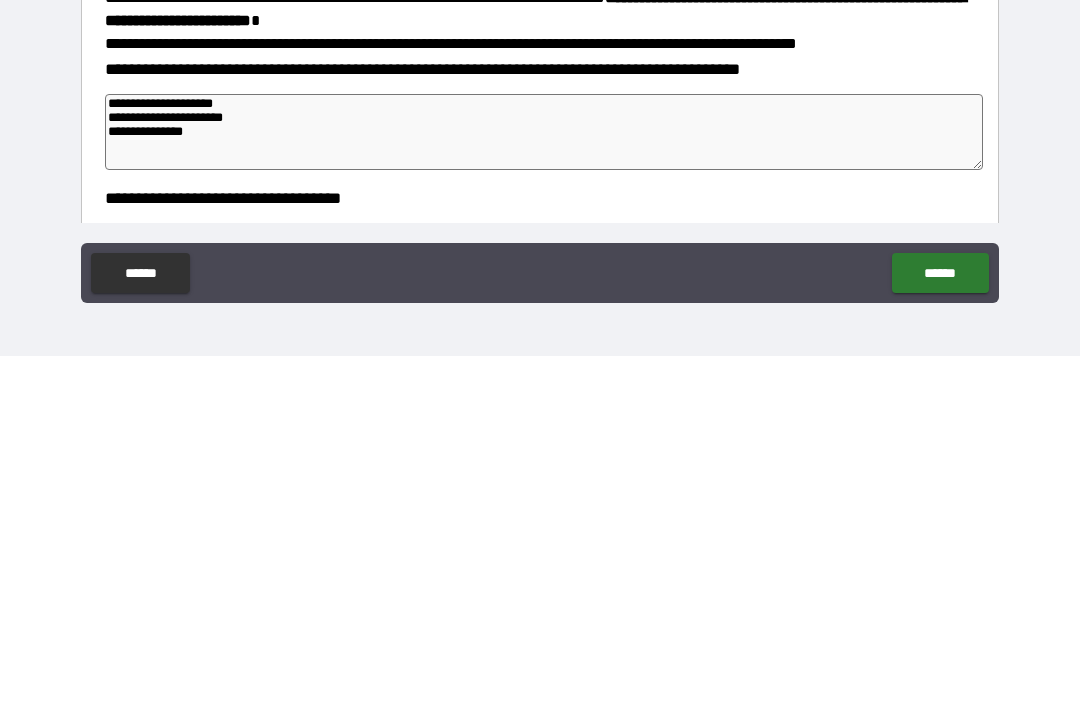 click on "******" at bounding box center [940, 624] 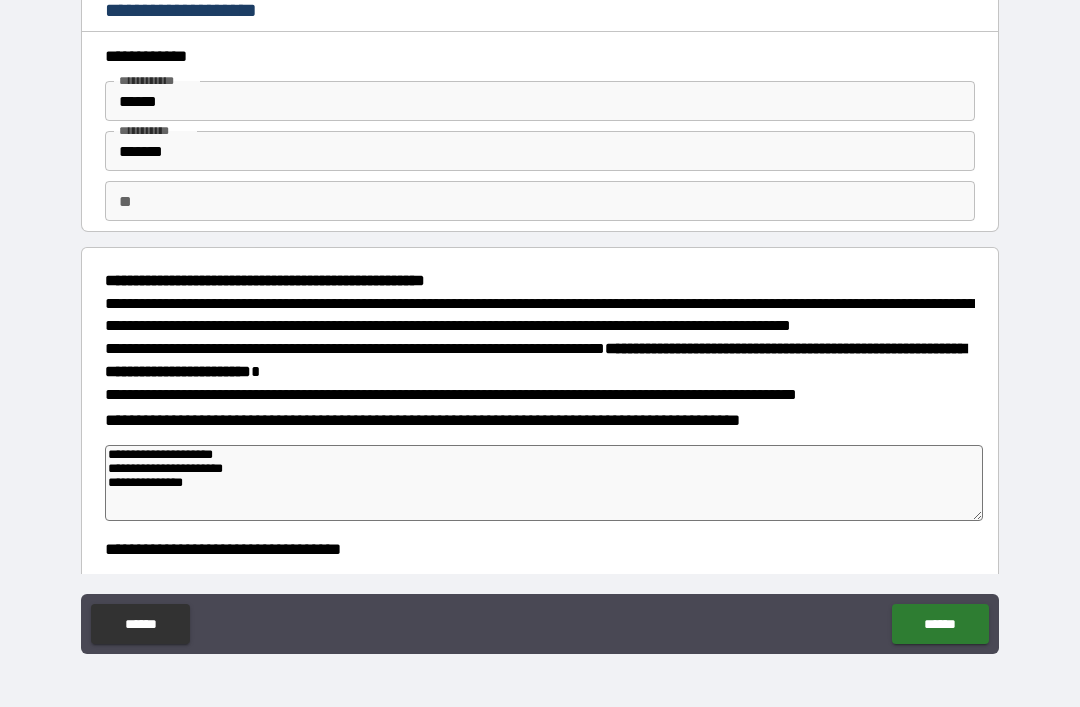 click on "******" at bounding box center [940, 624] 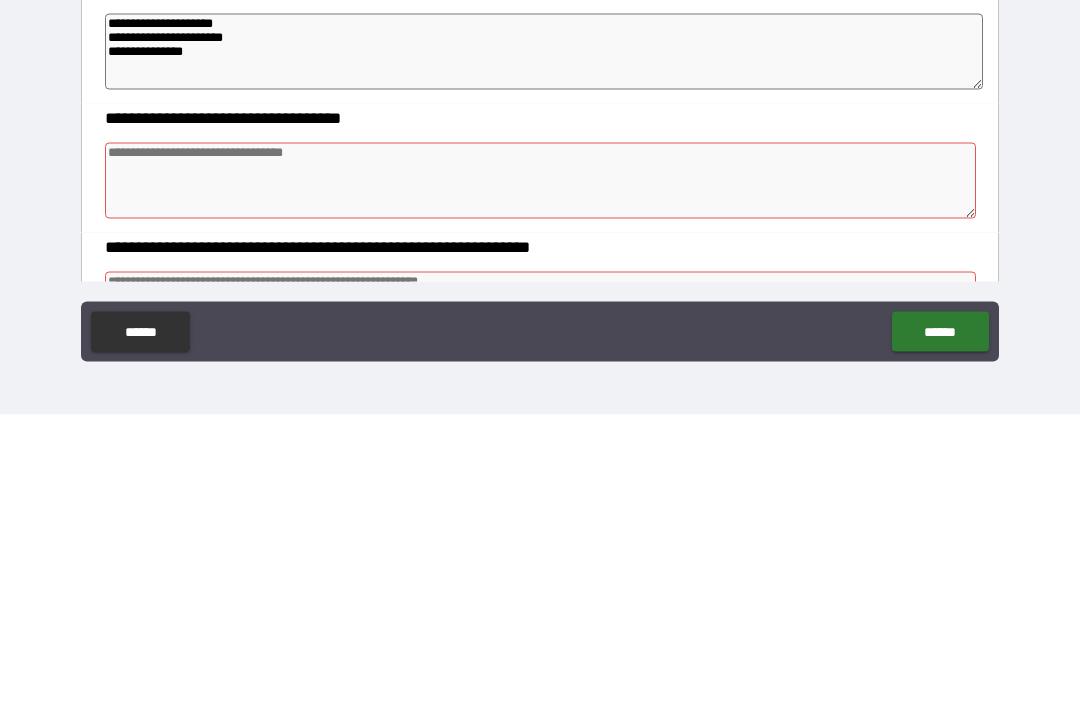 scroll, scrollTop: 167, scrollLeft: 0, axis: vertical 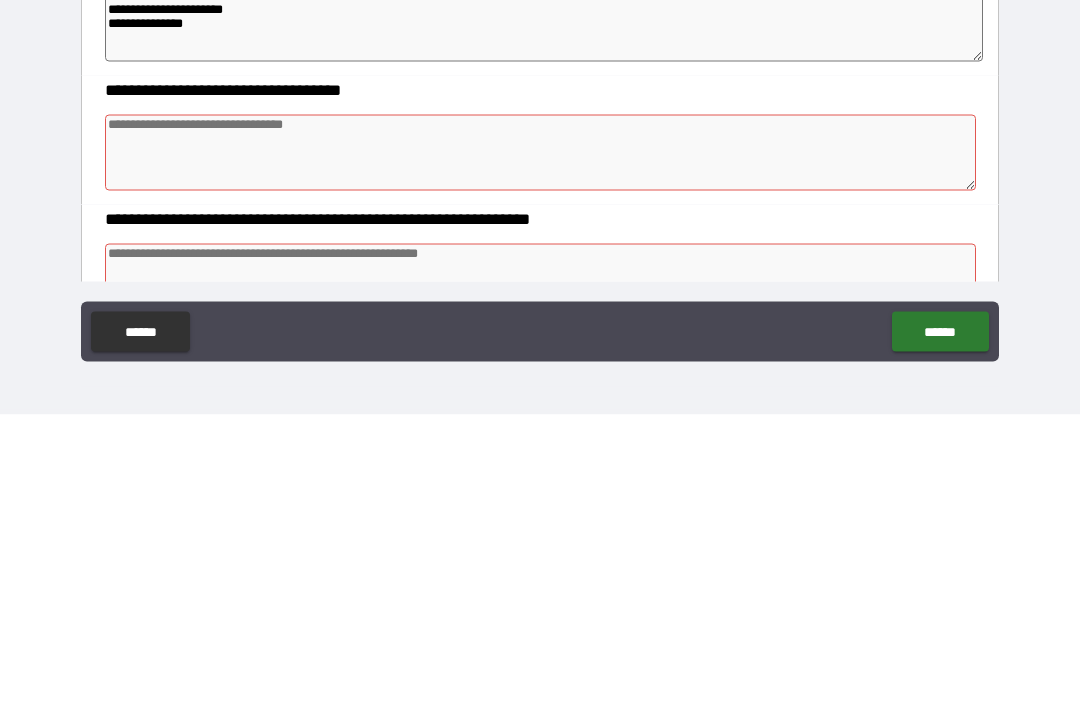 click at bounding box center (540, 445) 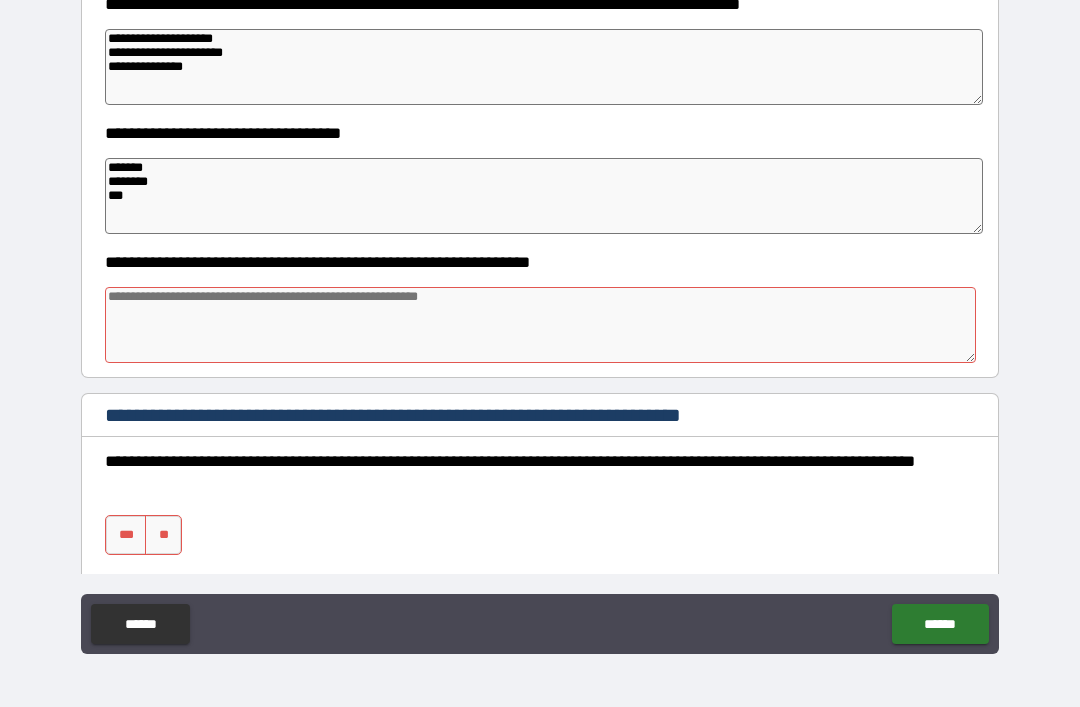 scroll, scrollTop: 432, scrollLeft: 0, axis: vertical 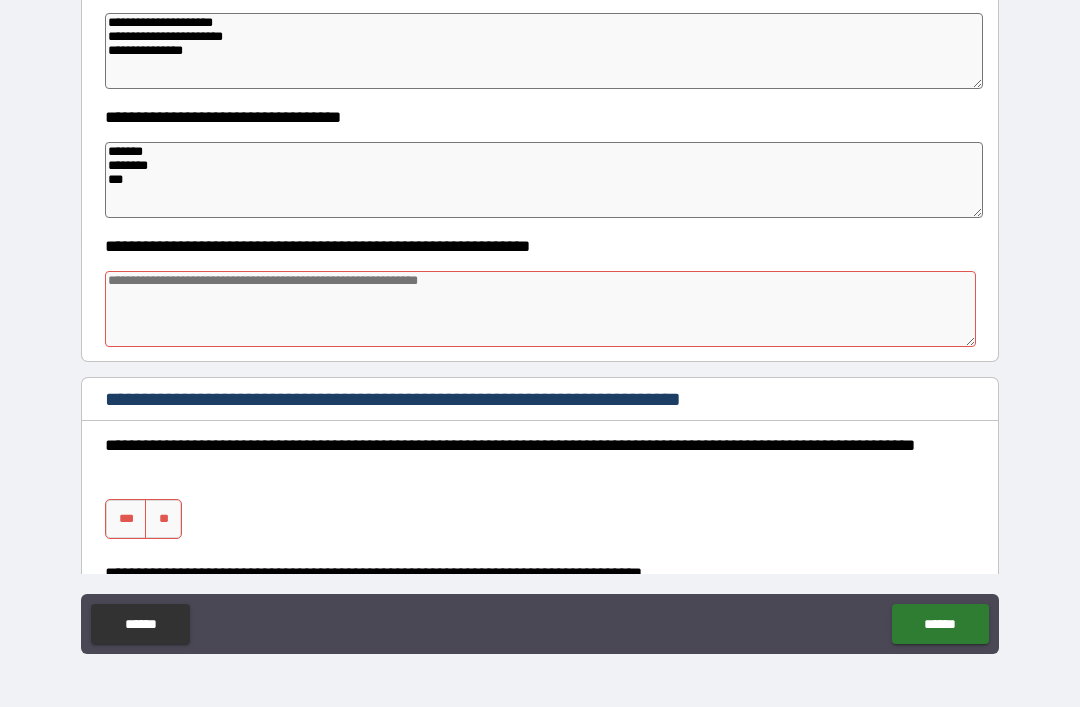 click at bounding box center [540, 309] 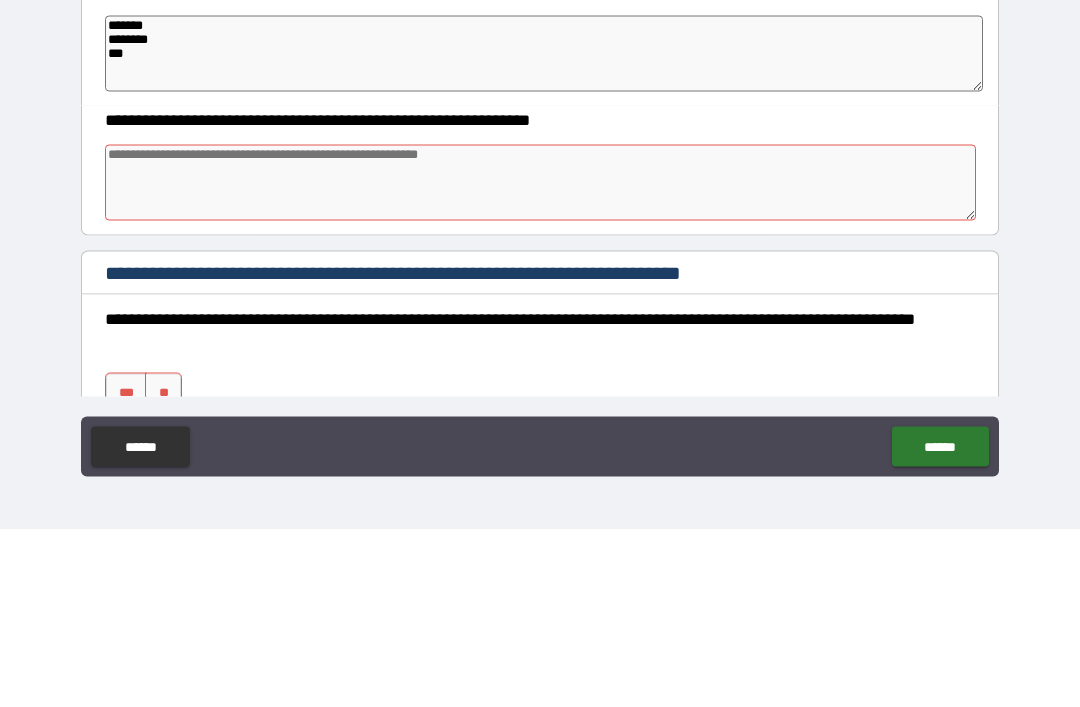 scroll, scrollTop: 372, scrollLeft: 0, axis: vertical 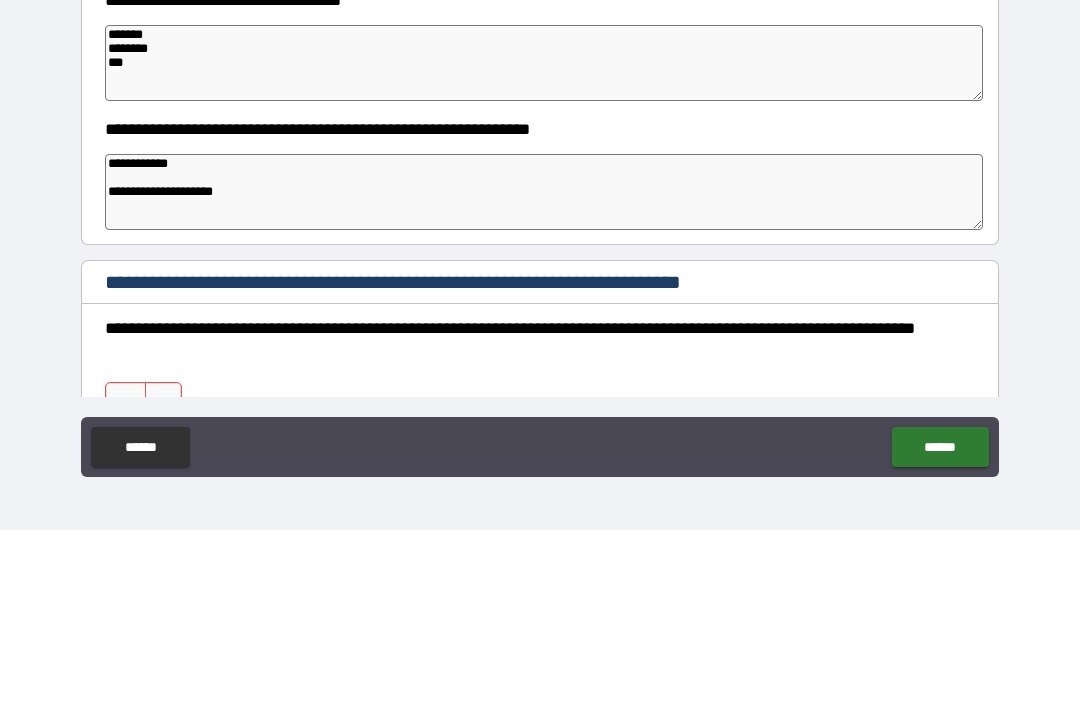 click on "**********" at bounding box center [544, 369] 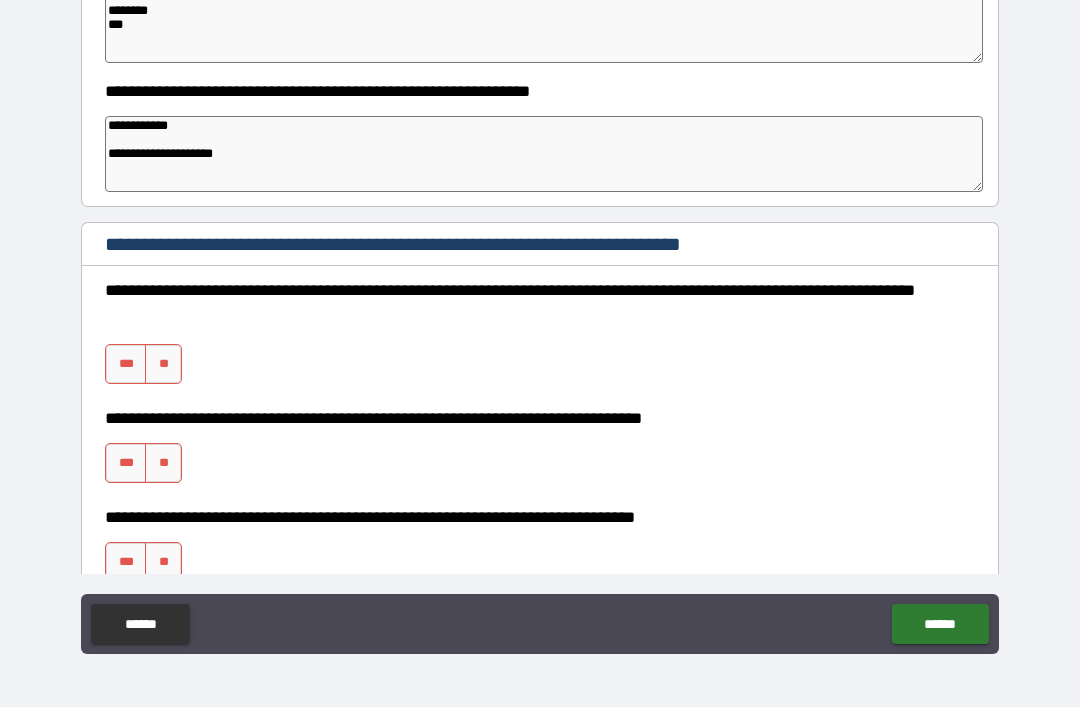scroll, scrollTop: 596, scrollLeft: 0, axis: vertical 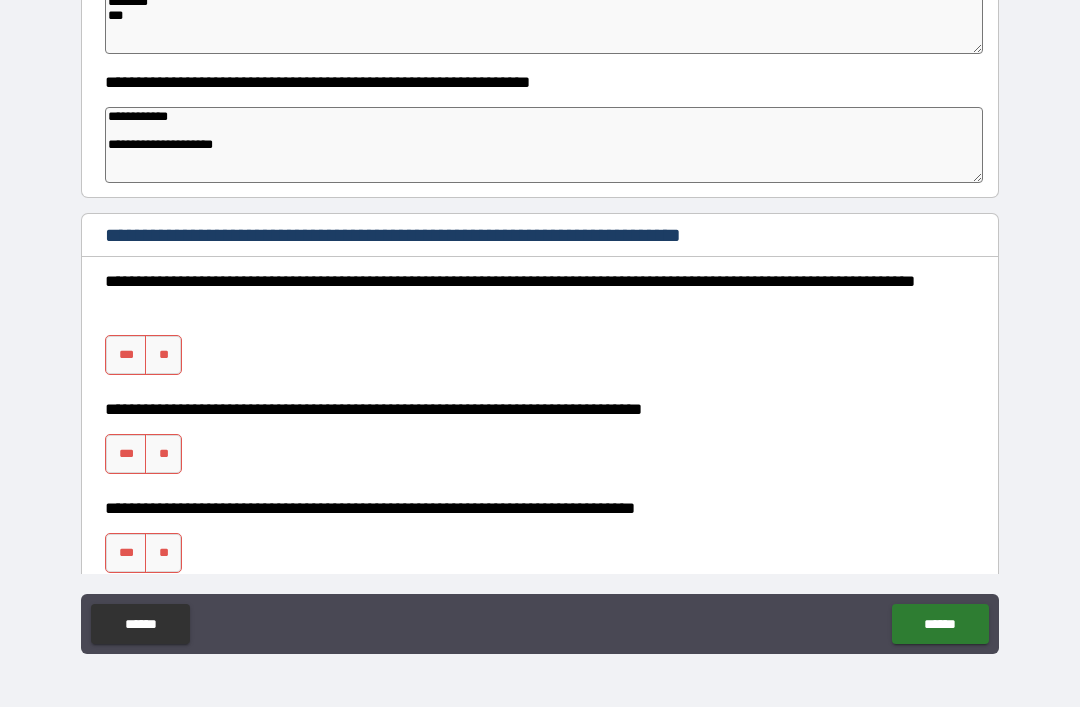 click on "**********" at bounding box center [544, 145] 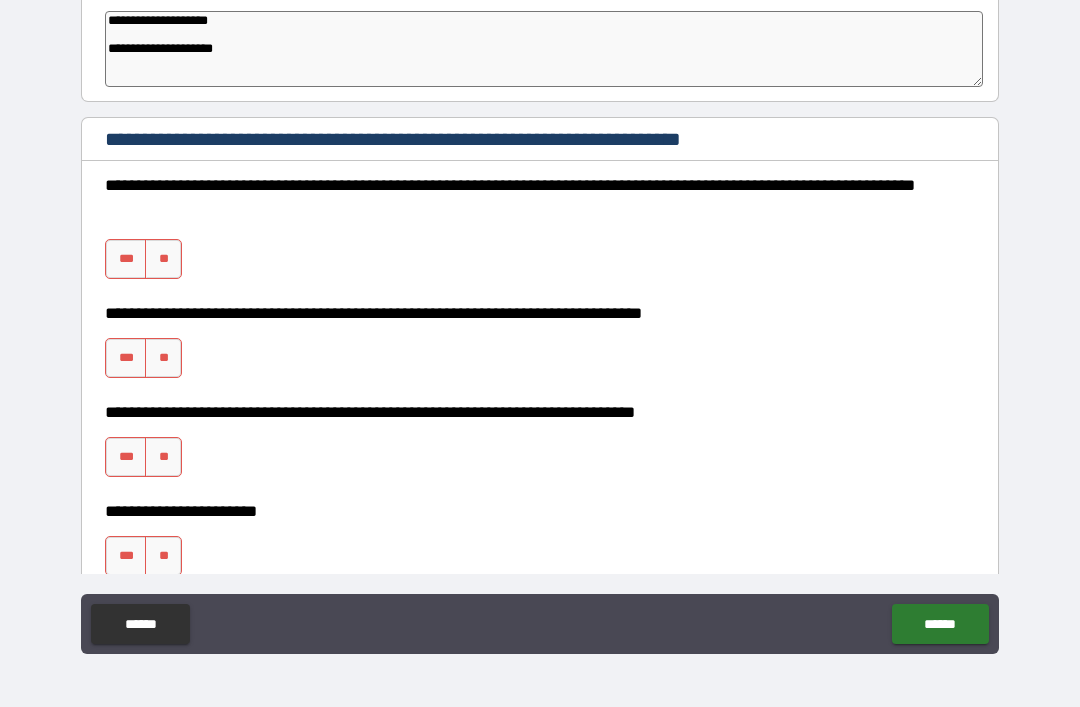 scroll, scrollTop: 699, scrollLeft: 0, axis: vertical 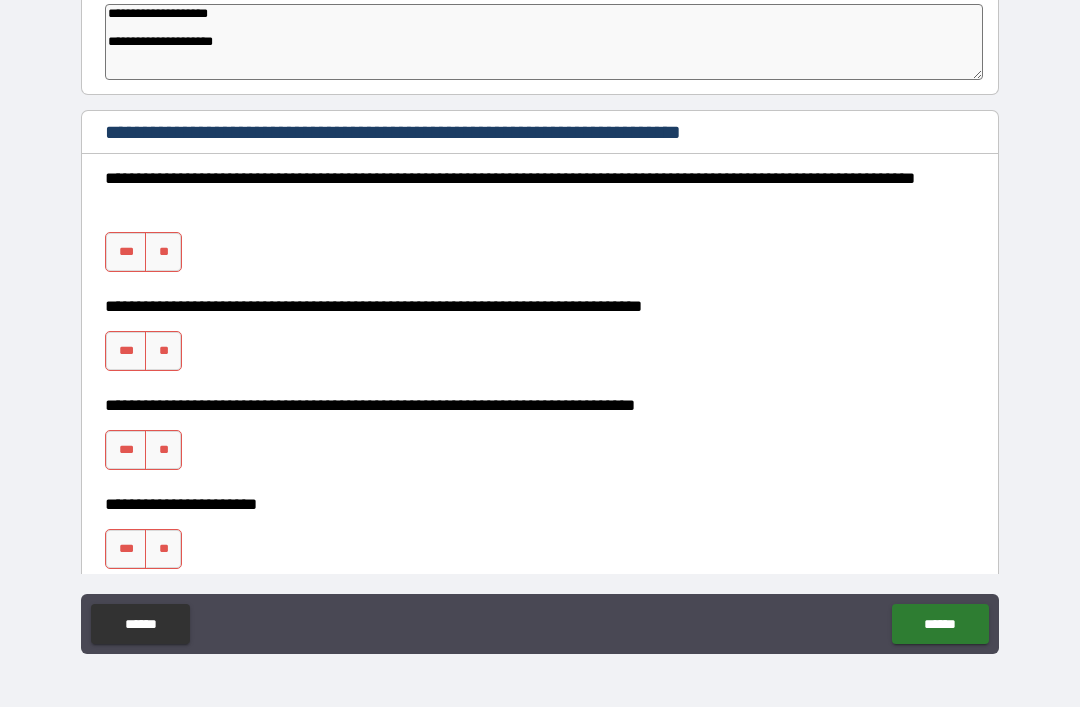 click on "***" at bounding box center [126, 252] 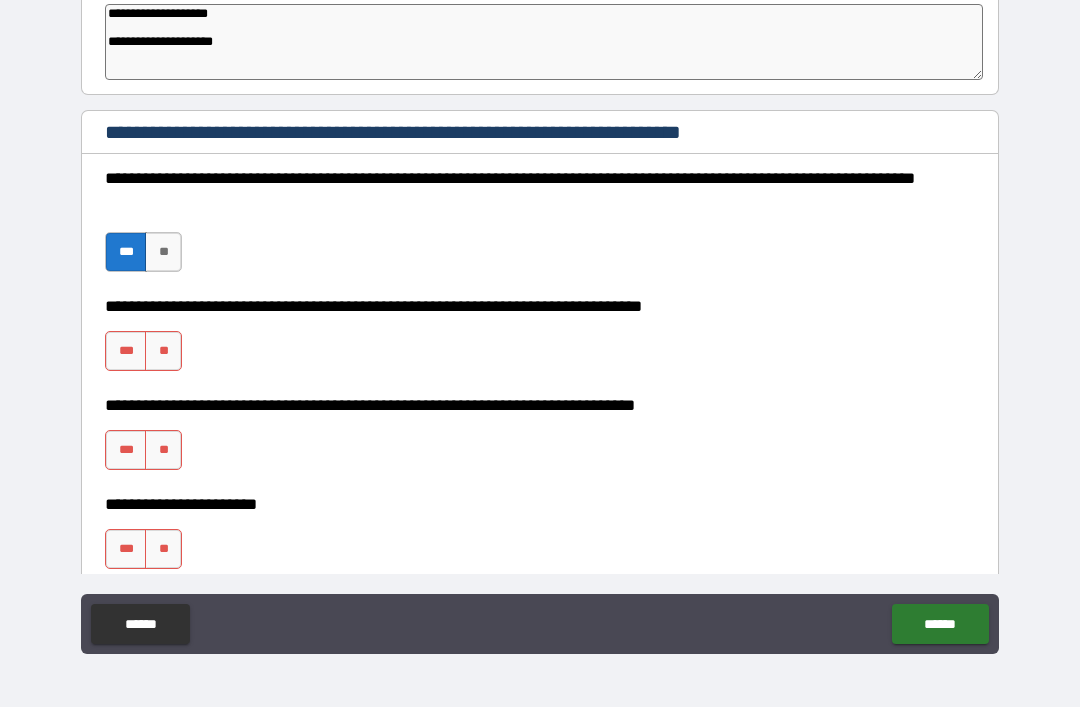 click on "***" at bounding box center [126, 351] 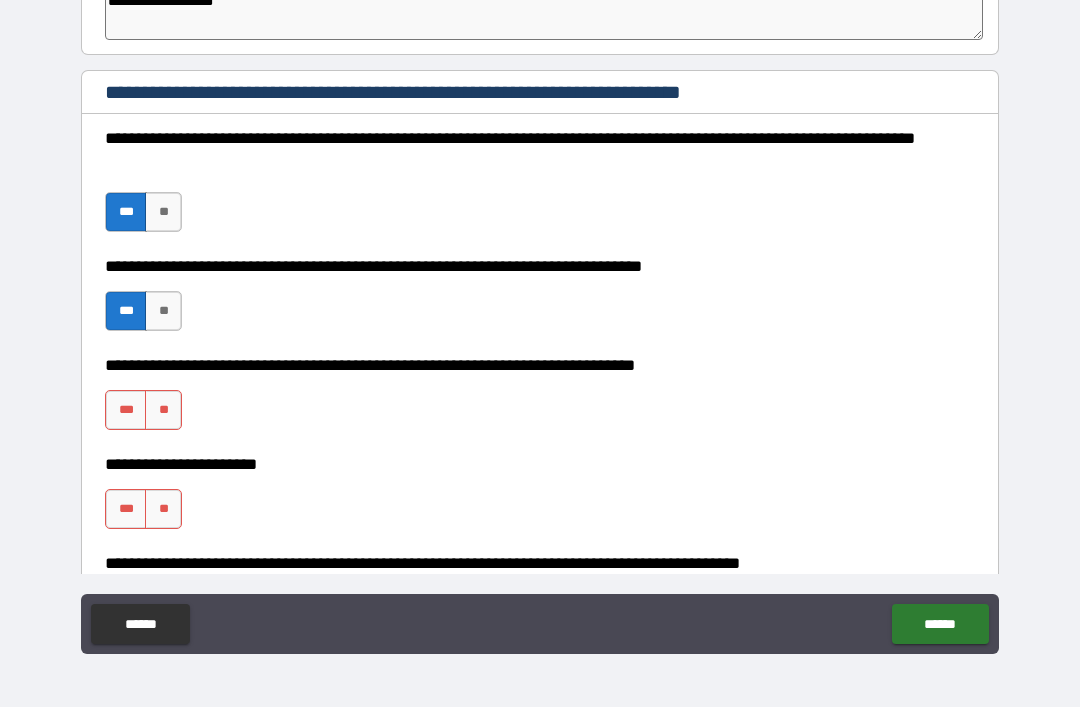 scroll, scrollTop: 740, scrollLeft: 0, axis: vertical 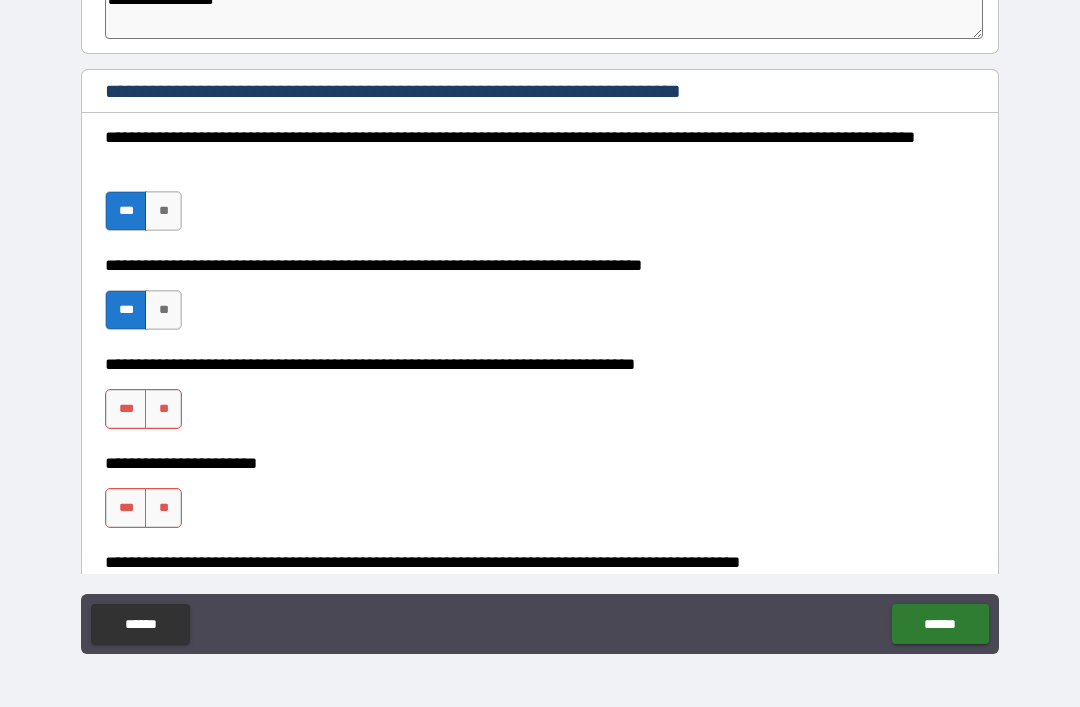 click on "***" at bounding box center (126, 409) 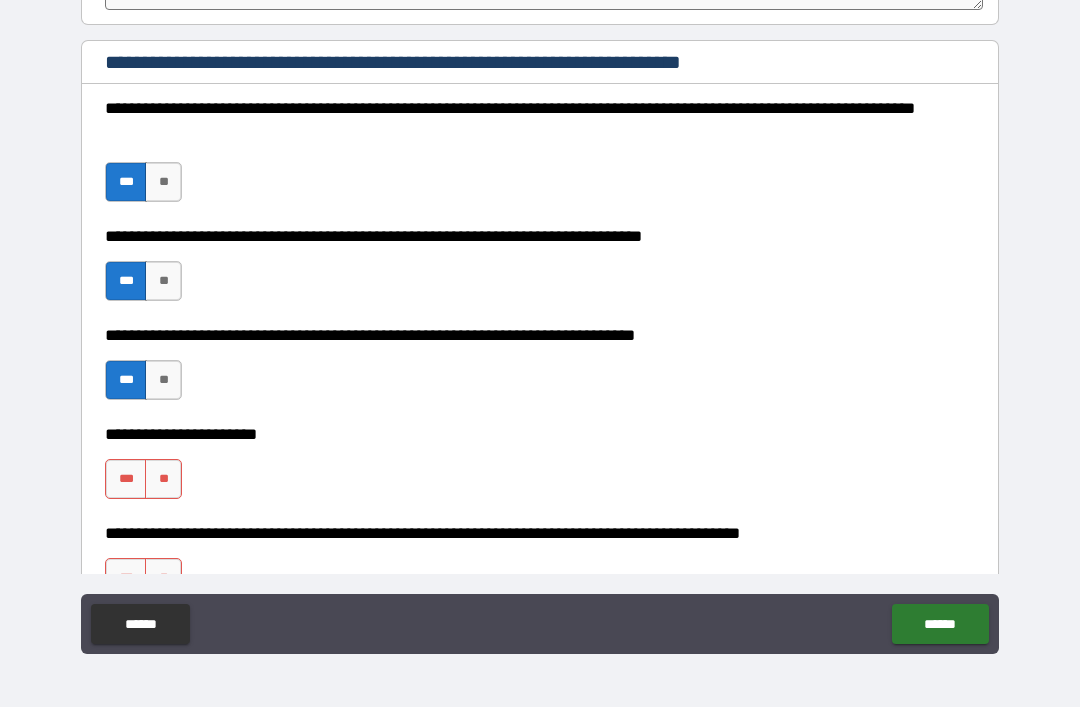 click on "***" at bounding box center [126, 479] 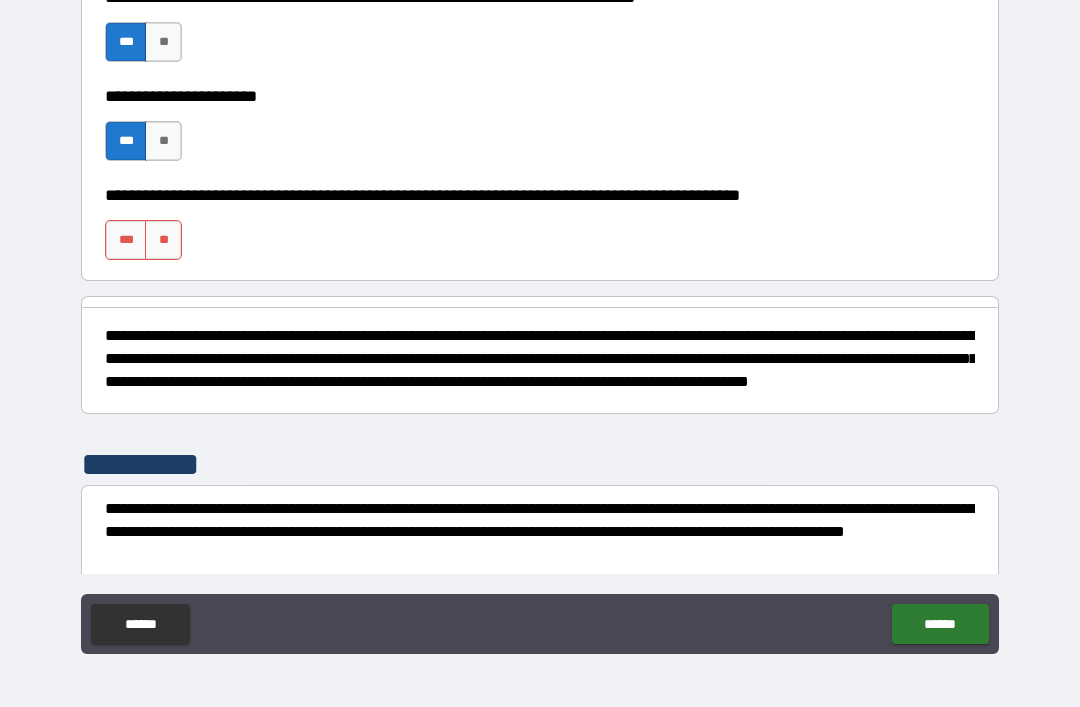 click on "***" at bounding box center (126, 240) 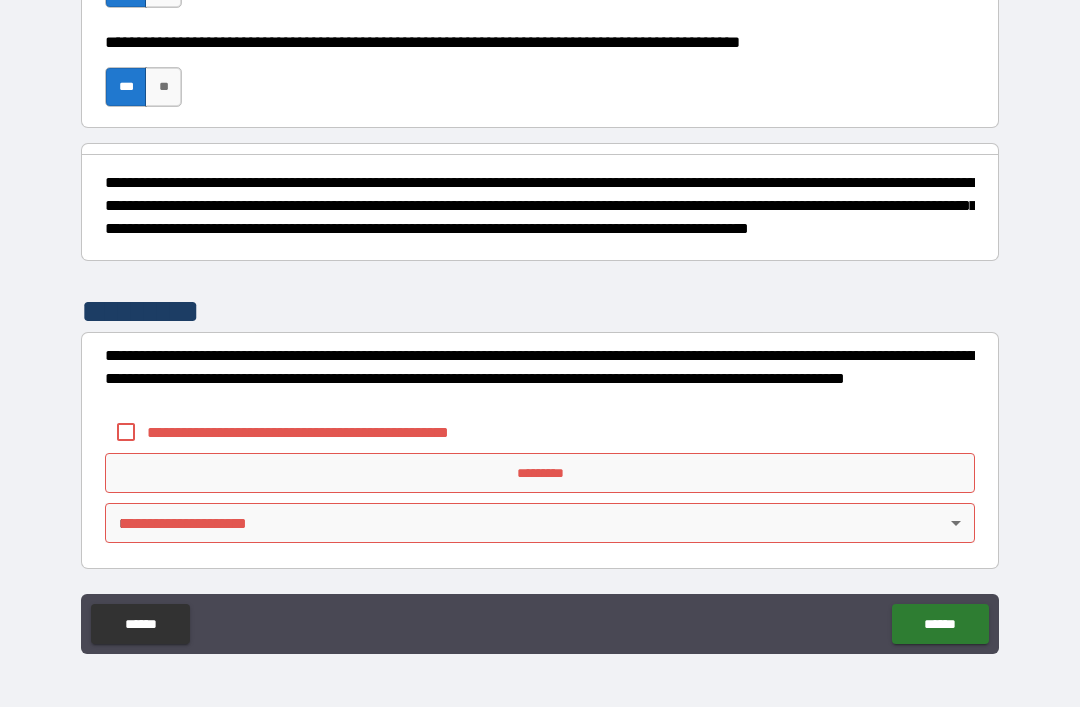 scroll, scrollTop: 1278, scrollLeft: 0, axis: vertical 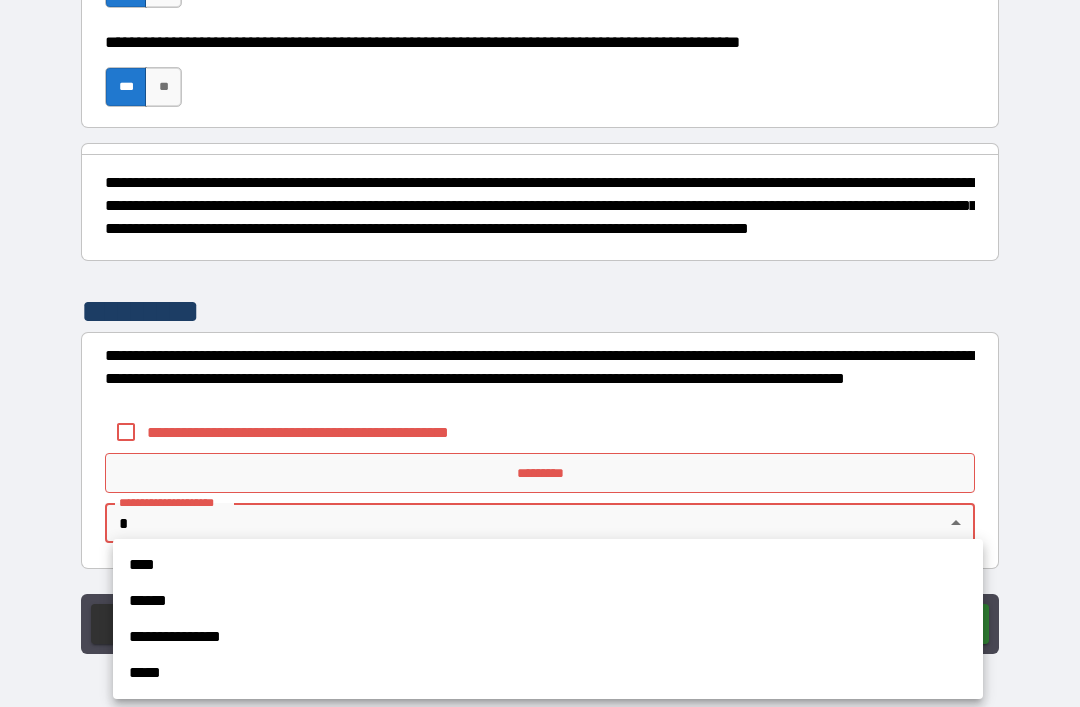 click on "****" at bounding box center [548, 565] 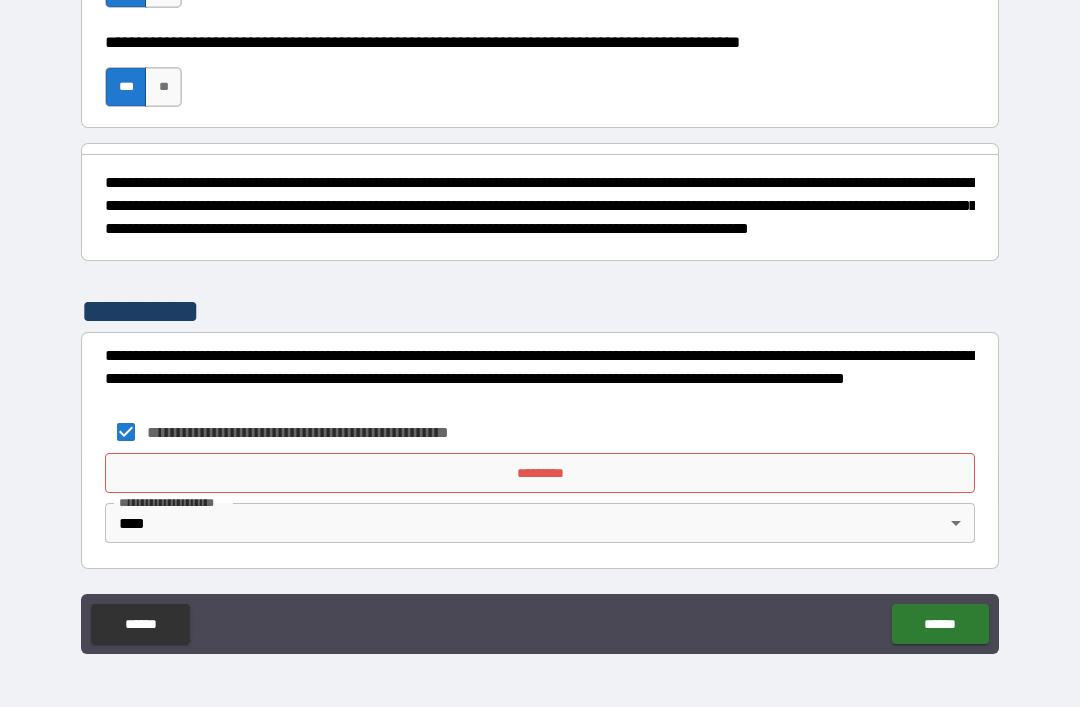 click on "*********" at bounding box center [540, 473] 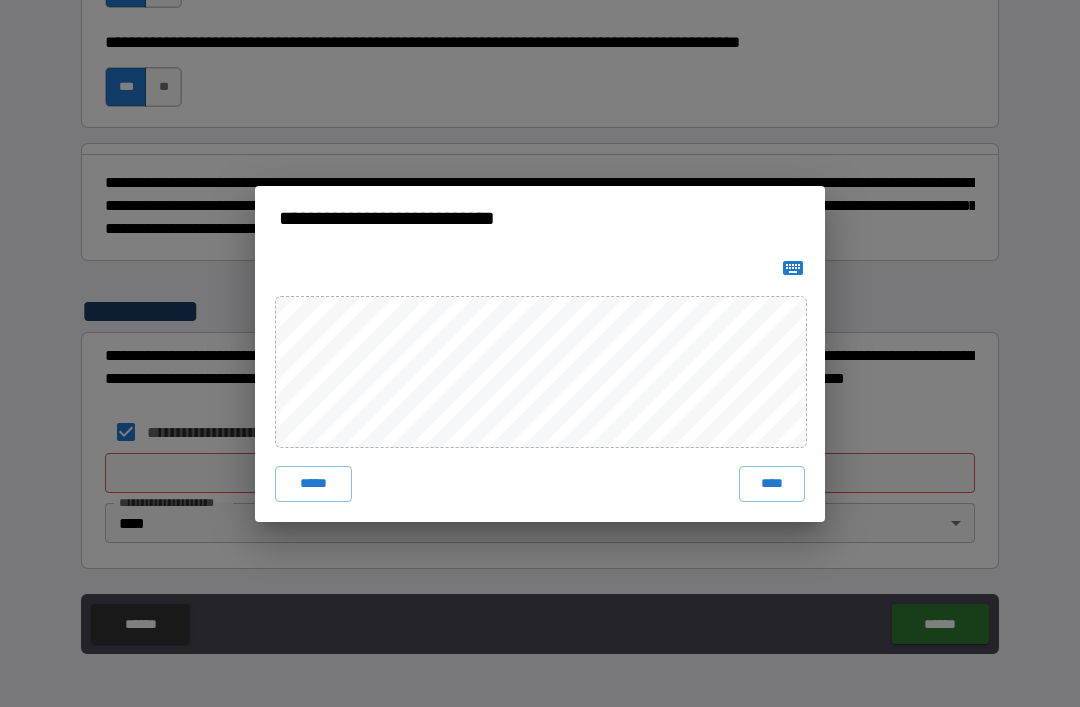 click on "****" at bounding box center (772, 484) 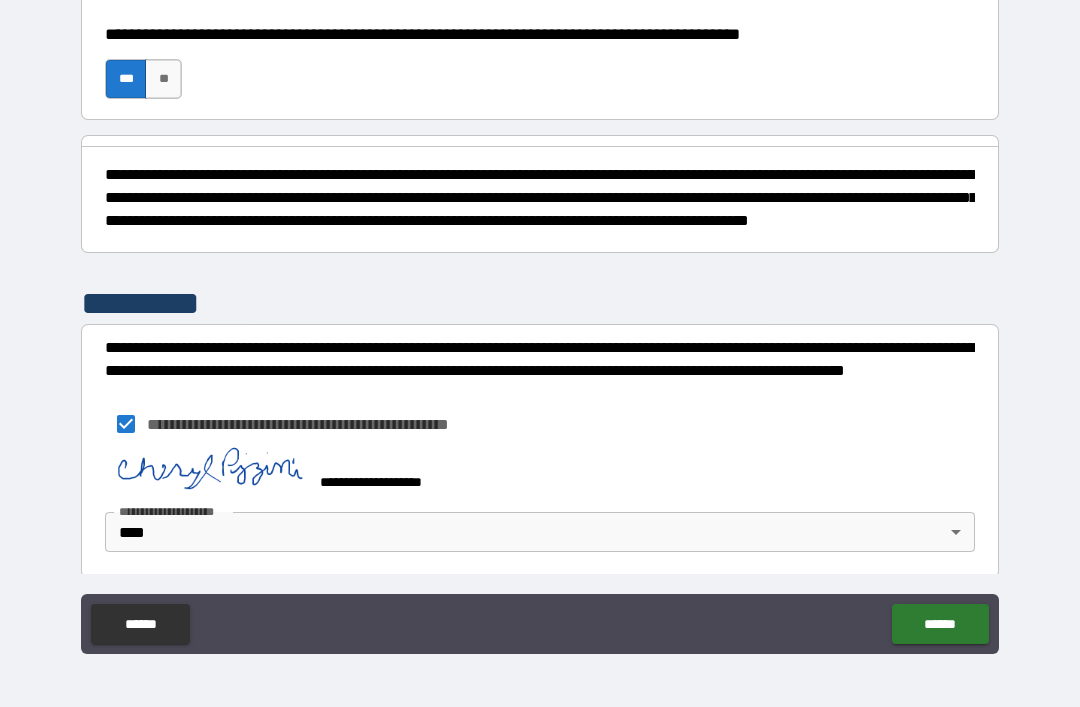 click on "******" at bounding box center (940, 624) 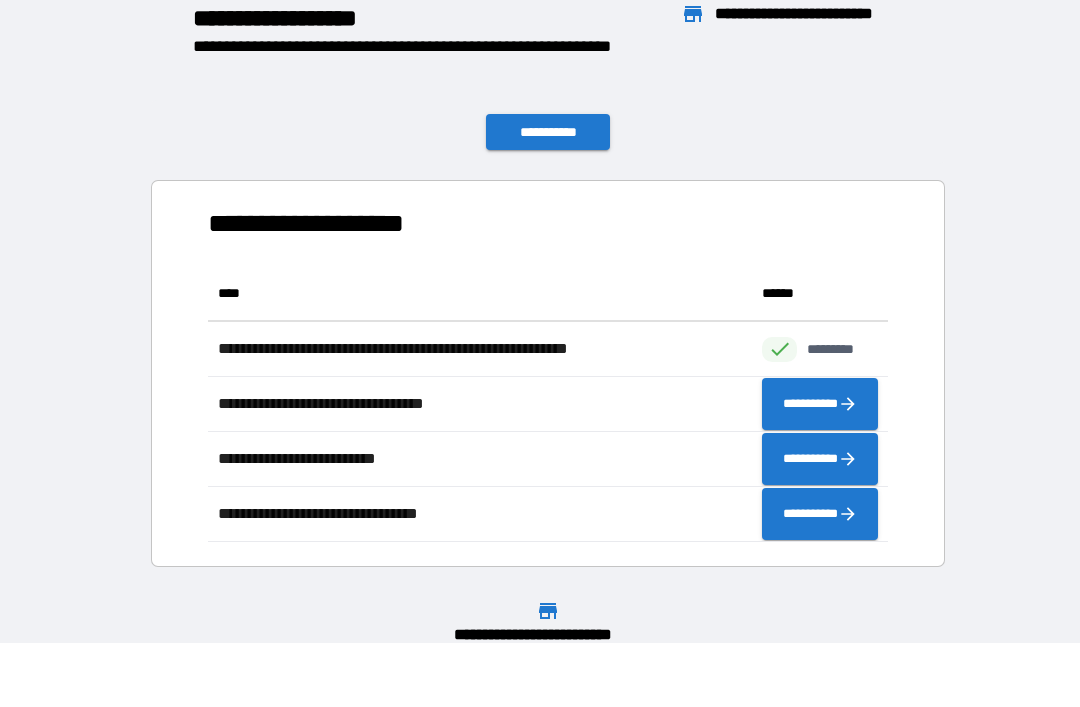 scroll, scrollTop: 1, scrollLeft: 1, axis: both 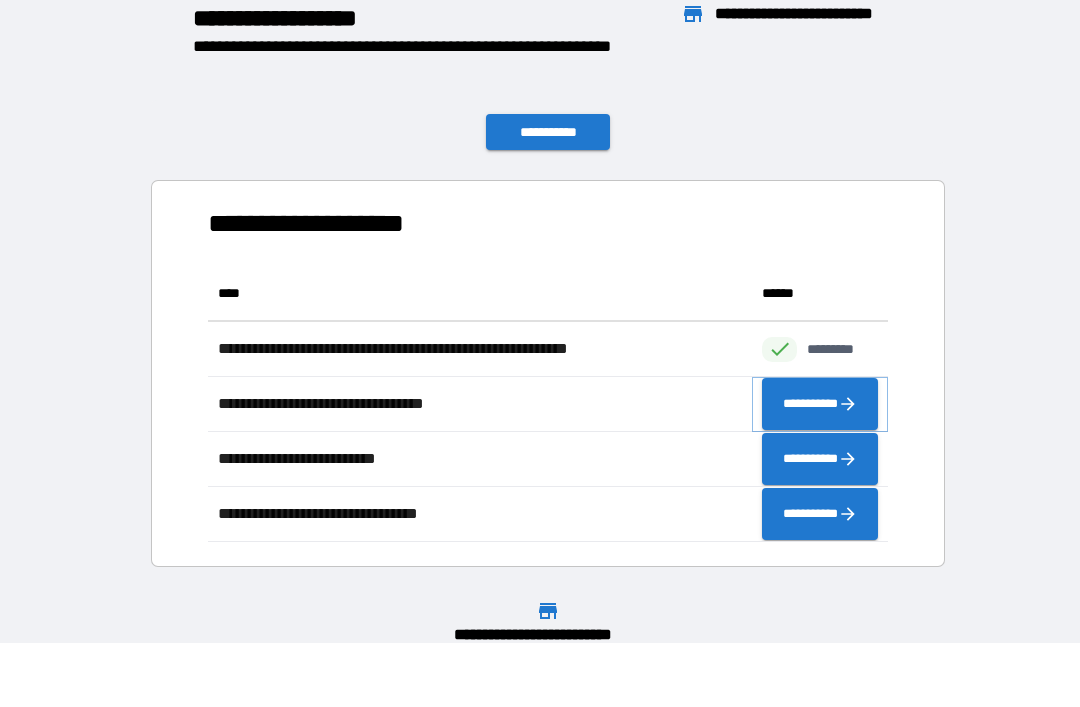click on "**********" at bounding box center [820, 404] 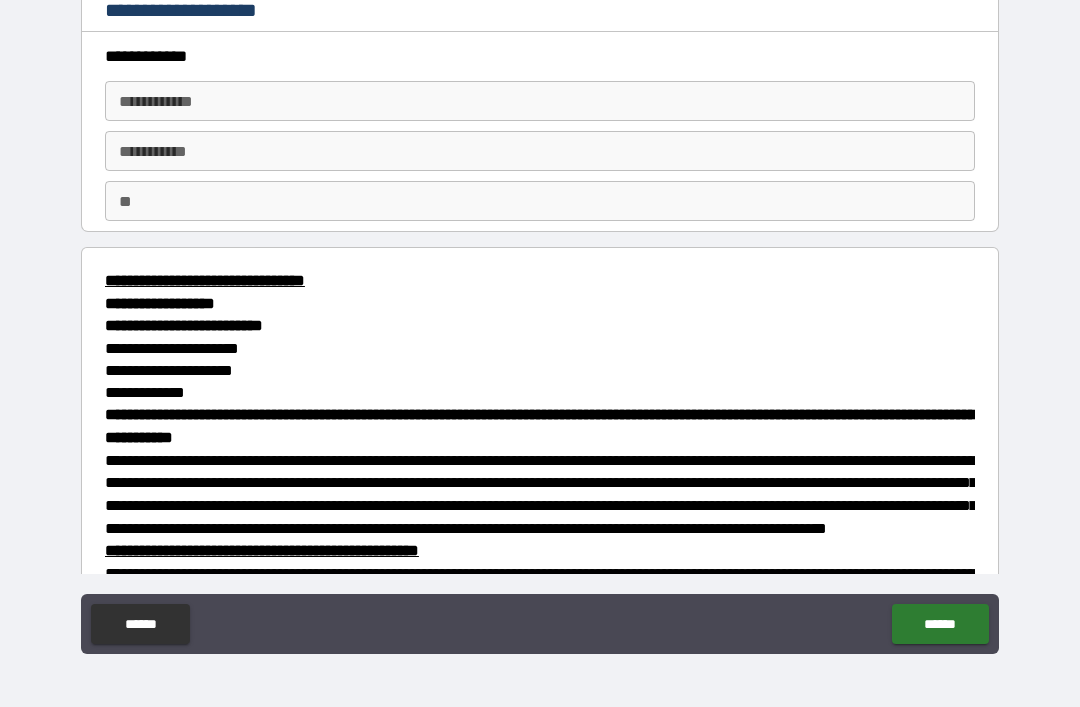 click on "**********" at bounding box center [540, 101] 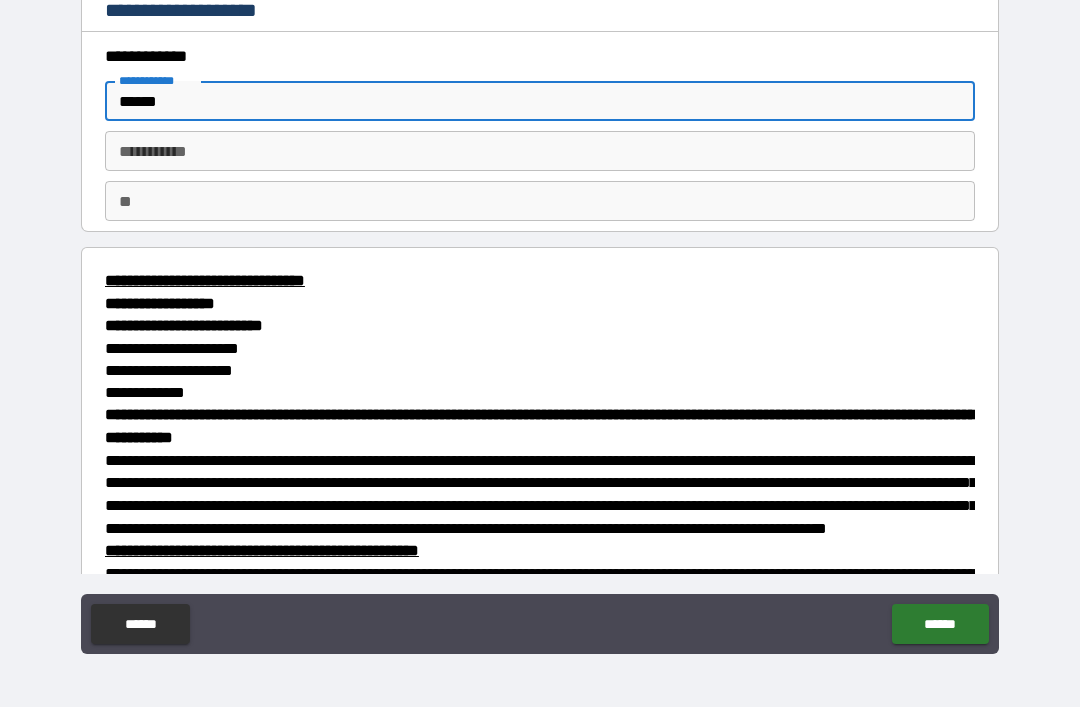 click on "*********   * *********   *" at bounding box center (540, 151) 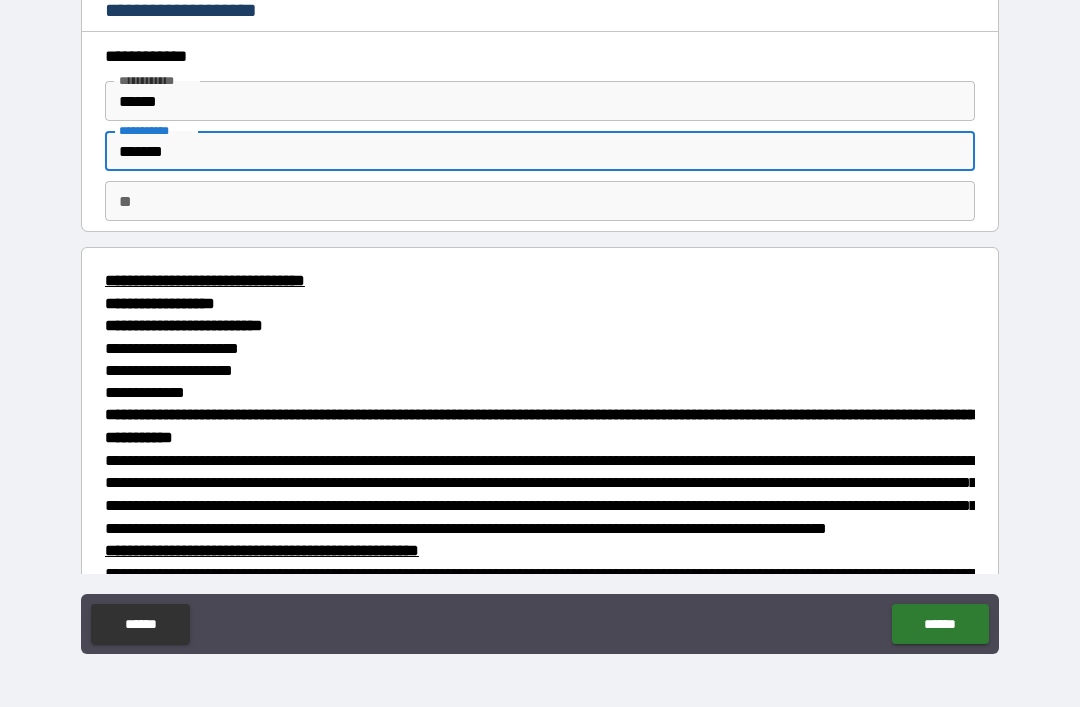 click on "**" at bounding box center [540, 201] 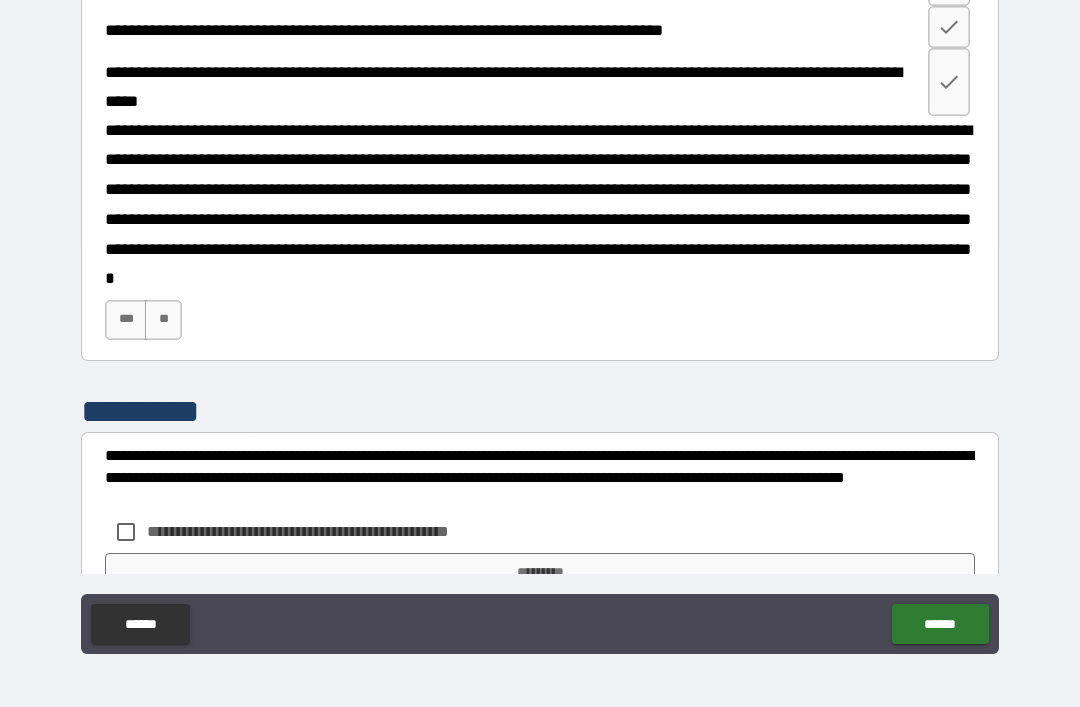 scroll, scrollTop: 1883, scrollLeft: 0, axis: vertical 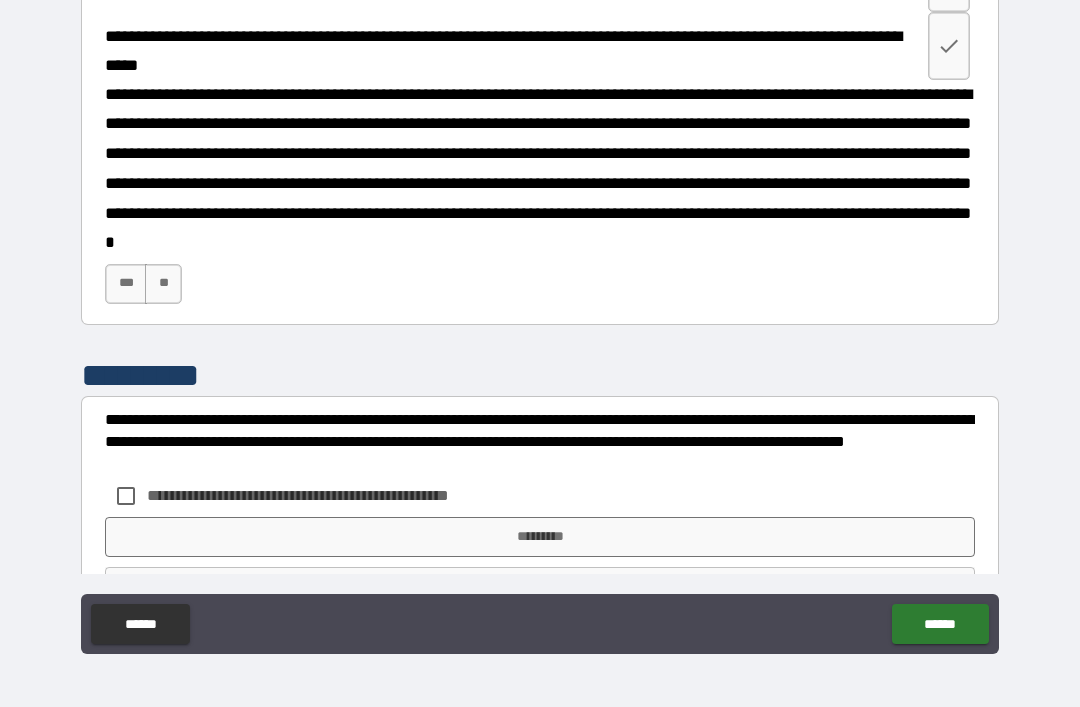click at bounding box center [949, -51] 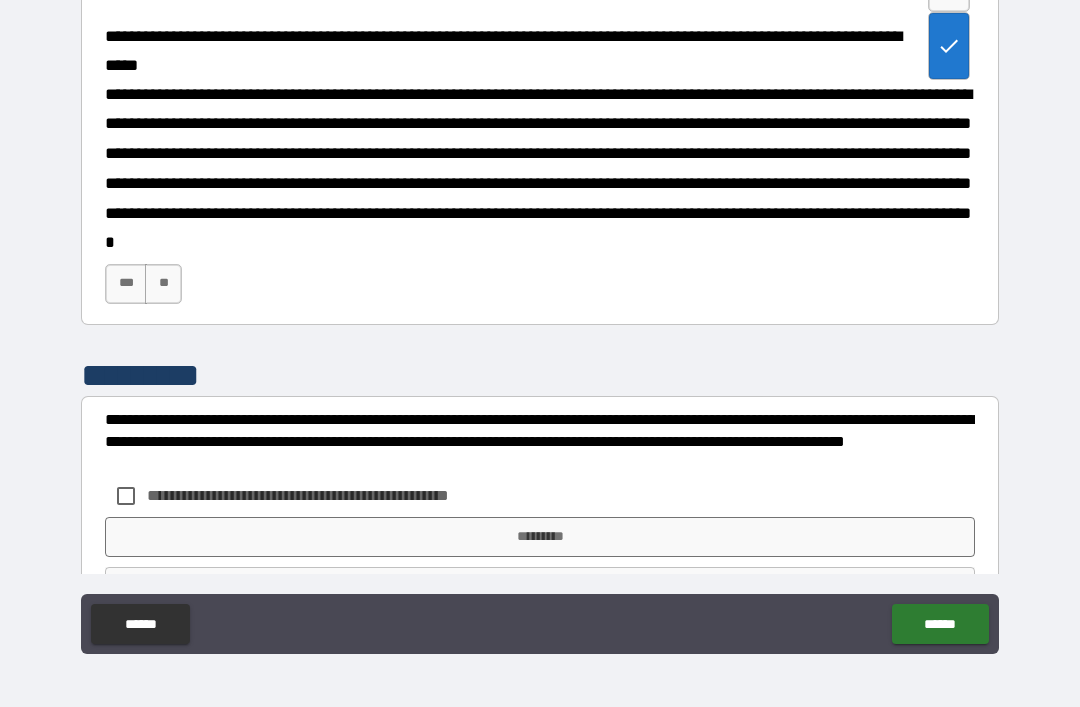 click 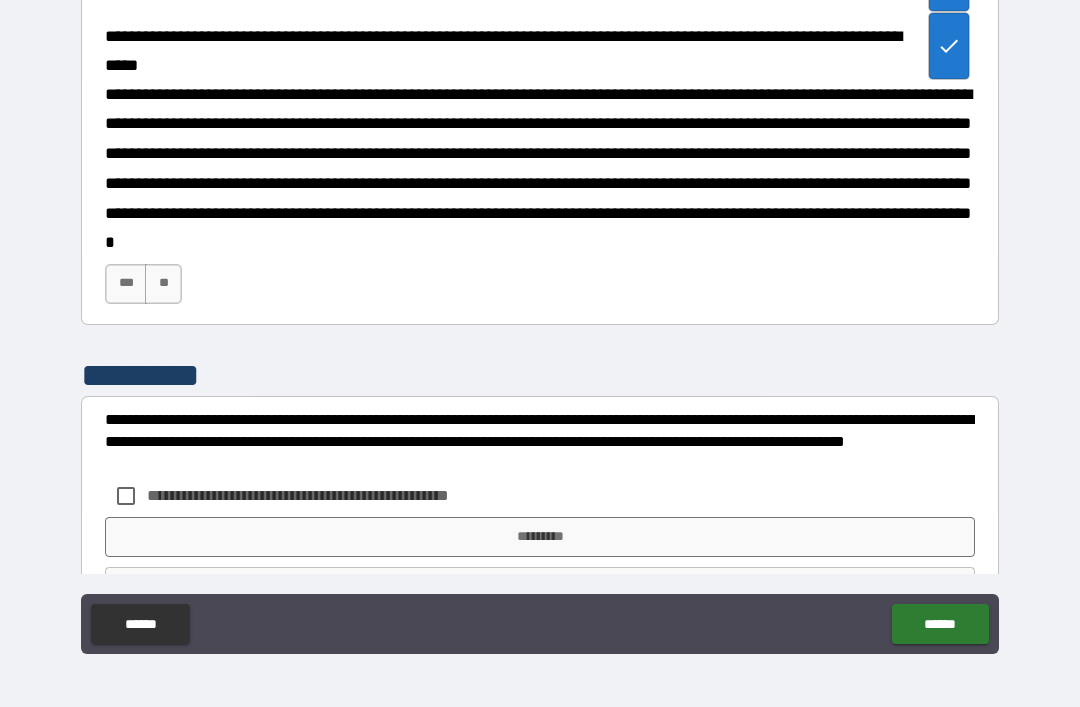click 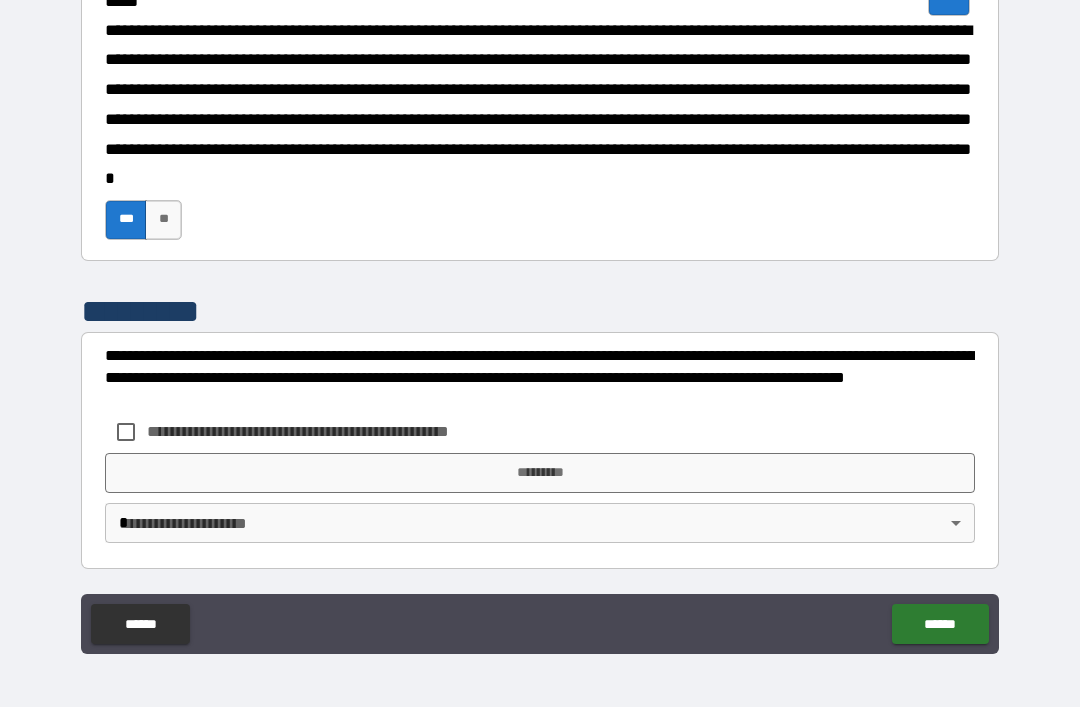 scroll, scrollTop: 2100, scrollLeft: 0, axis: vertical 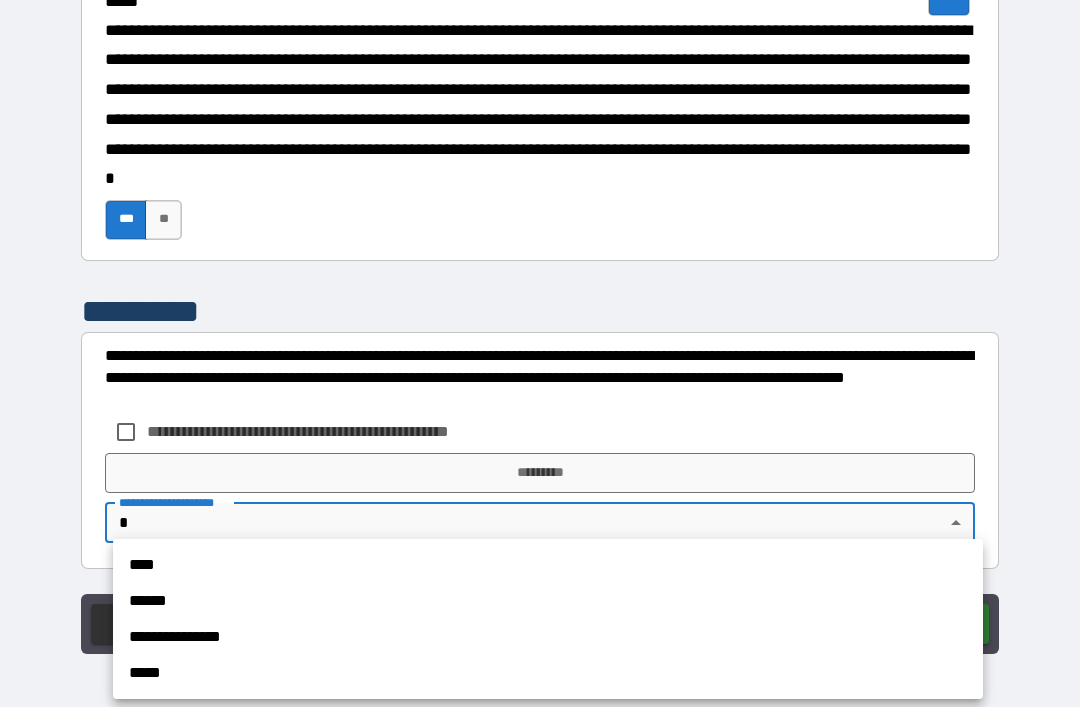 click on "****" at bounding box center [548, 565] 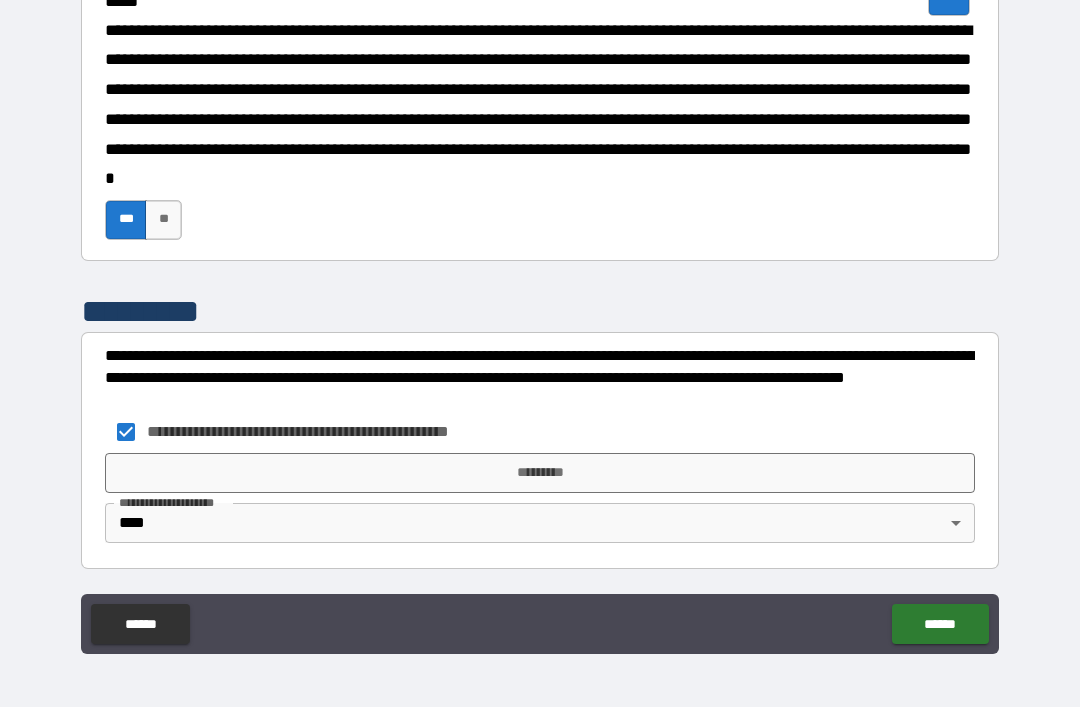 click on "*********" at bounding box center [540, 473] 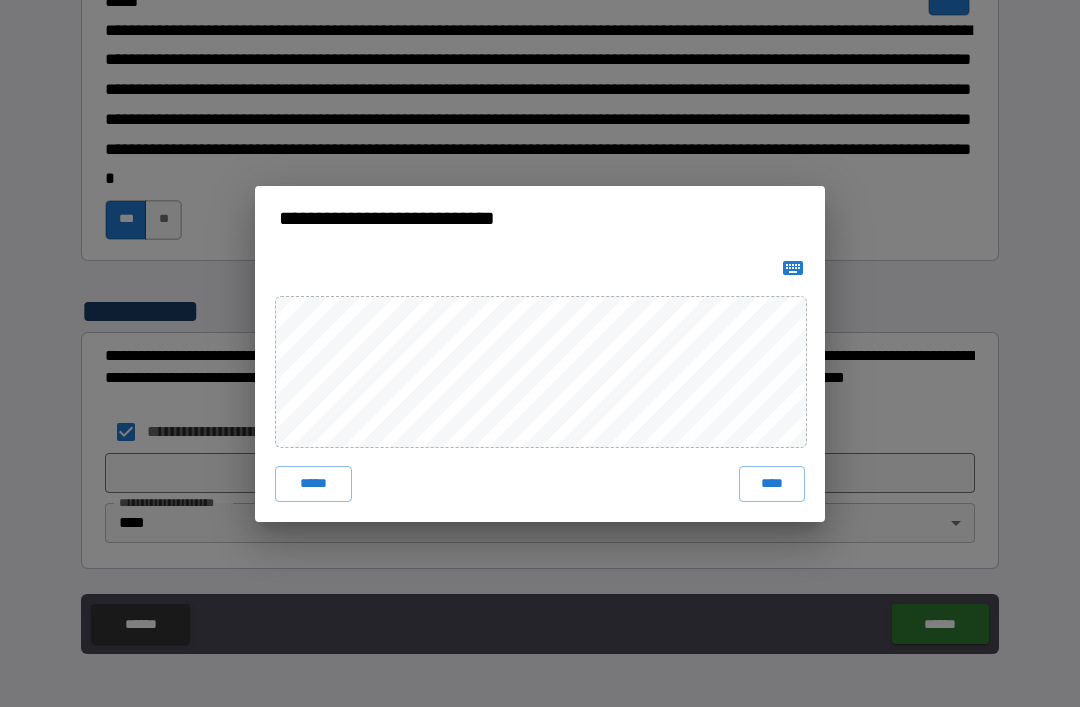 click on "****" at bounding box center [772, 484] 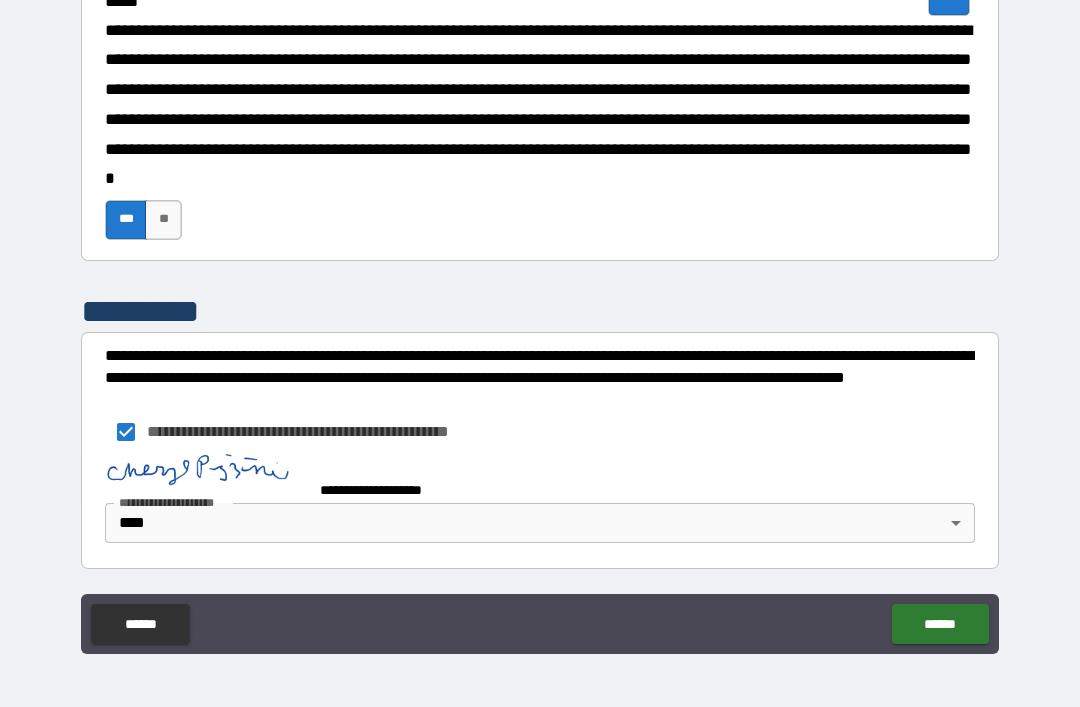 scroll, scrollTop: 2090, scrollLeft: 0, axis: vertical 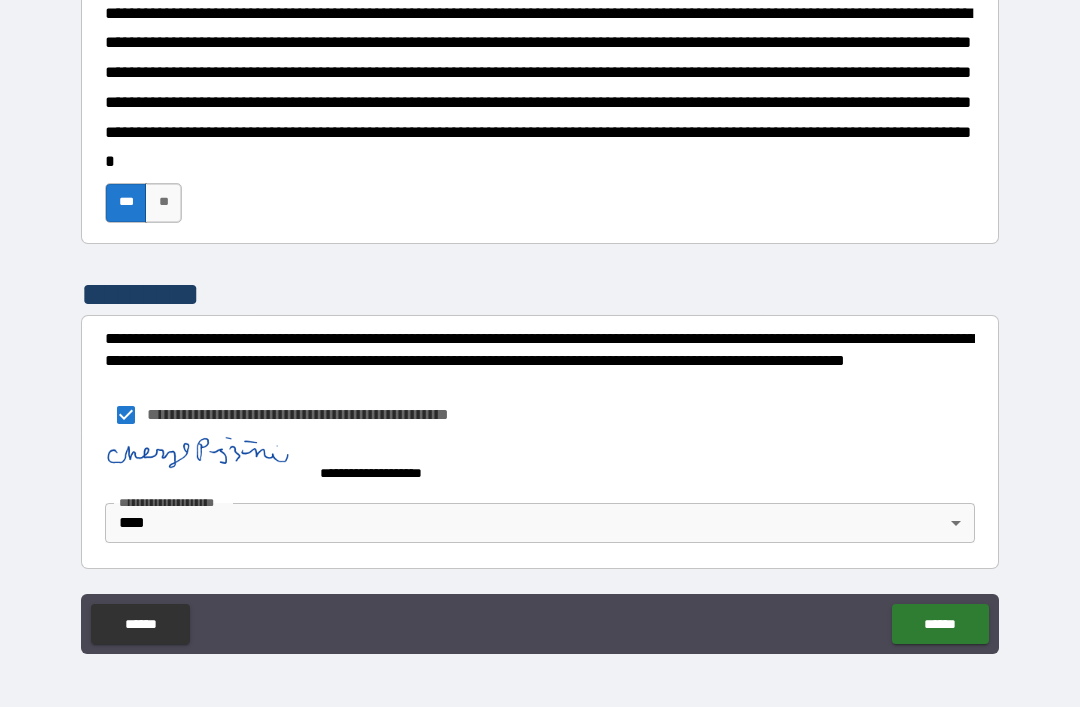 click on "******" at bounding box center (940, 624) 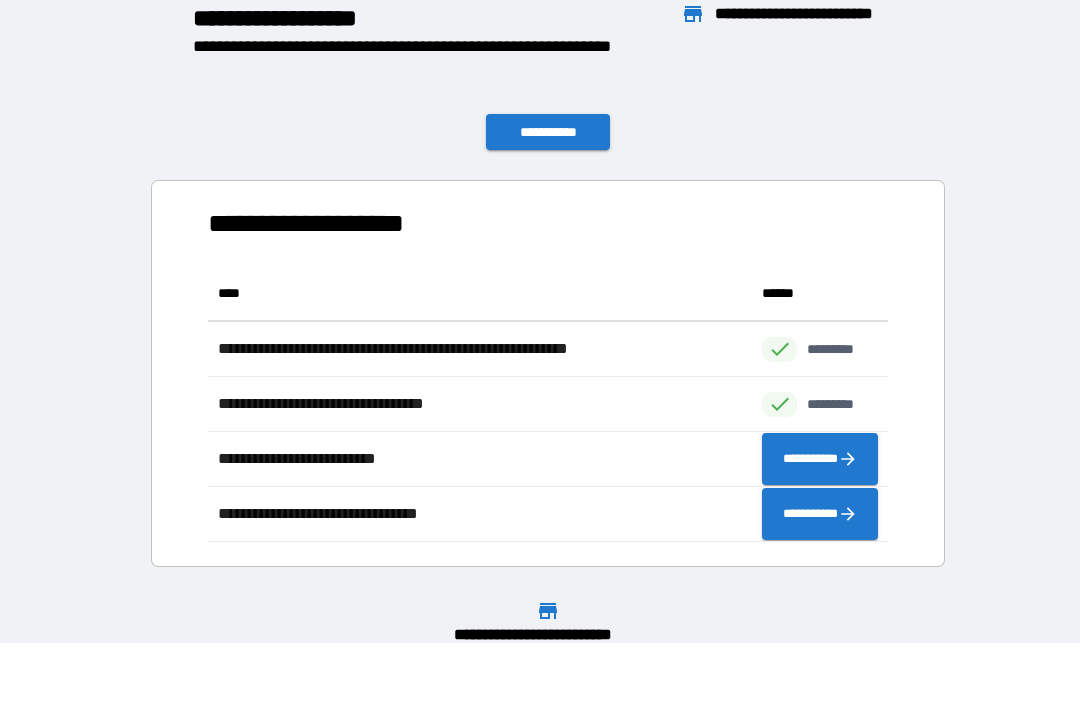 scroll, scrollTop: 1, scrollLeft: 1, axis: both 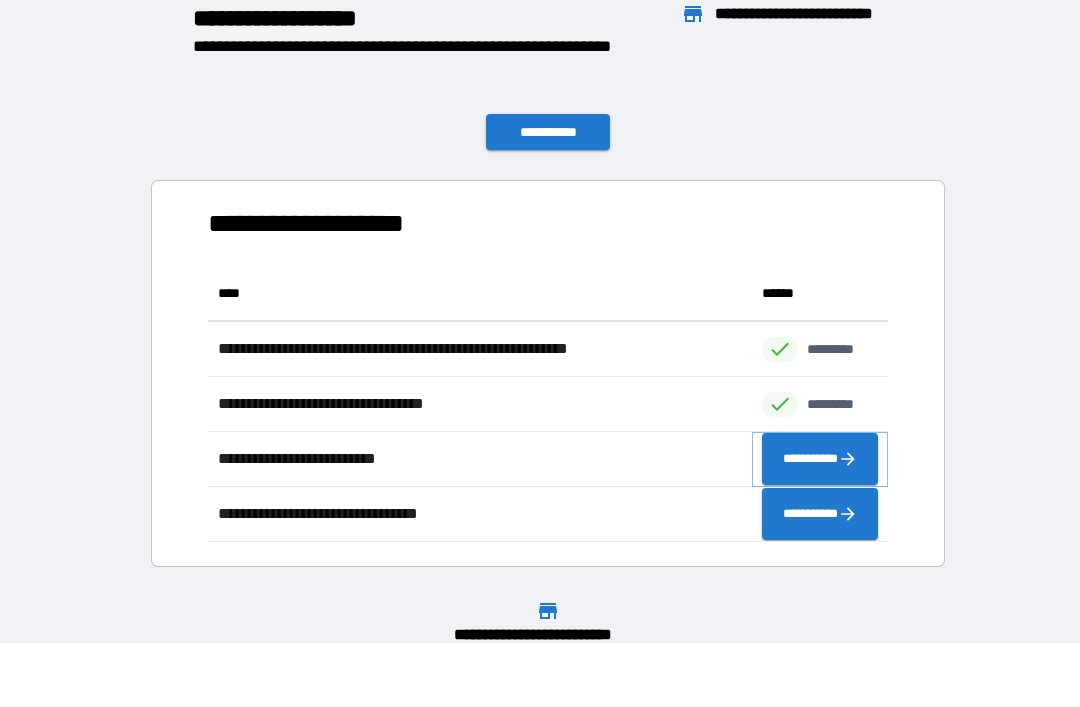 click on "**********" at bounding box center [820, 459] 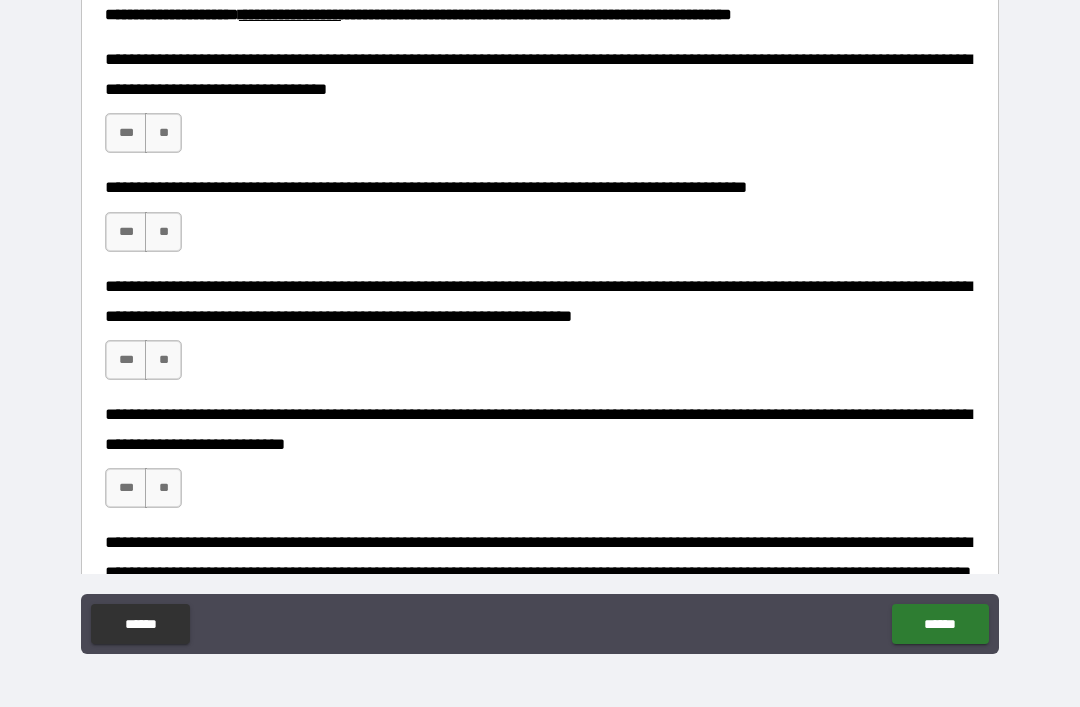 scroll, scrollTop: 1054, scrollLeft: 0, axis: vertical 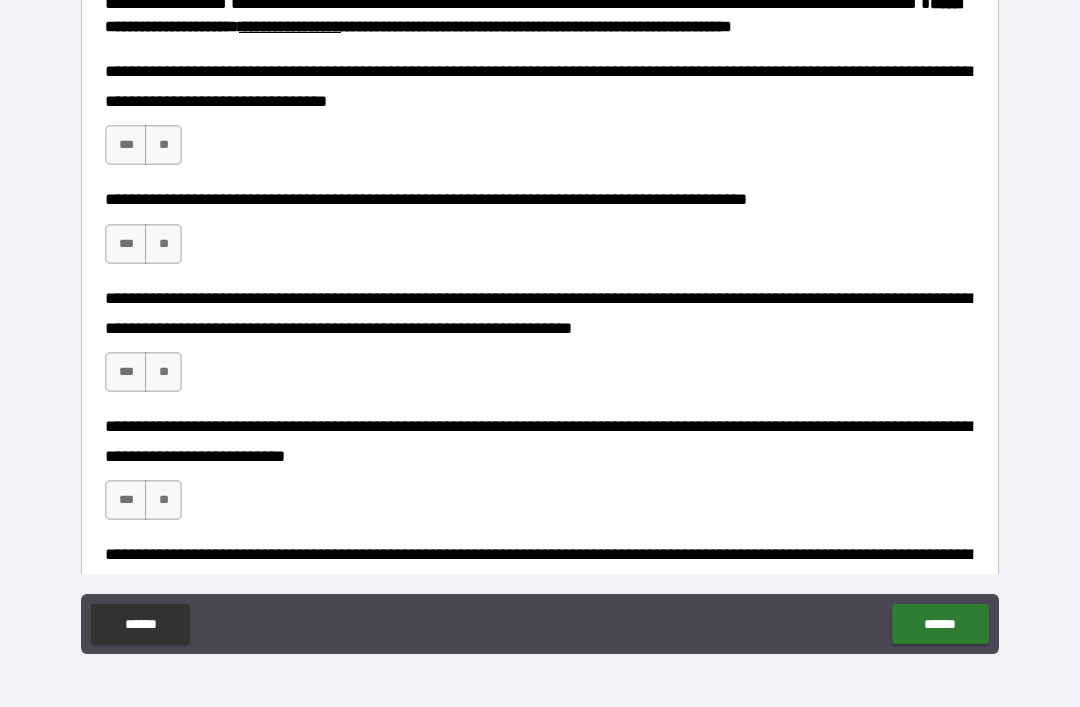 click on "***" at bounding box center [126, 145] 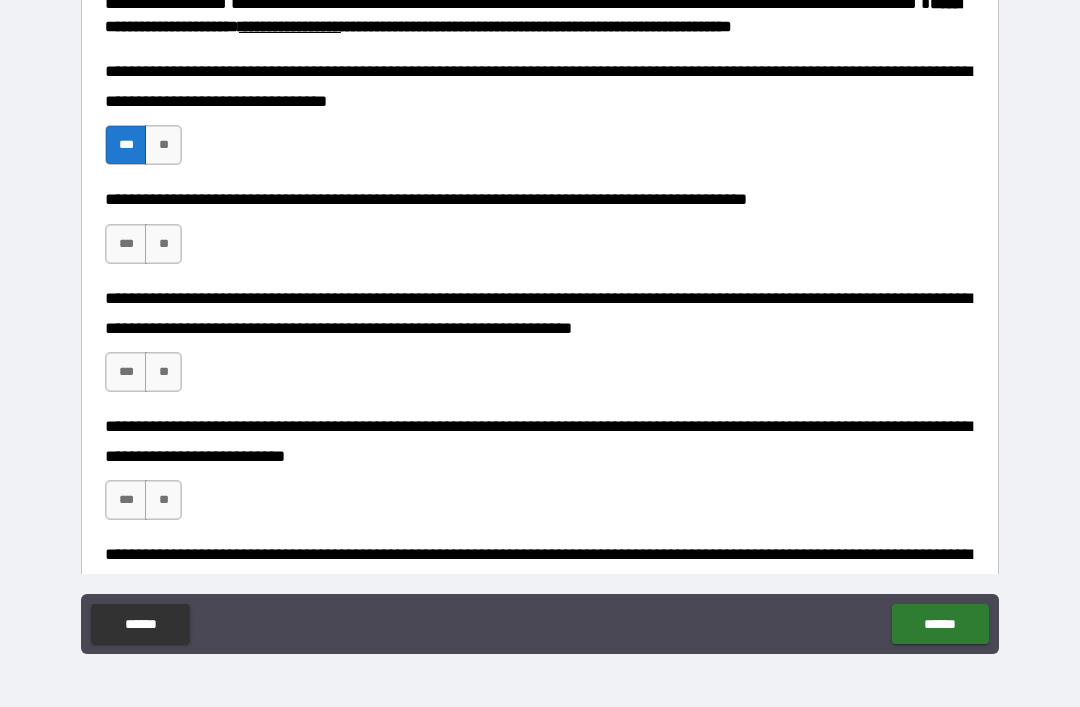 click on "***" at bounding box center (126, 244) 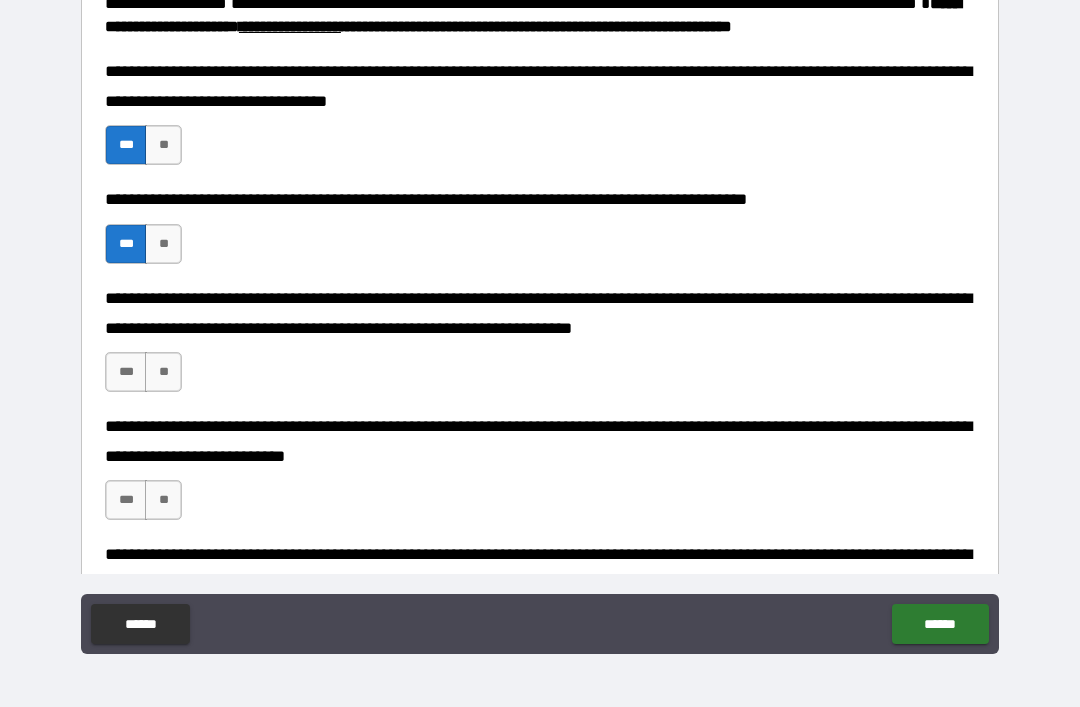 click on "***" at bounding box center [126, 372] 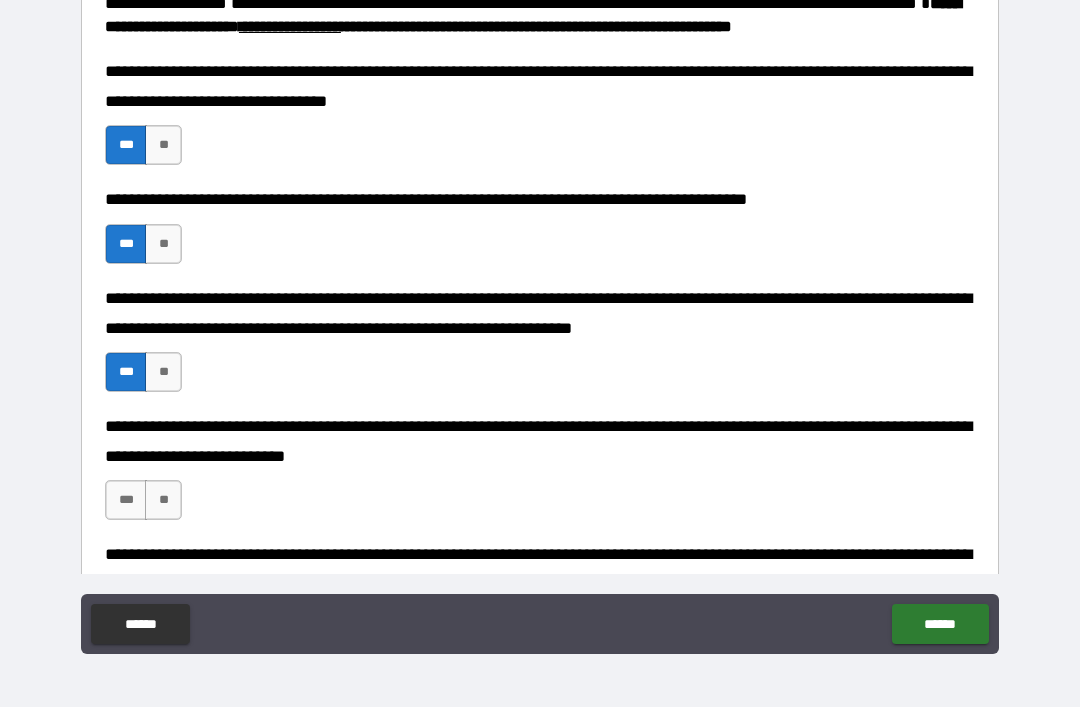 click on "***" at bounding box center (126, 500) 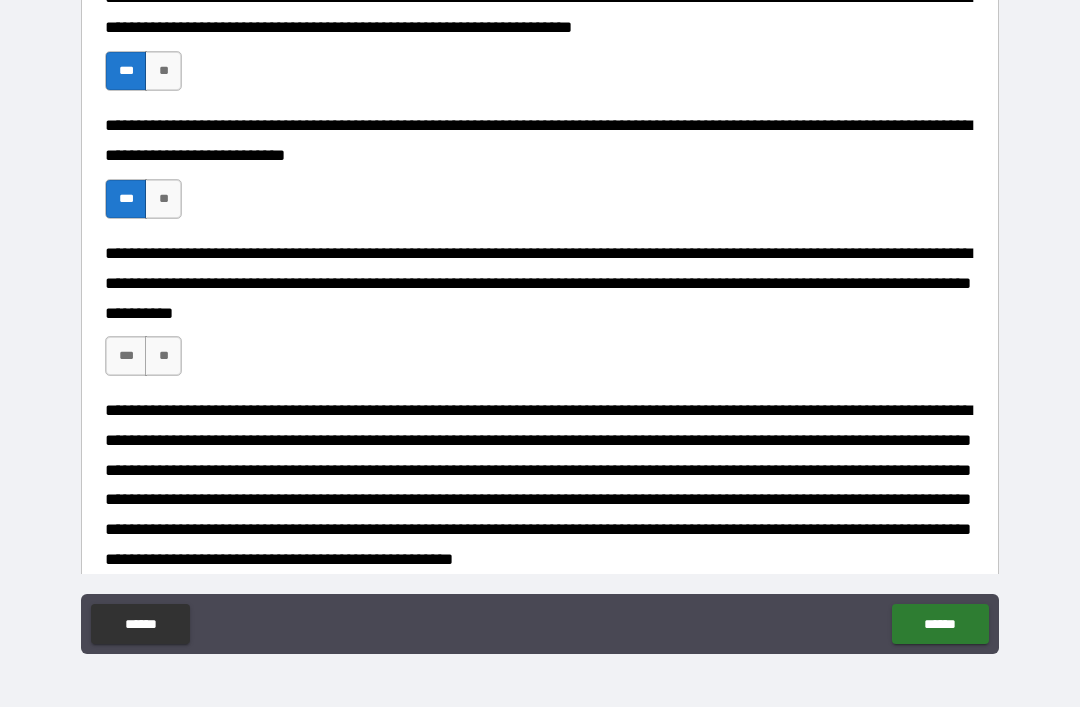 click on "***" at bounding box center [126, 356] 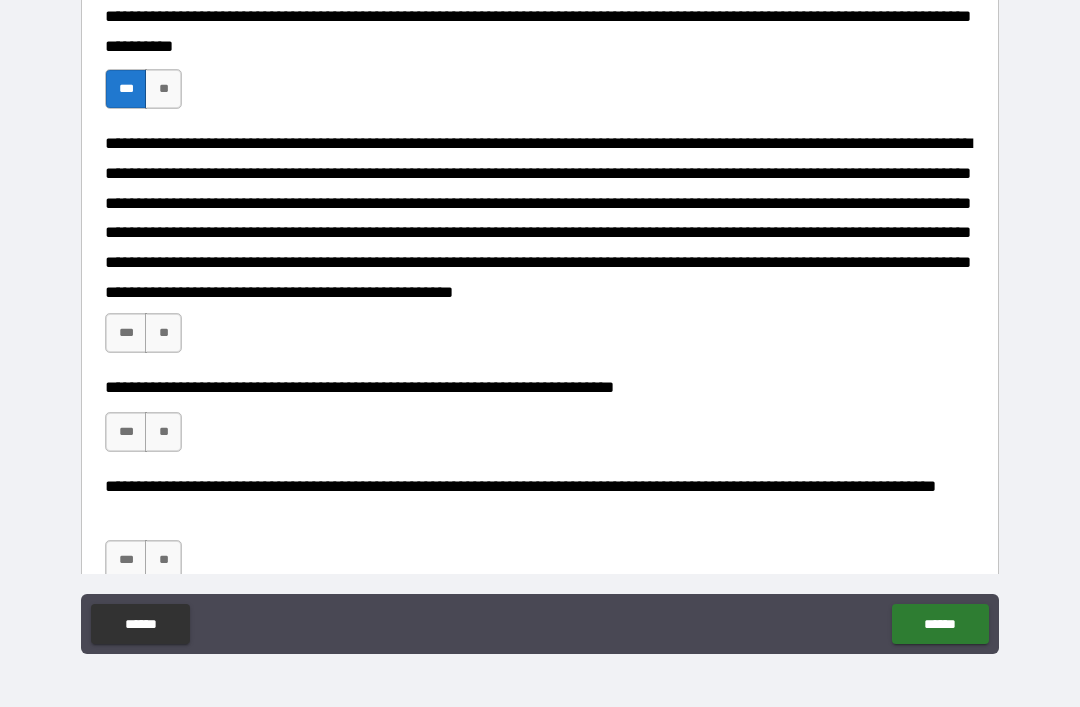 scroll, scrollTop: 1625, scrollLeft: 0, axis: vertical 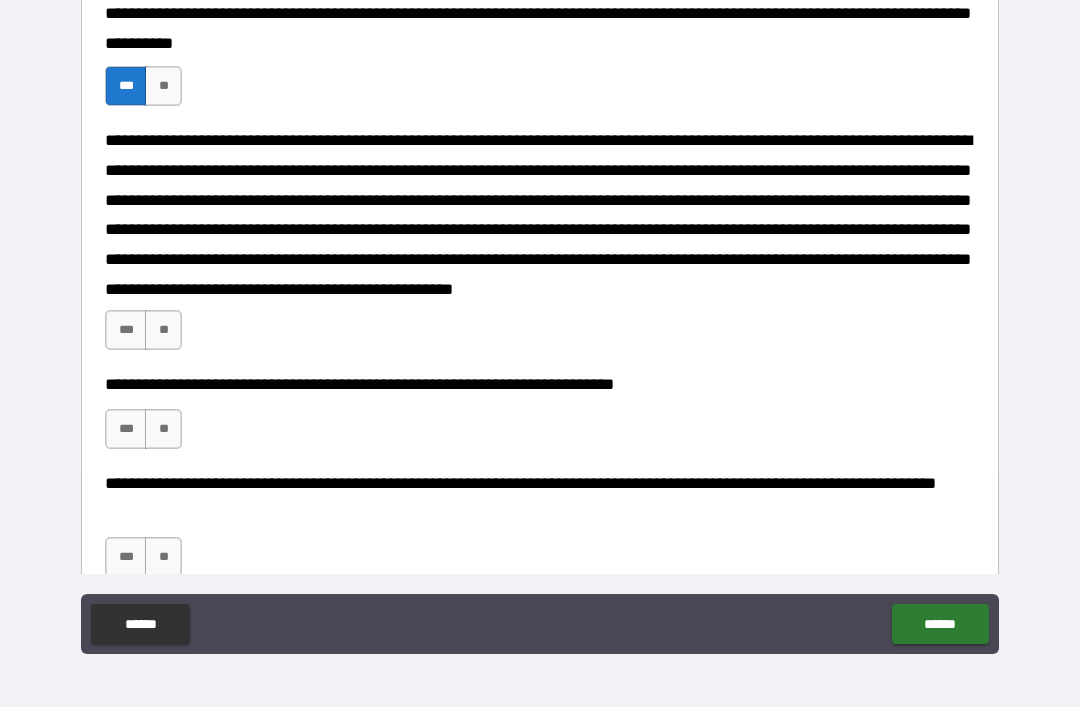 click on "***" at bounding box center [126, 330] 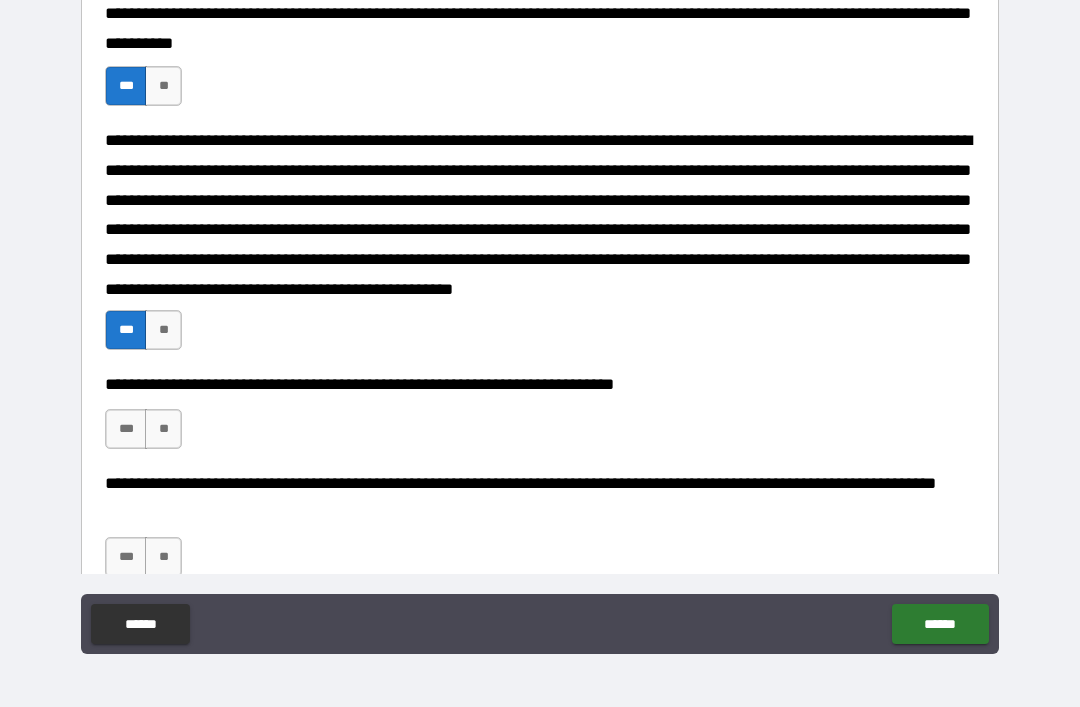 click on "***" at bounding box center [126, 429] 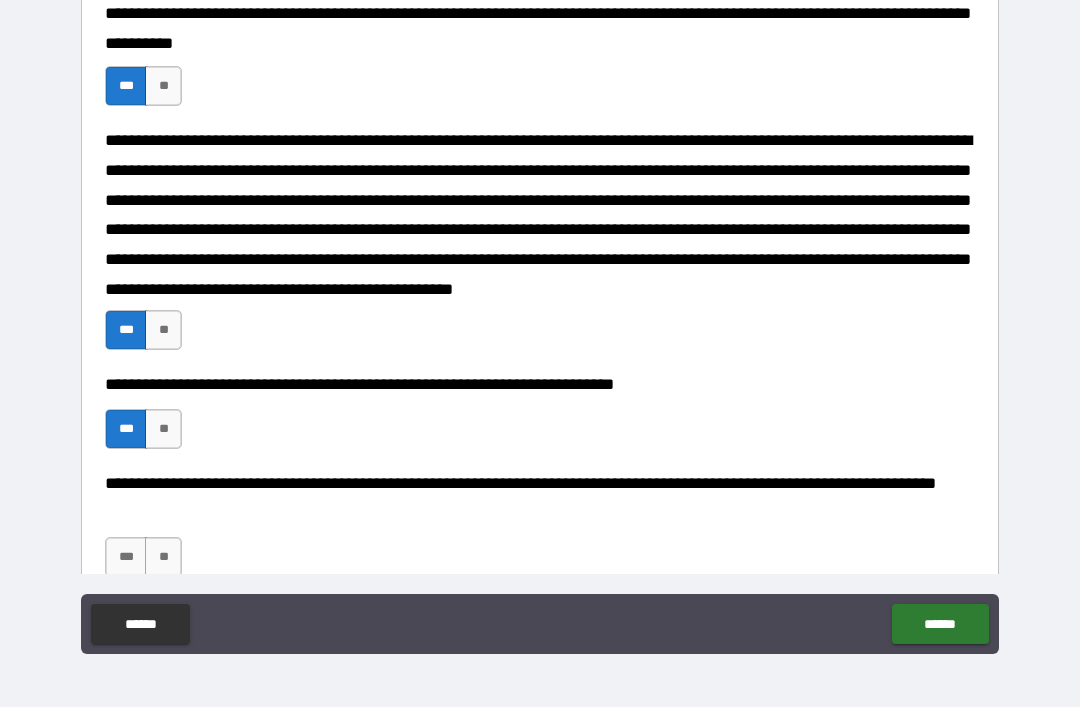 click on "***" at bounding box center [126, 557] 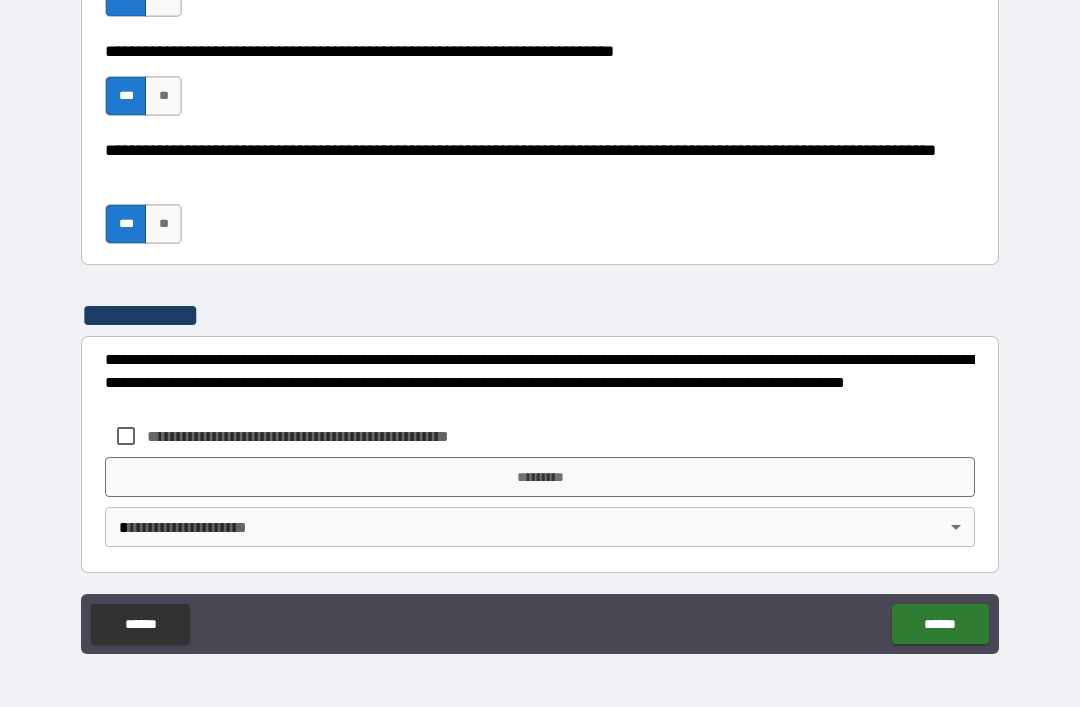 scroll, scrollTop: 1957, scrollLeft: 0, axis: vertical 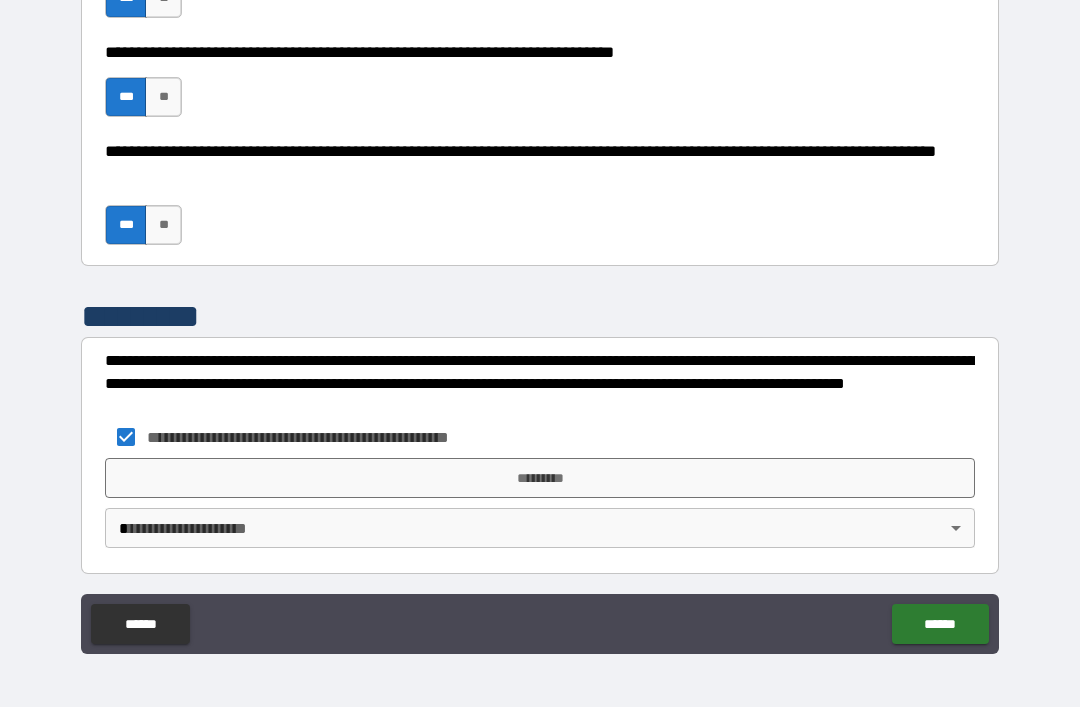 click on "**********" at bounding box center (540, 321) 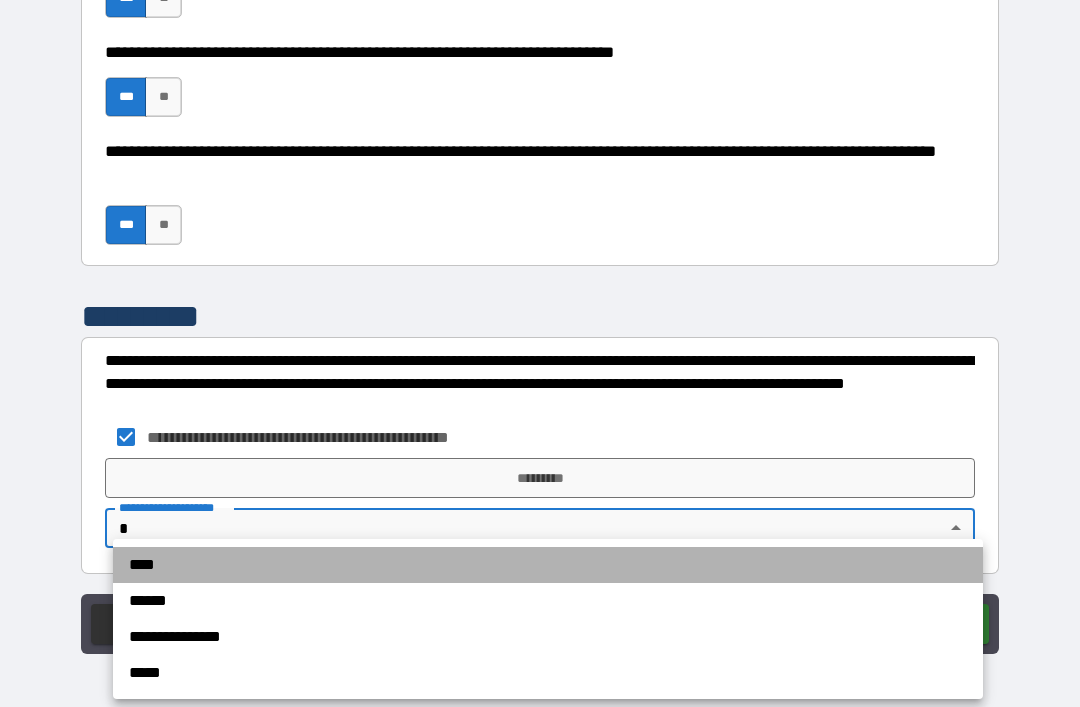 click on "****" at bounding box center (548, 565) 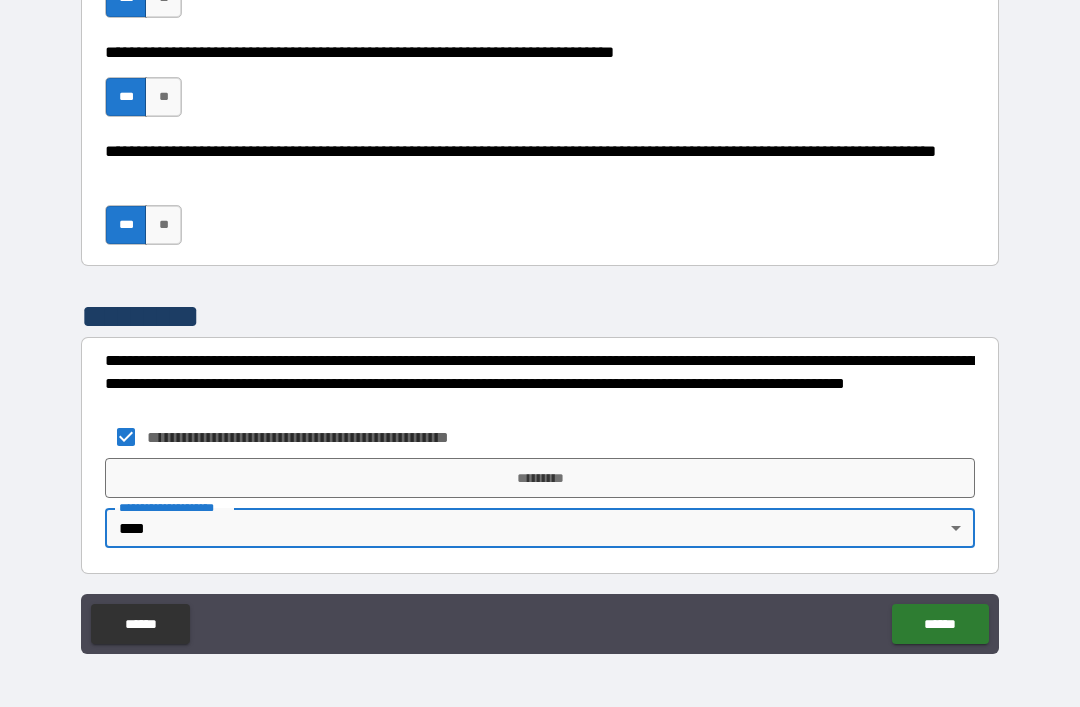 click on "*********" at bounding box center (540, 478) 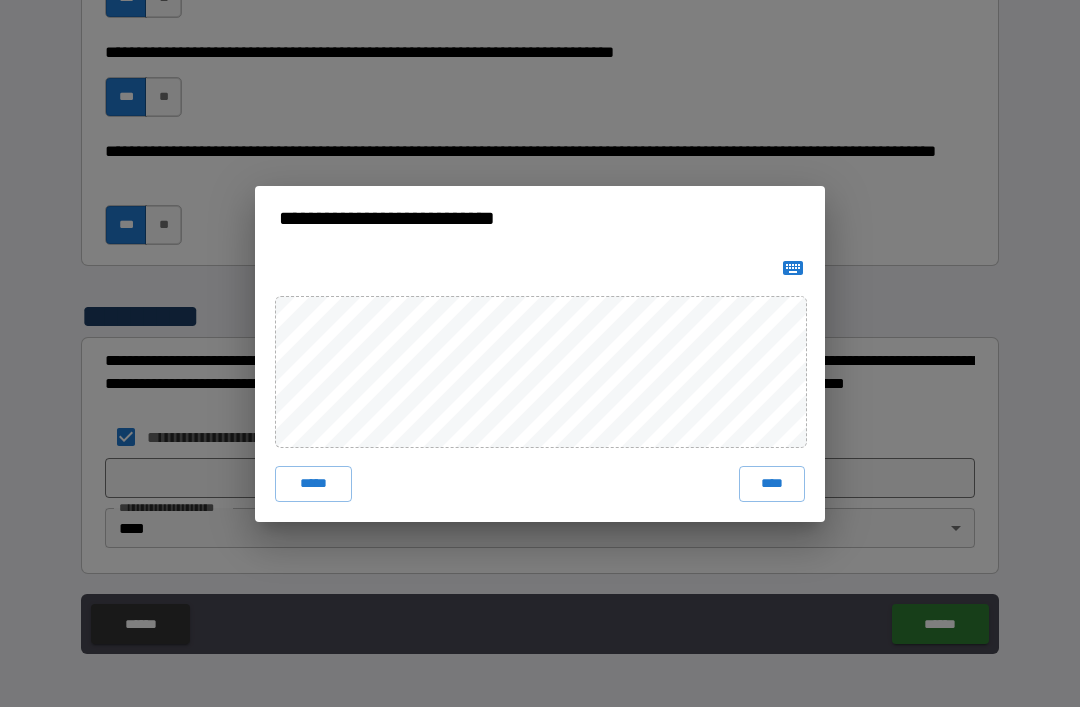 click on "****" at bounding box center [772, 484] 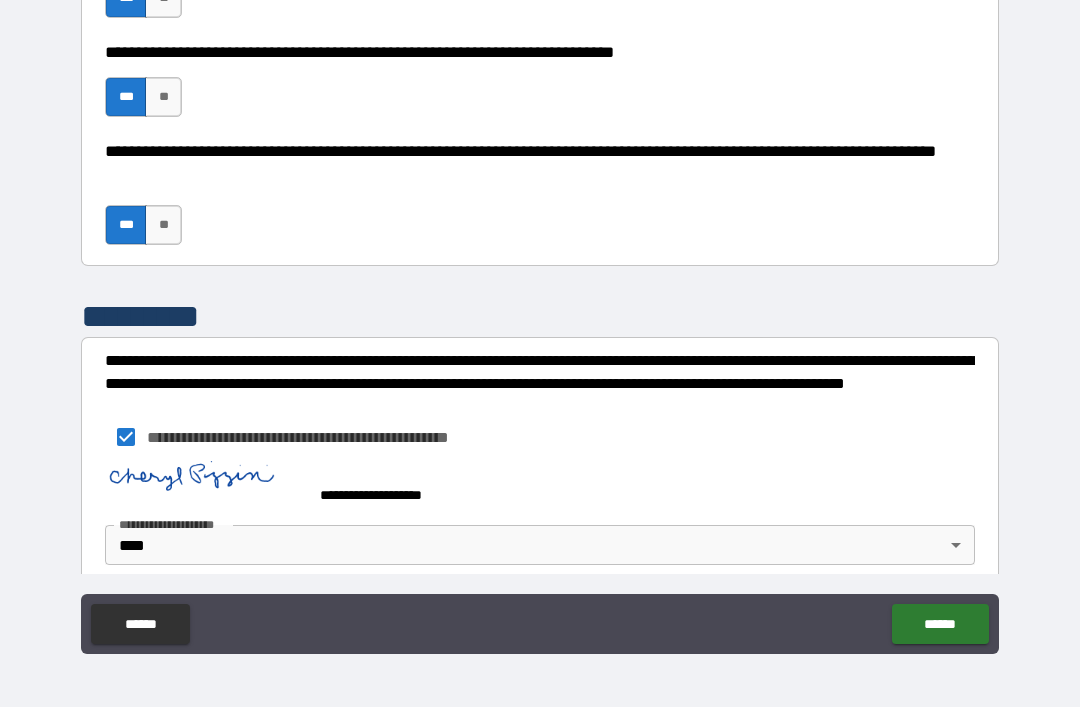 click on "******" at bounding box center [940, 624] 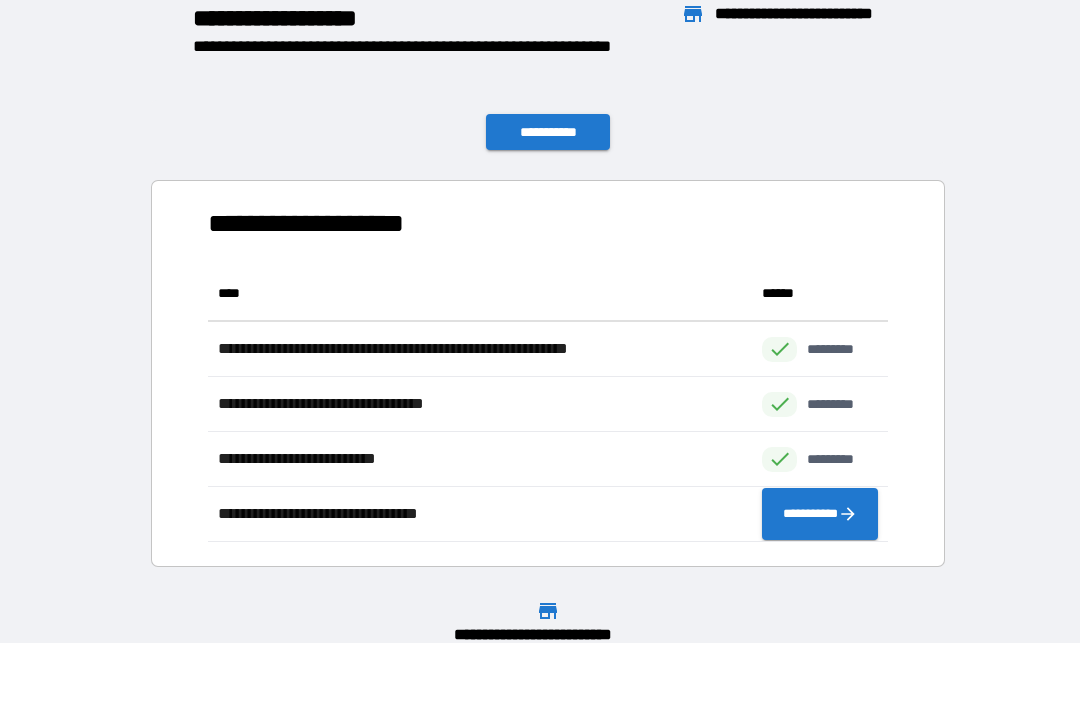 scroll, scrollTop: 276, scrollLeft: 680, axis: both 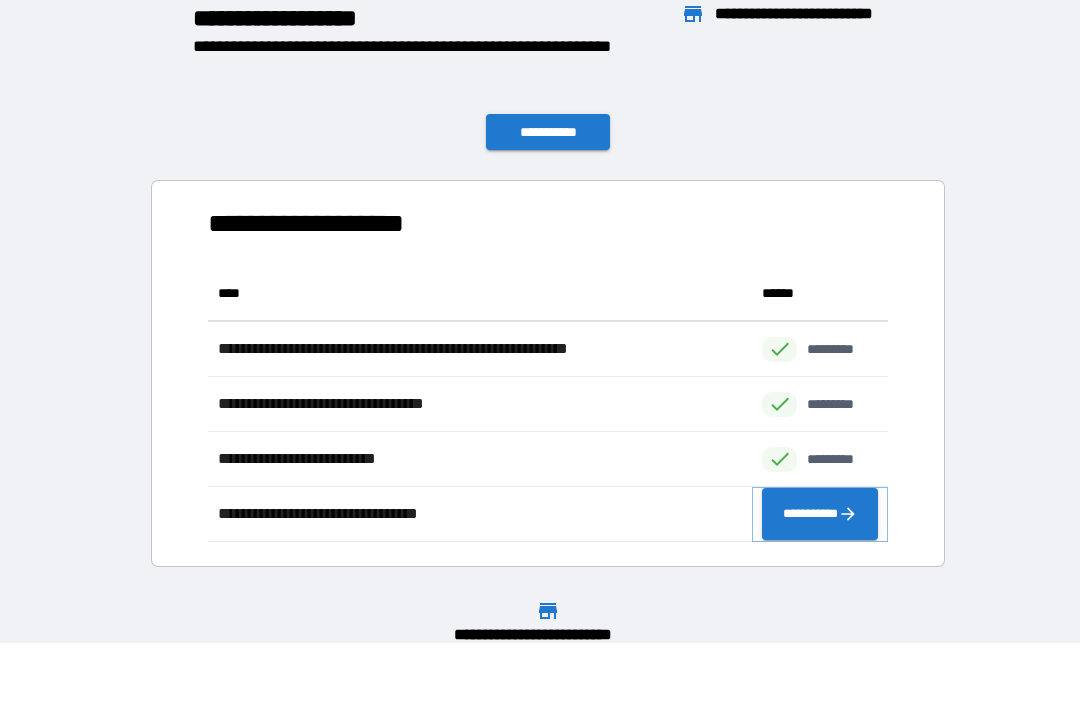click on "**********" at bounding box center (820, 514) 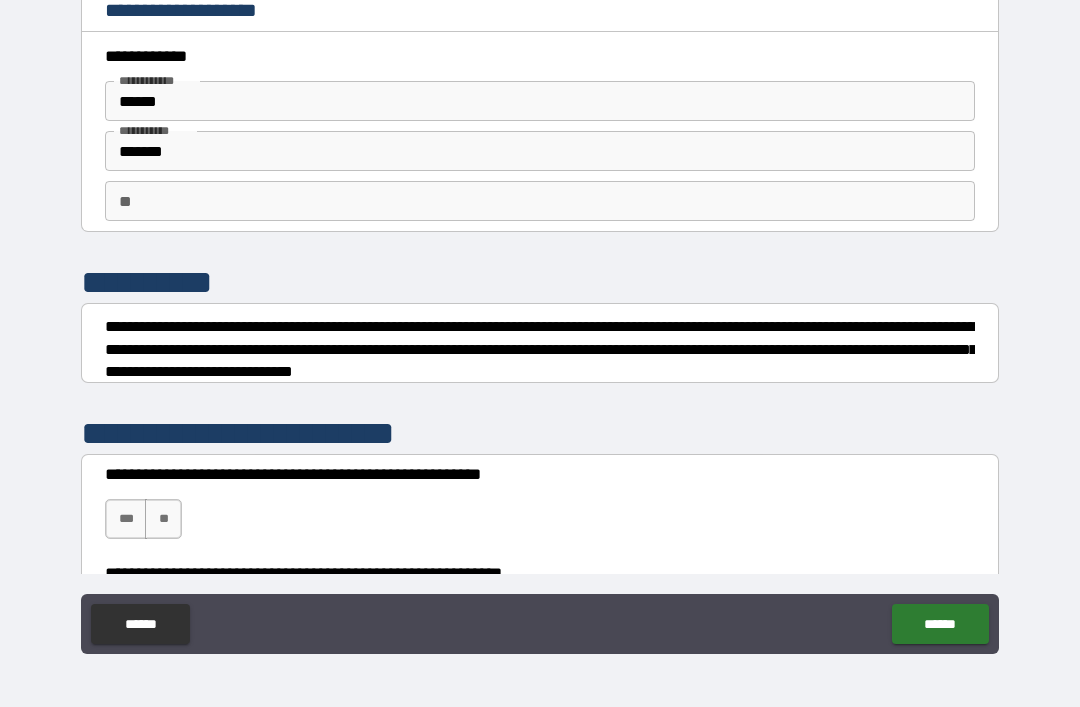 click on "***" at bounding box center [126, 519] 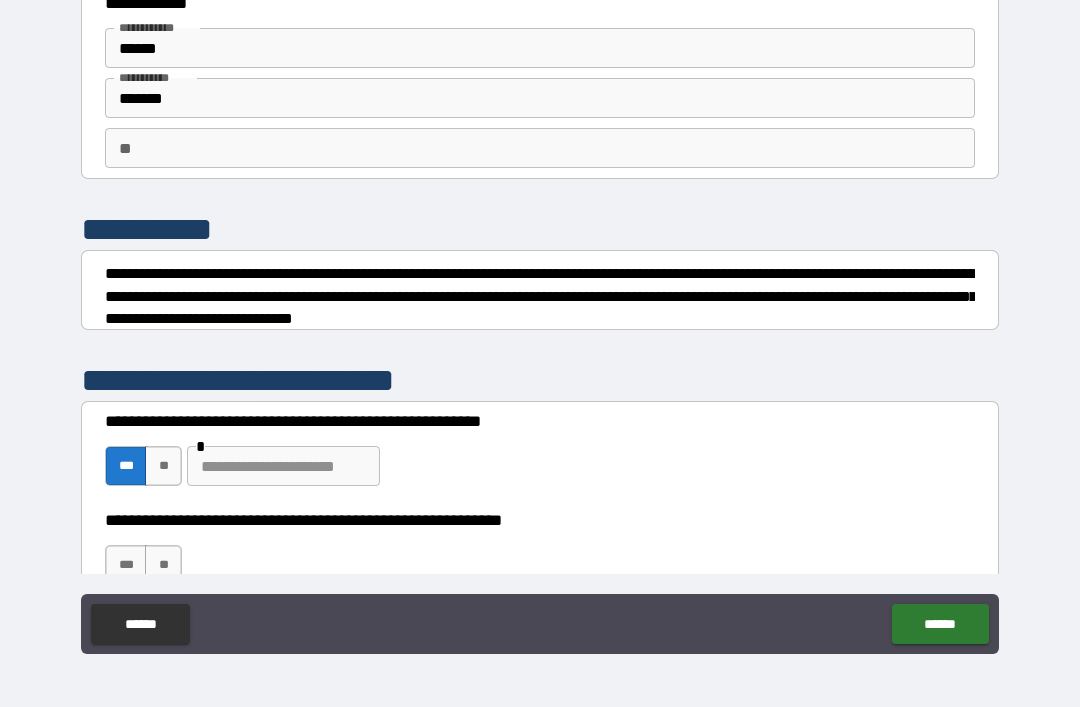 scroll, scrollTop: 54, scrollLeft: 0, axis: vertical 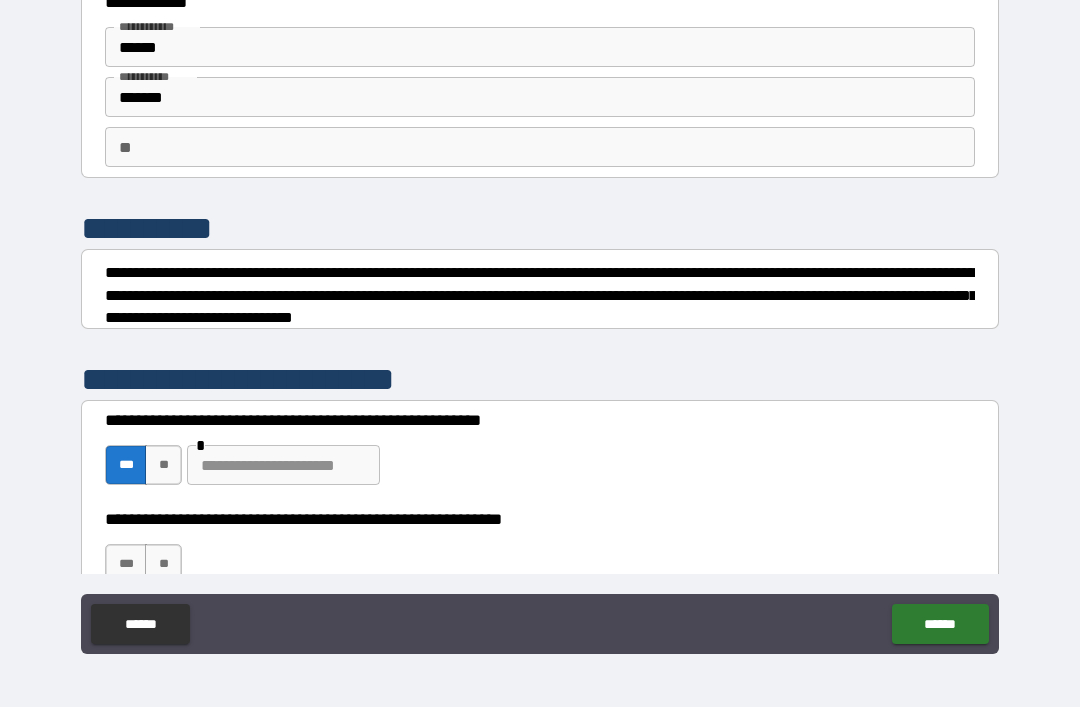 click at bounding box center [283, 465] 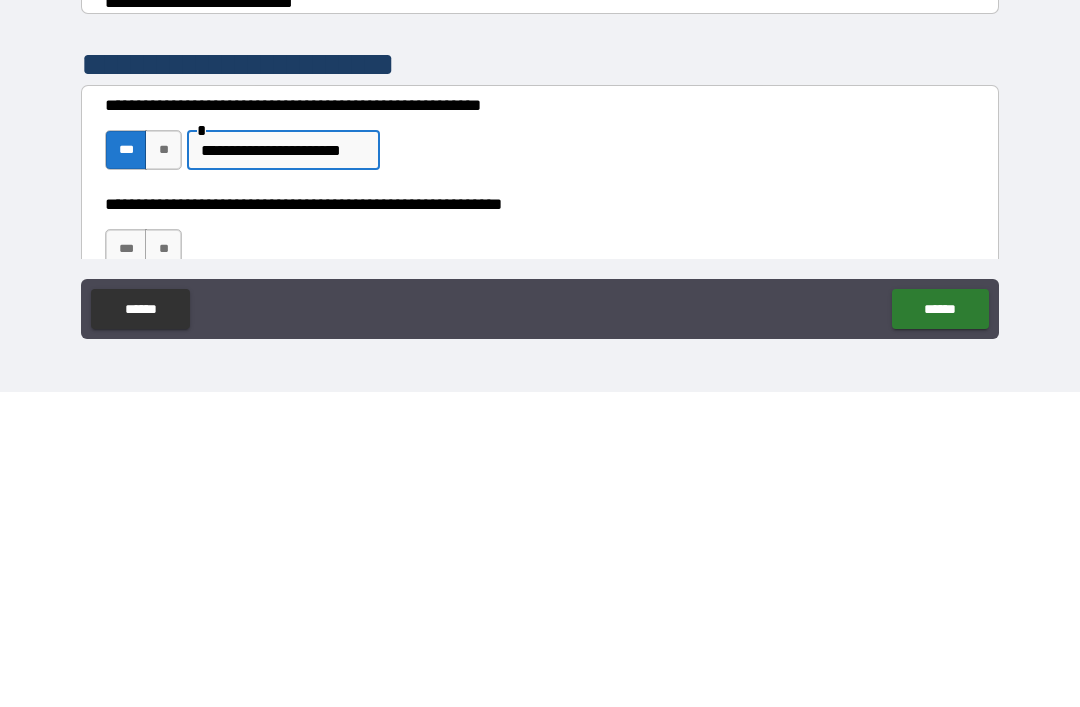 scroll, scrollTop: 119, scrollLeft: 0, axis: vertical 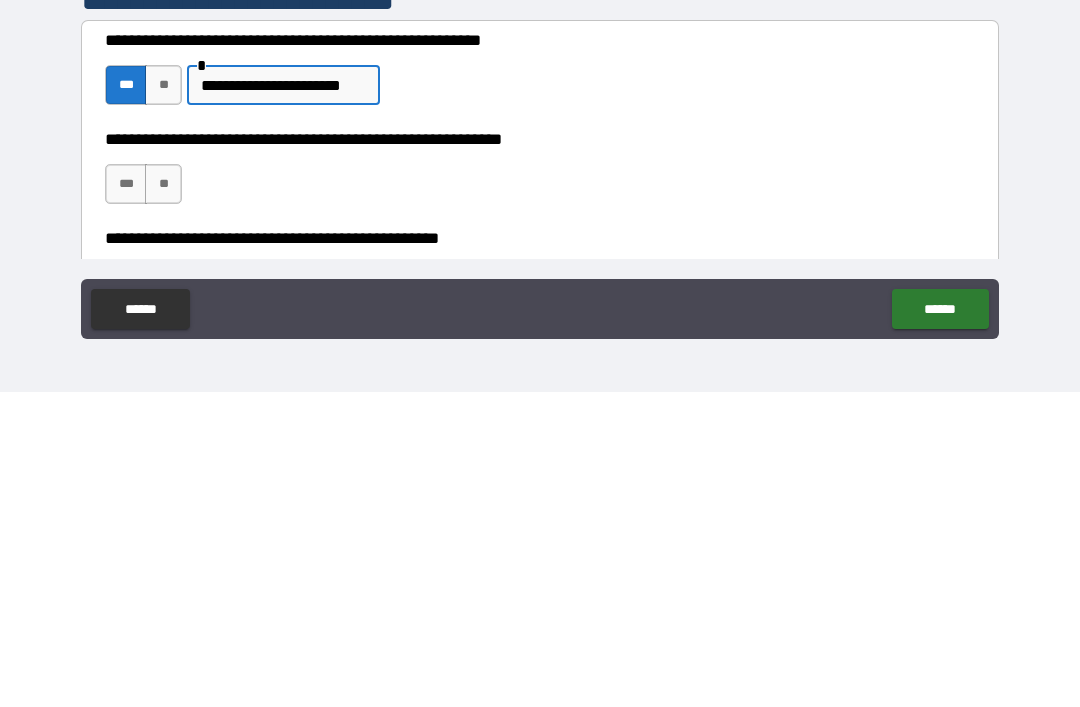click on "**" at bounding box center (163, 499) 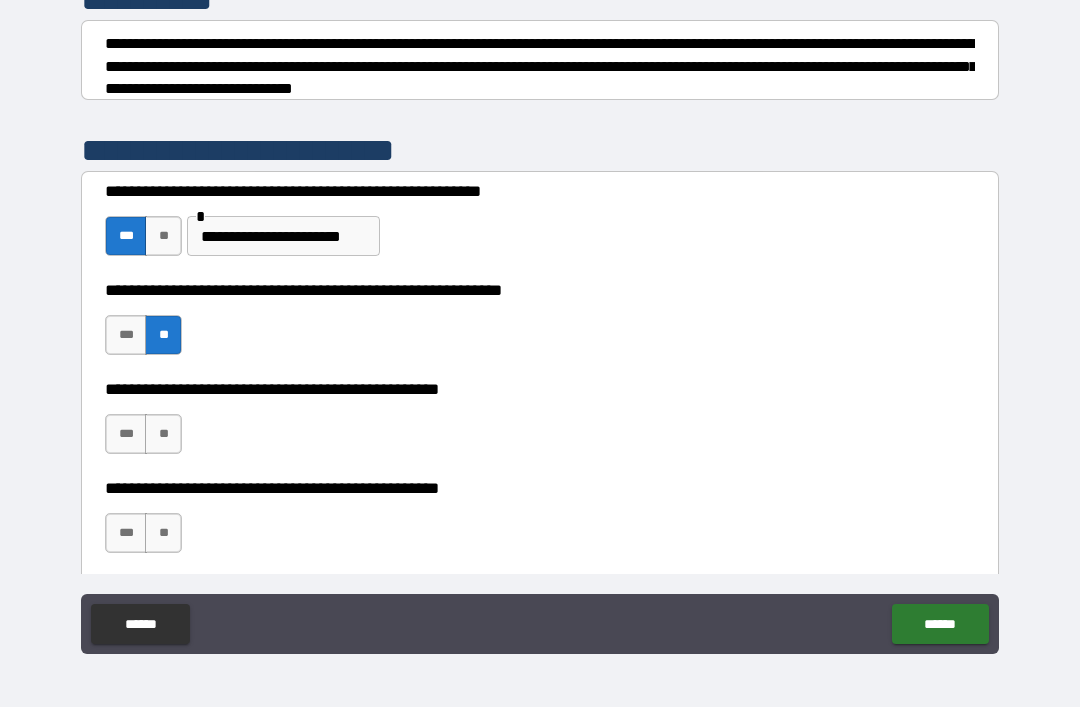 scroll, scrollTop: 286, scrollLeft: 0, axis: vertical 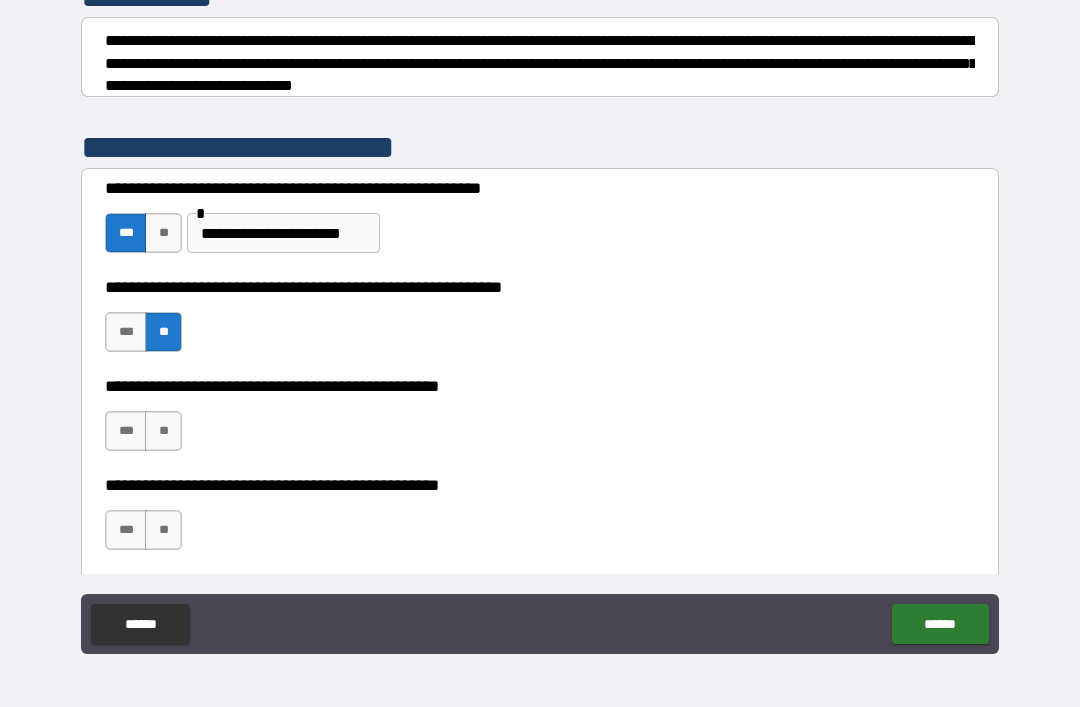 click on "**" at bounding box center [163, 431] 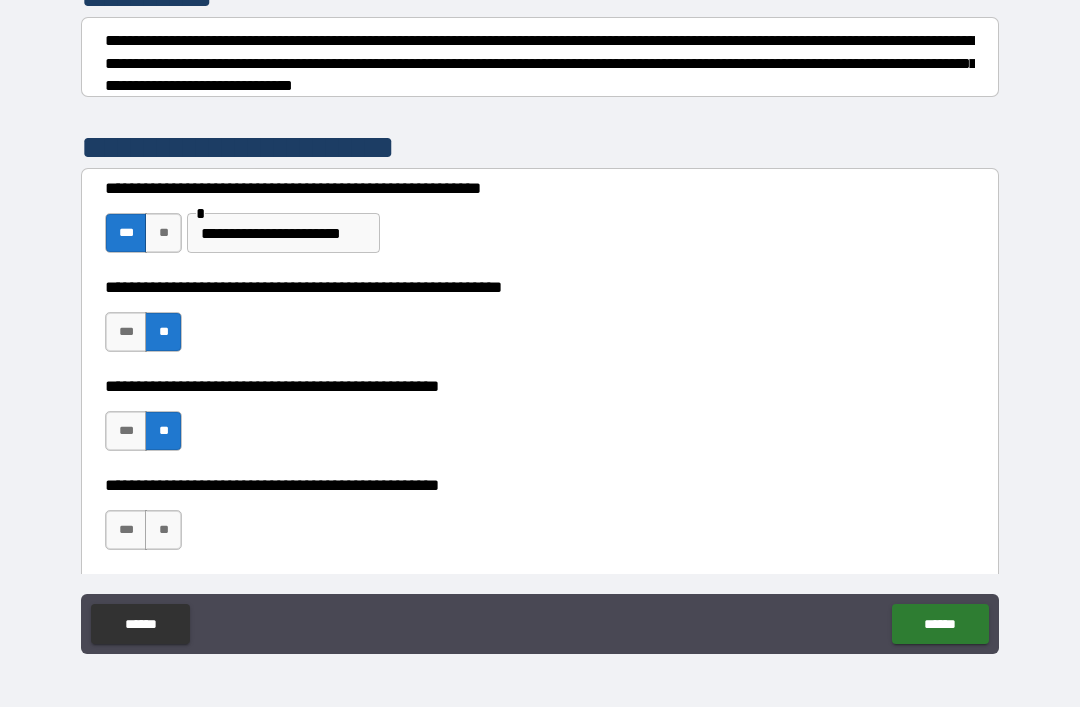 click on "***" at bounding box center [126, 530] 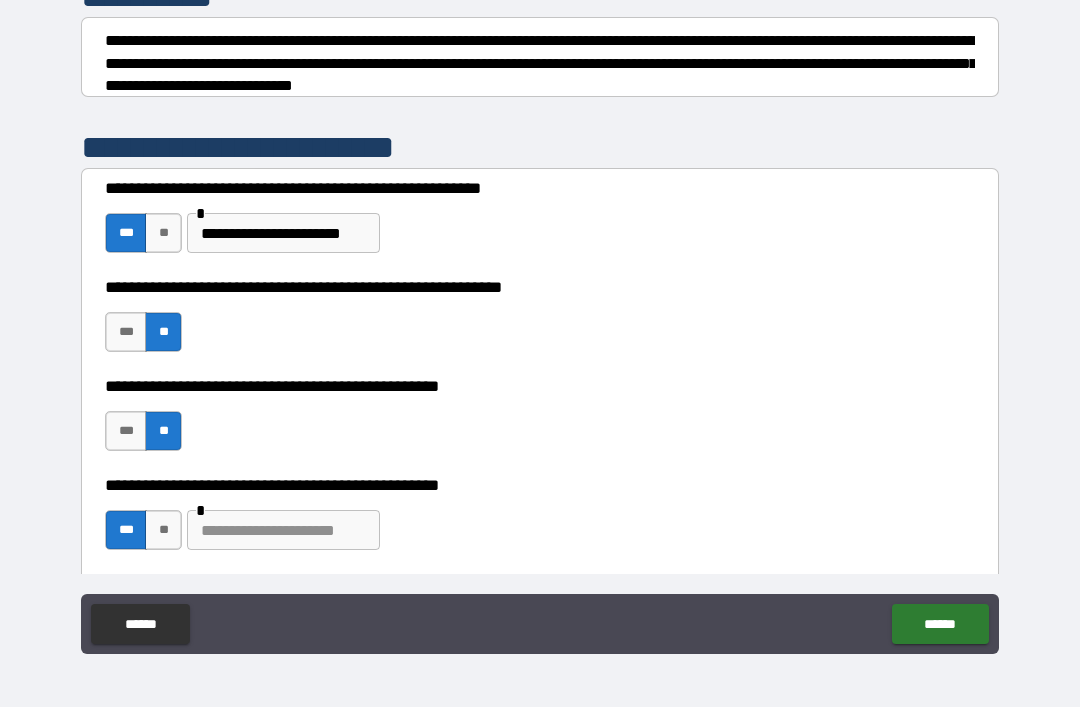 click at bounding box center [283, 530] 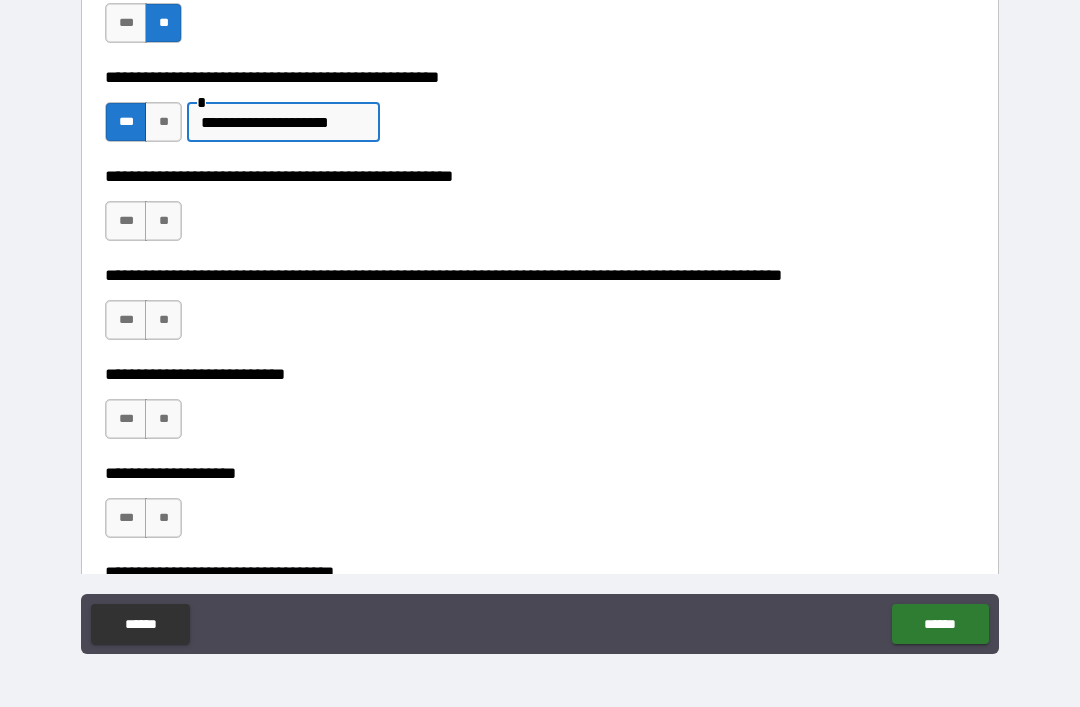 scroll, scrollTop: 693, scrollLeft: 0, axis: vertical 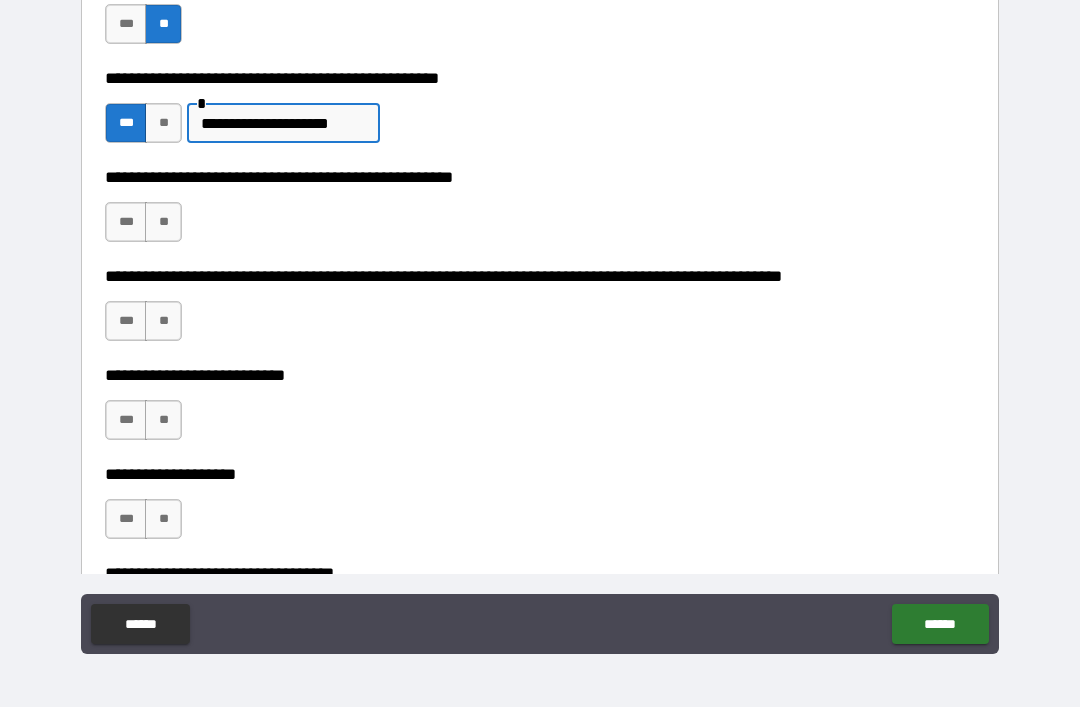 click on "**" at bounding box center (163, 222) 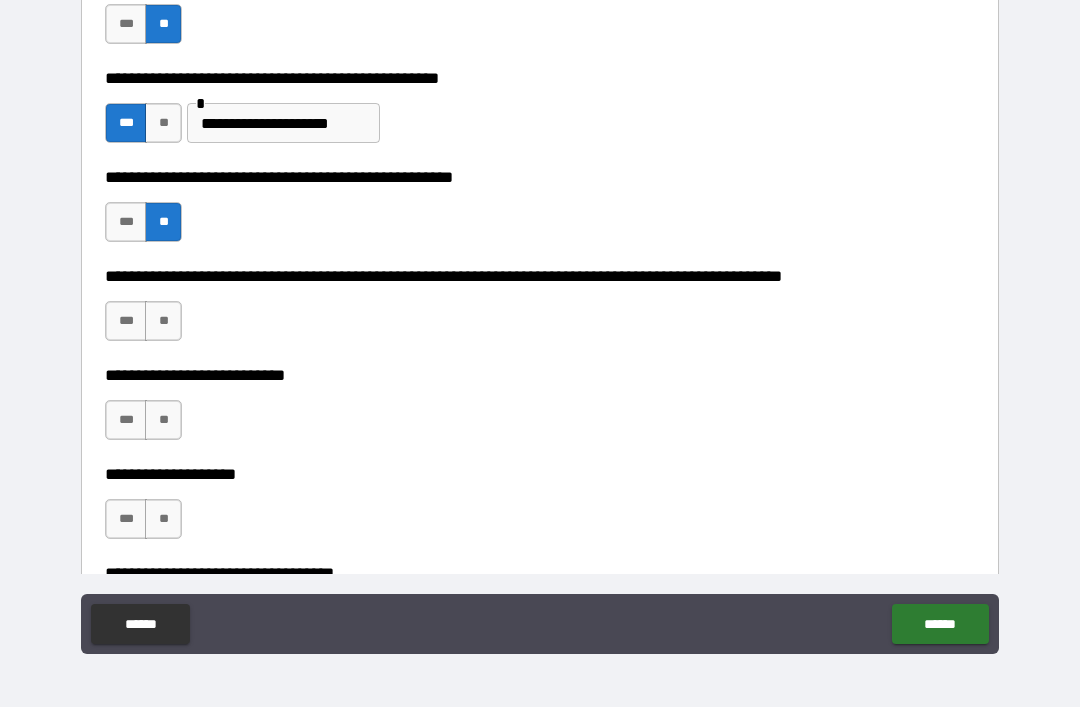 click on "**" at bounding box center (163, 321) 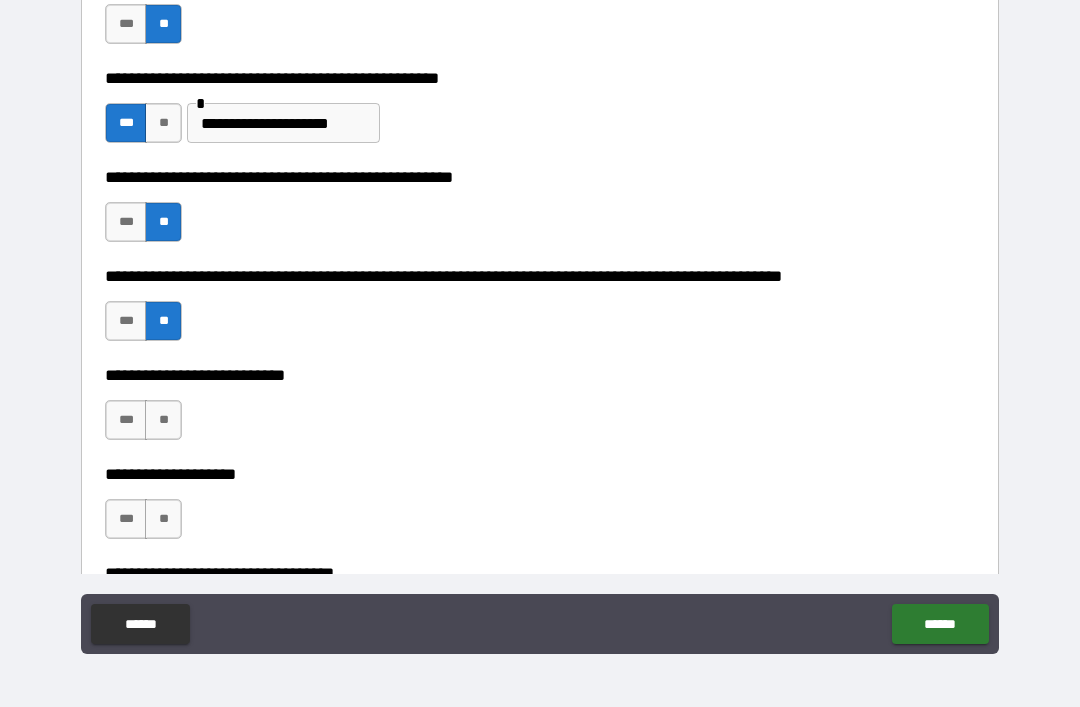 click on "**" at bounding box center [163, 420] 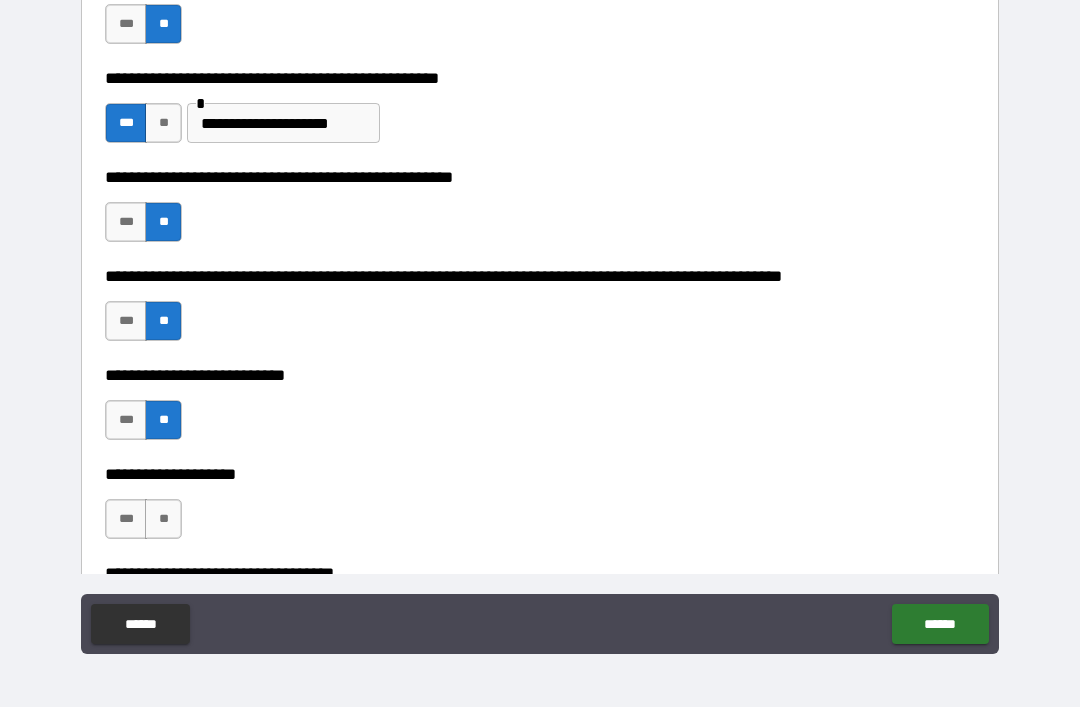 click on "**" at bounding box center (163, 519) 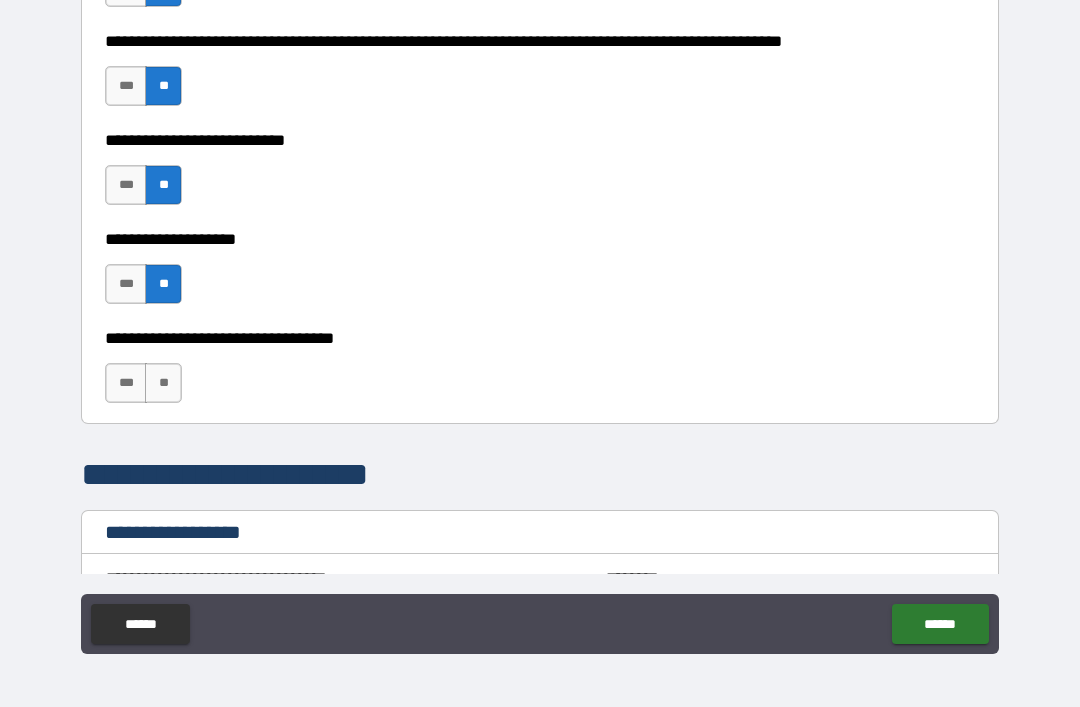 click on "**" at bounding box center (163, 383) 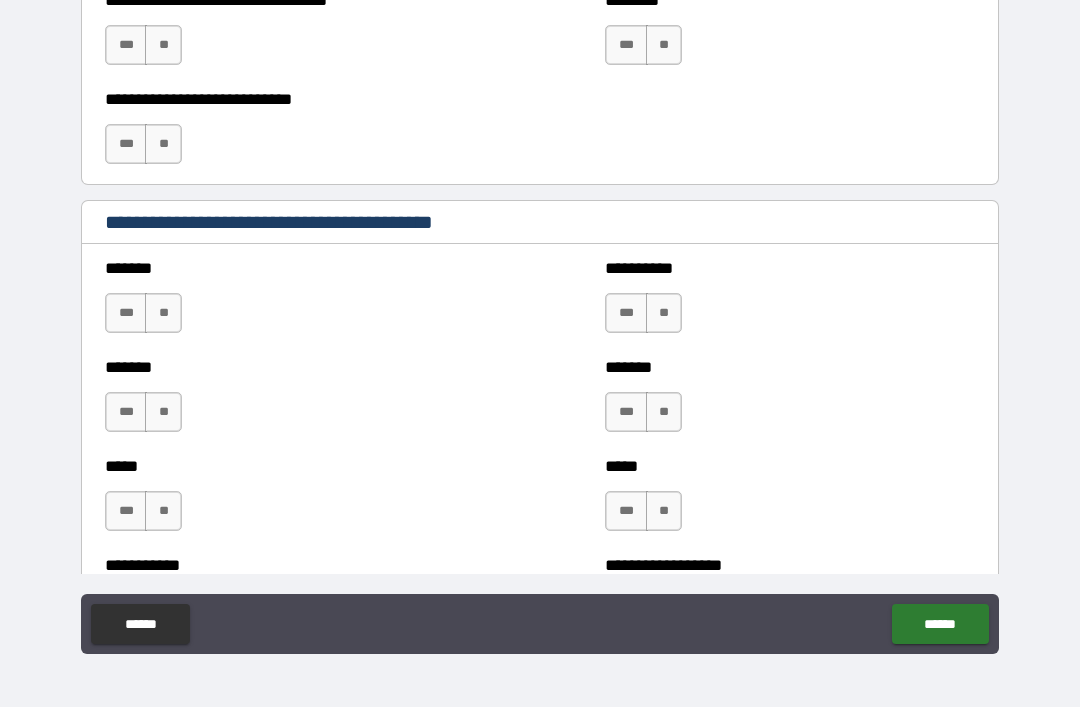 scroll, scrollTop: 1576, scrollLeft: 0, axis: vertical 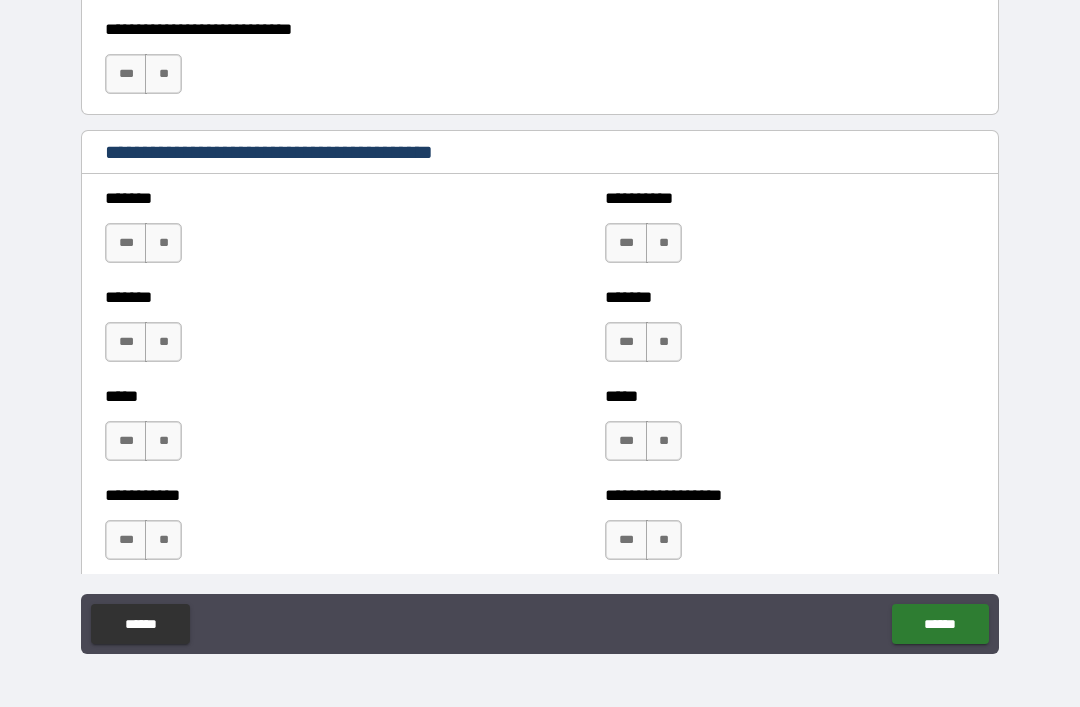 click on "**" at bounding box center (163, 243) 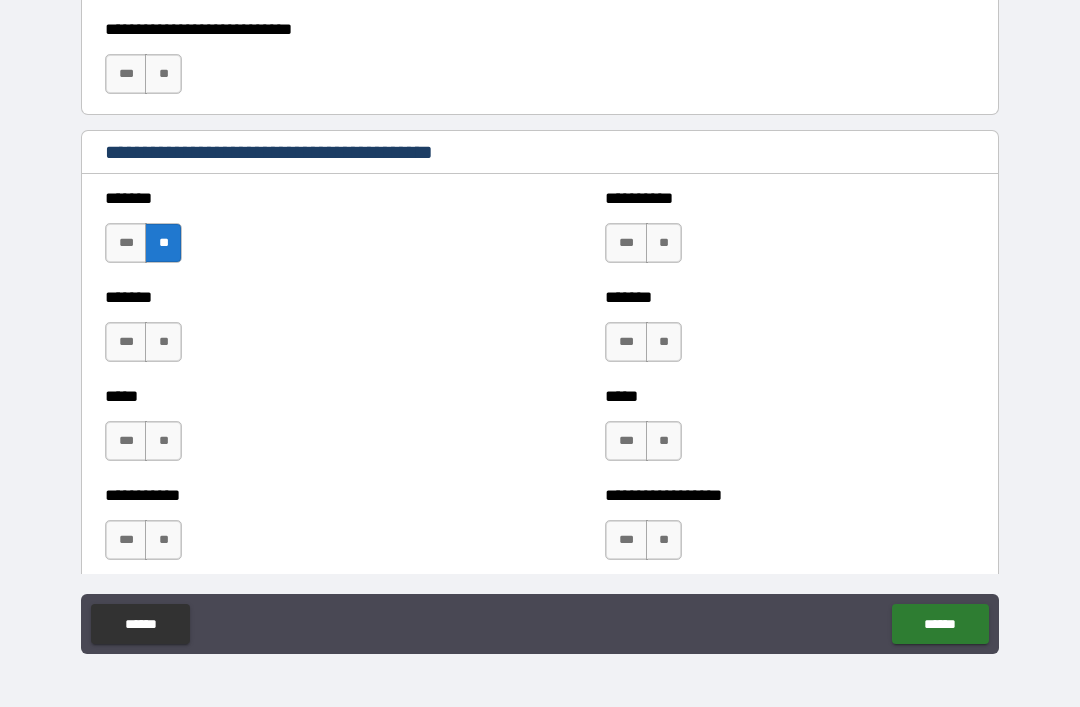 click on "**" at bounding box center [163, 342] 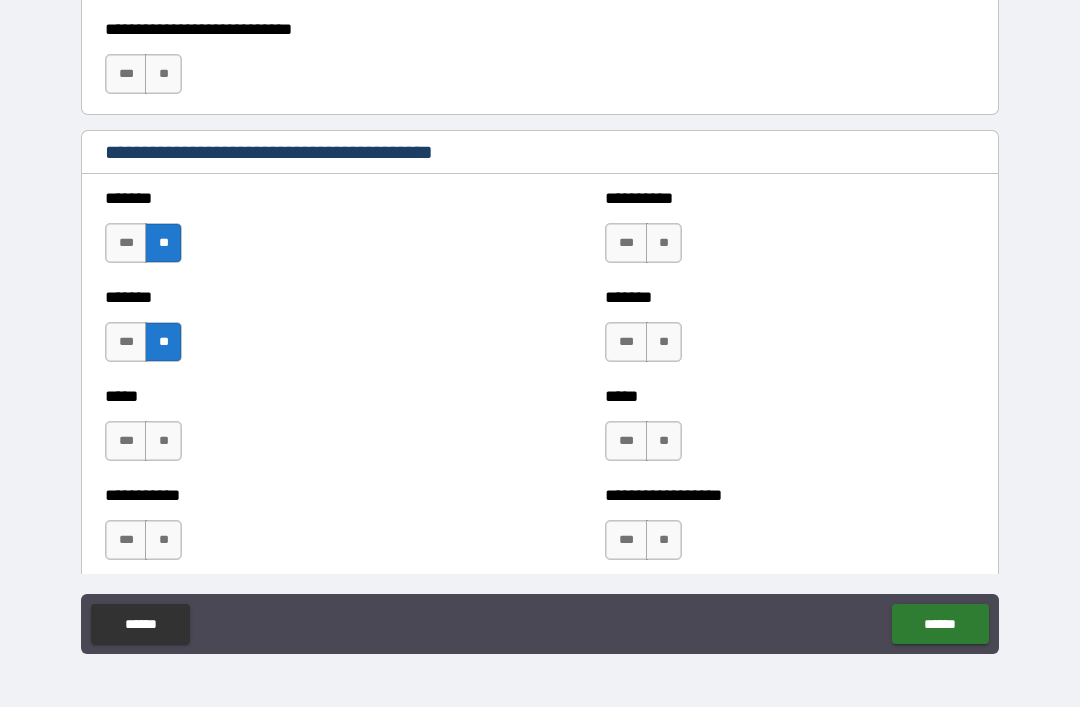 click on "**" at bounding box center [163, 441] 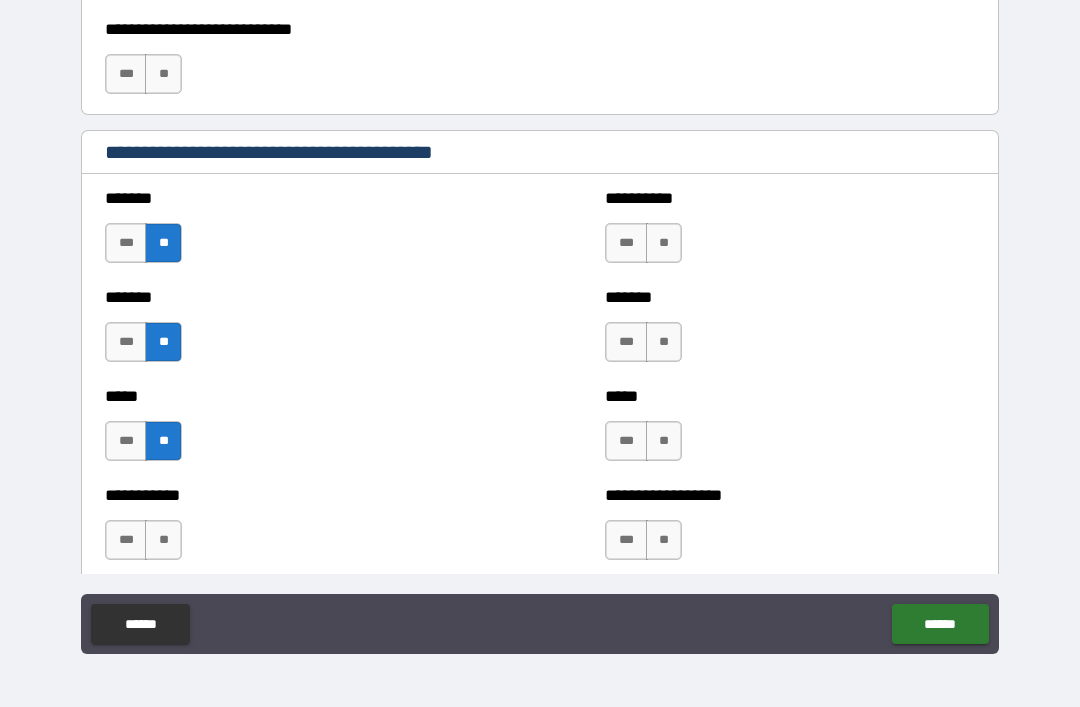 click on "**" at bounding box center (163, 540) 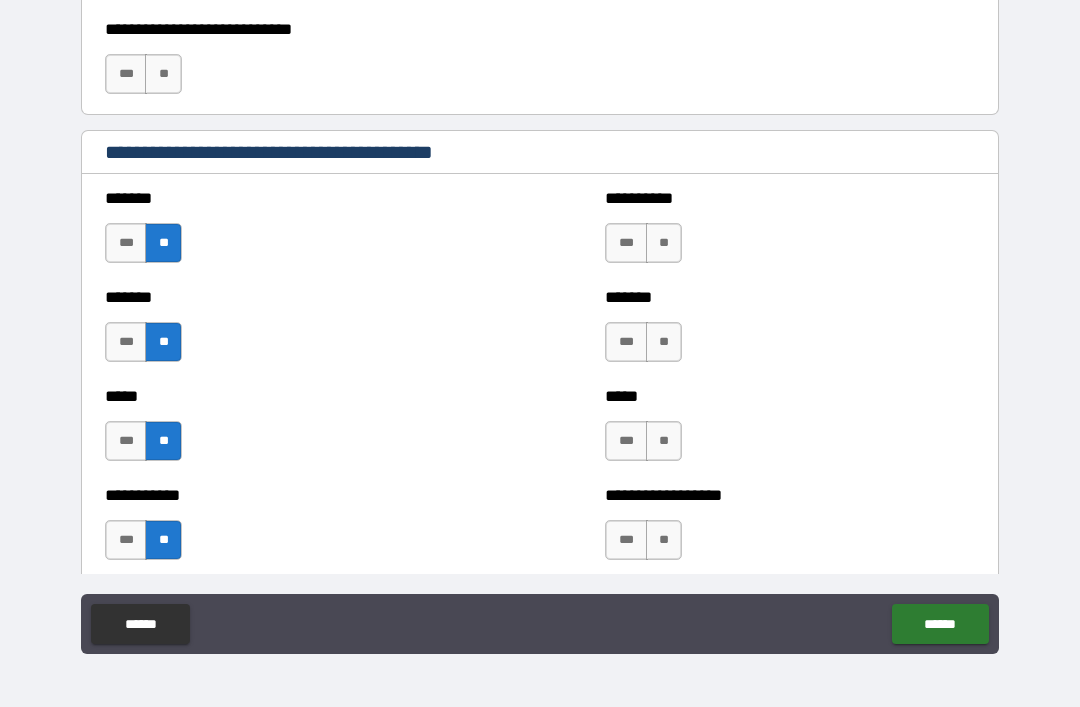 click on "**" at bounding box center [664, 243] 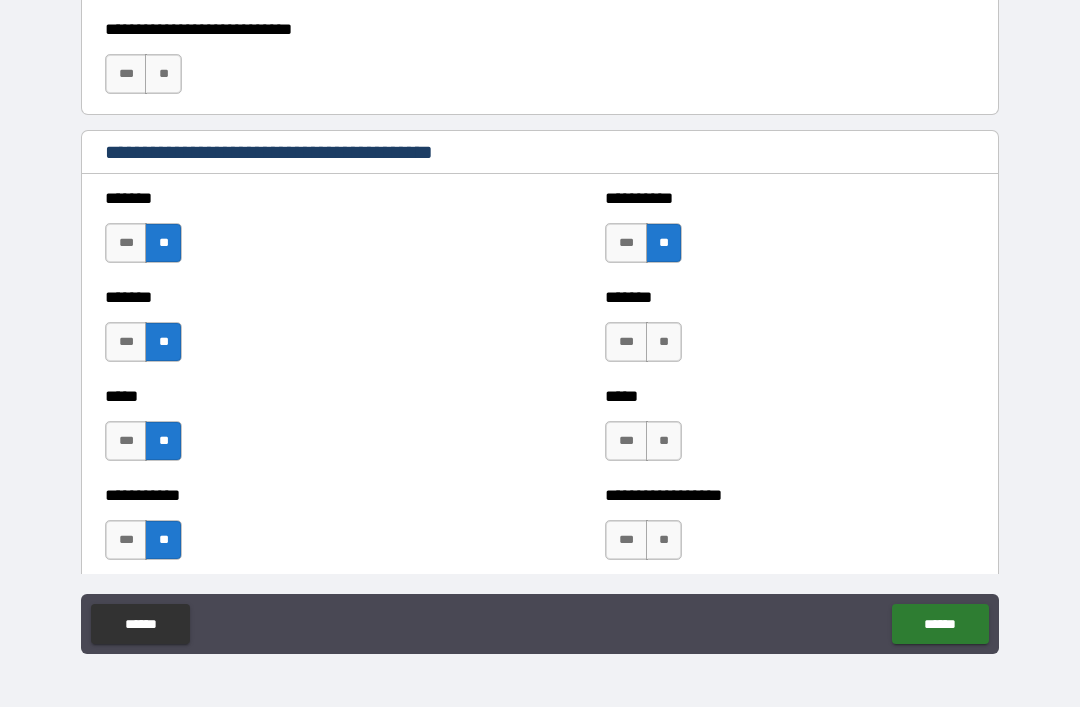 click on "**" at bounding box center [664, 342] 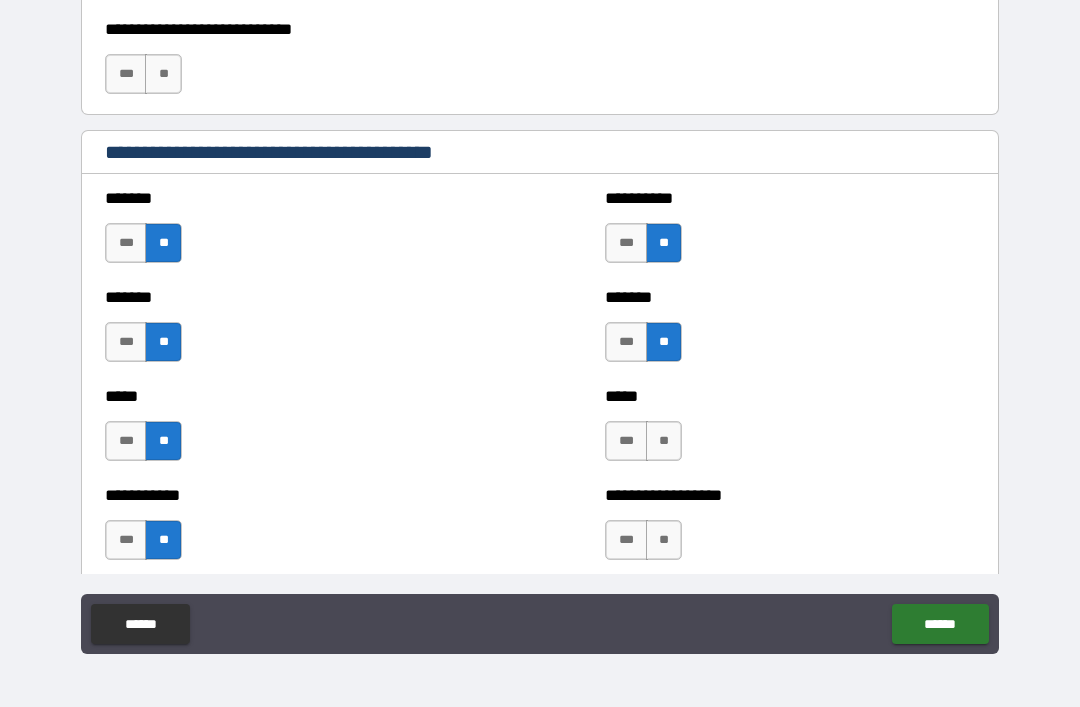 click on "**" at bounding box center [664, 441] 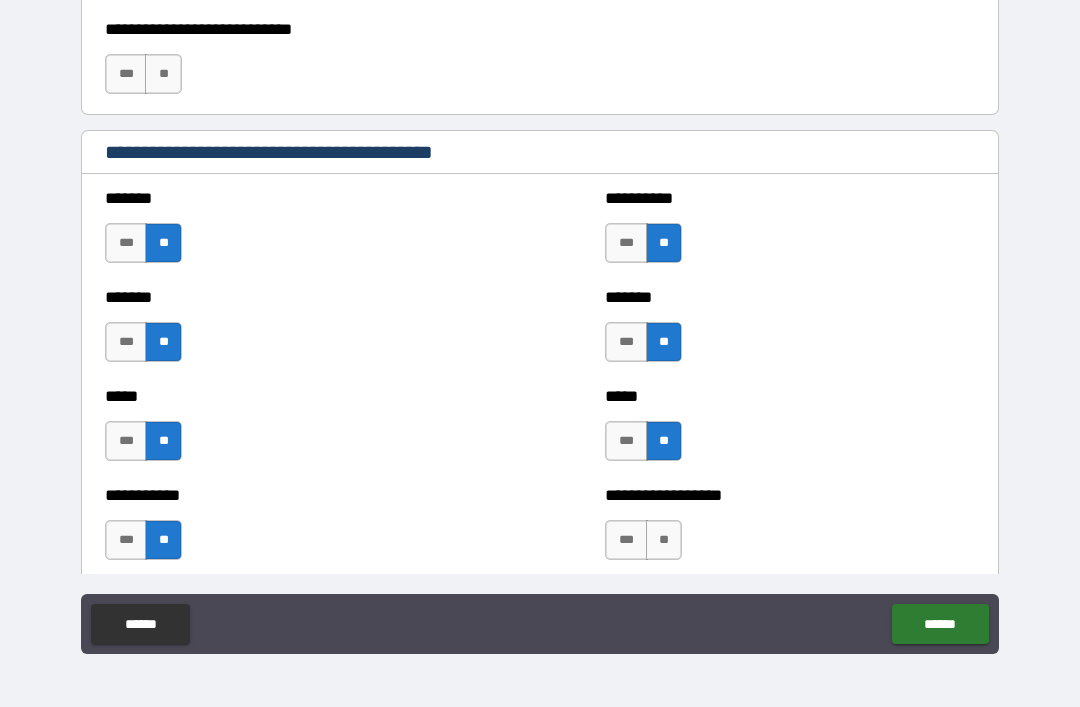 click on "**" at bounding box center [664, 540] 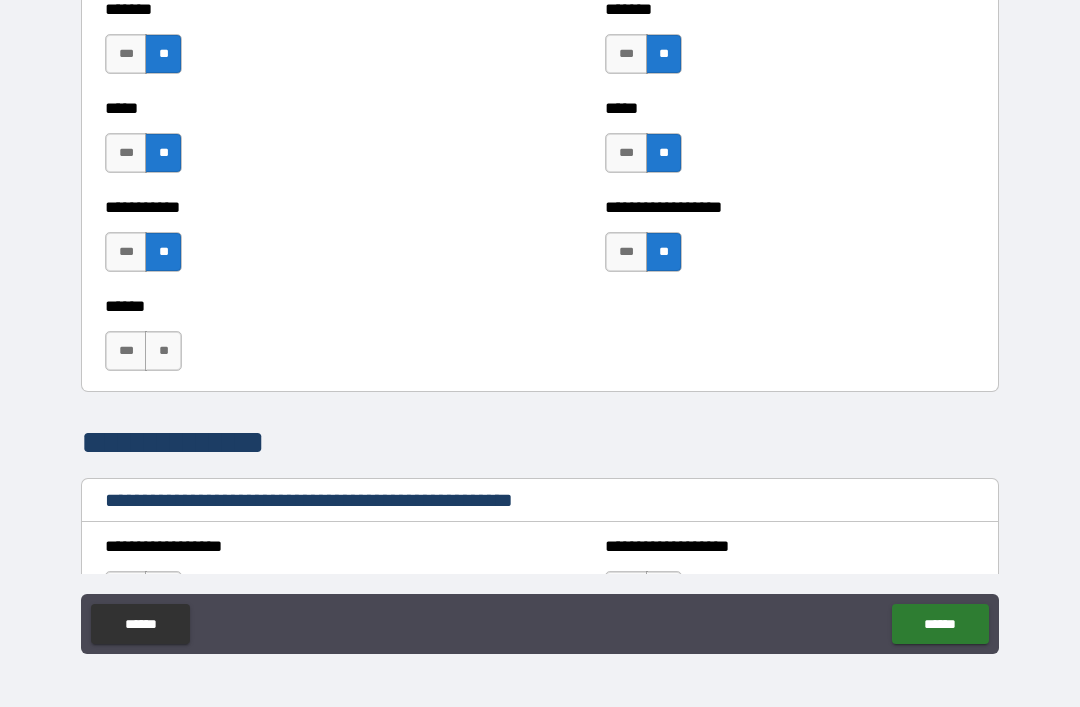 scroll, scrollTop: 1881, scrollLeft: 0, axis: vertical 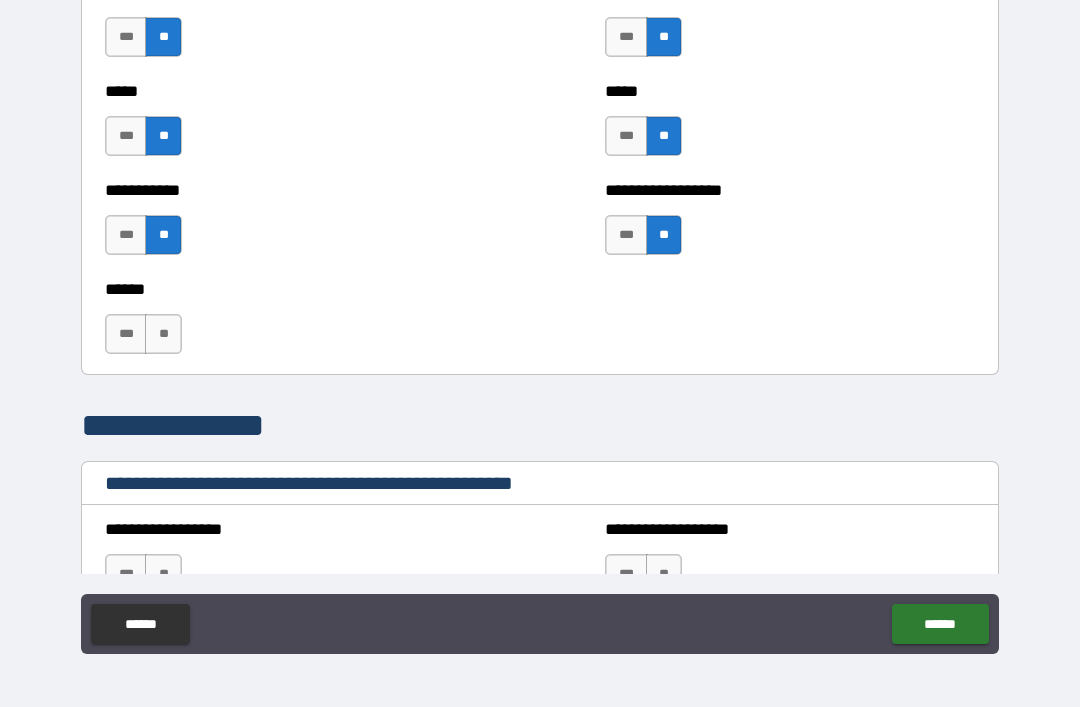 click on "**" at bounding box center (163, 334) 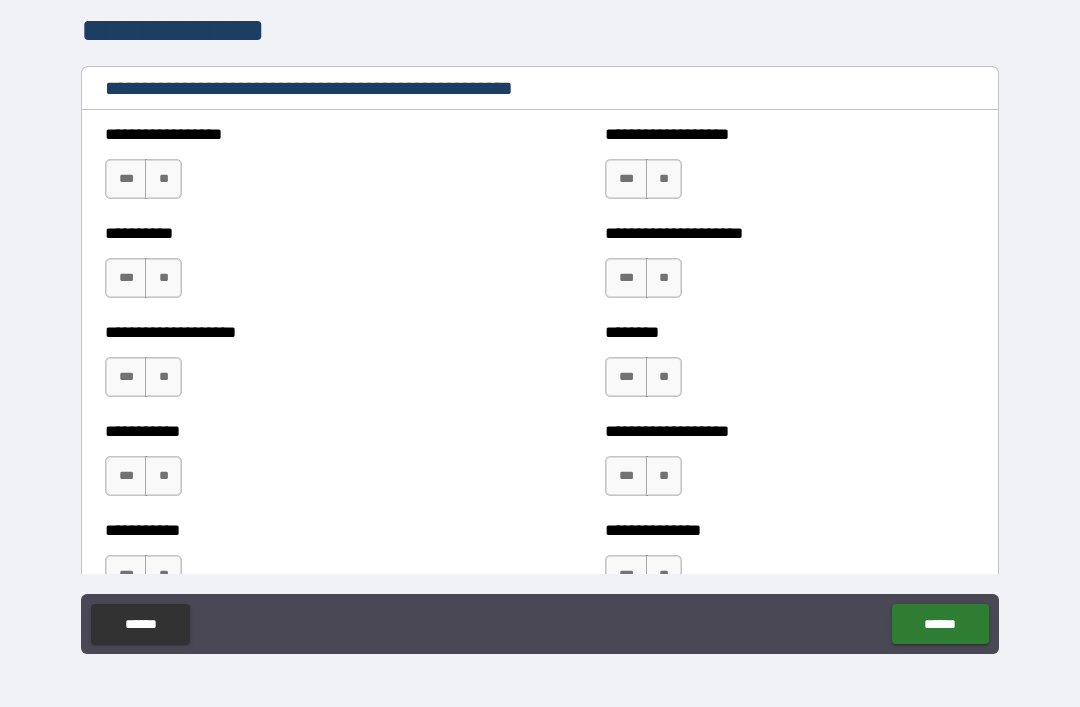 scroll, scrollTop: 2282, scrollLeft: 0, axis: vertical 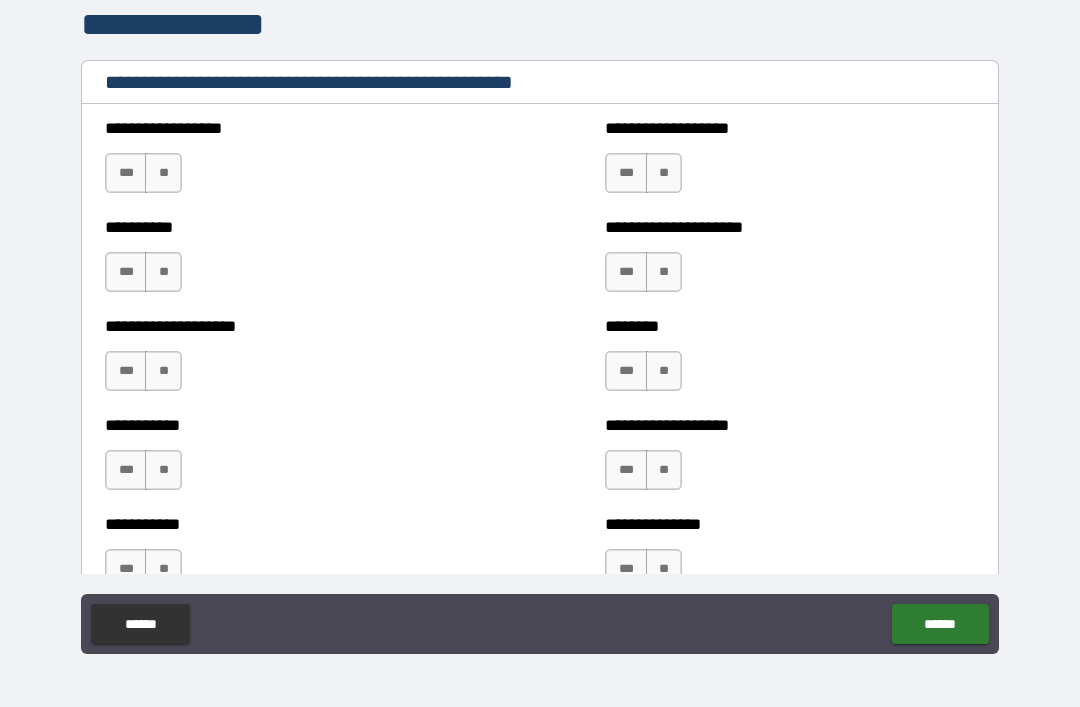 click on "**" at bounding box center [664, 173] 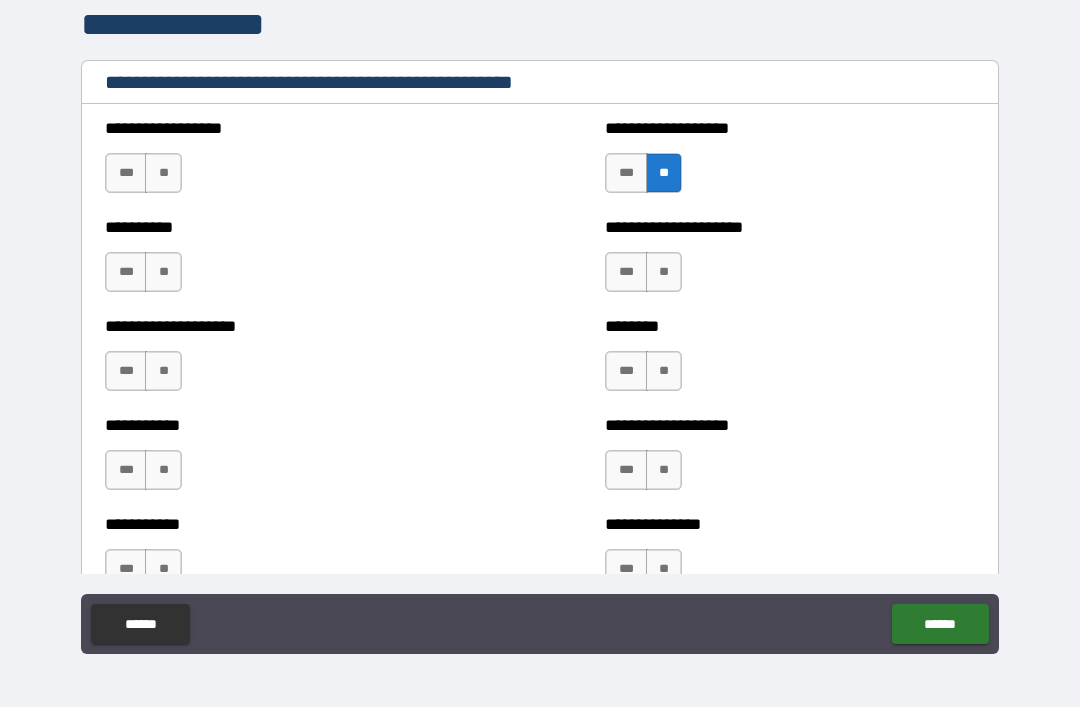click on "**" at bounding box center (163, 173) 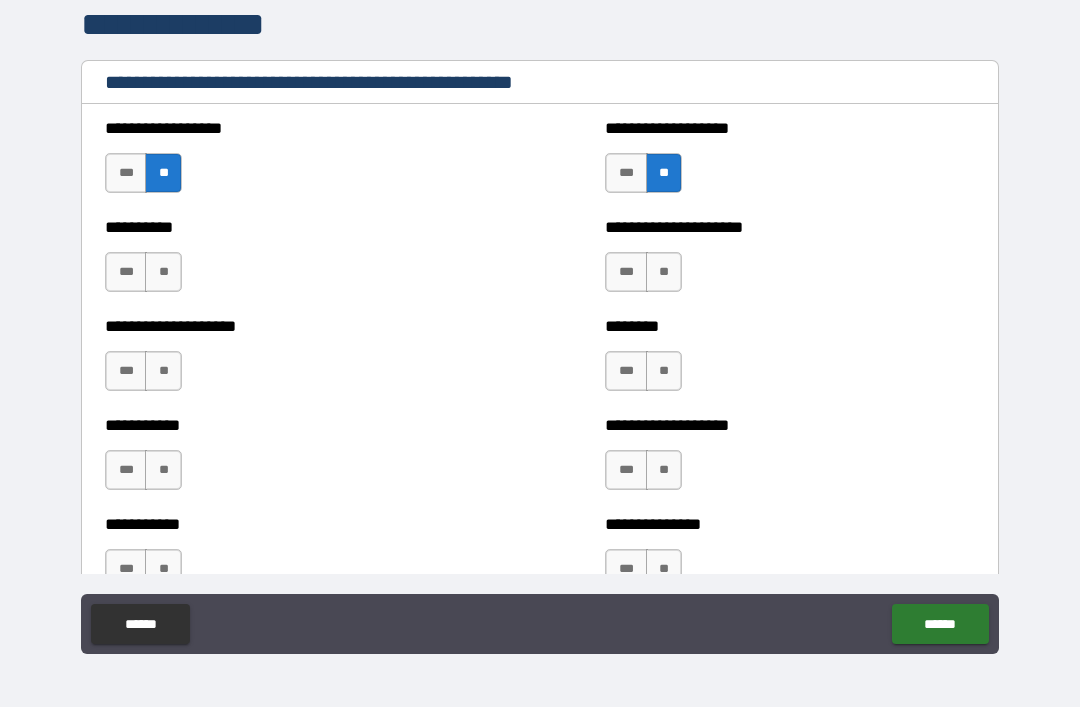 click on "**" at bounding box center [163, 272] 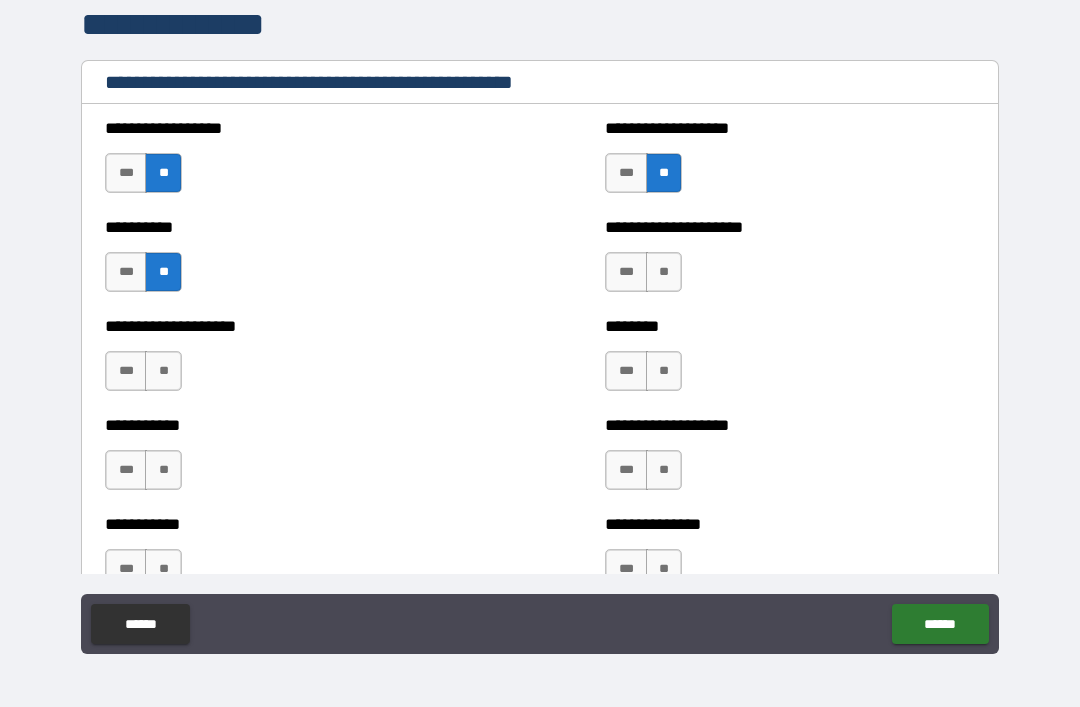 click on "***" at bounding box center [126, 371] 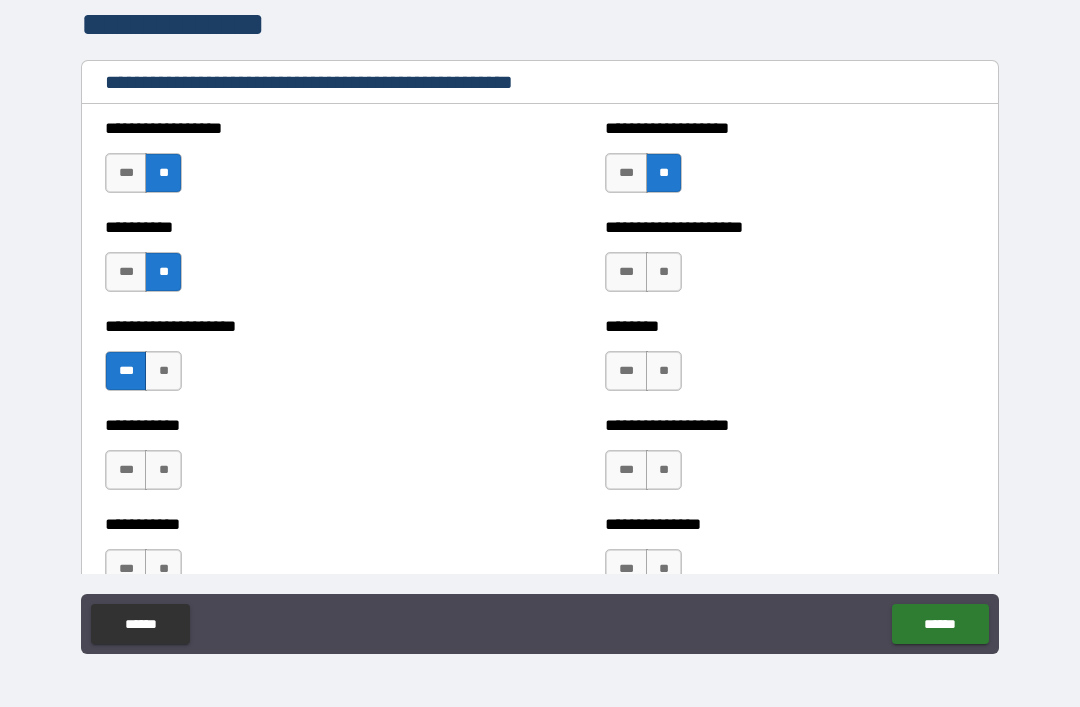 click on "**" at bounding box center [163, 371] 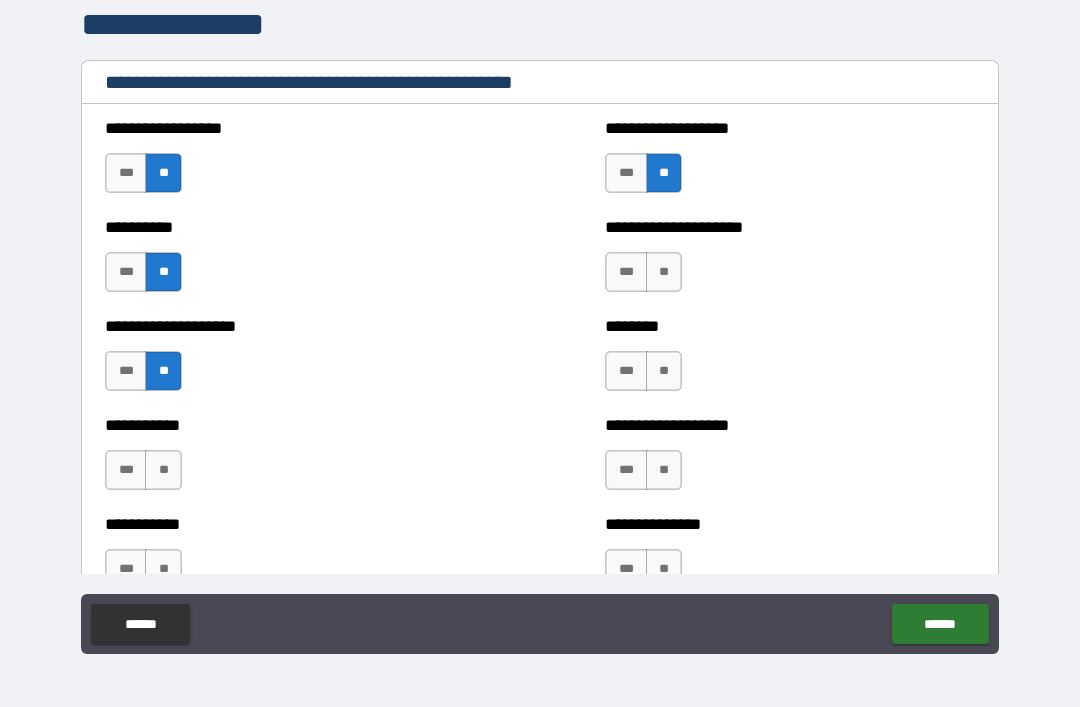 click on "**" at bounding box center (163, 470) 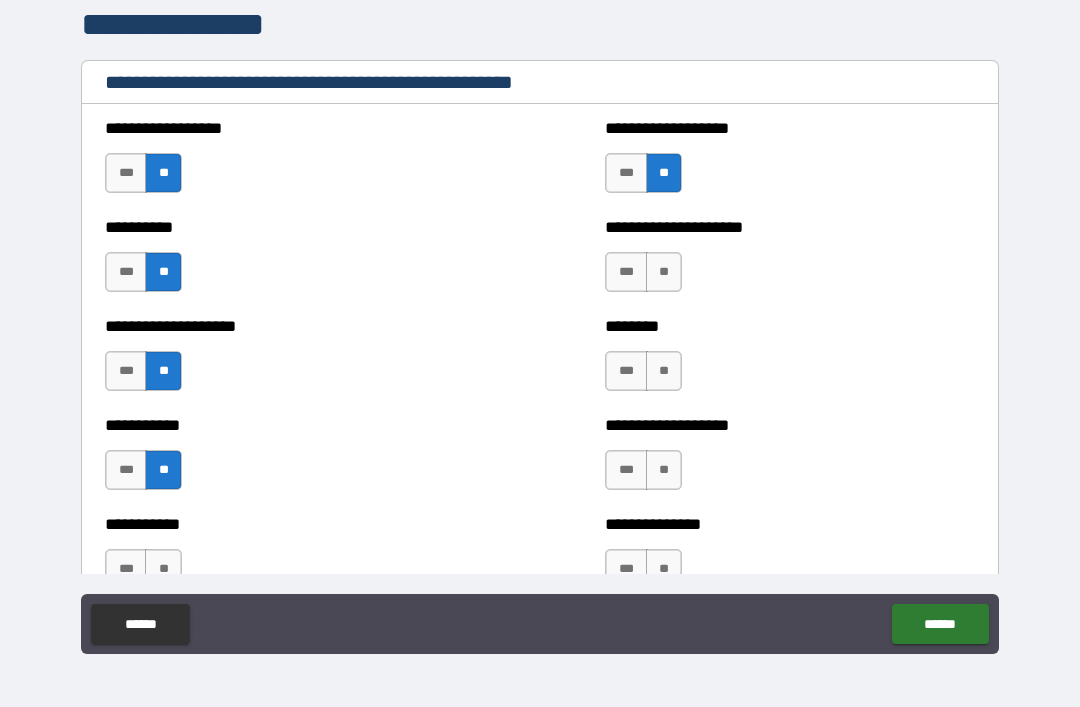 click on "**" at bounding box center [664, 272] 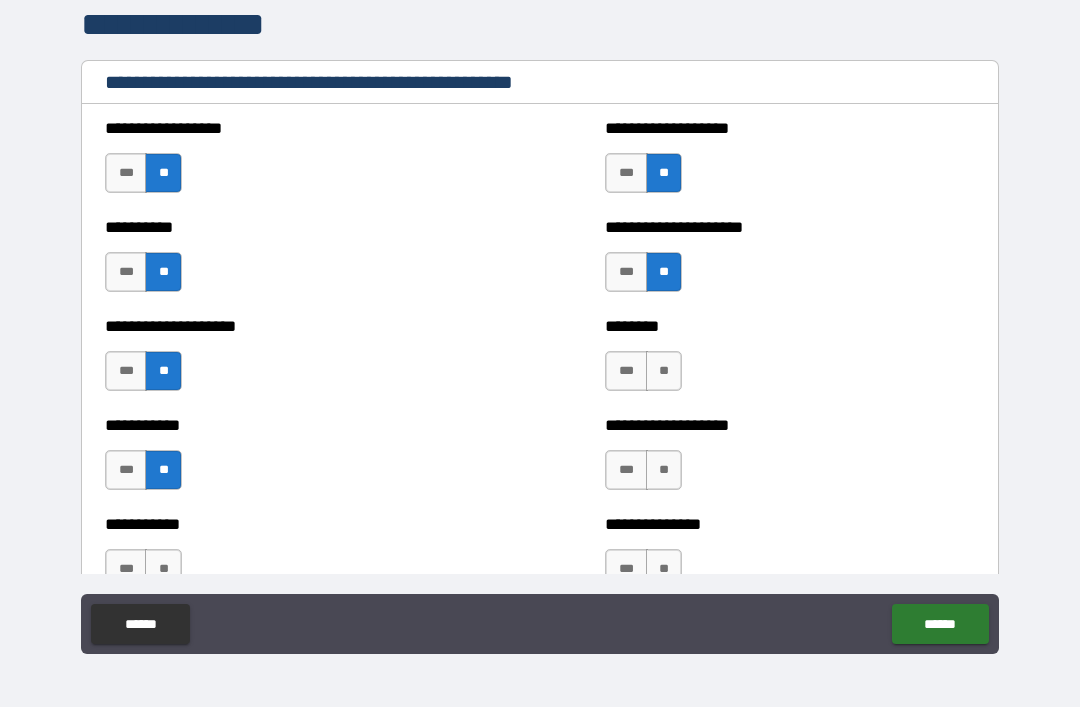 click on "**" at bounding box center [664, 371] 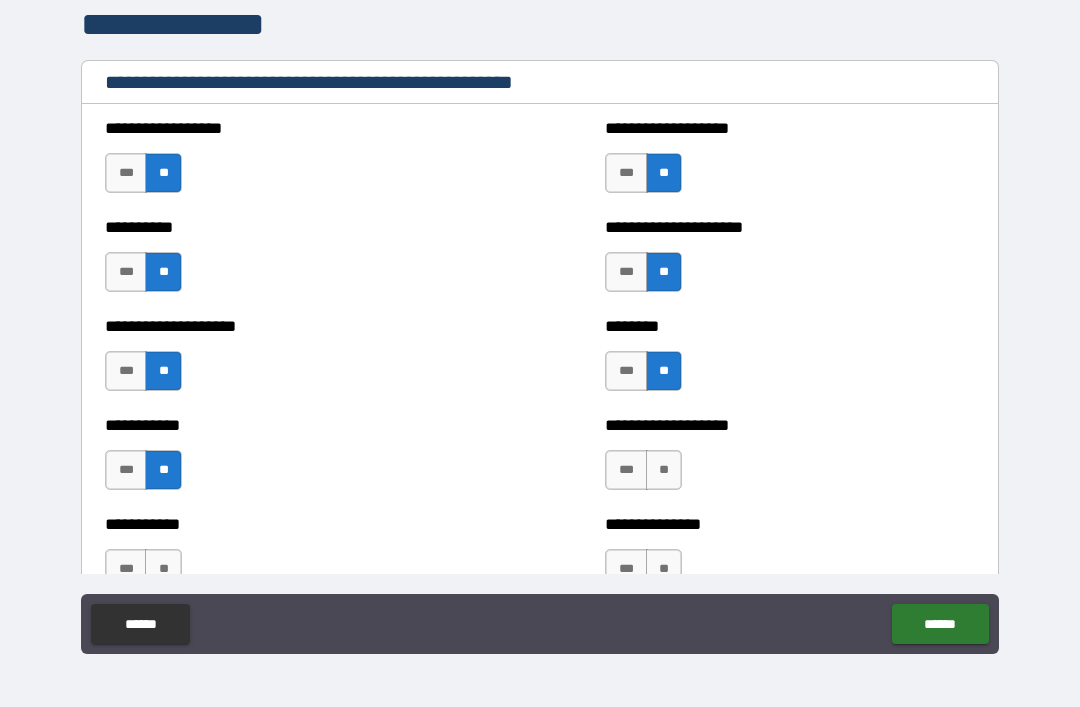 click on "**" at bounding box center [664, 470] 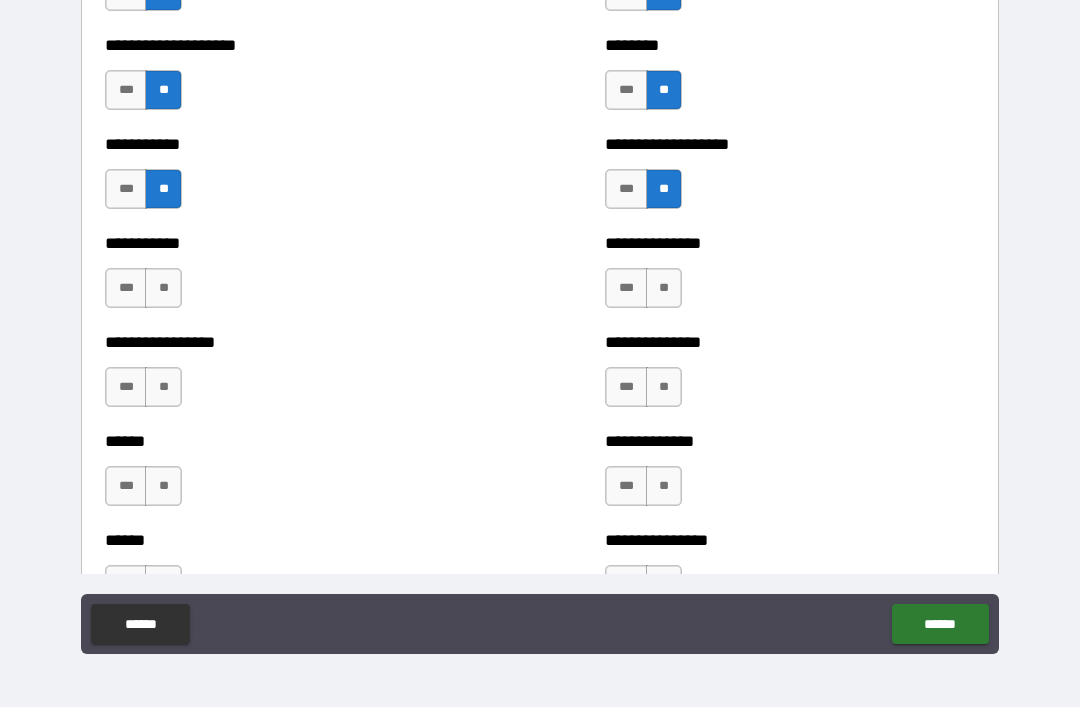 scroll, scrollTop: 2564, scrollLeft: 0, axis: vertical 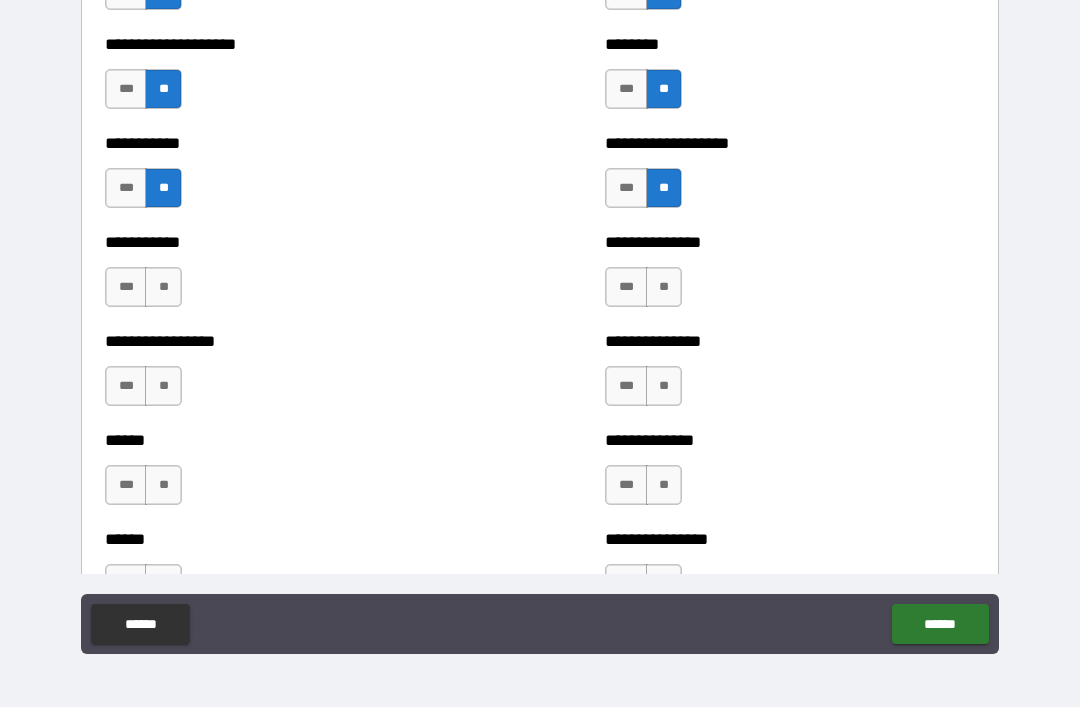 click on "**" at bounding box center (664, 287) 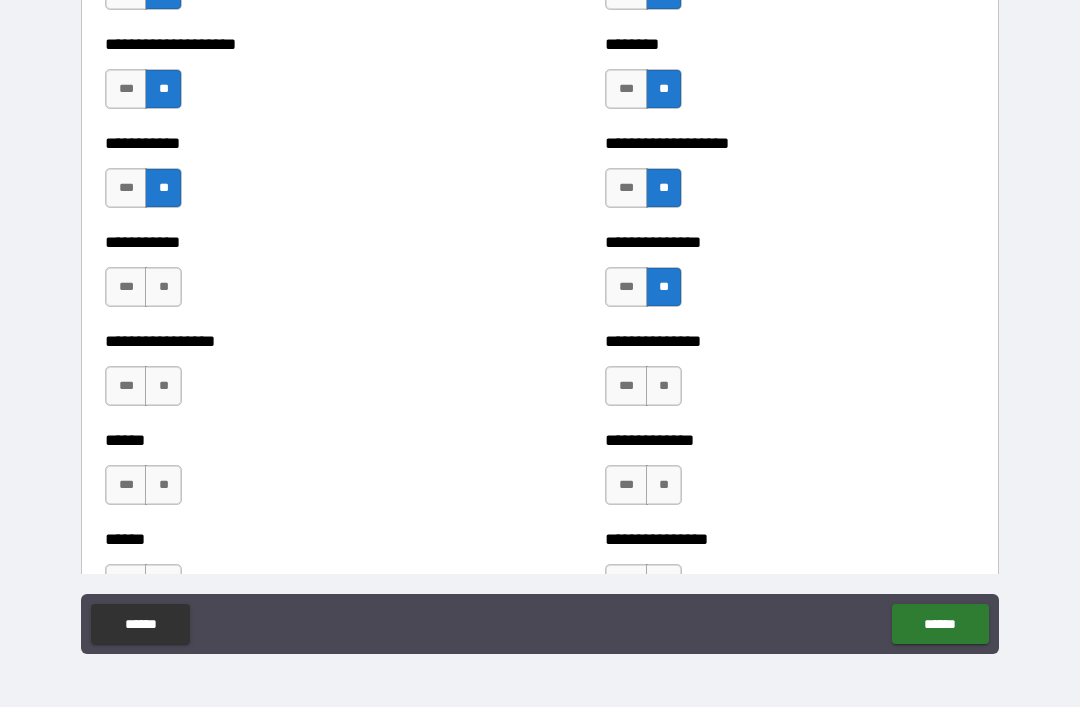 click on "**" at bounding box center (664, 386) 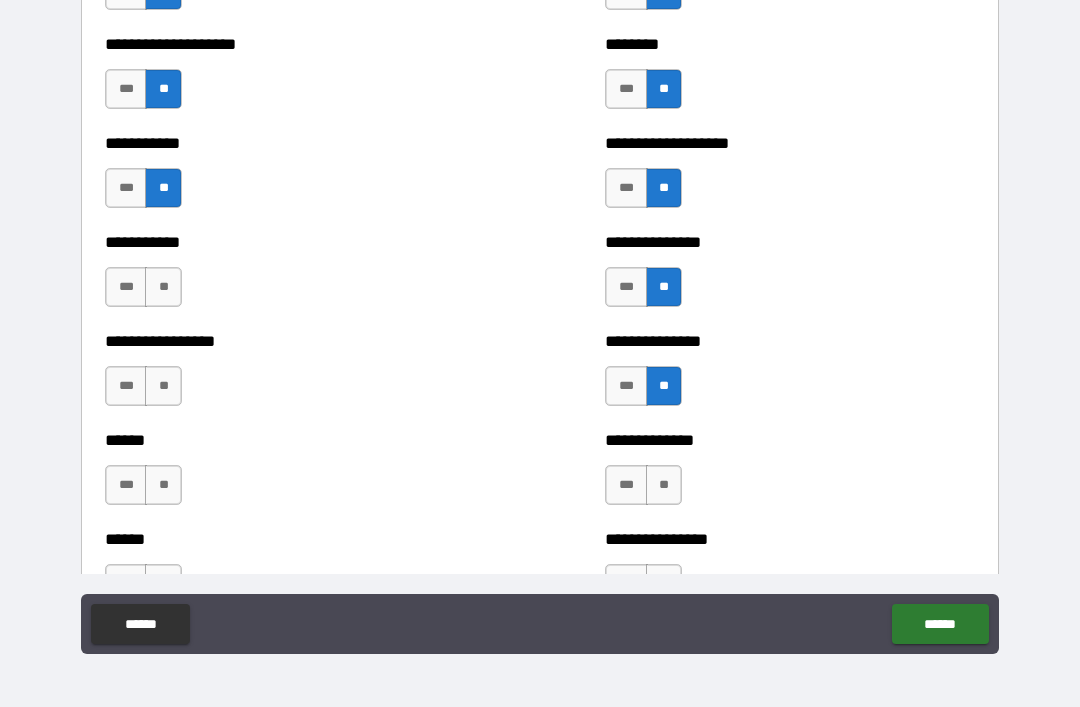click on "**" at bounding box center [163, 287] 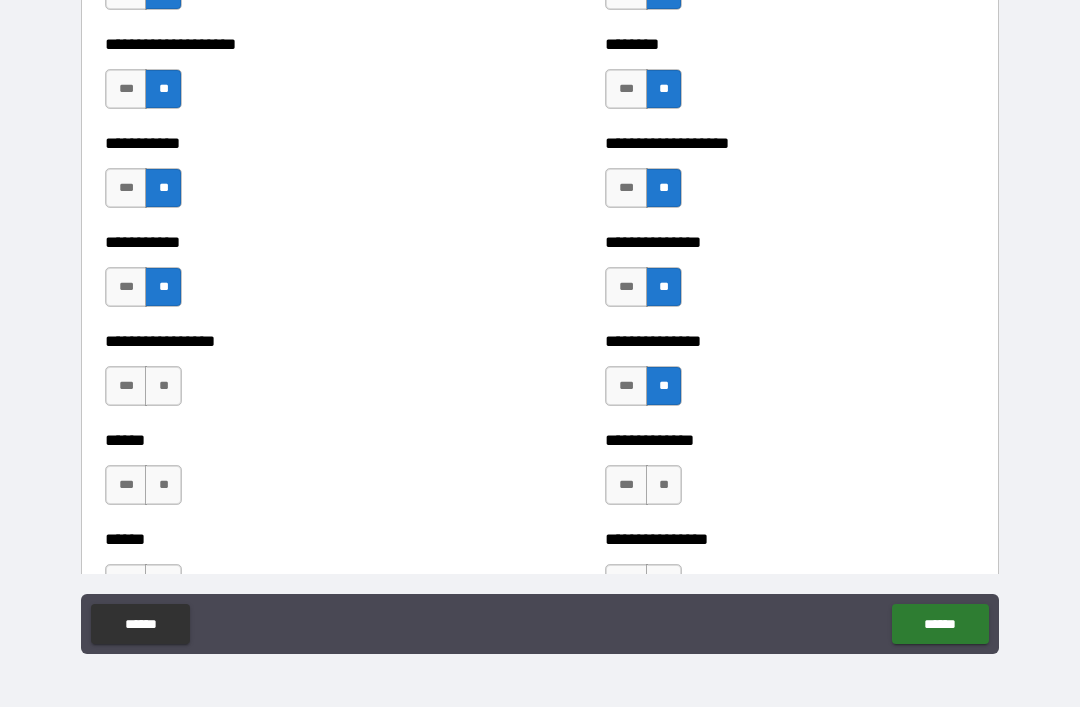 click on "**" at bounding box center [163, 386] 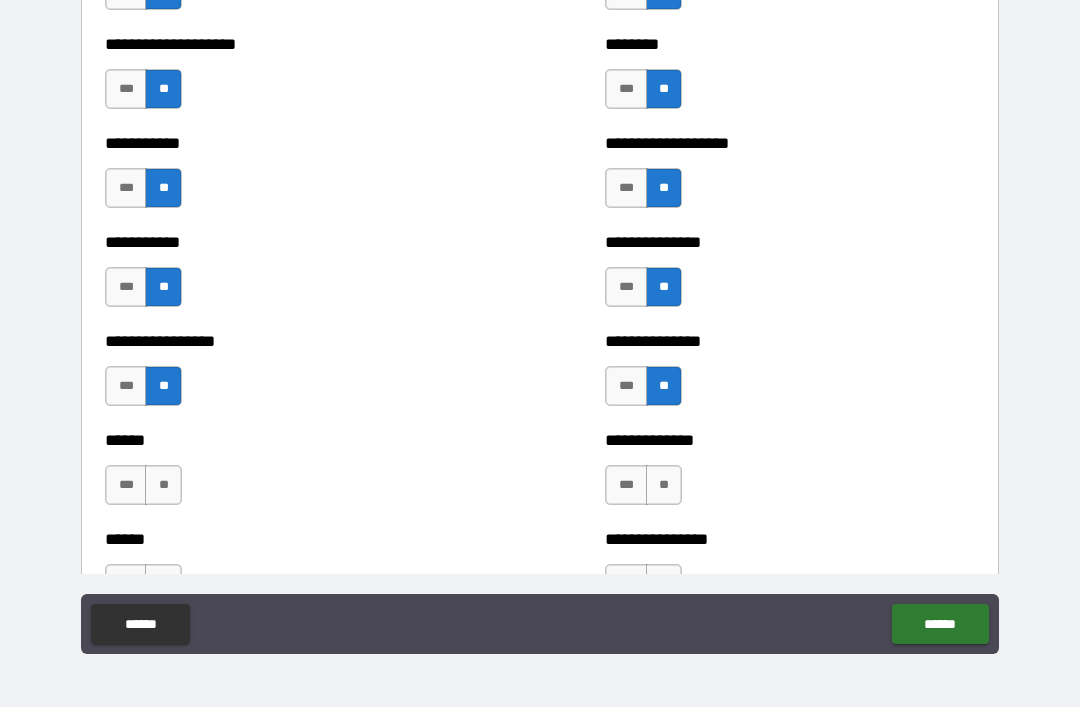 click on "**" at bounding box center [163, 485] 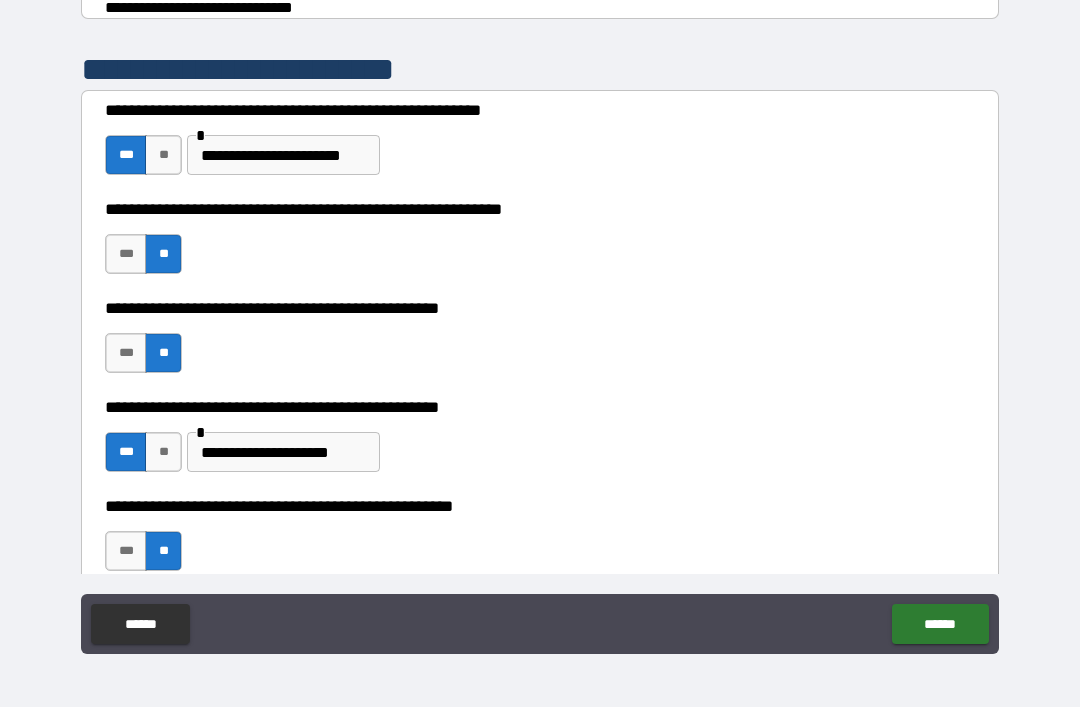 scroll, scrollTop: 348, scrollLeft: 0, axis: vertical 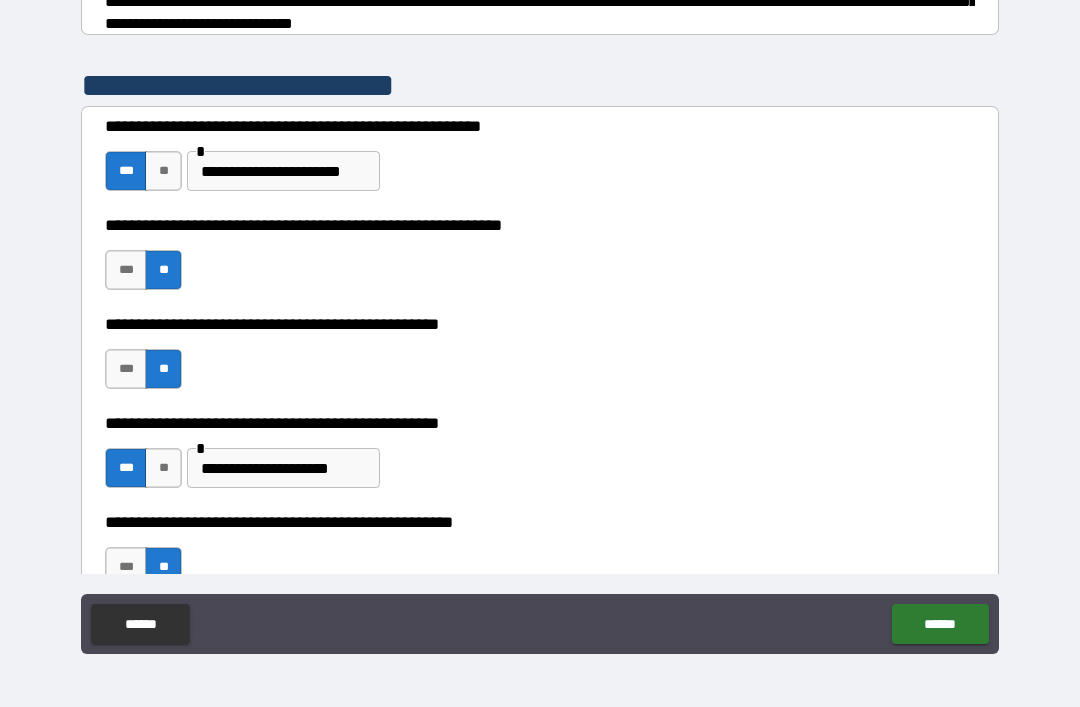 click on "***" at bounding box center [126, 270] 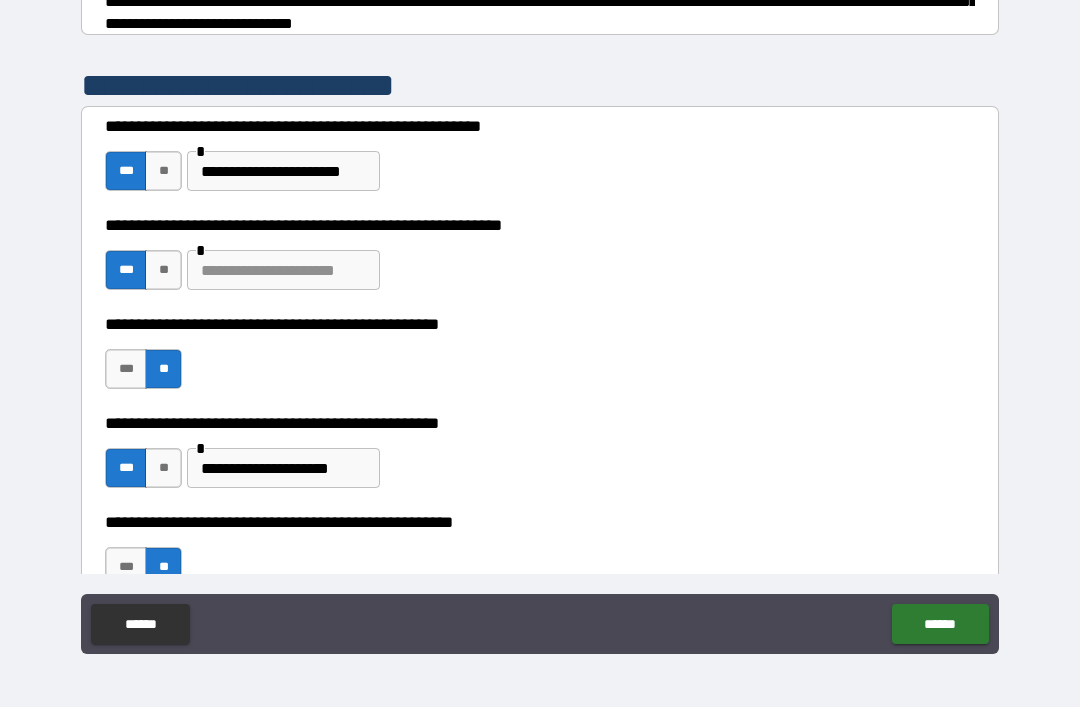click at bounding box center (283, 270) 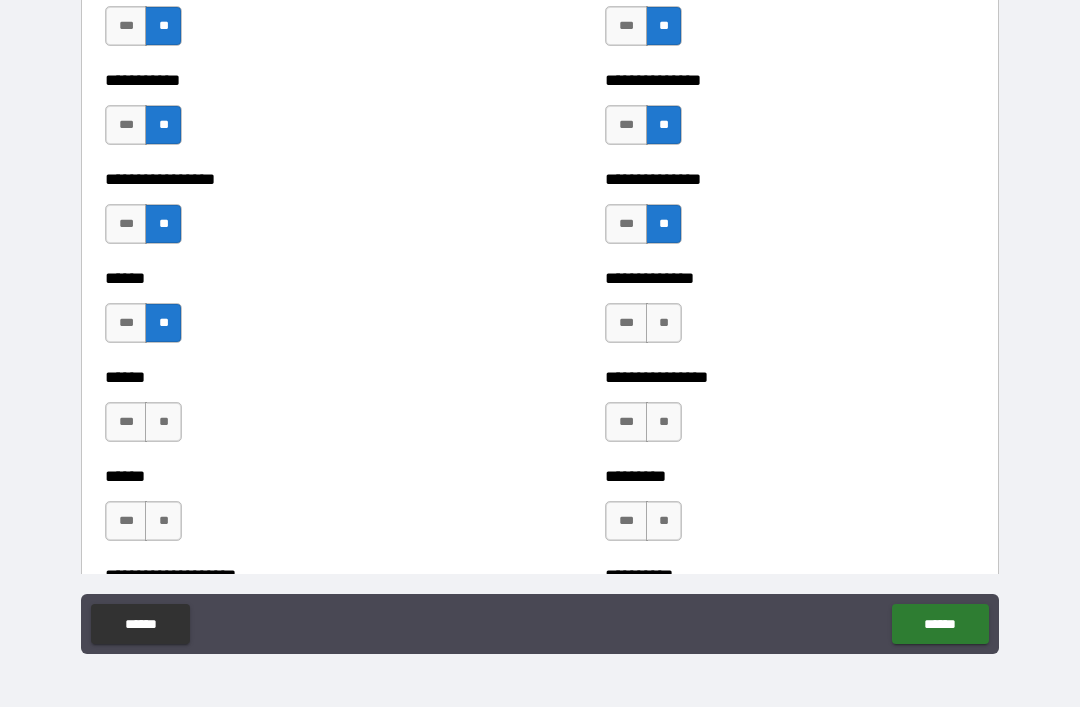scroll, scrollTop: 337, scrollLeft: 0, axis: vertical 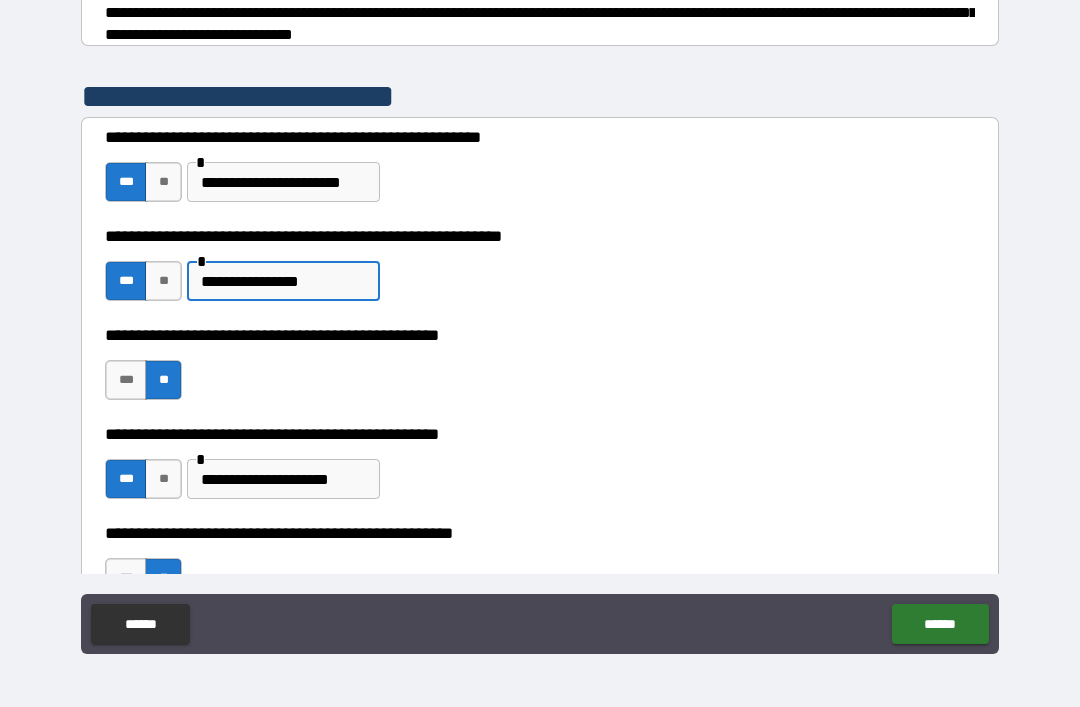 click on "**********" at bounding box center (540, 370) 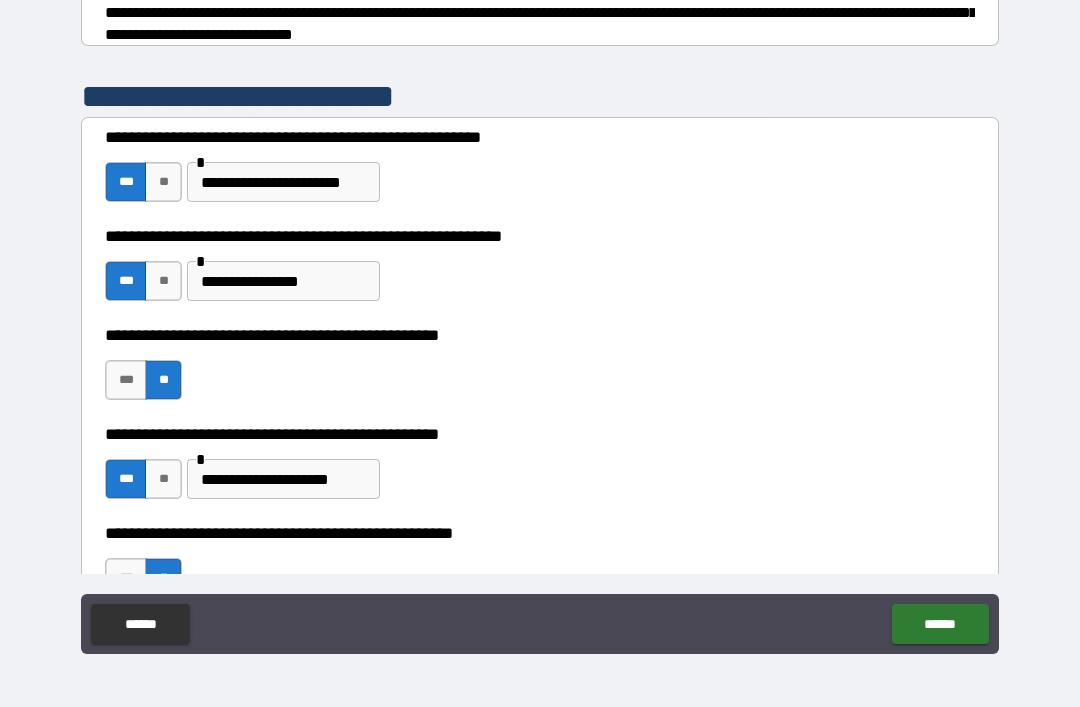 click on "**********" at bounding box center [540, 434] 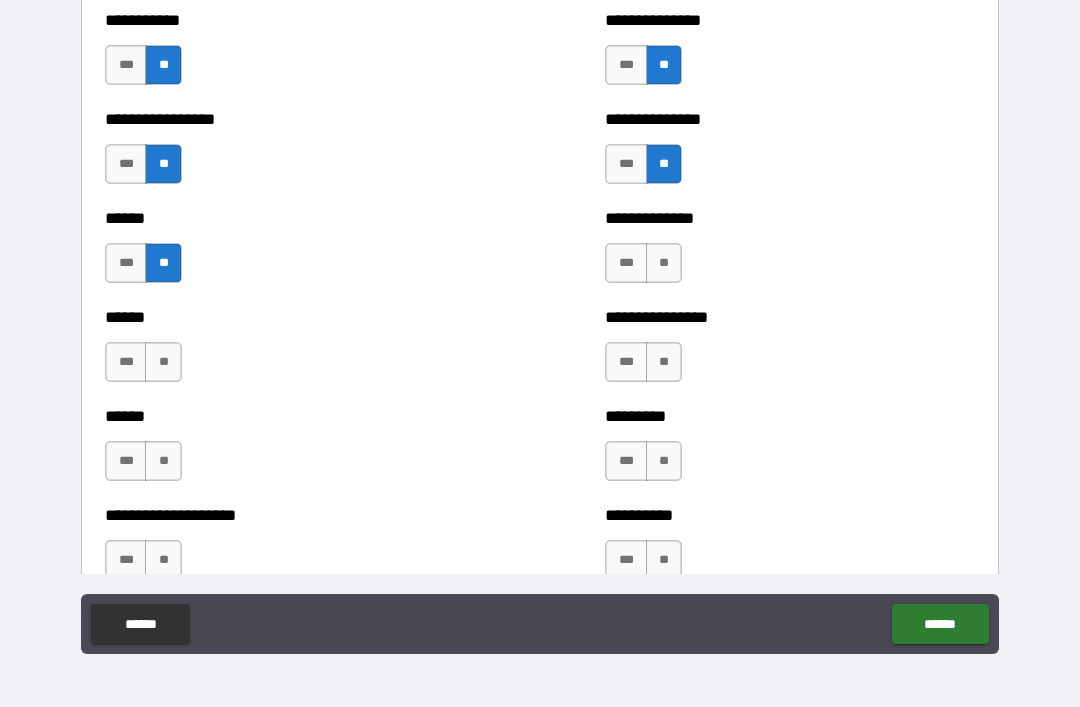 scroll, scrollTop: 2792, scrollLeft: 0, axis: vertical 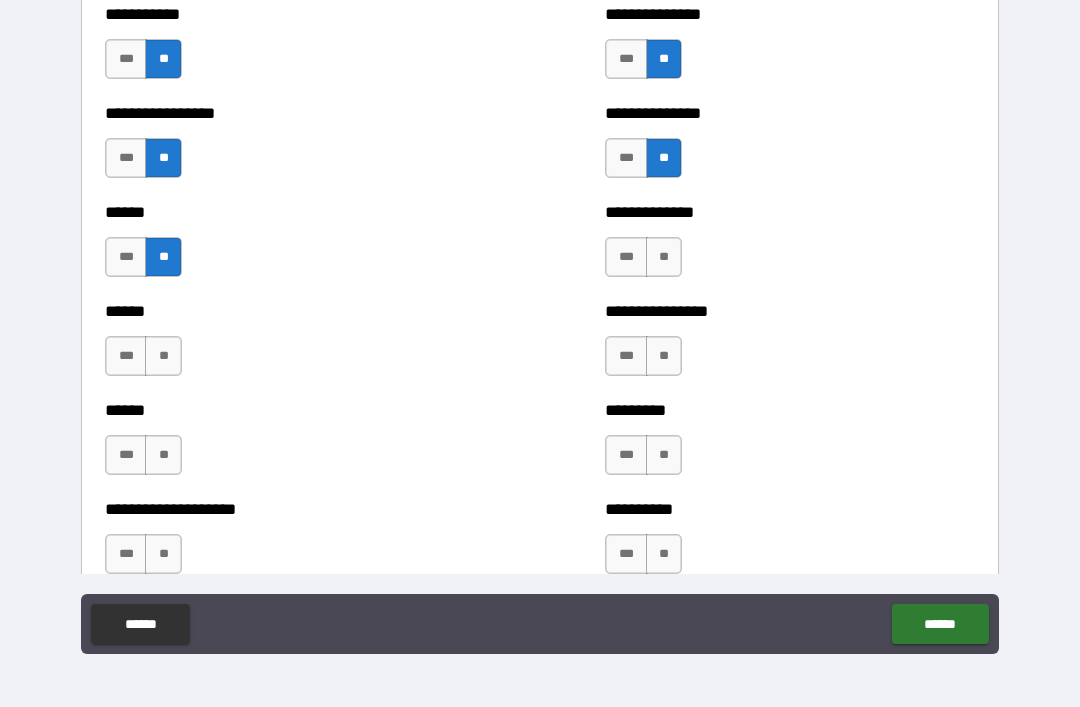 click on "**" at bounding box center (664, 257) 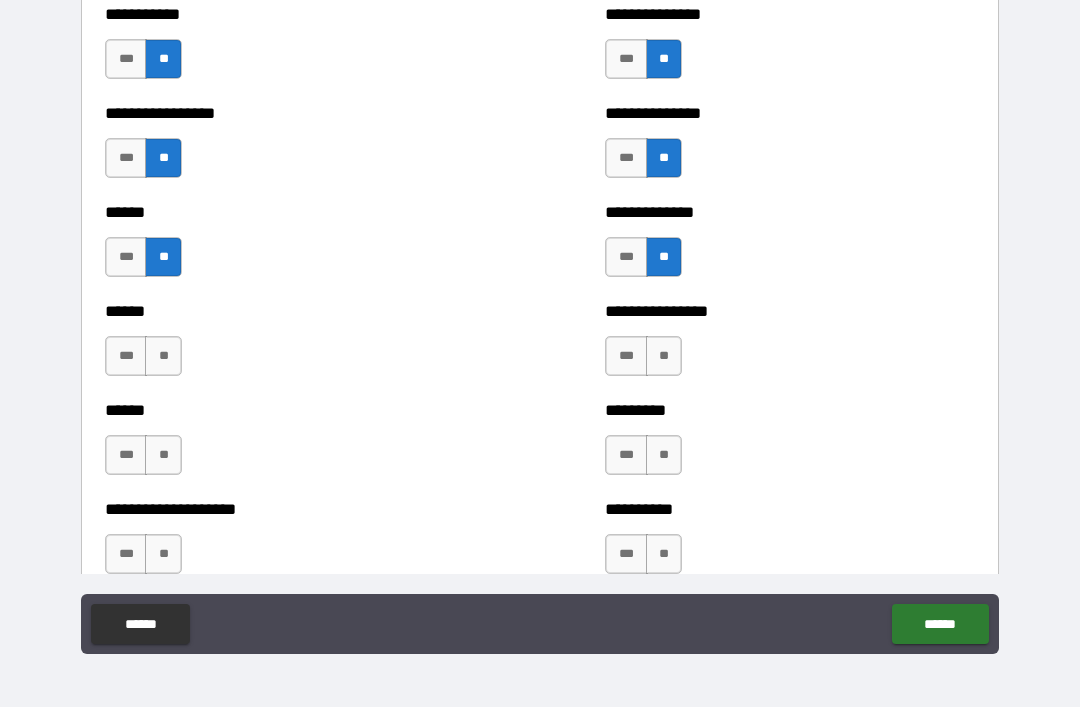 click on "**" at bounding box center (664, 356) 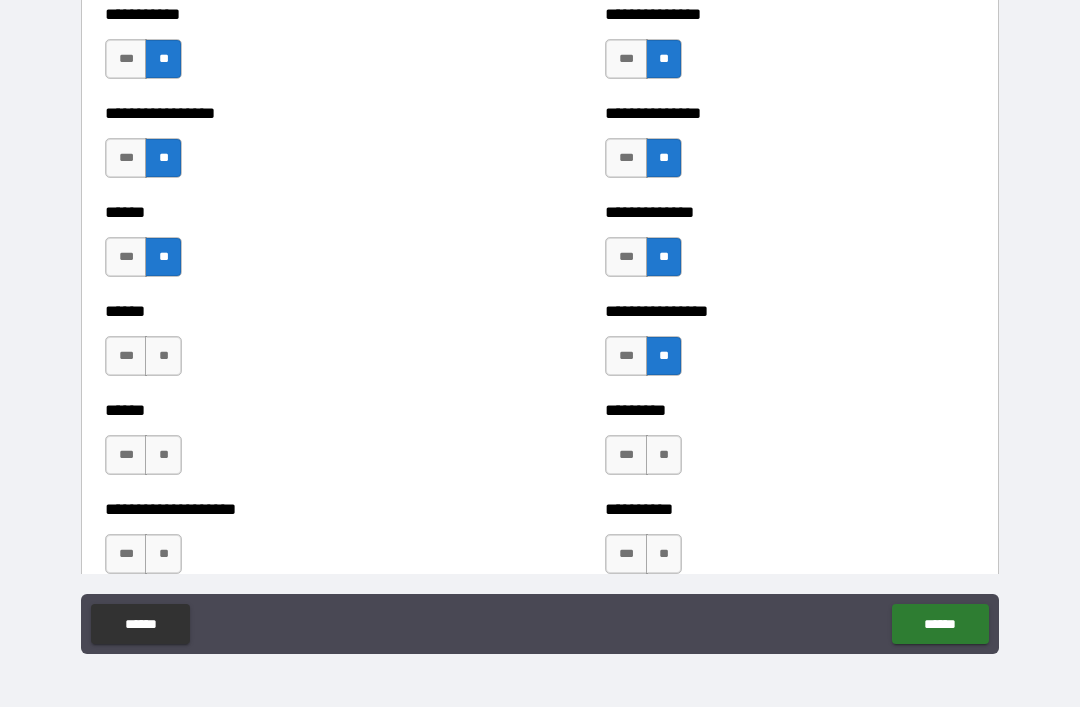 click on "**" at bounding box center (664, 455) 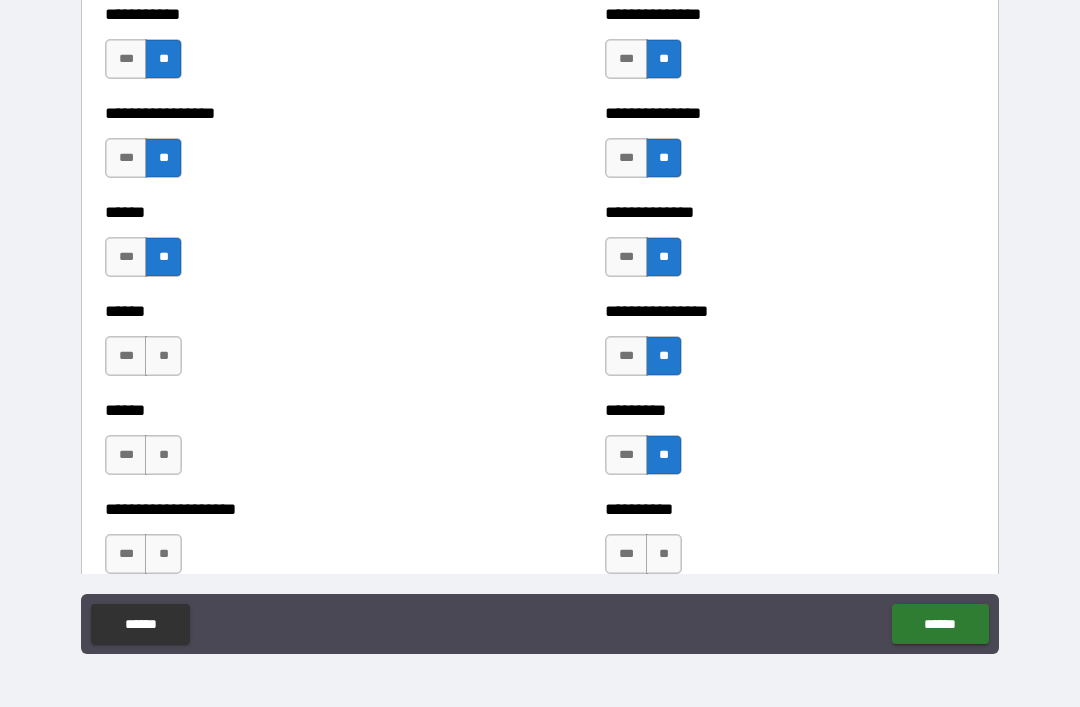 click on "**" at bounding box center [163, 356] 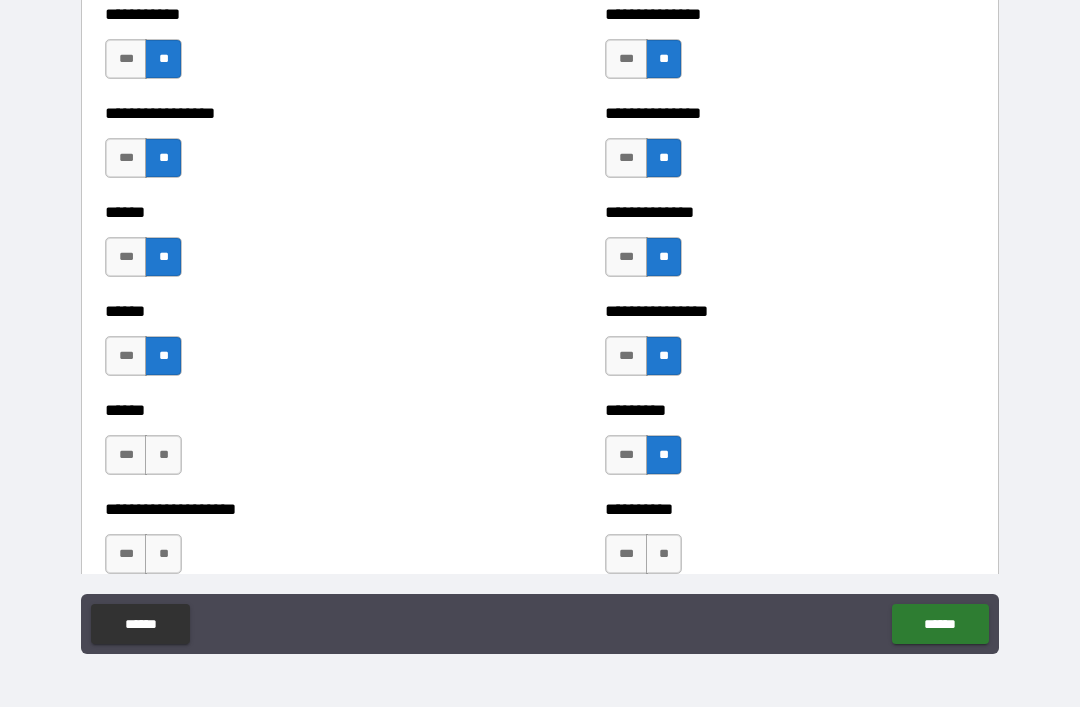 click on "**" at bounding box center (163, 455) 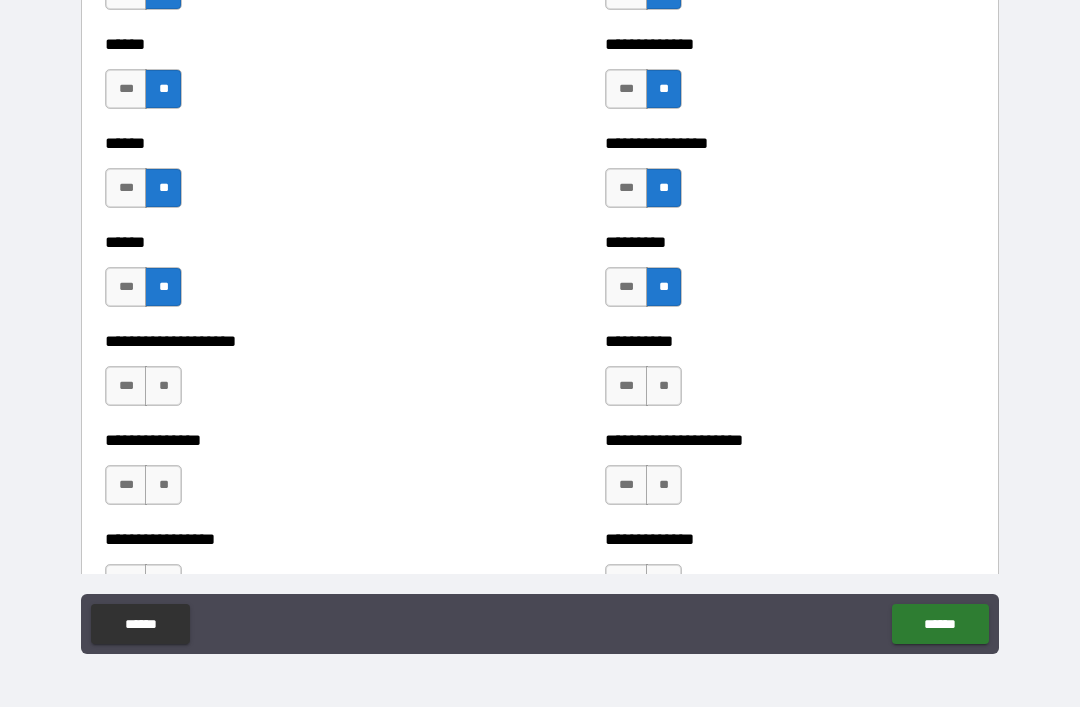 scroll, scrollTop: 3069, scrollLeft: 0, axis: vertical 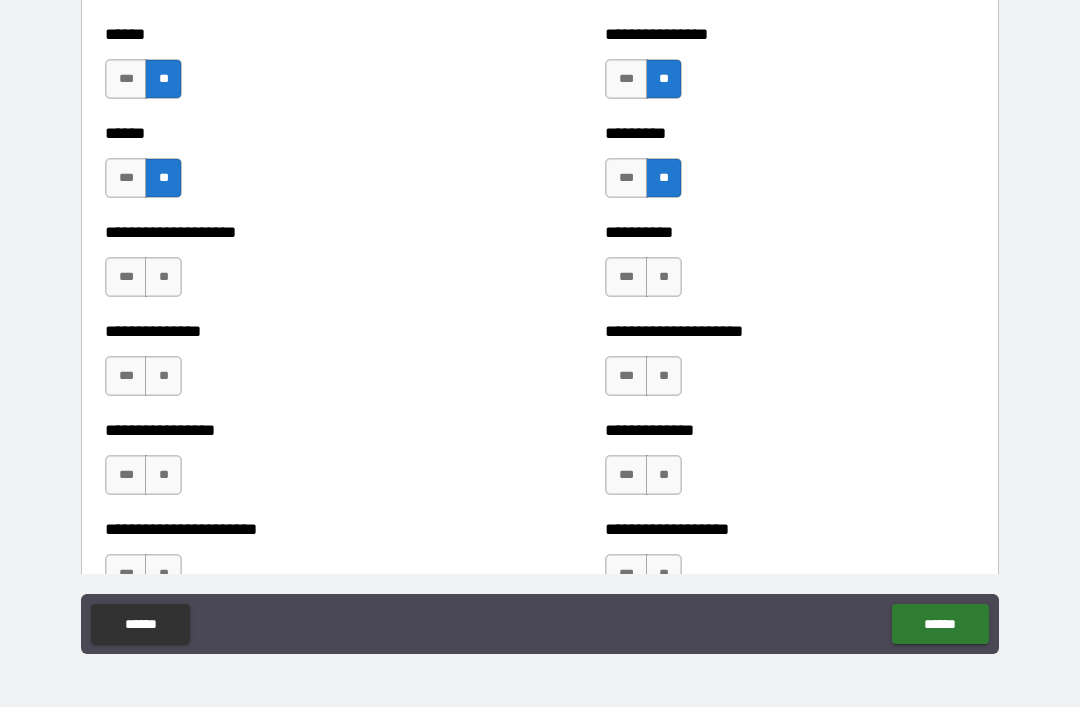 click on "***" at bounding box center [126, 277] 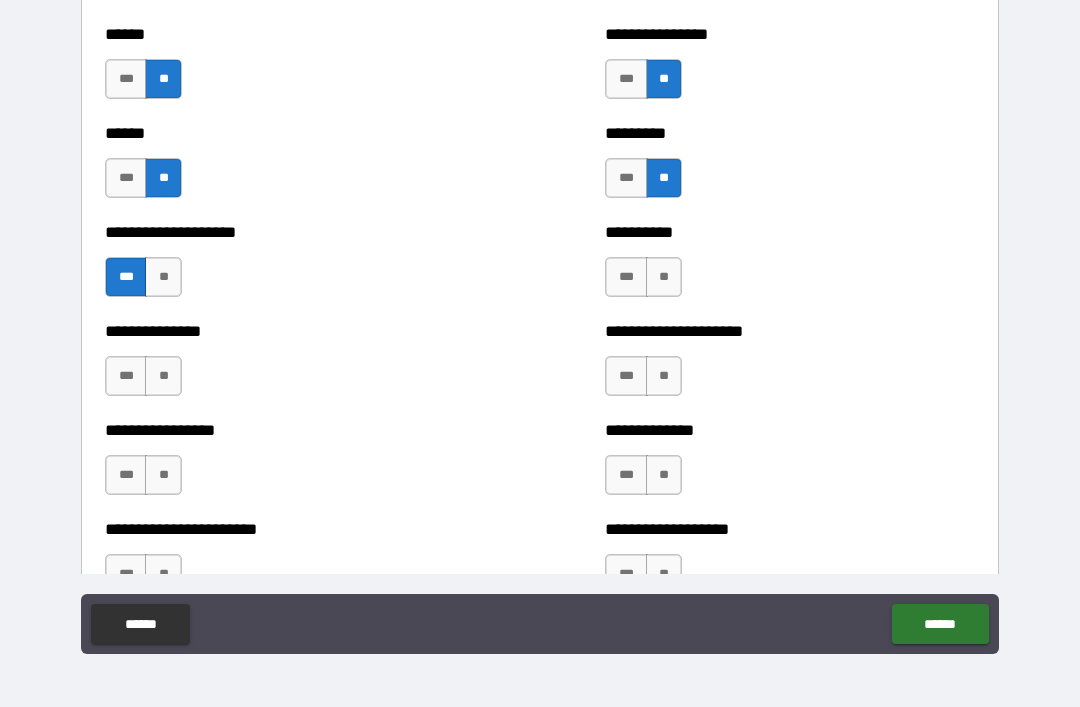 click on "**" at bounding box center (163, 376) 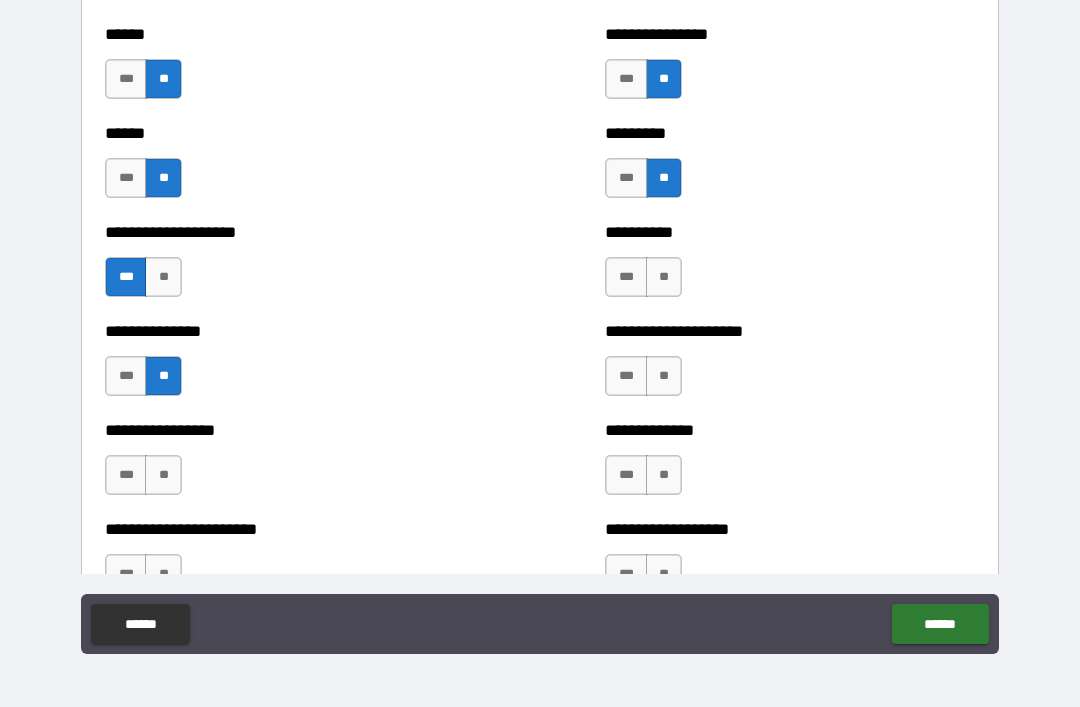 click on "***" at bounding box center (126, 475) 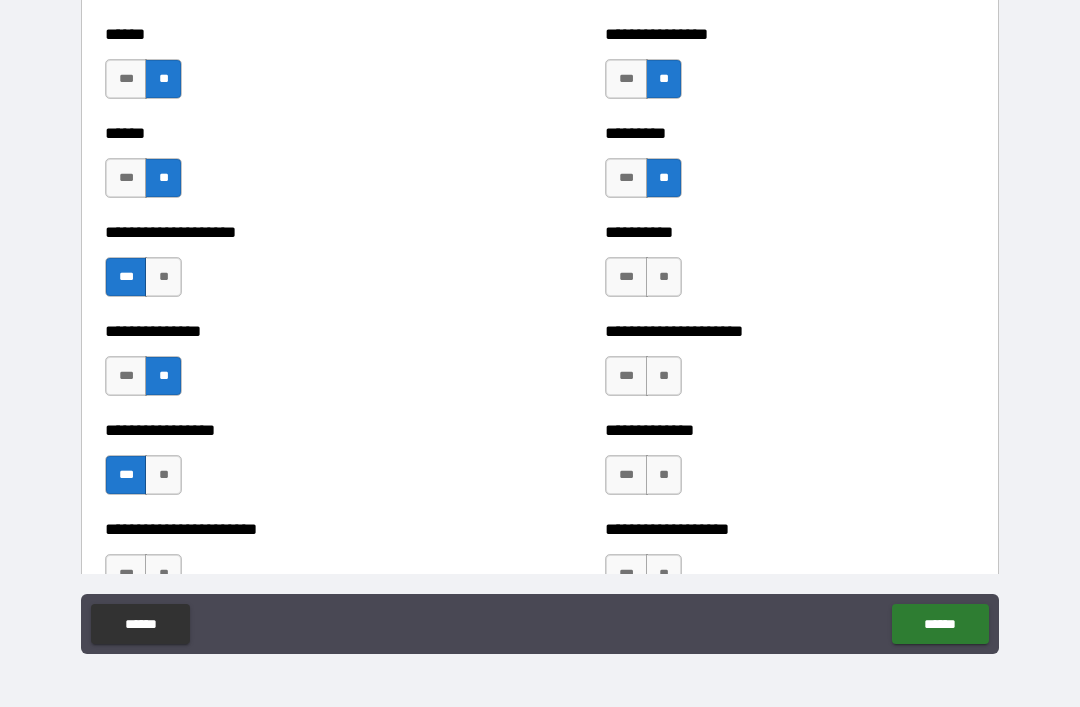 click on "**" at bounding box center [664, 277] 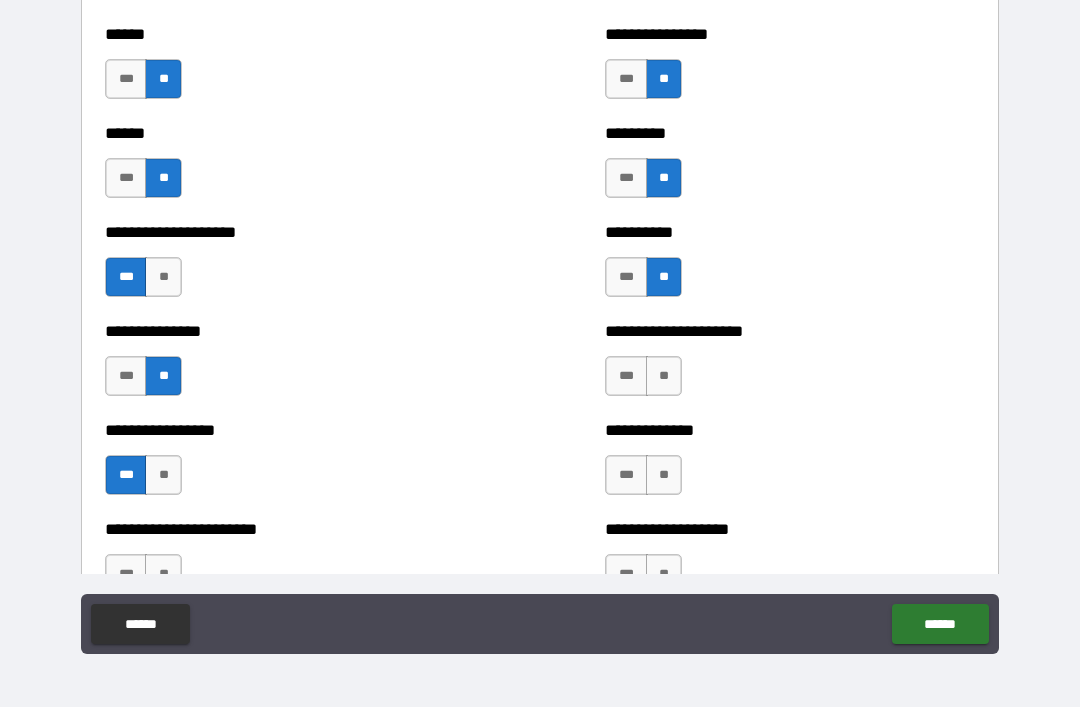 click on "**" at bounding box center [664, 376] 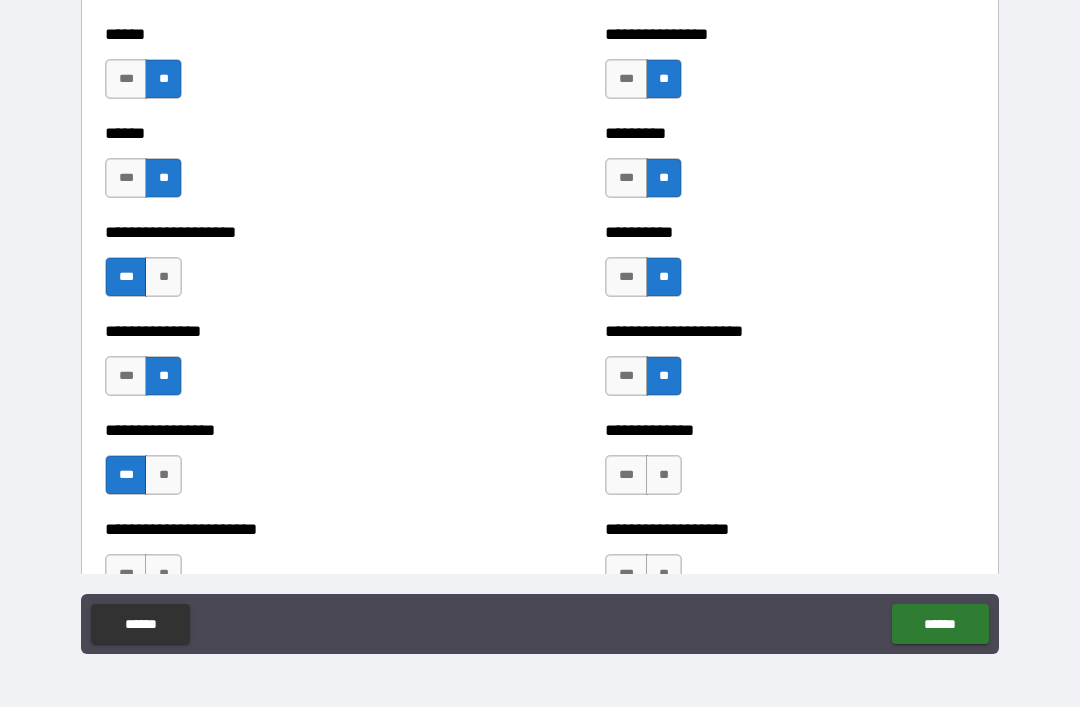 click on "**" at bounding box center [664, 475] 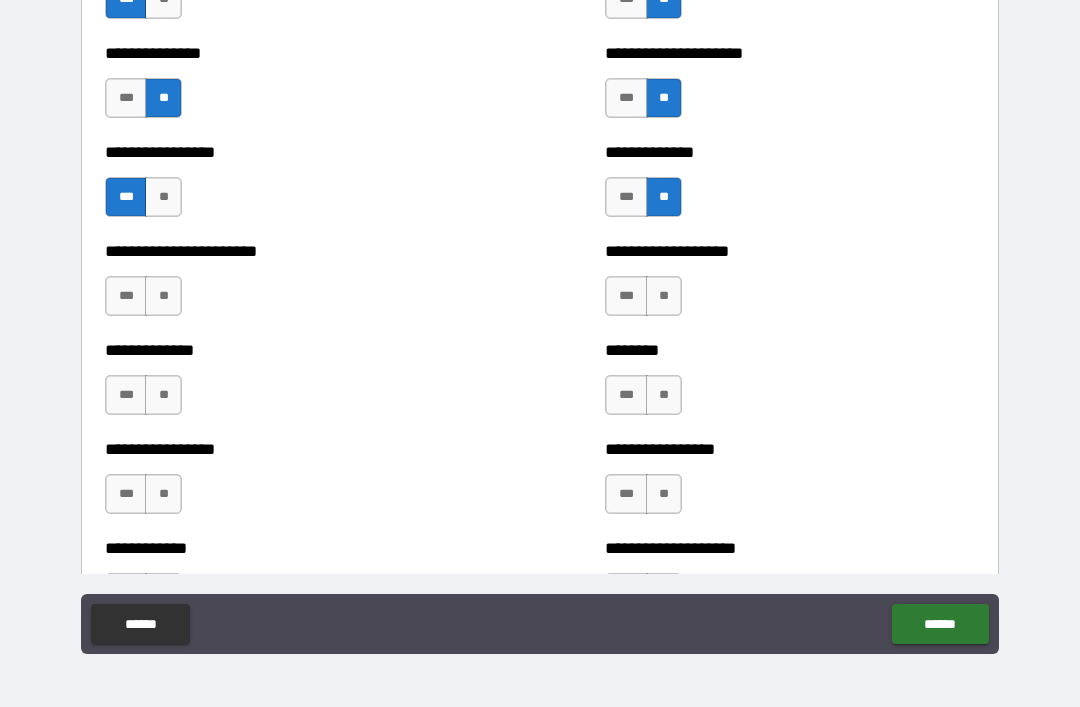 scroll, scrollTop: 3350, scrollLeft: 0, axis: vertical 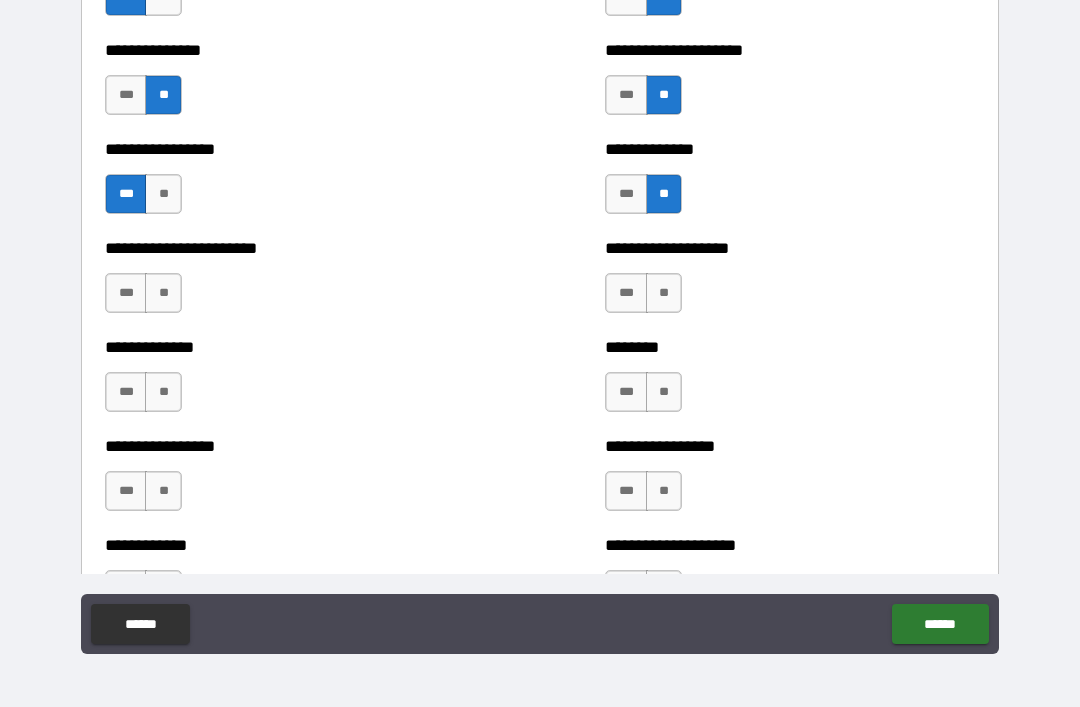 click on "**" at bounding box center (664, 293) 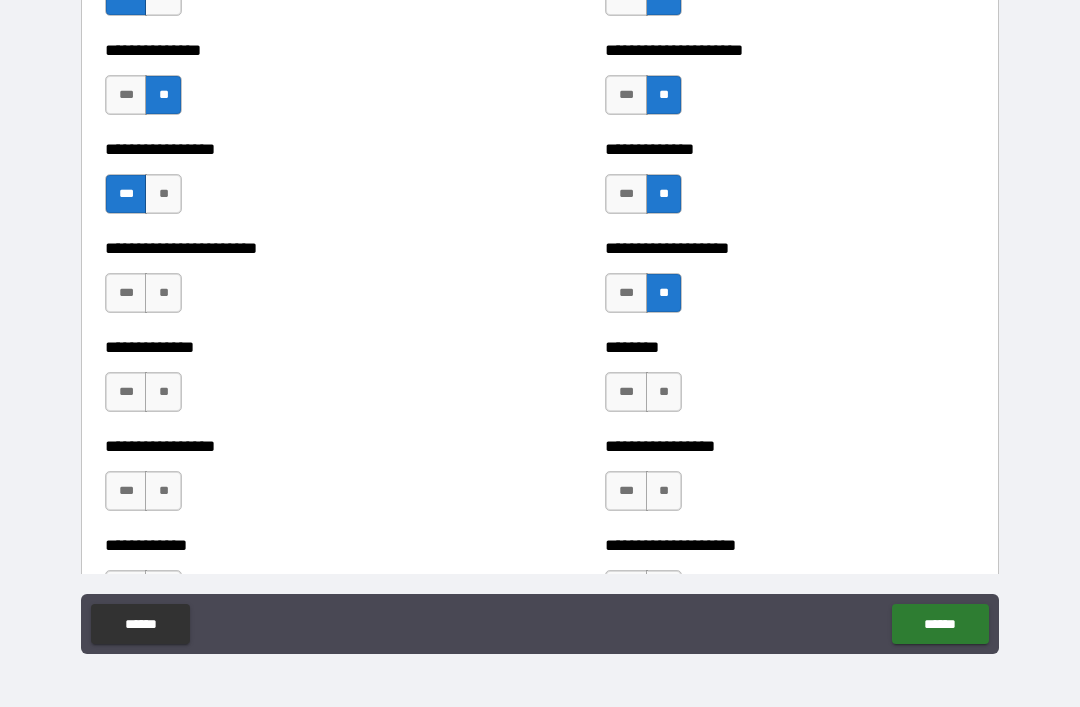 click on "**" at bounding box center (664, 392) 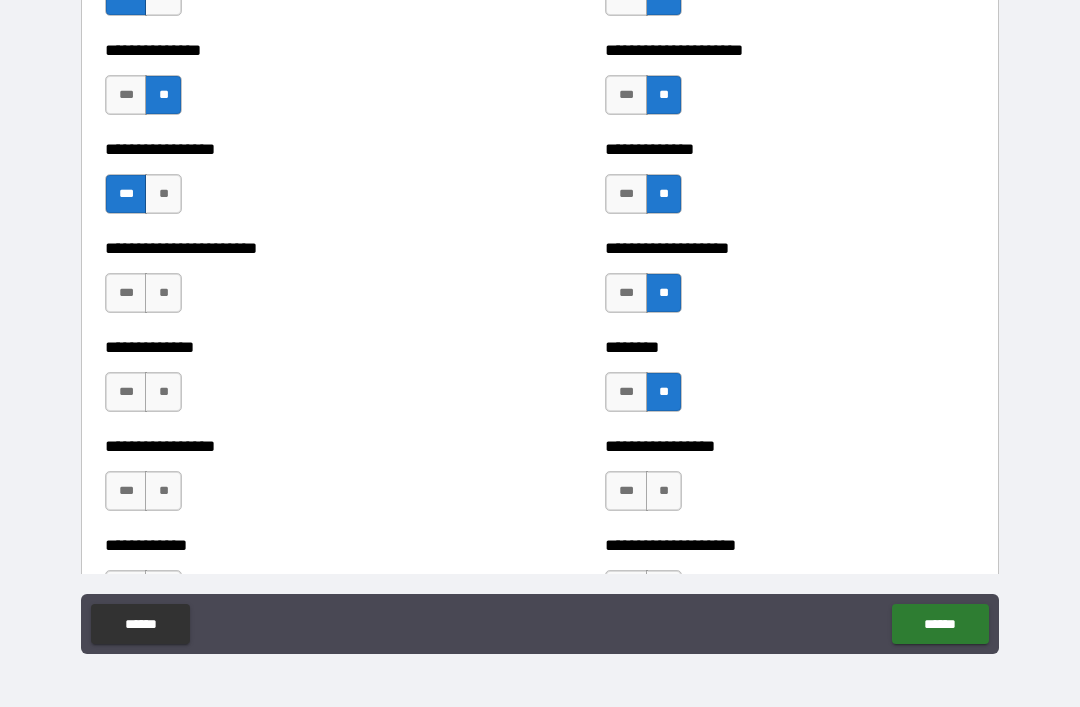 click on "**" at bounding box center [163, 293] 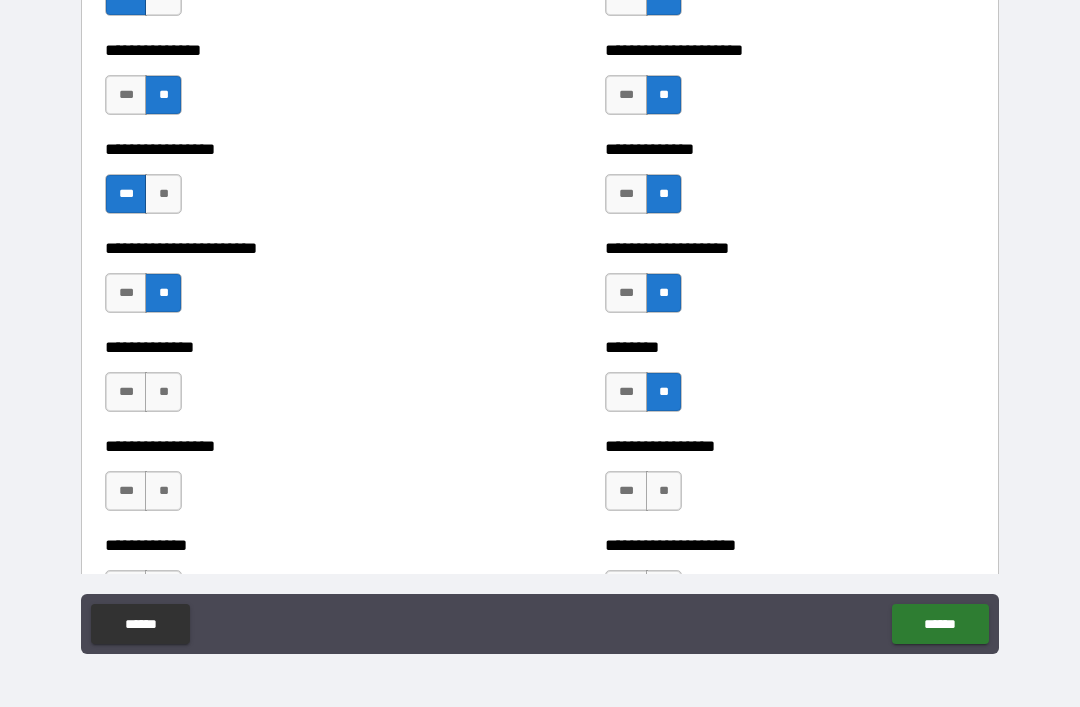 click on "**" at bounding box center [163, 392] 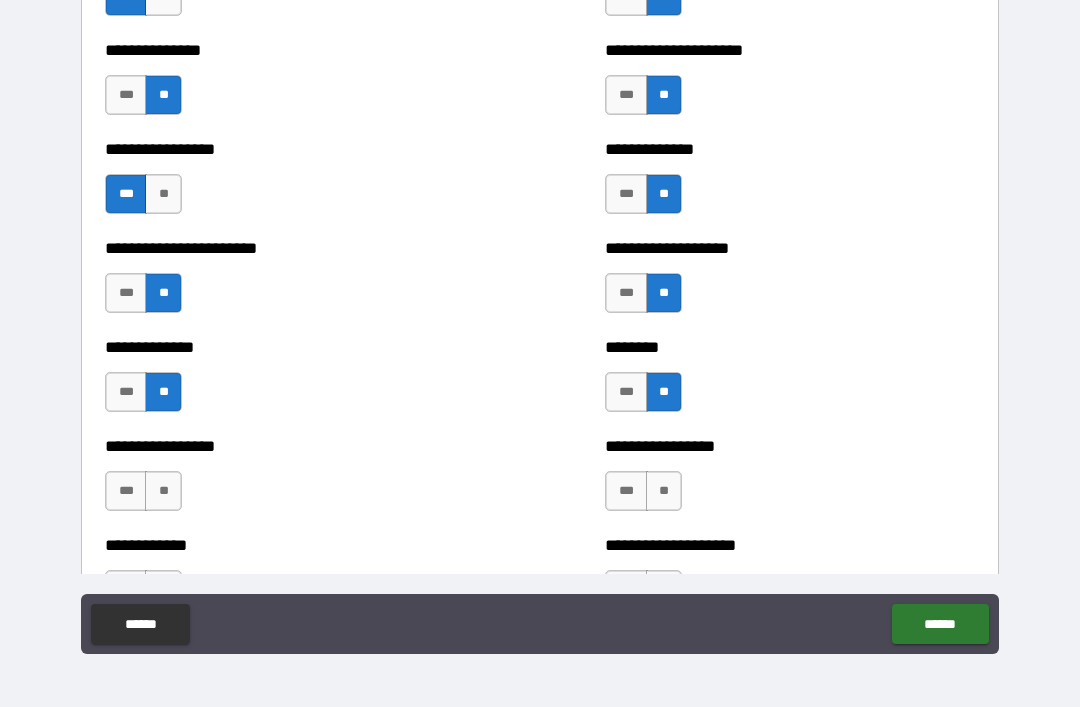 click on "**" at bounding box center (163, 491) 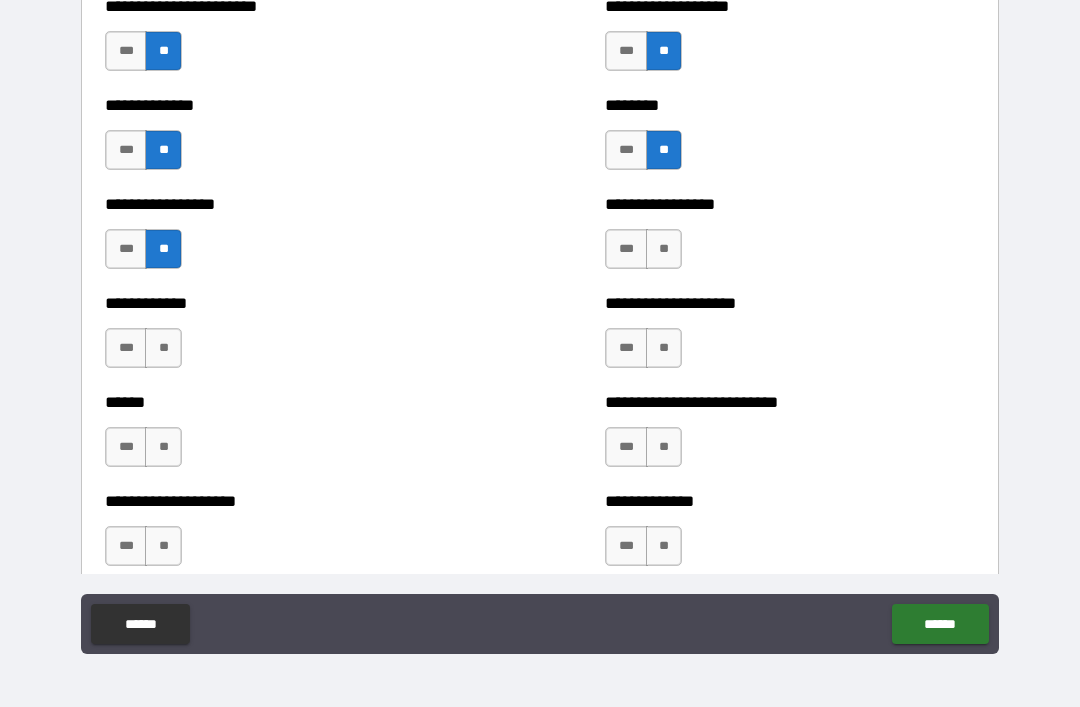 scroll, scrollTop: 3591, scrollLeft: 0, axis: vertical 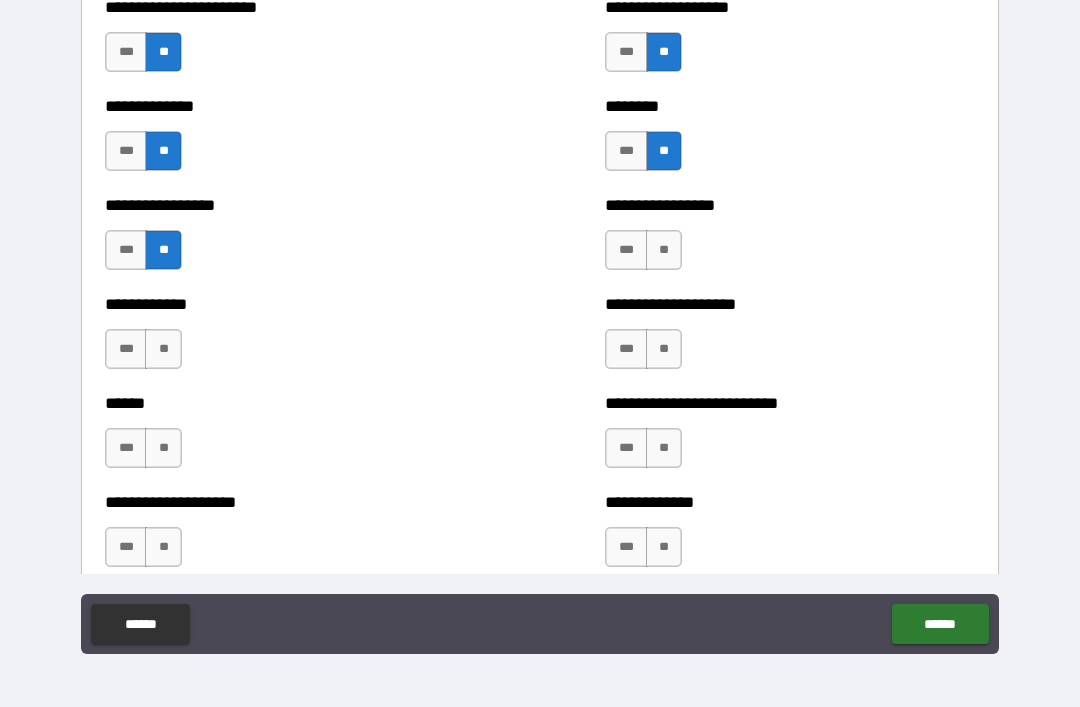 click on "**" at bounding box center [163, 349] 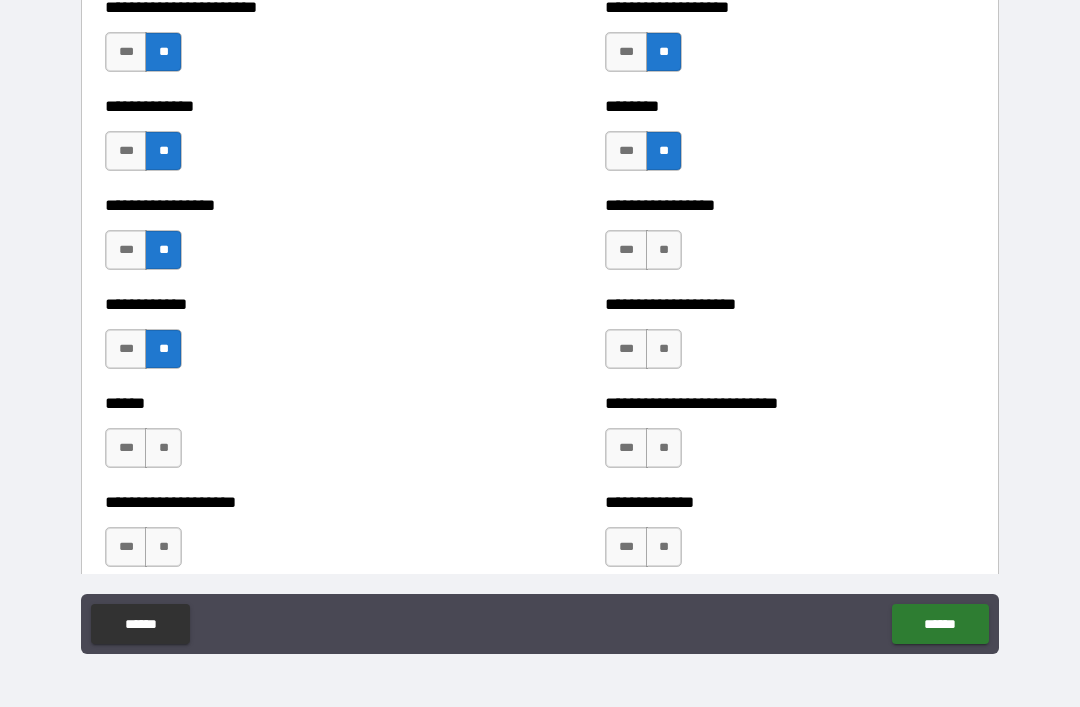 click on "**" at bounding box center (163, 448) 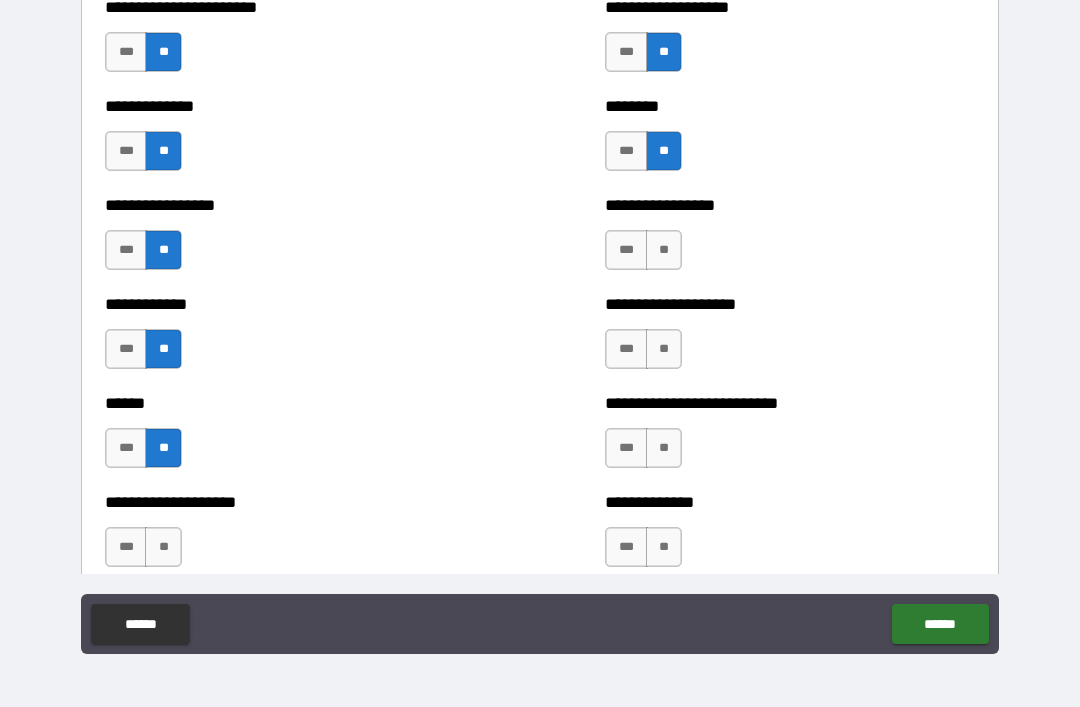 click on "**" at bounding box center (664, 250) 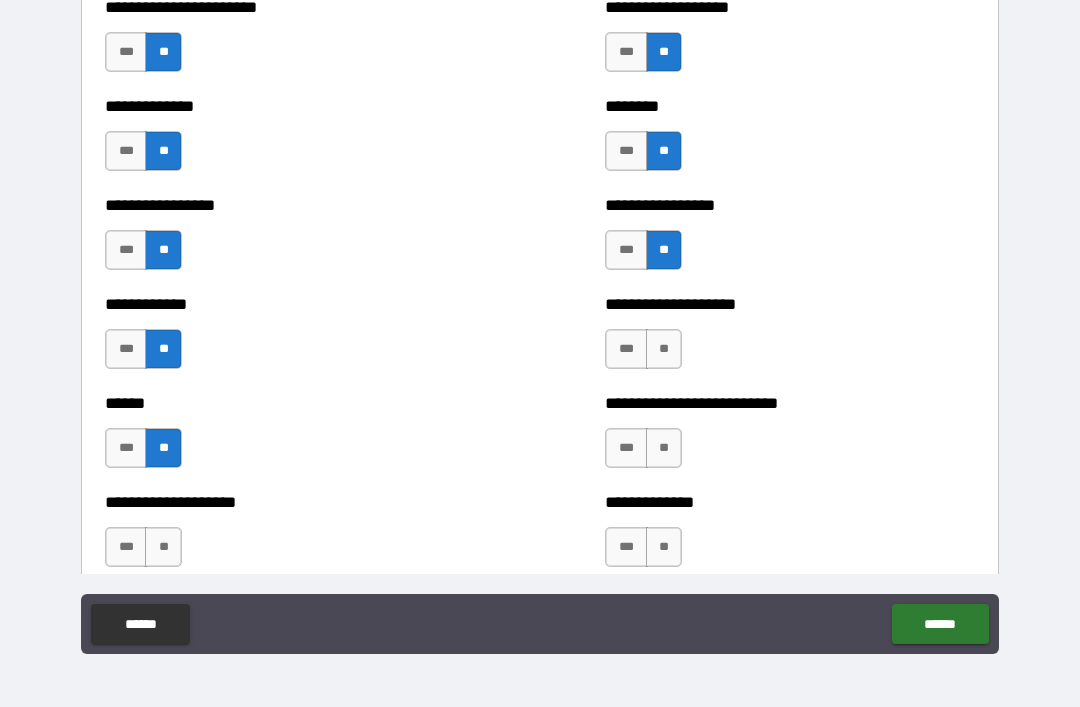 click on "**" at bounding box center (664, 349) 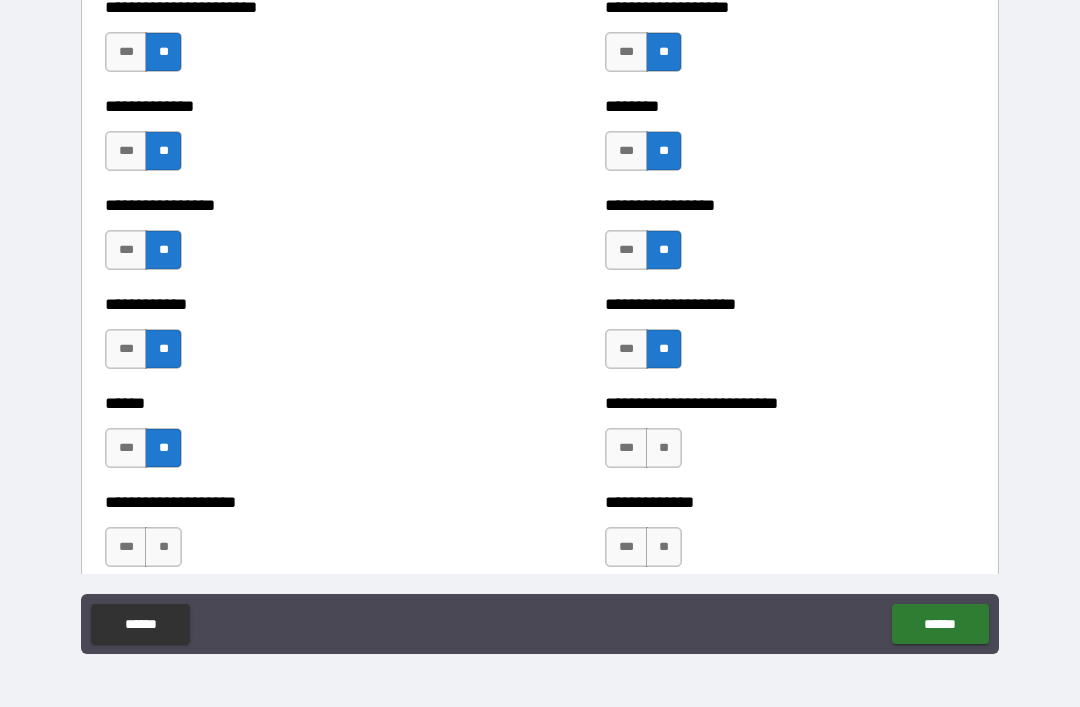 click on "**" at bounding box center [664, 448] 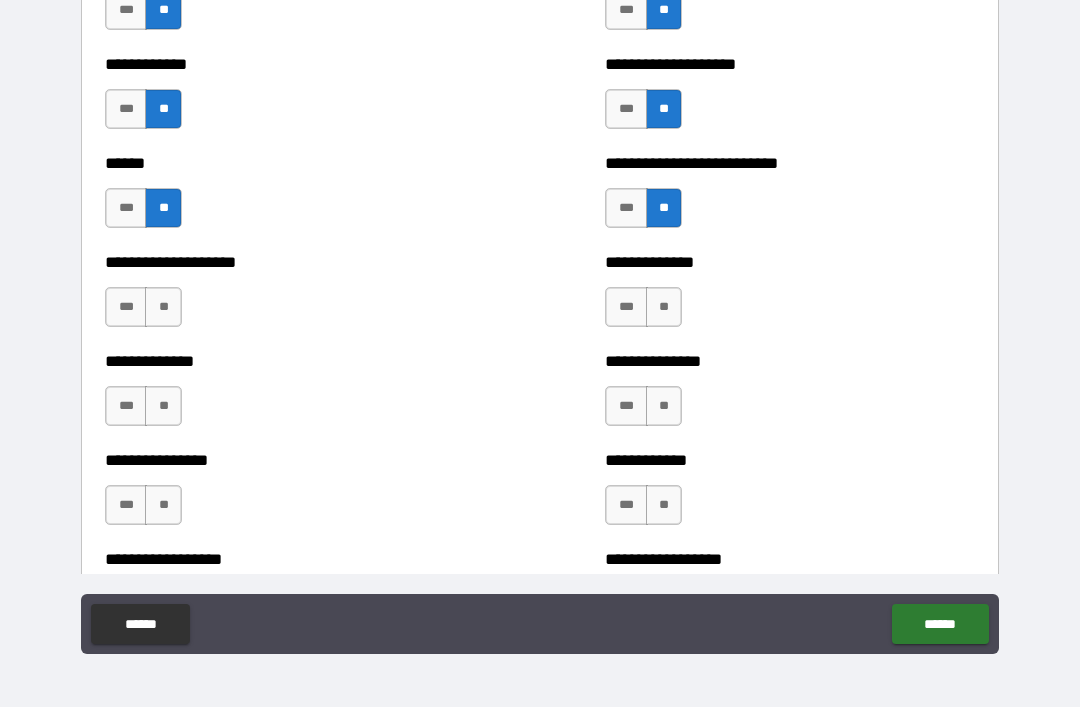 scroll, scrollTop: 3861, scrollLeft: 0, axis: vertical 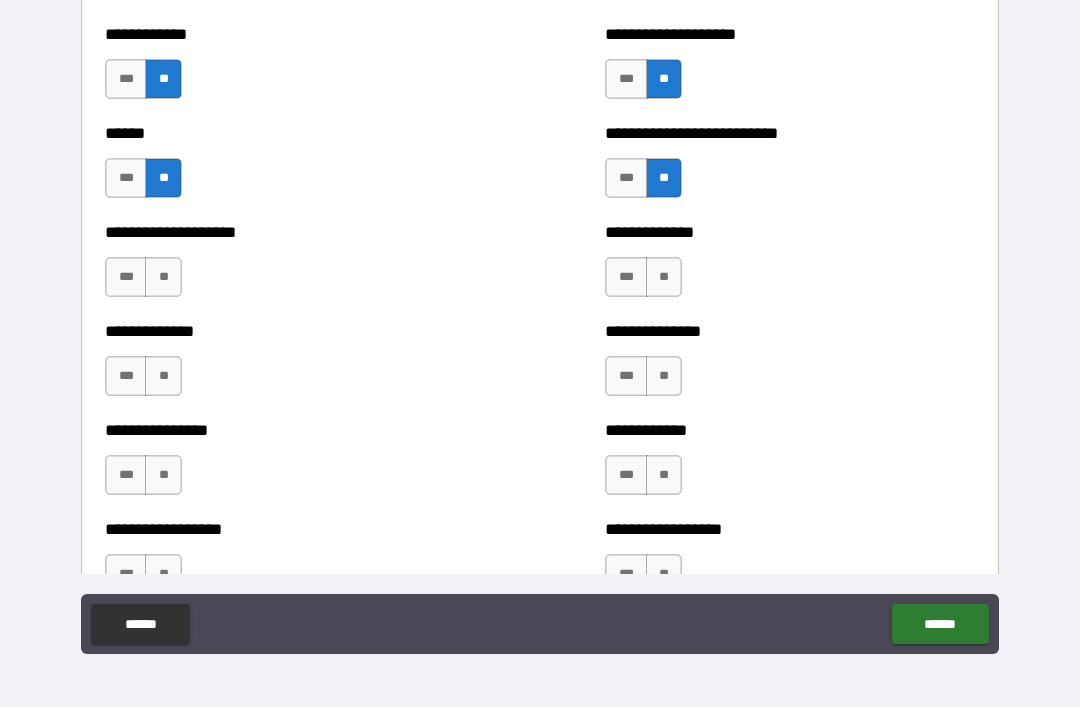 click on "**" at bounding box center [664, 277] 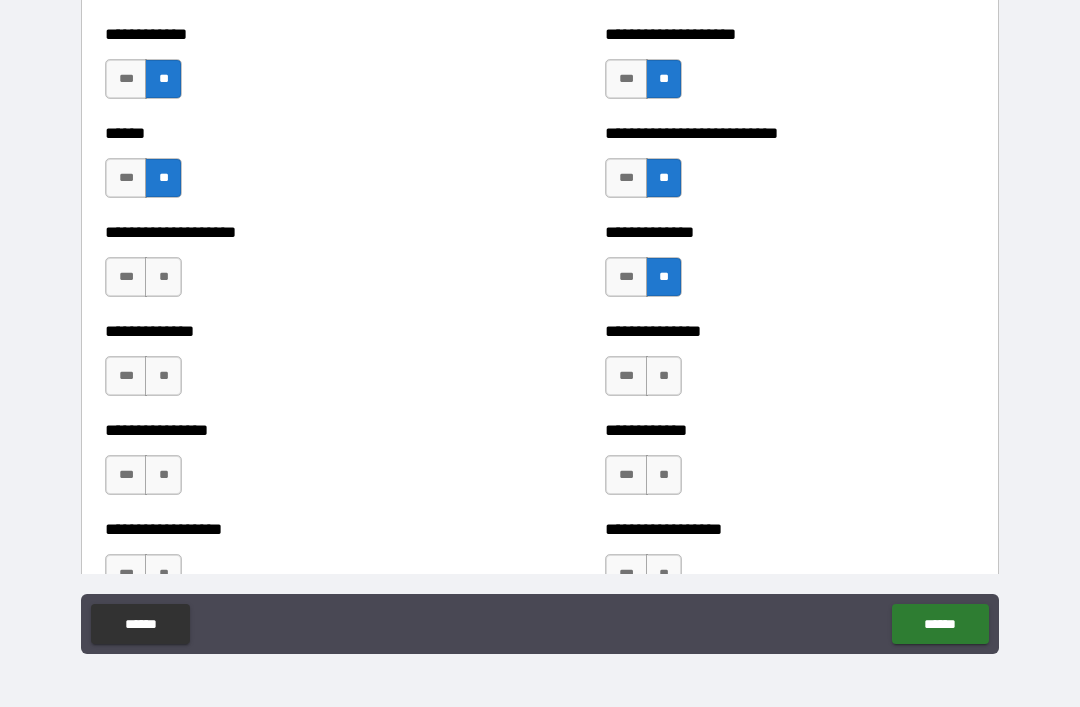 click on "**" at bounding box center [664, 376] 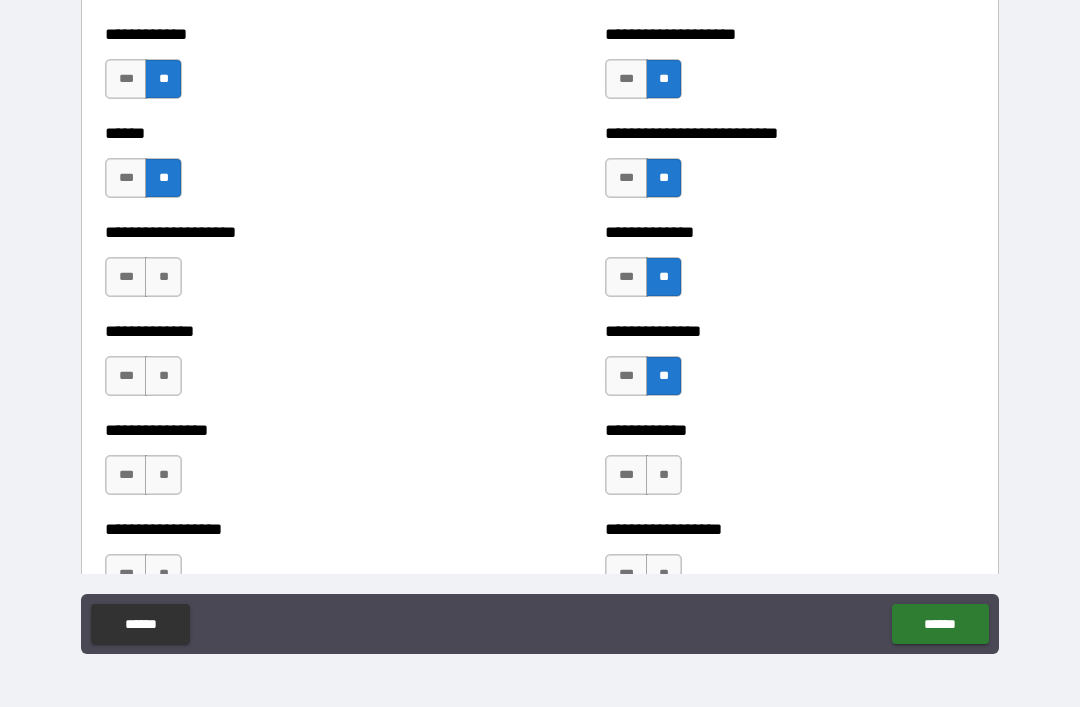 click on "**" at bounding box center (163, 277) 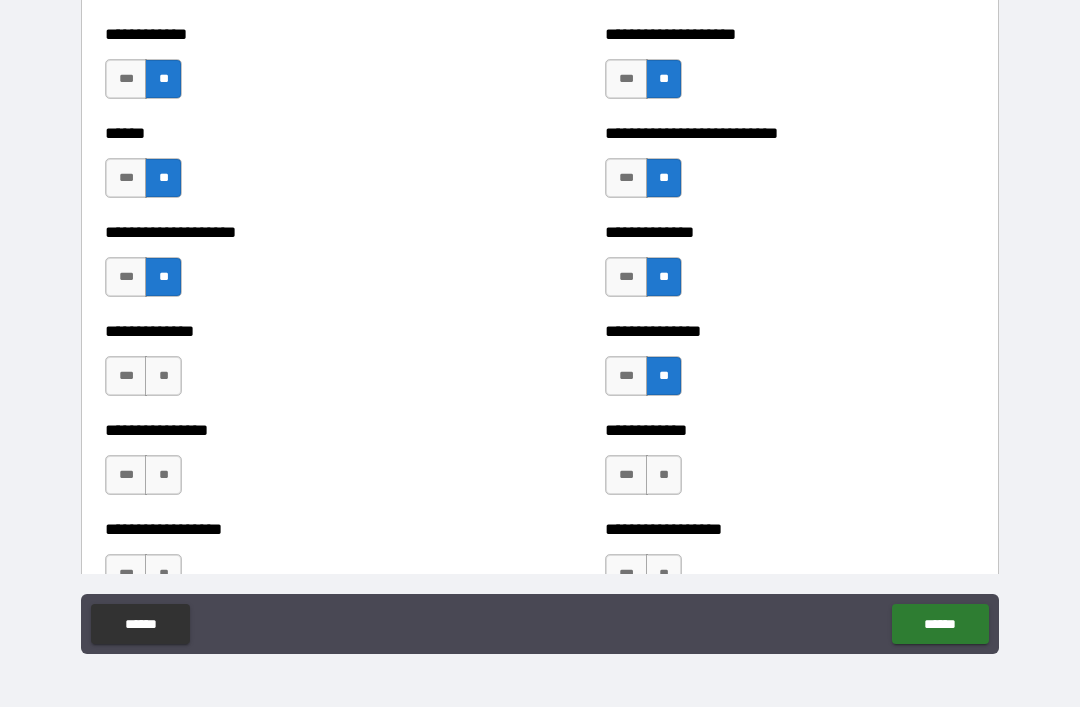 click on "**" at bounding box center [163, 376] 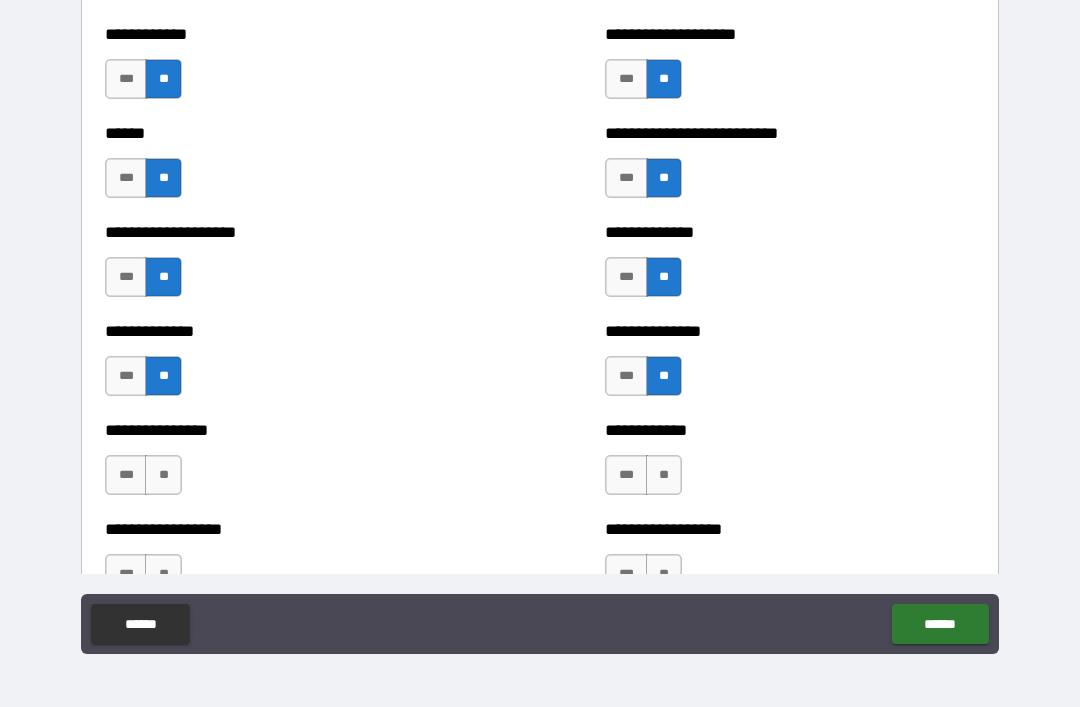 click on "**" at bounding box center [163, 475] 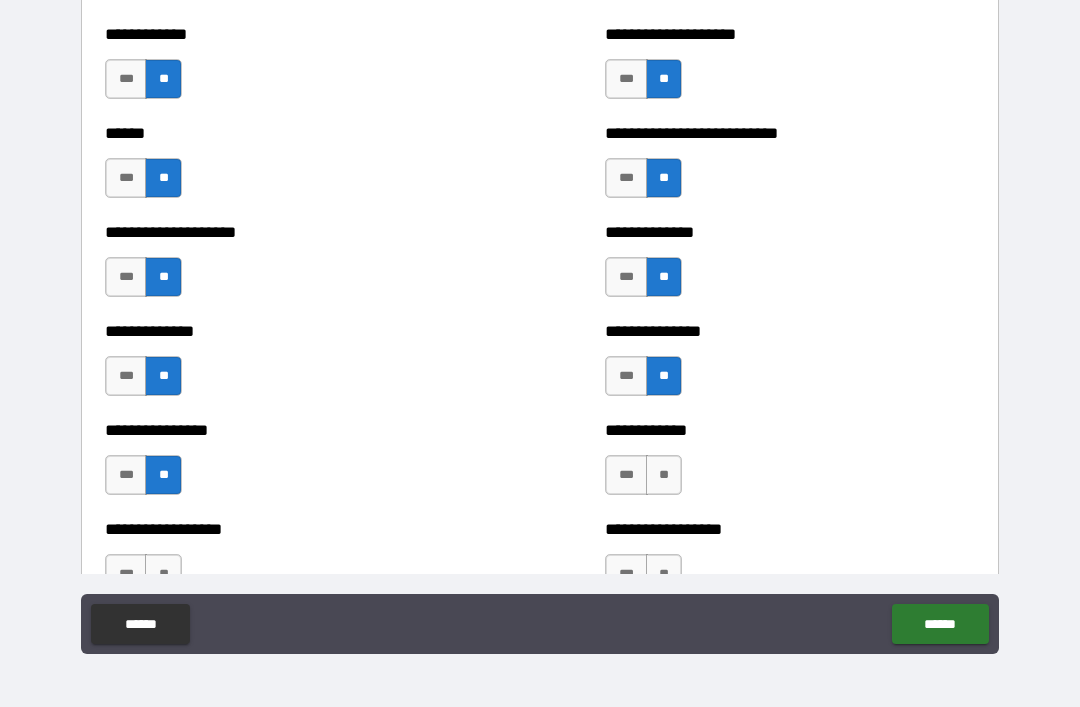 click on "**" at bounding box center [664, 475] 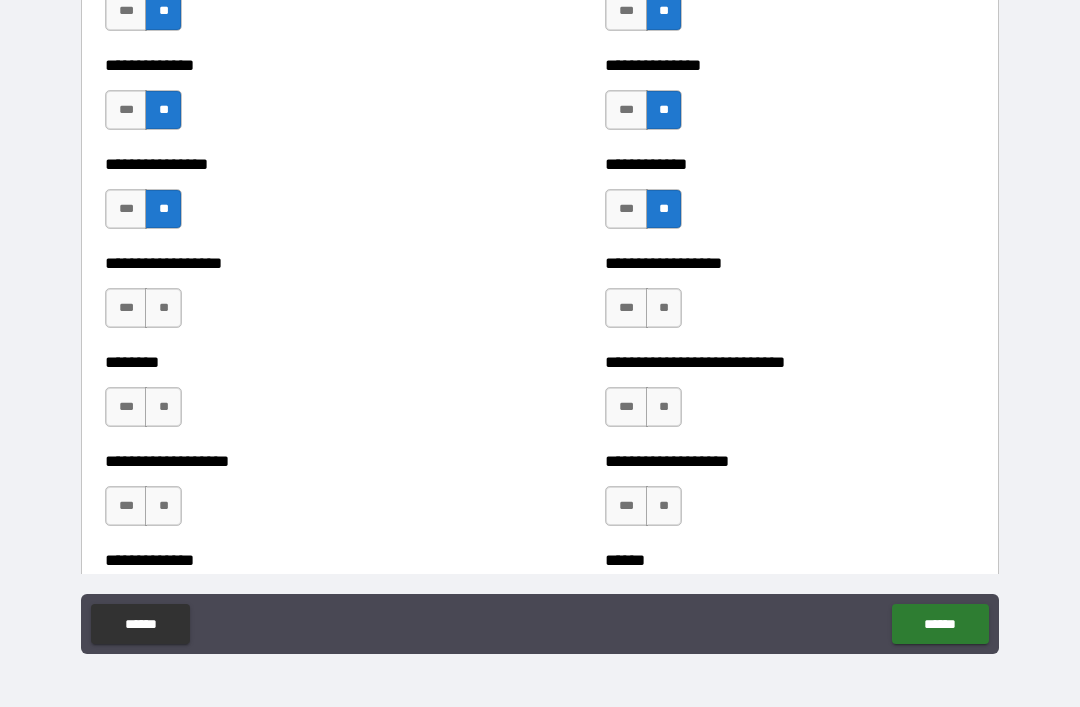 scroll, scrollTop: 4159, scrollLeft: 0, axis: vertical 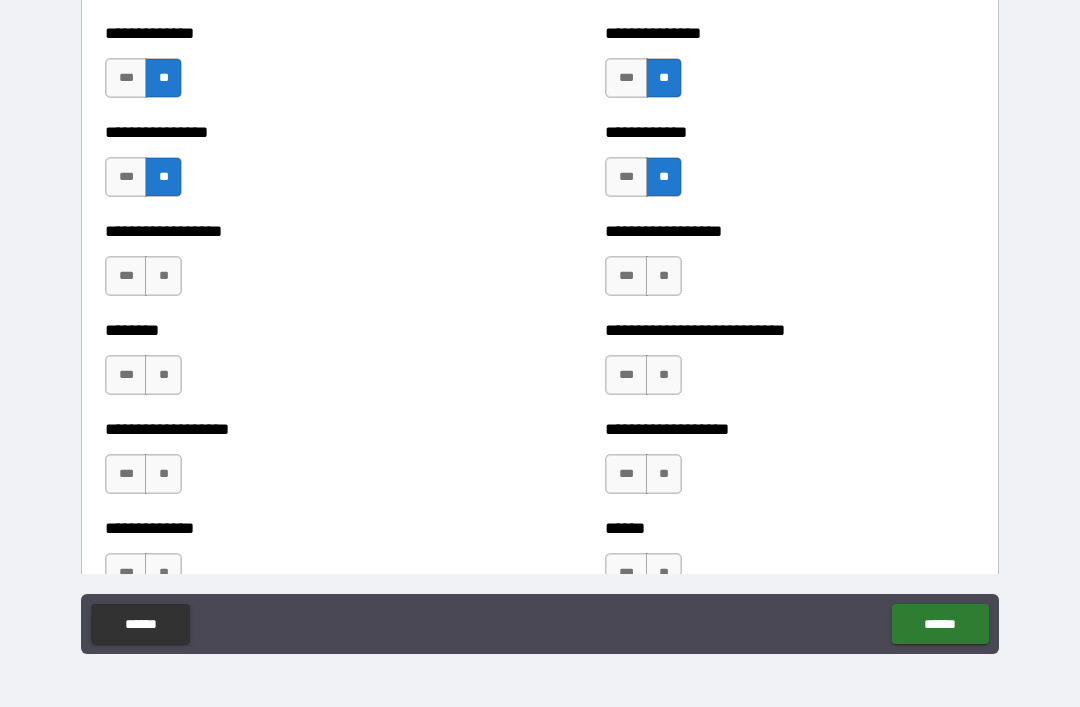 click on "**" at bounding box center (163, 276) 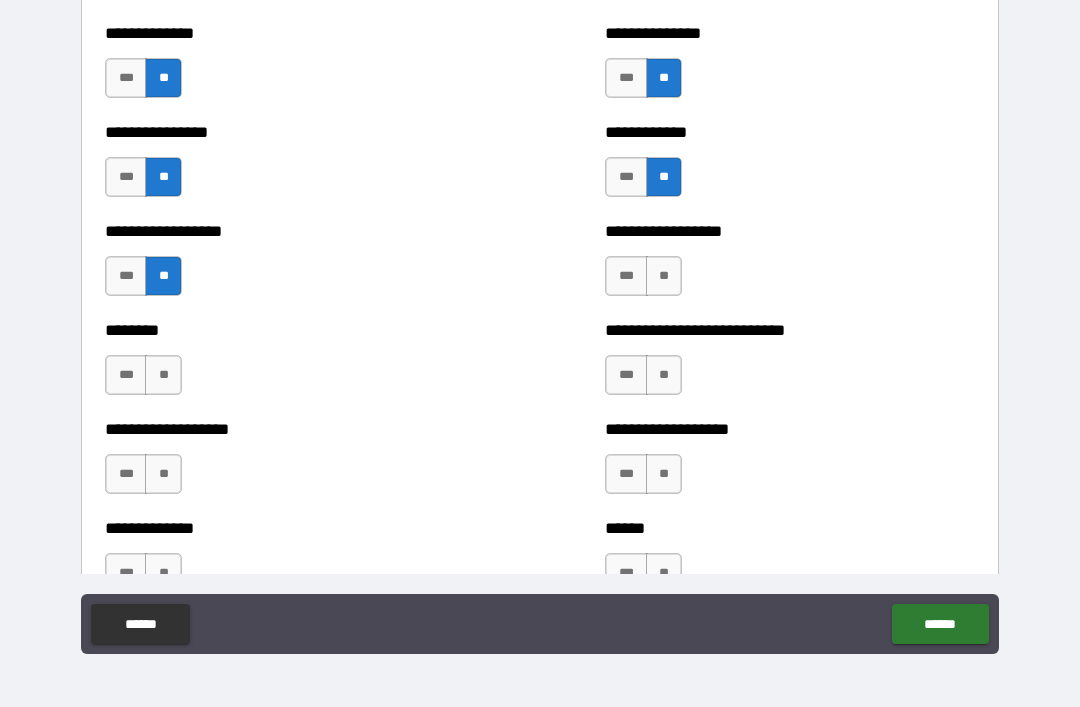 click on "**" at bounding box center (163, 375) 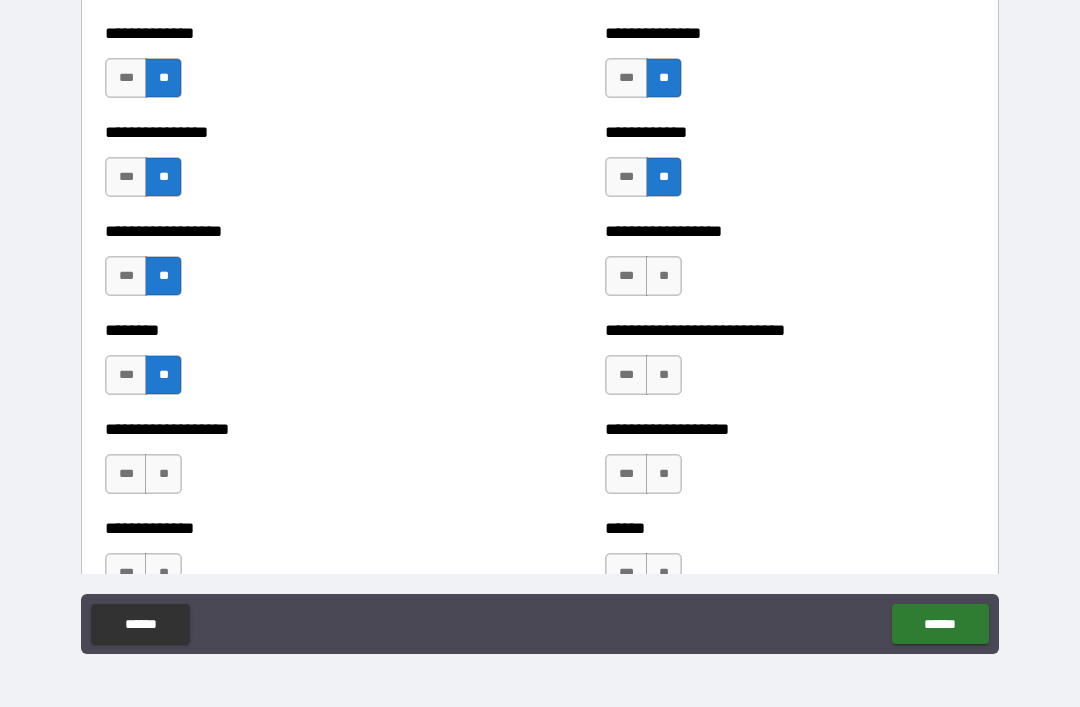 click on "**" at bounding box center [664, 276] 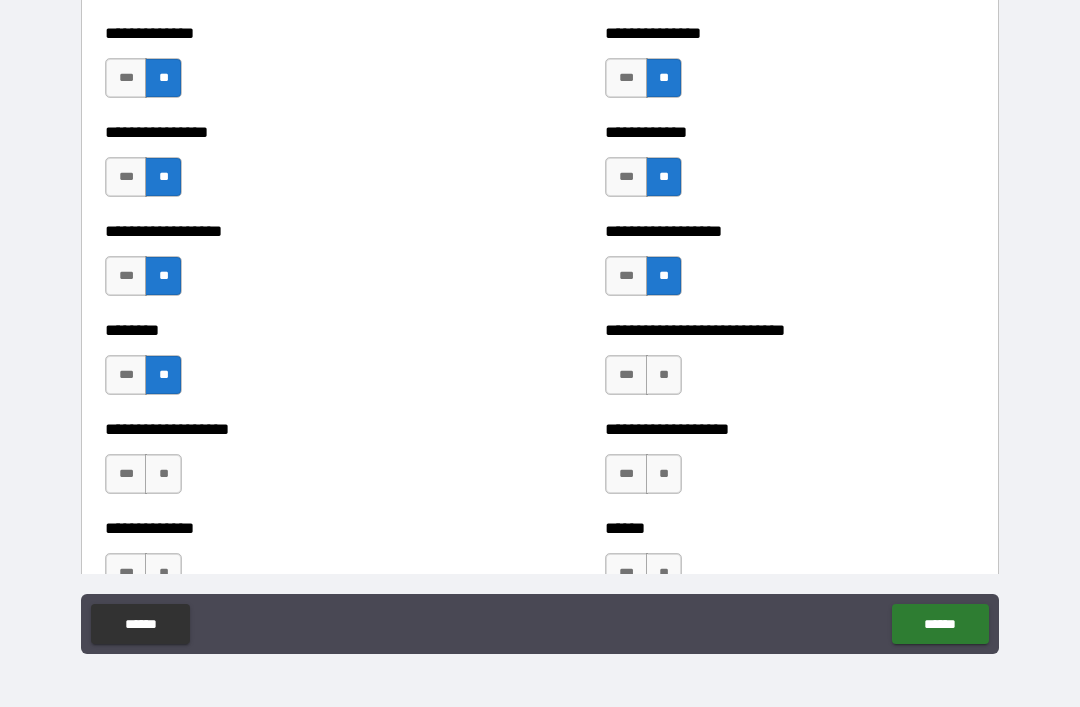 click on "**" at bounding box center [664, 375] 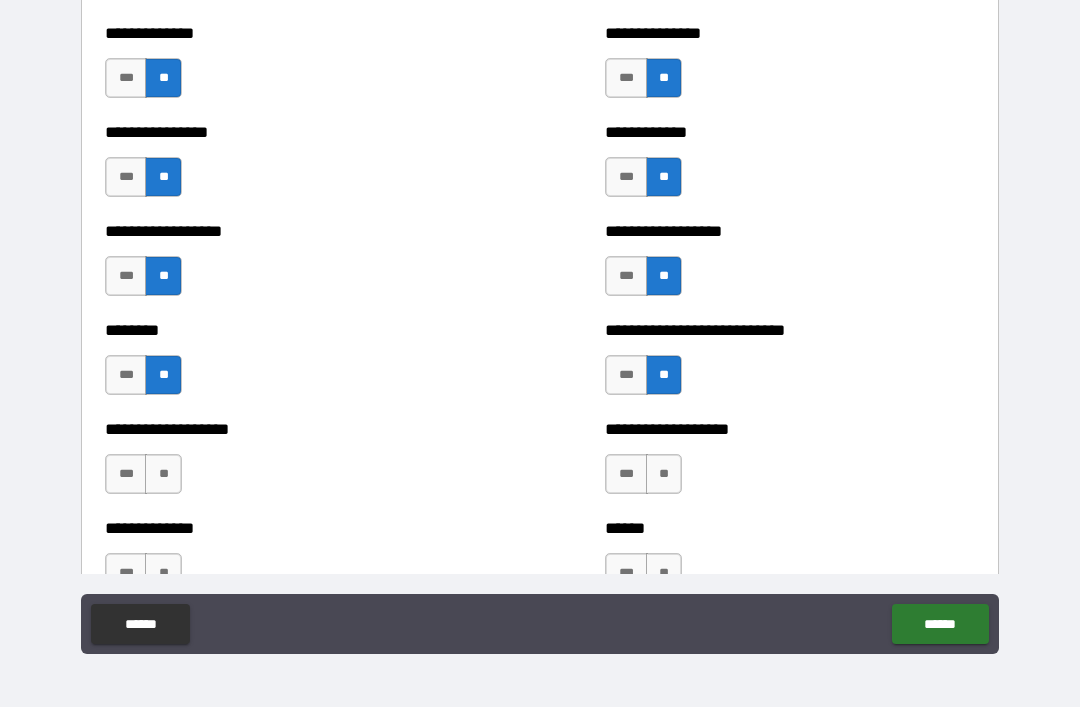 click on "**" at bounding box center (664, 474) 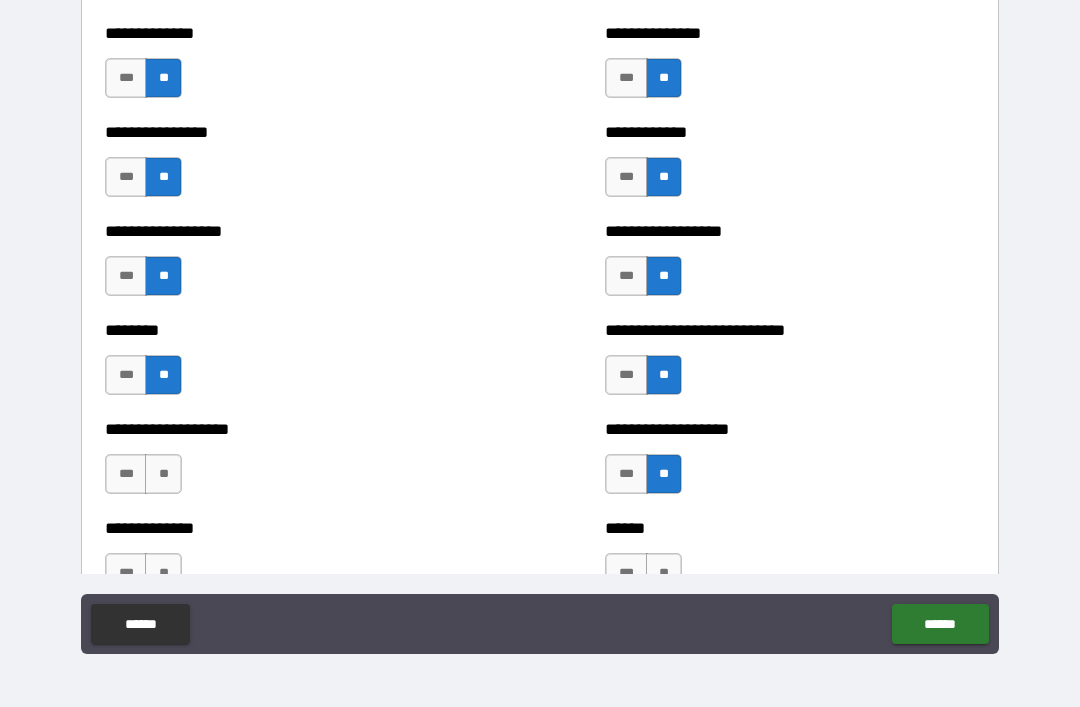 click on "**********" at bounding box center (290, 464) 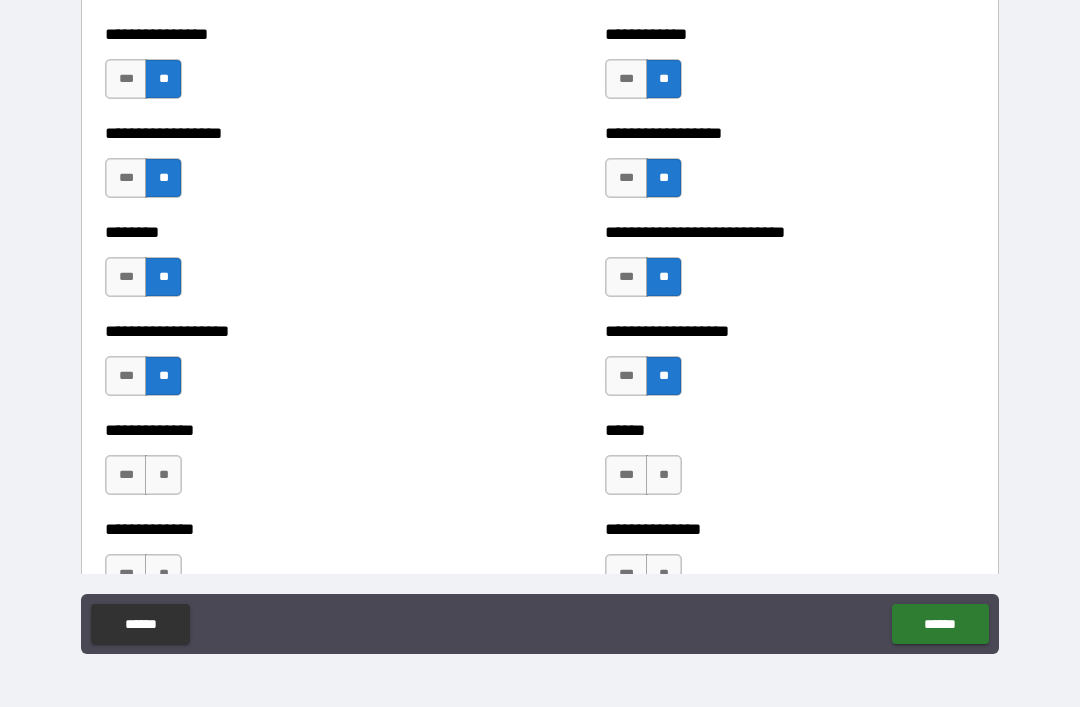 scroll, scrollTop: 4368, scrollLeft: 0, axis: vertical 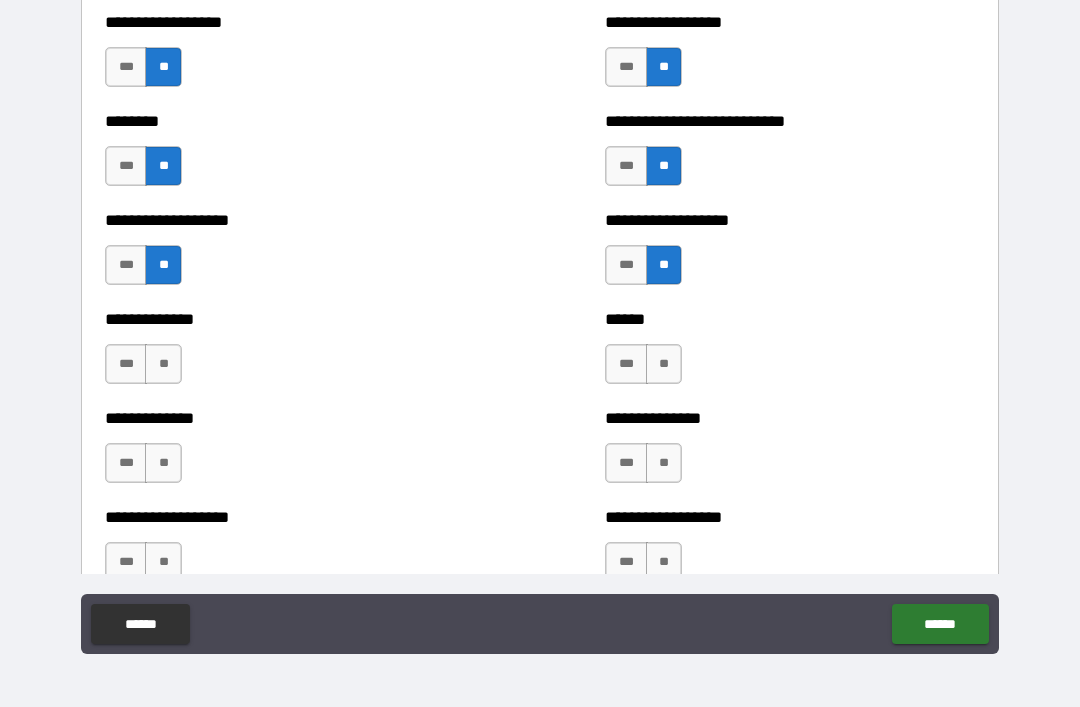 click on "**" at bounding box center (664, 364) 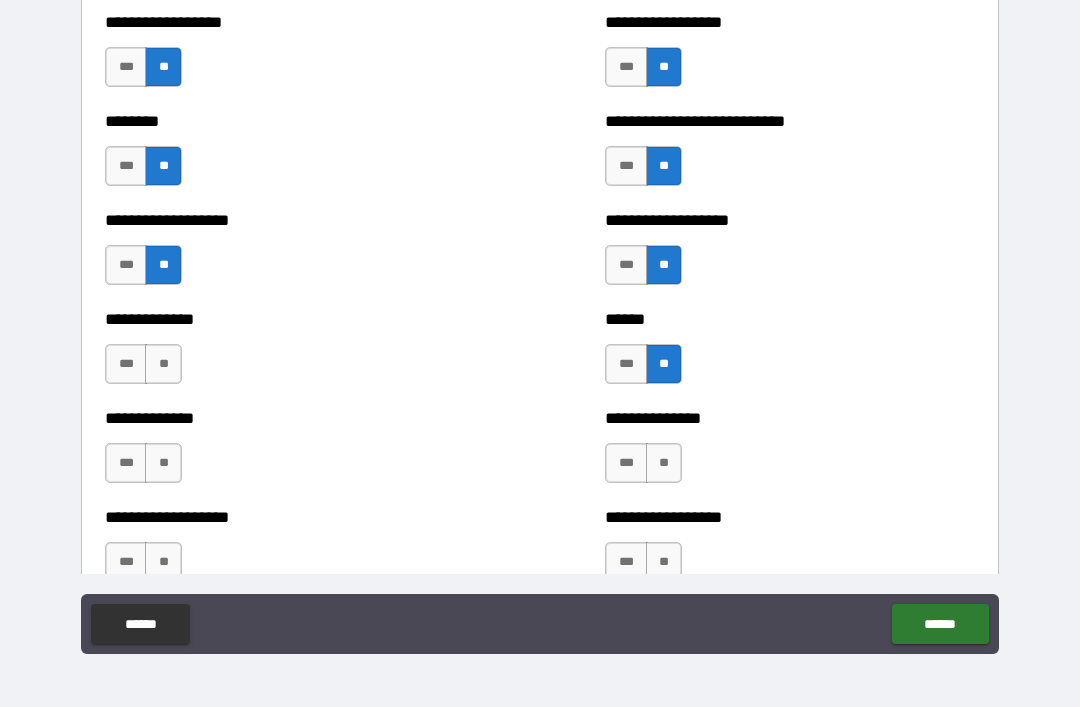 click on "**" at bounding box center [664, 463] 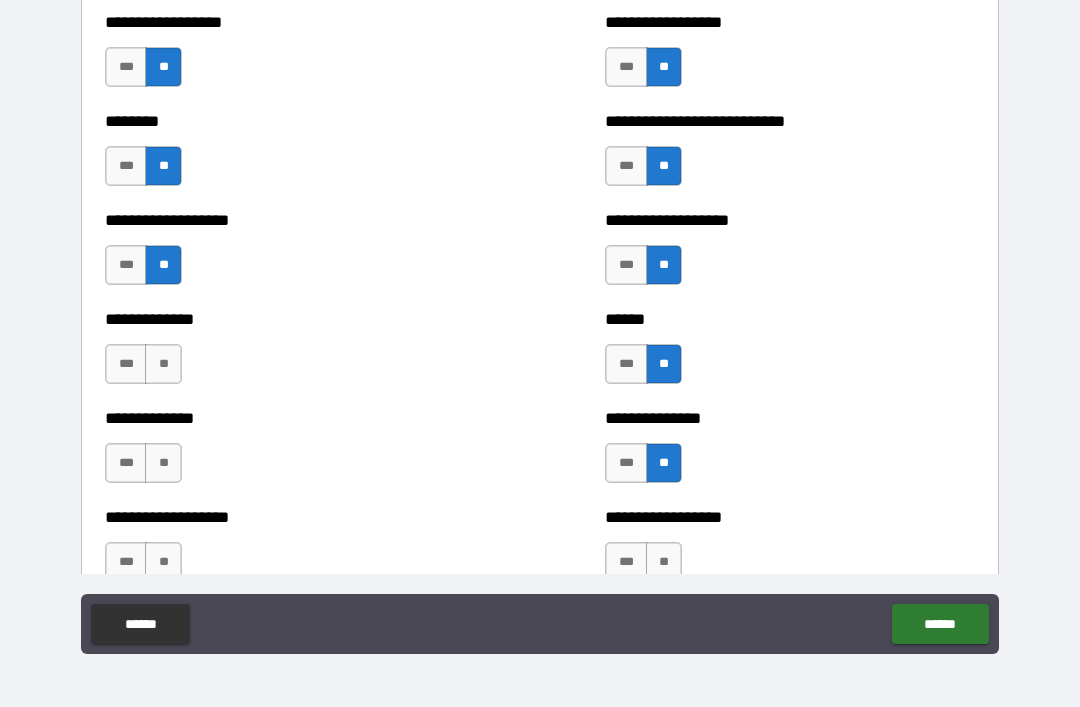 click on "**" at bounding box center (163, 364) 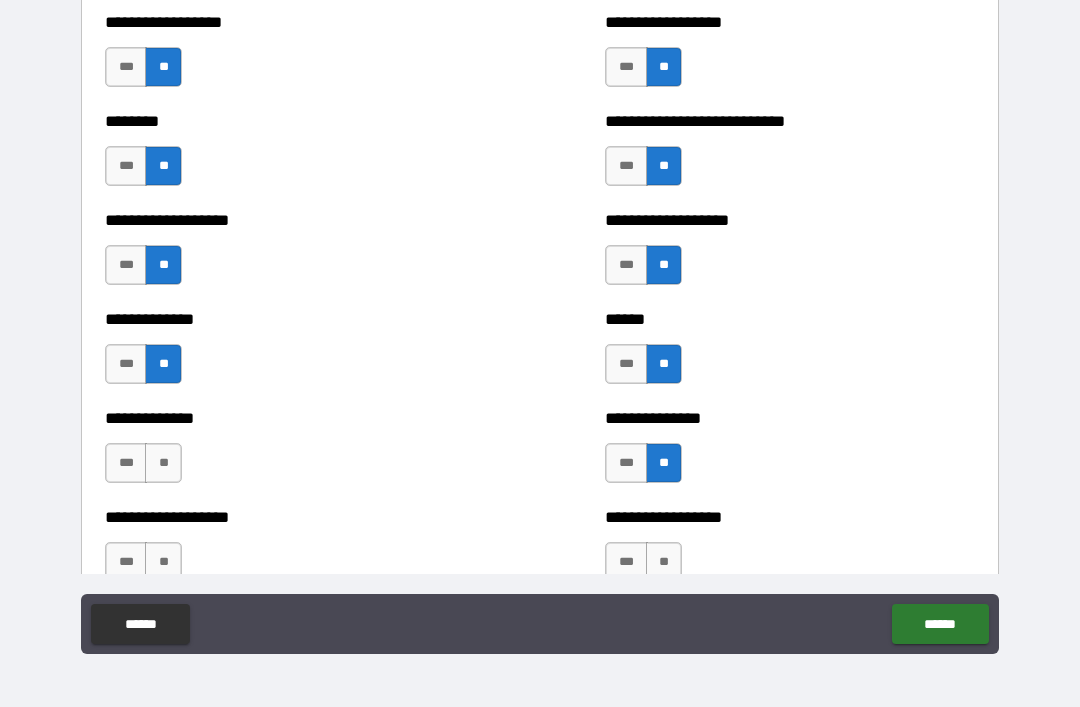 click on "**" at bounding box center [163, 463] 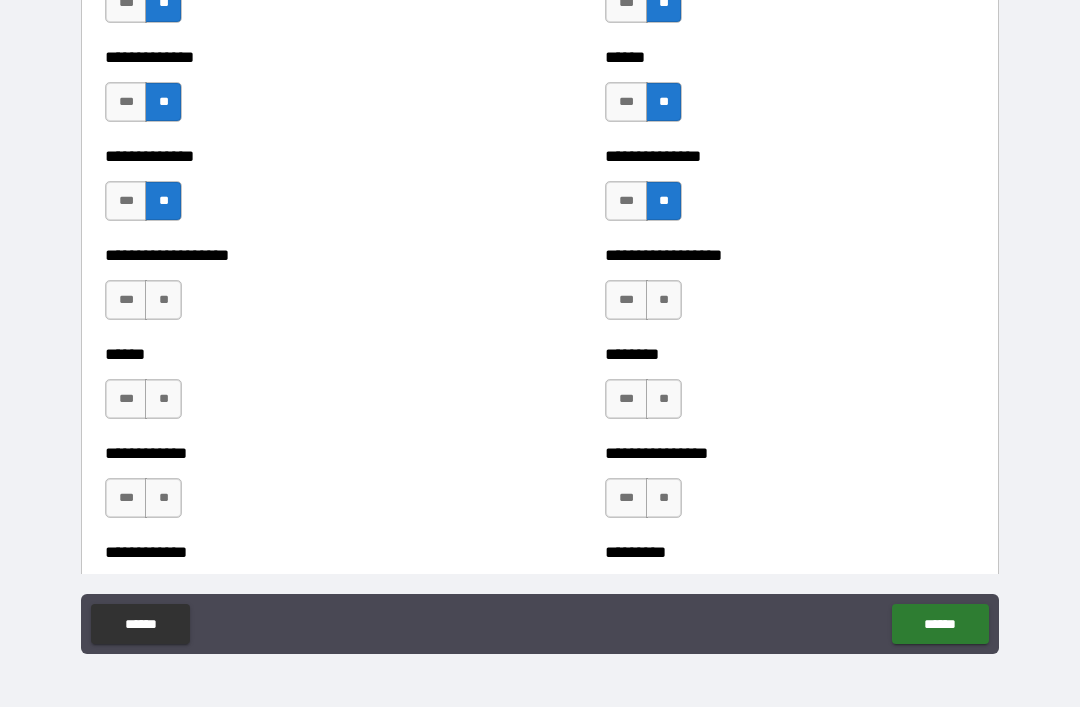scroll, scrollTop: 4629, scrollLeft: 0, axis: vertical 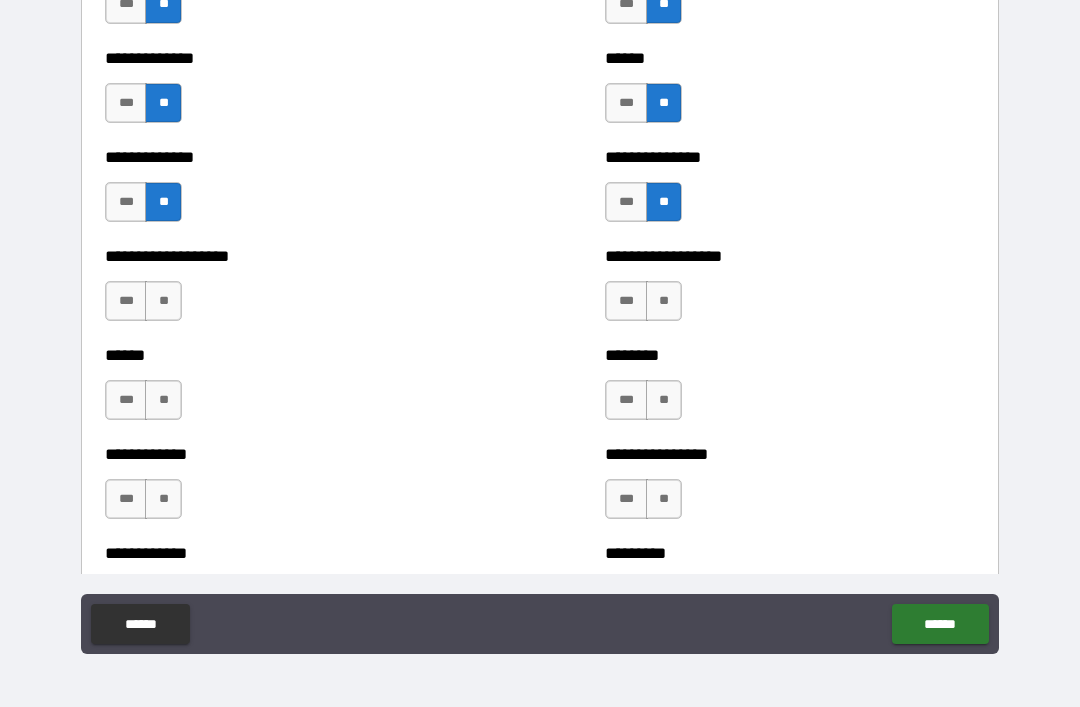 click on "**" at bounding box center (664, 301) 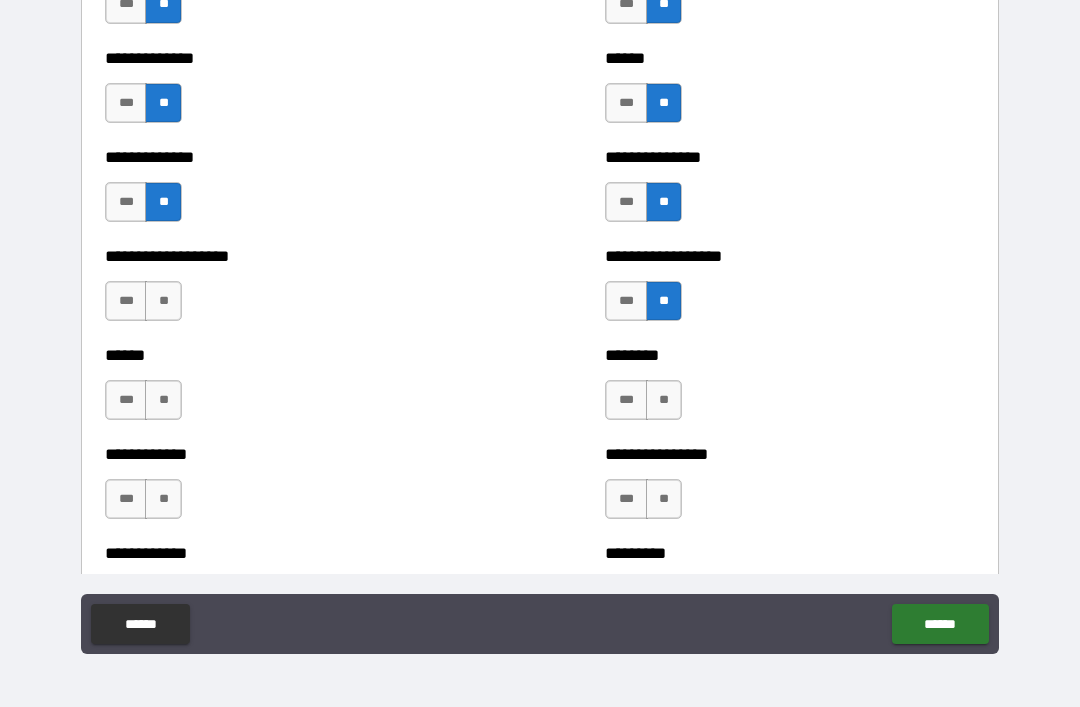 click on "**" at bounding box center (664, 400) 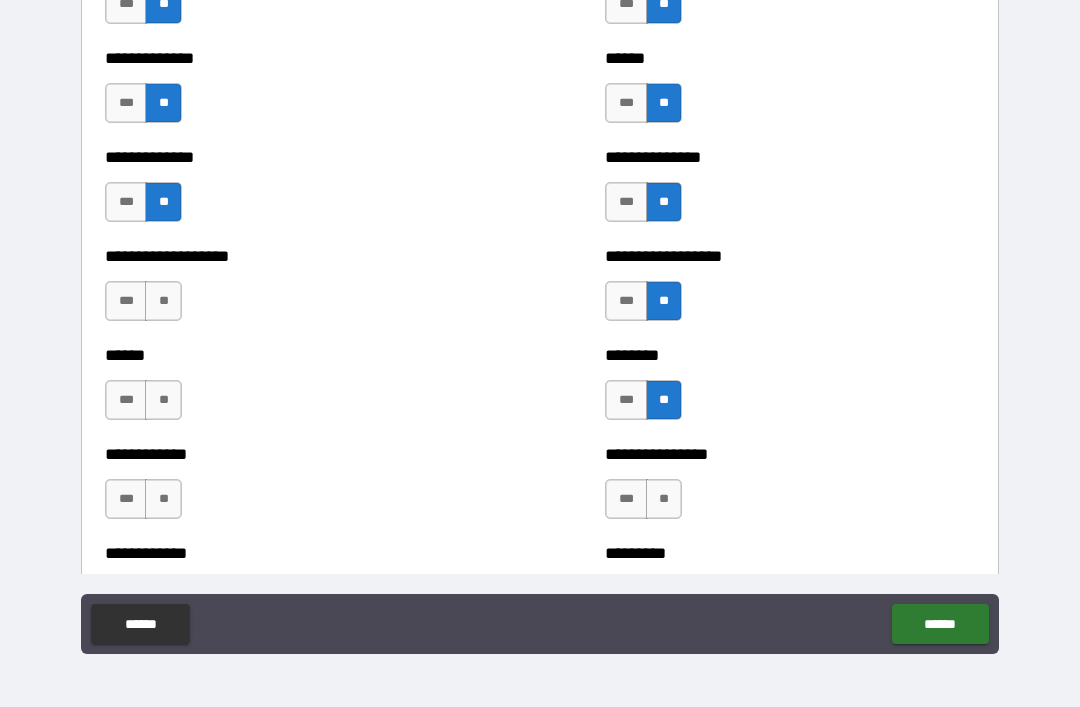 click on "**" at bounding box center [163, 301] 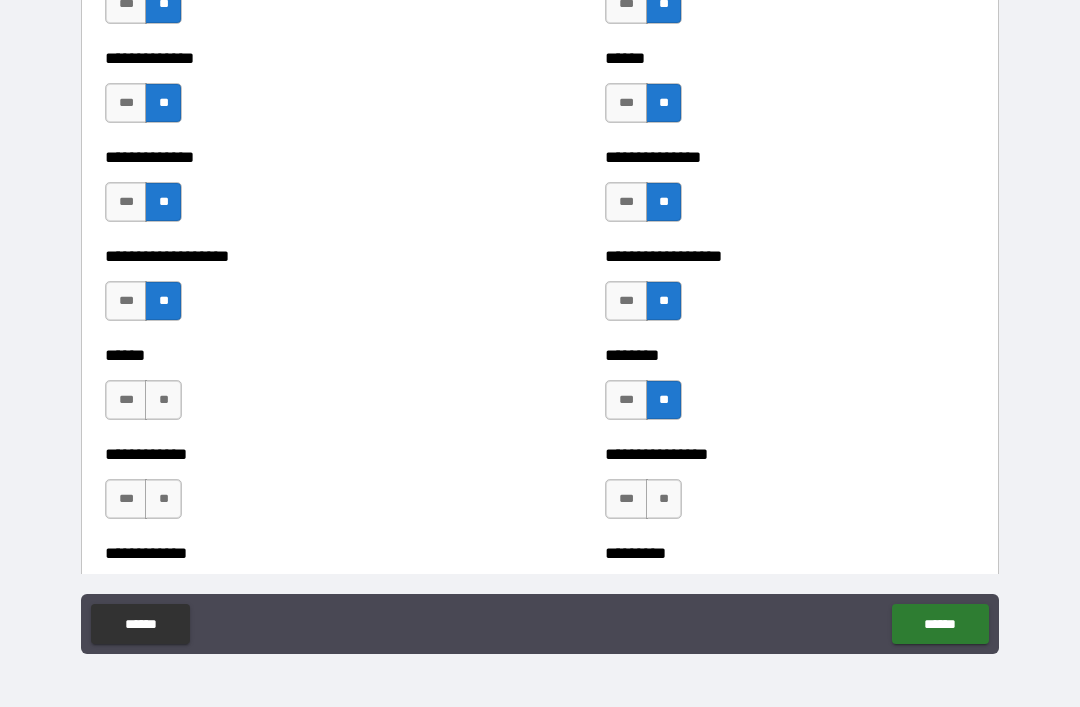 click on "**" at bounding box center [163, 400] 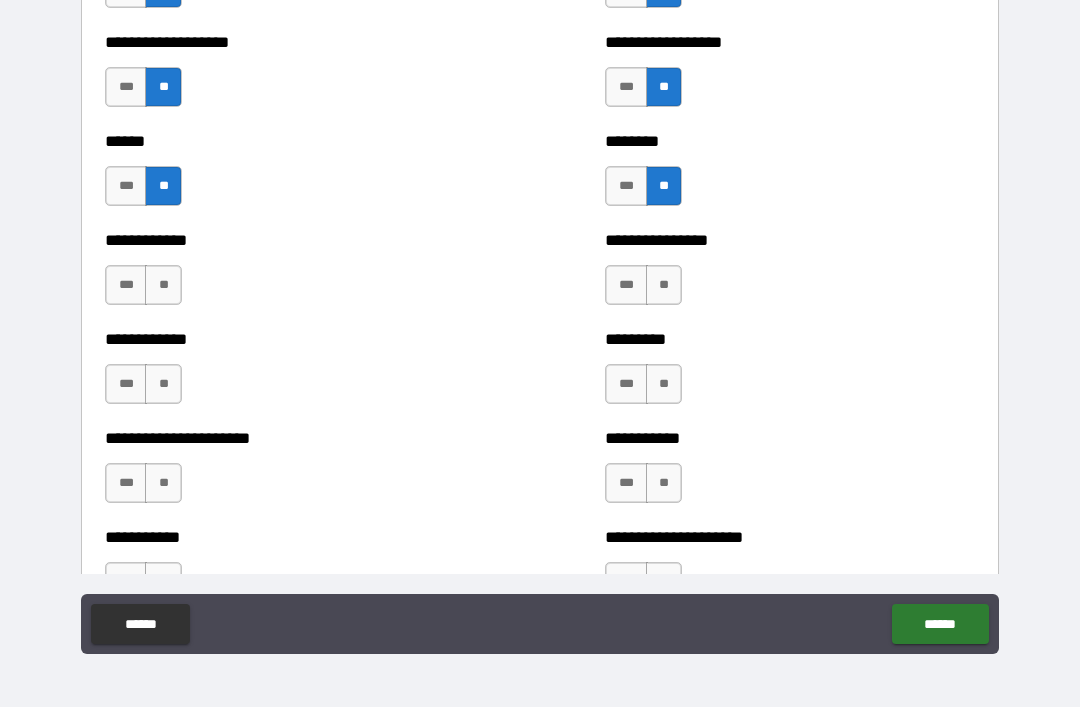 scroll, scrollTop: 4876, scrollLeft: 0, axis: vertical 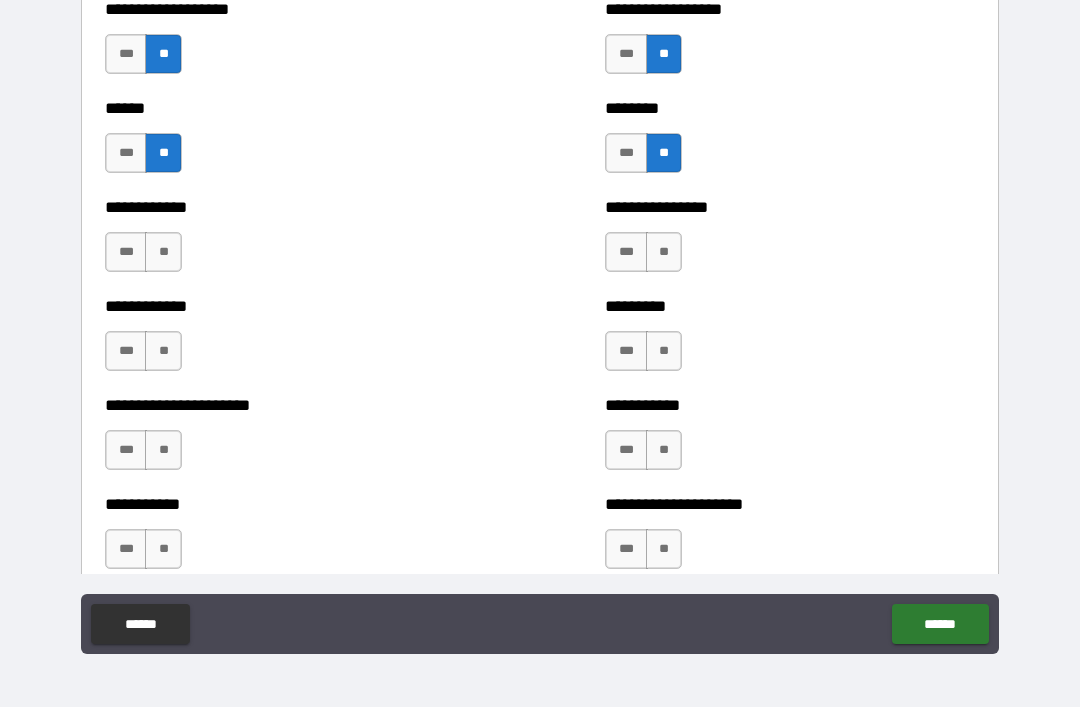 click on "**" at bounding box center (163, 252) 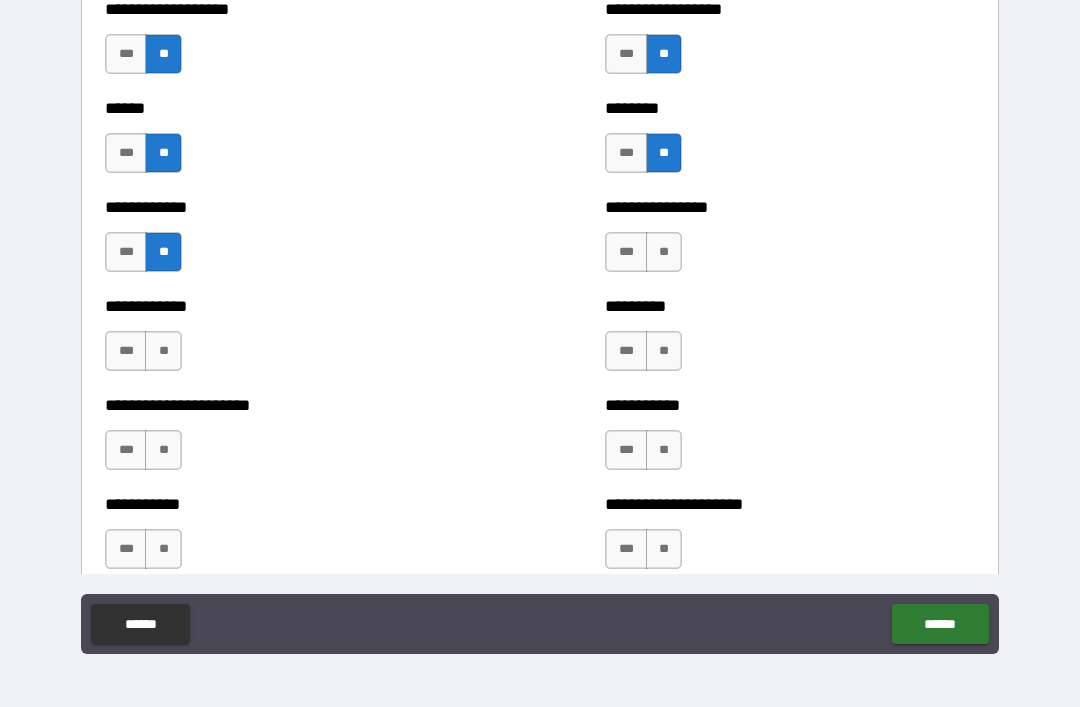 click on "**" at bounding box center (163, 351) 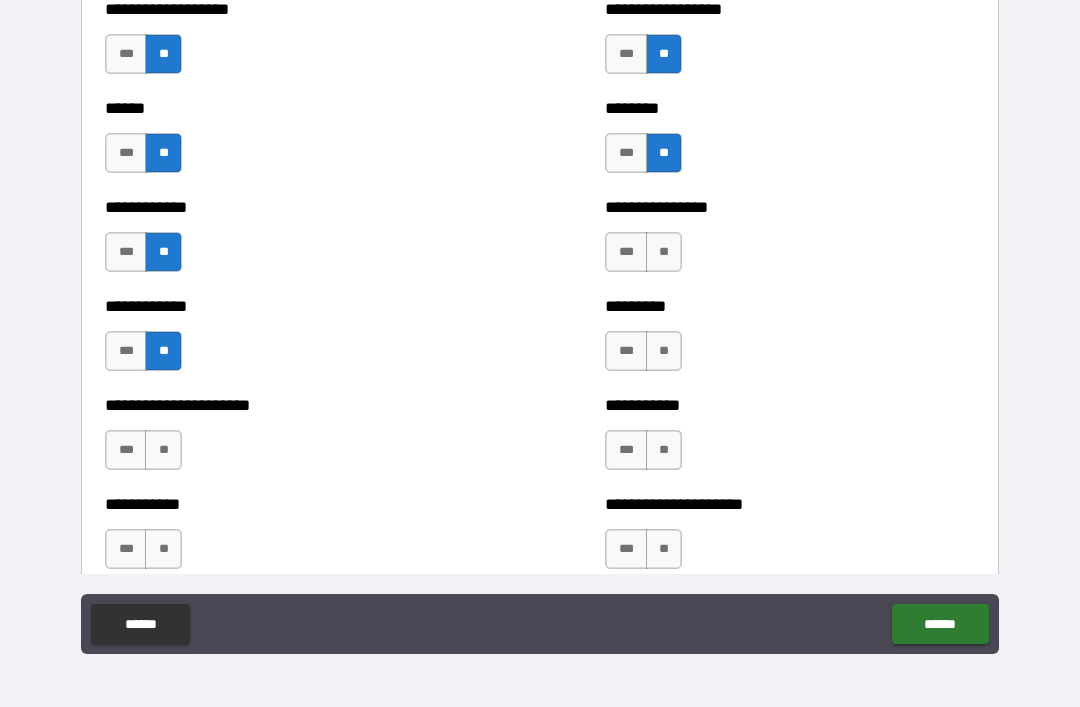 click on "**" at bounding box center [163, 450] 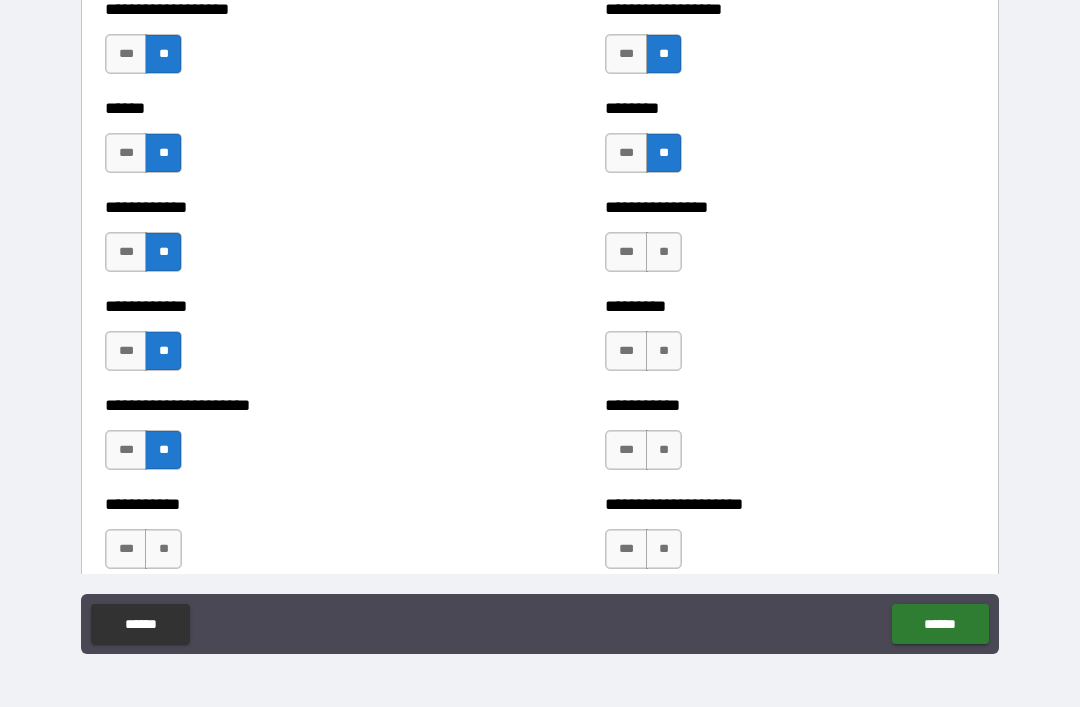 click on "**" at bounding box center (664, 252) 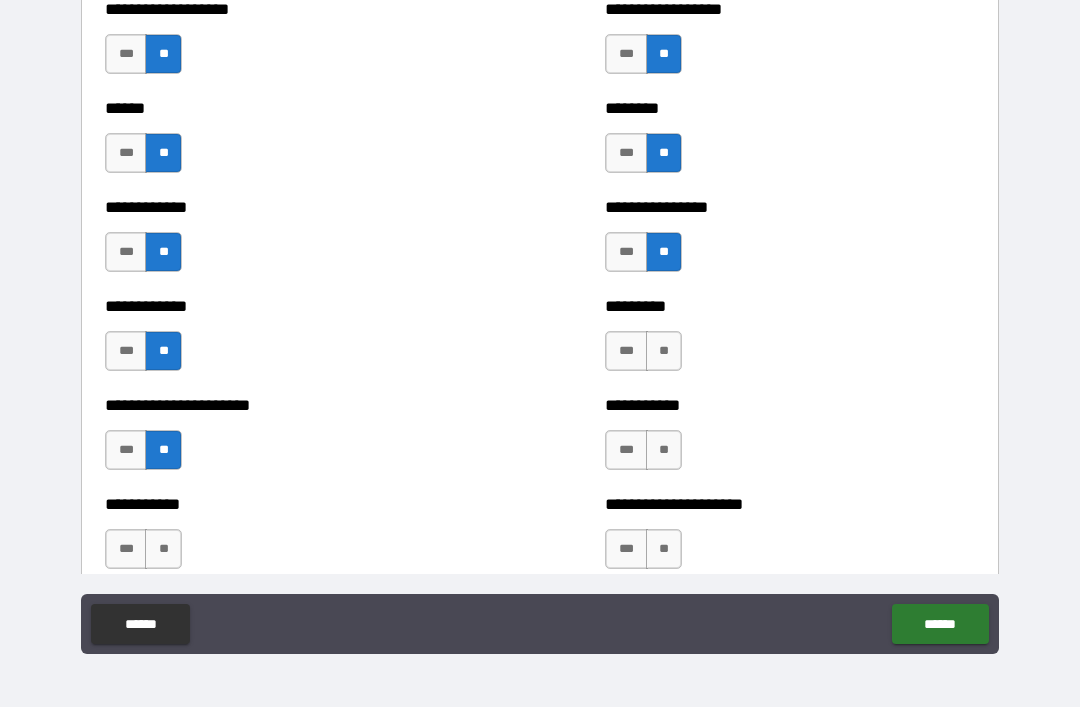 click on "**" at bounding box center [664, 351] 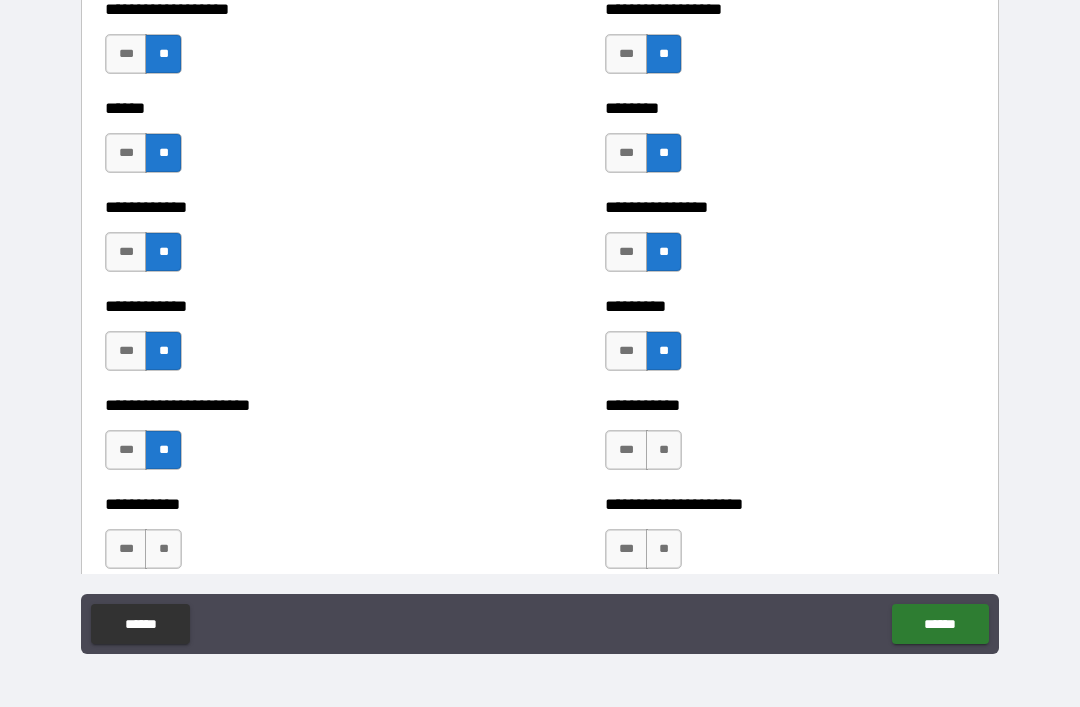 click on "**" at bounding box center [664, 450] 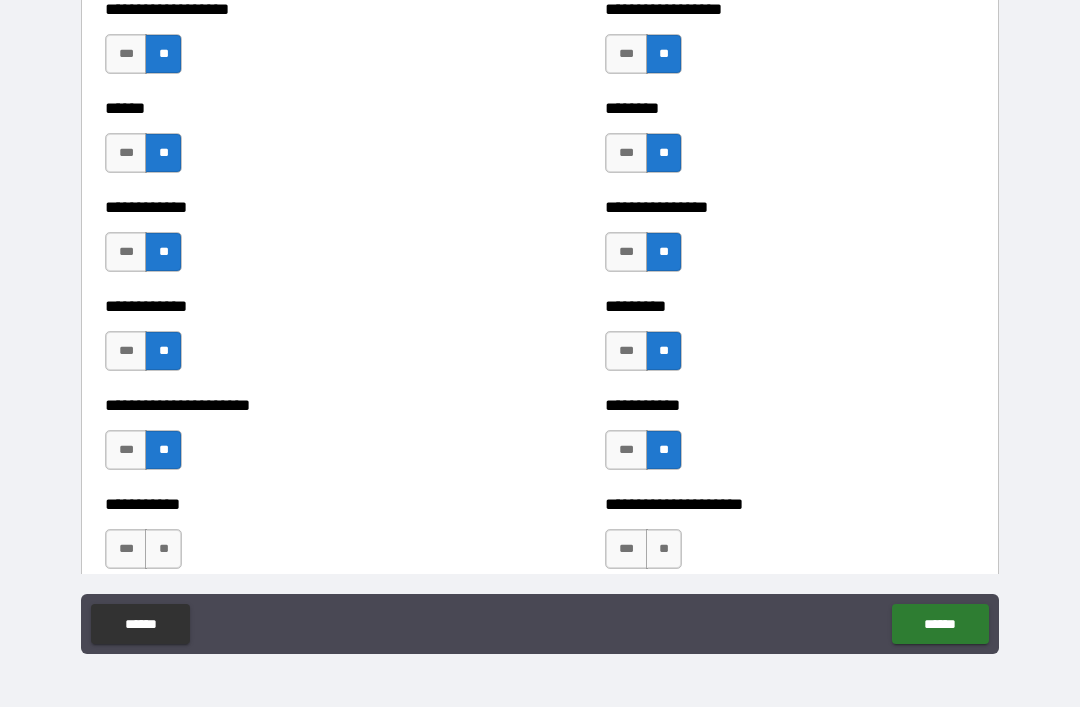 click on "**" at bounding box center [163, 549] 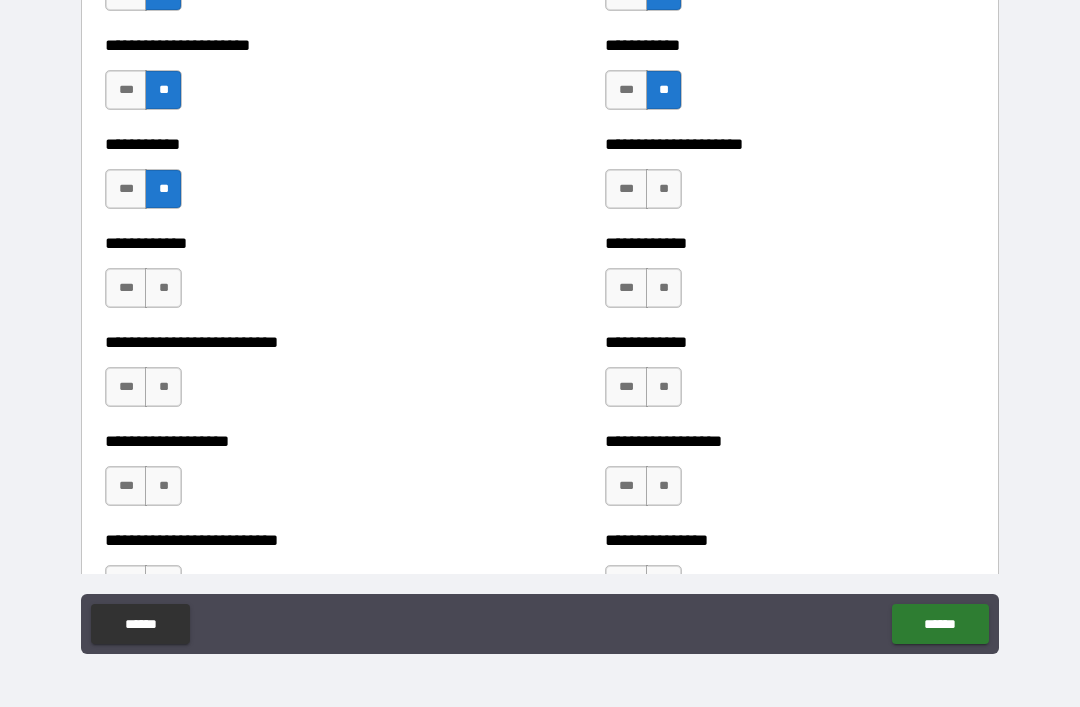scroll, scrollTop: 5236, scrollLeft: 0, axis: vertical 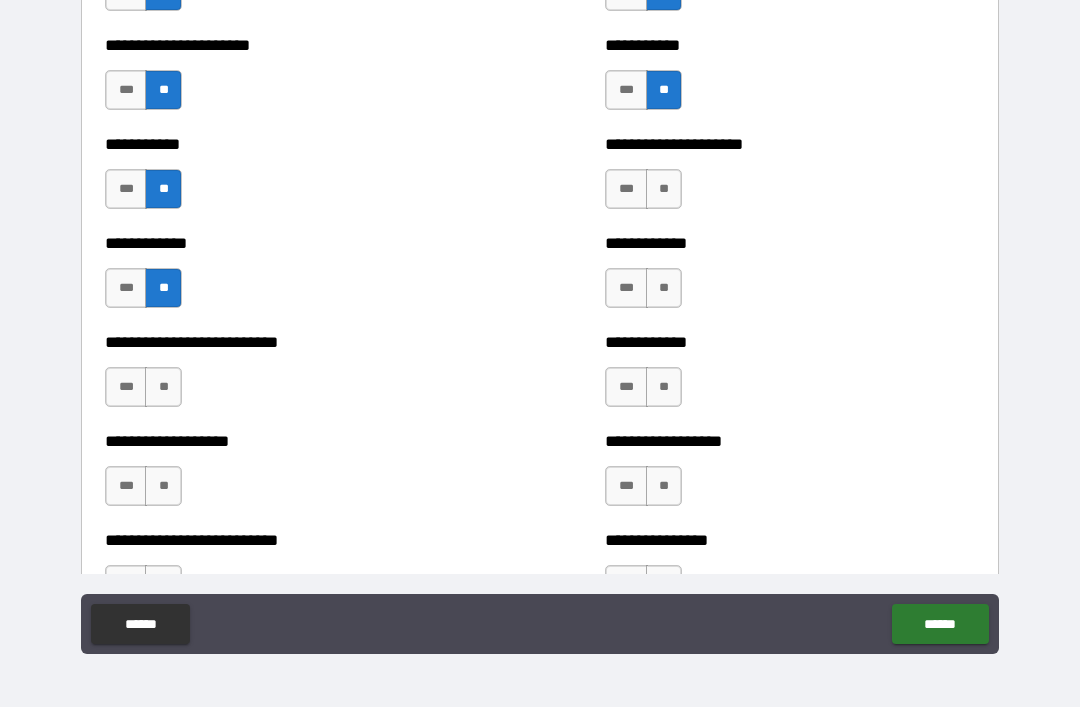 click on "**" at bounding box center [163, 387] 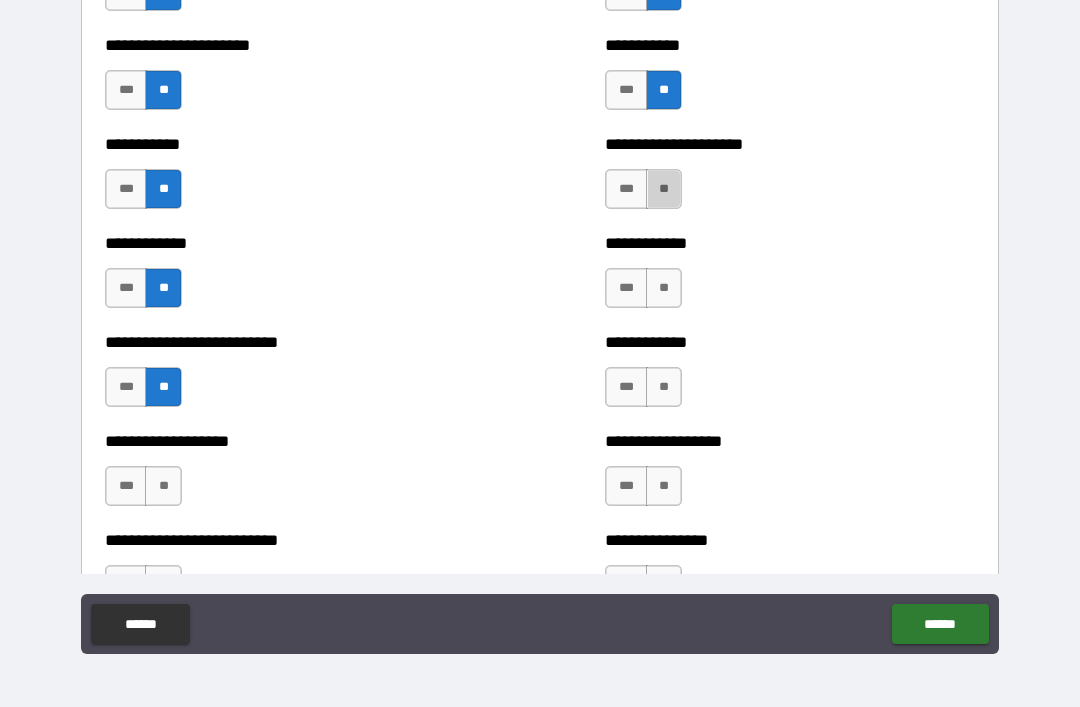click on "**" at bounding box center (664, 189) 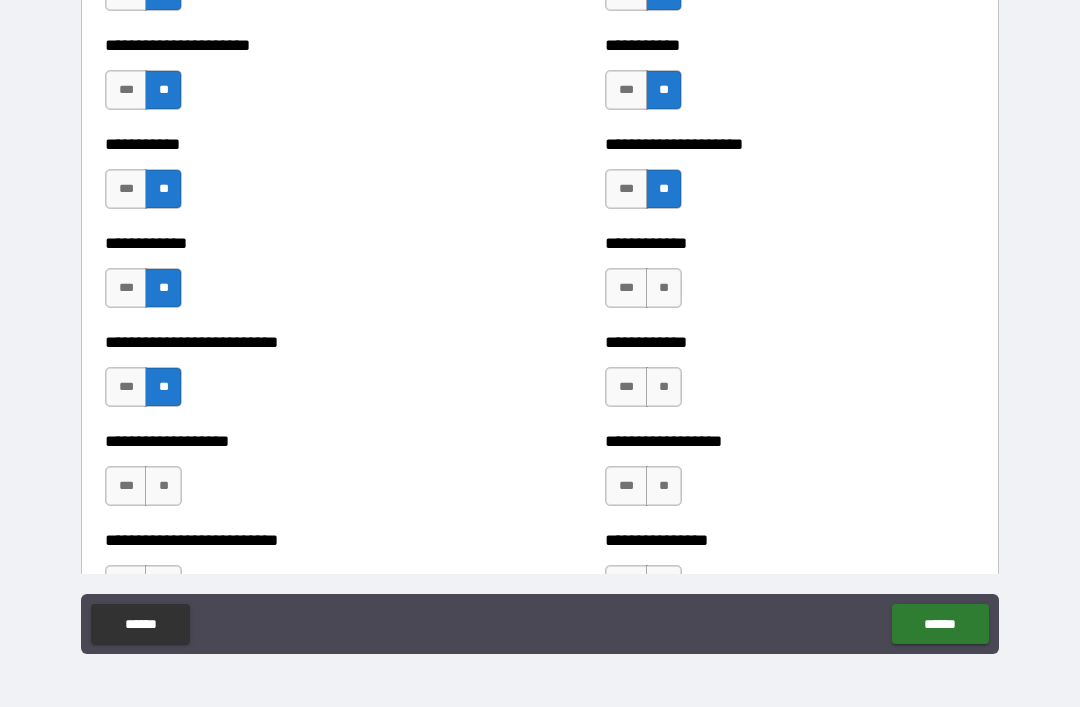 click on "**" at bounding box center (664, 288) 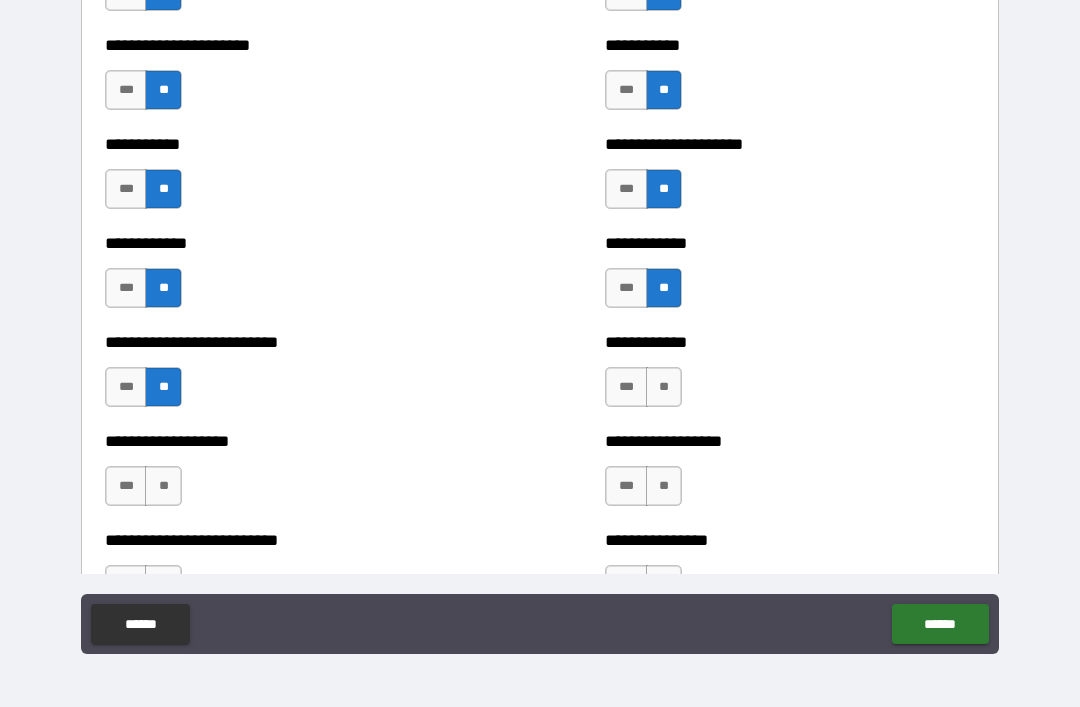 click on "**" at bounding box center (664, 387) 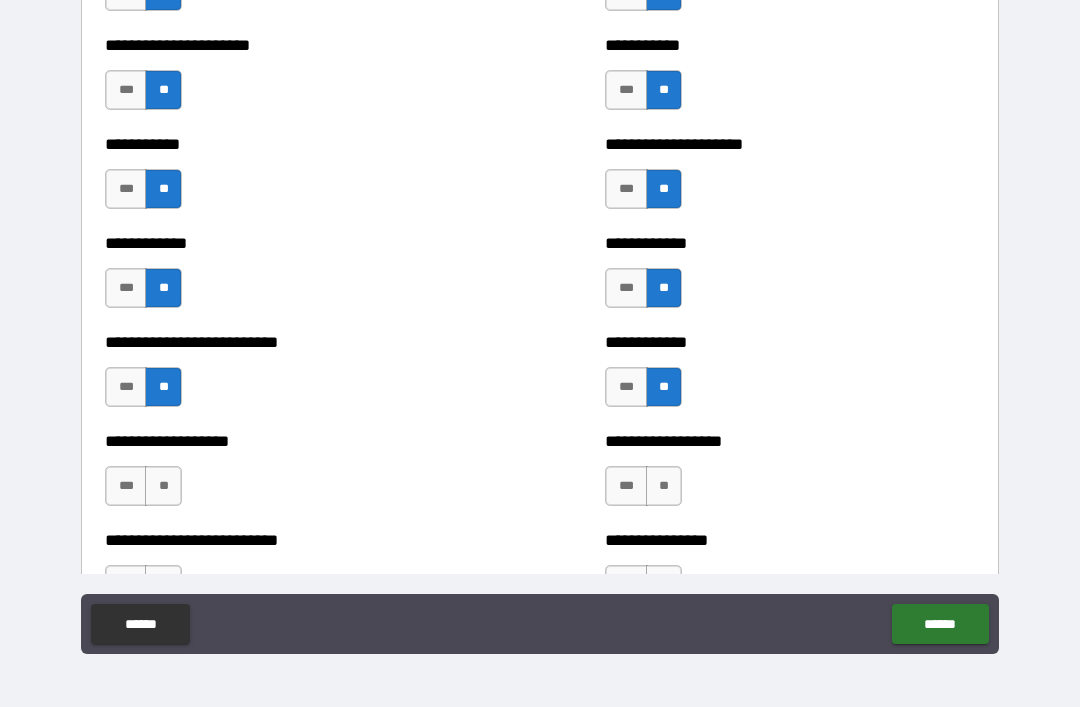 click on "**" at bounding box center [664, 486] 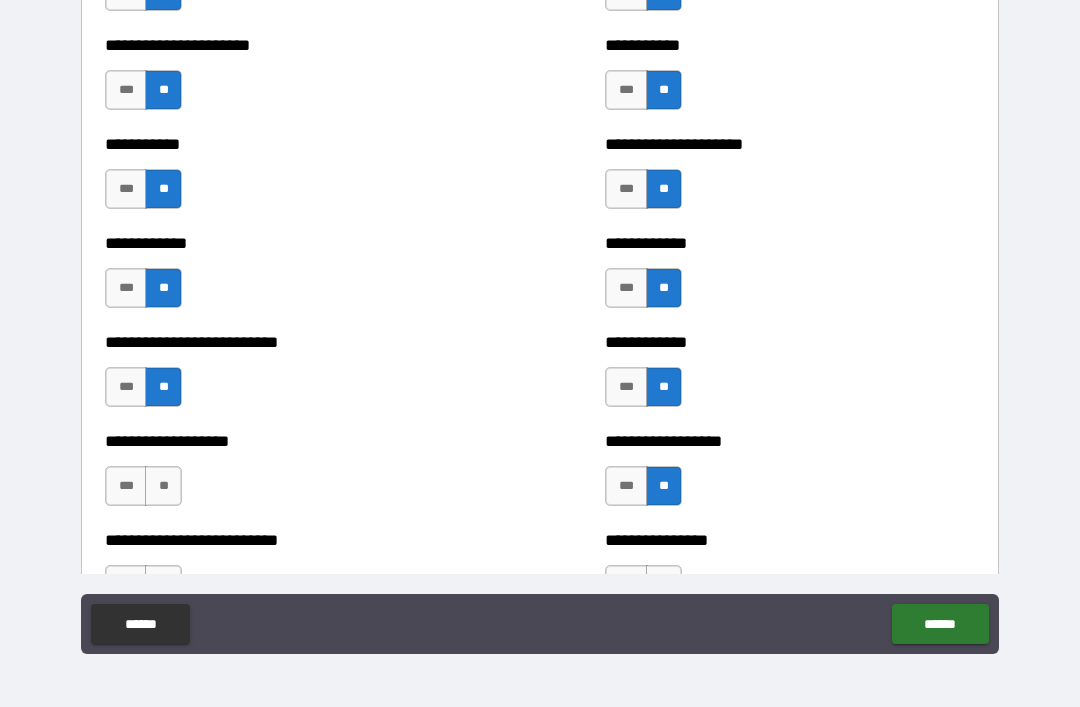 click on "**" at bounding box center (163, 486) 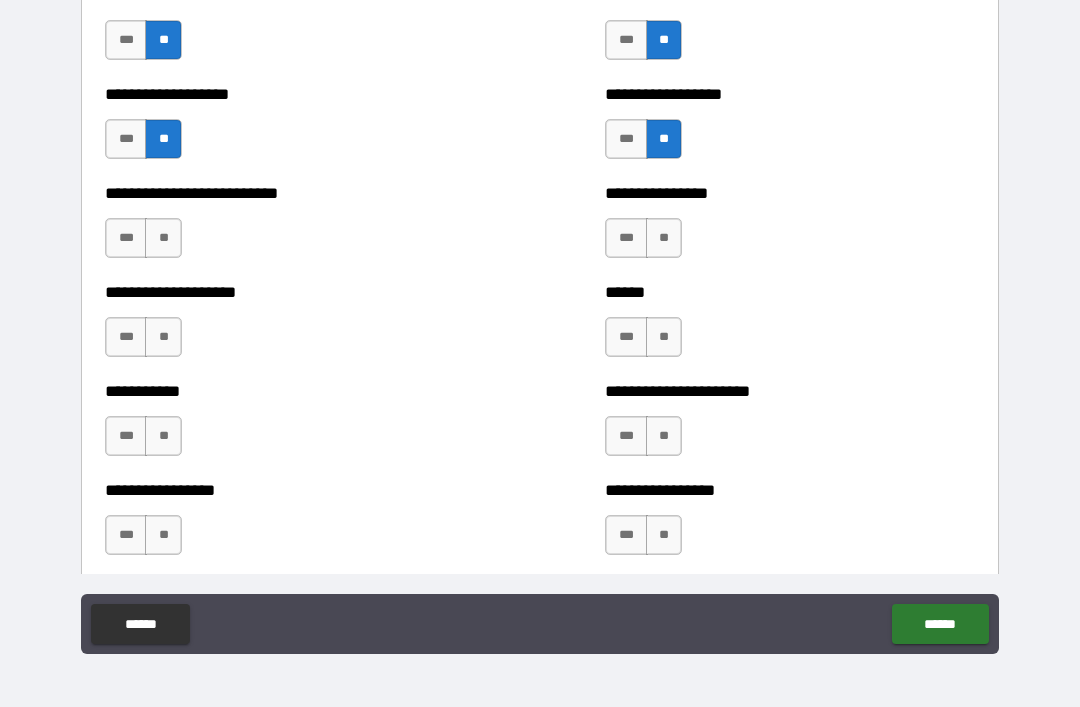 scroll, scrollTop: 5593, scrollLeft: 0, axis: vertical 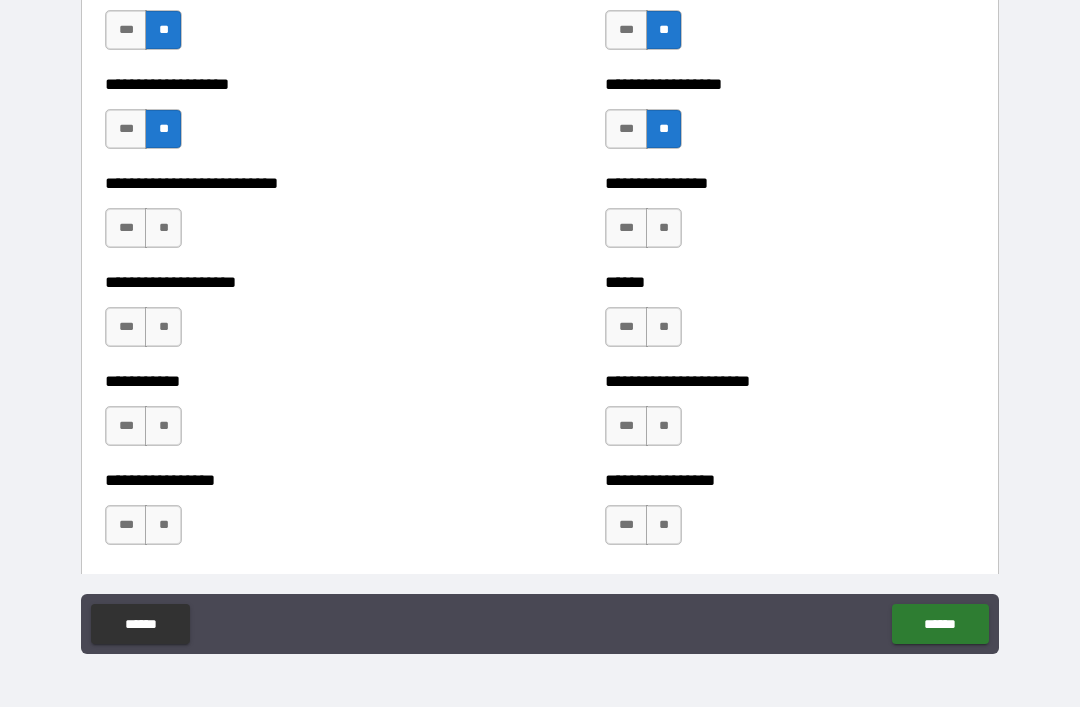 click on "**" at bounding box center [163, 228] 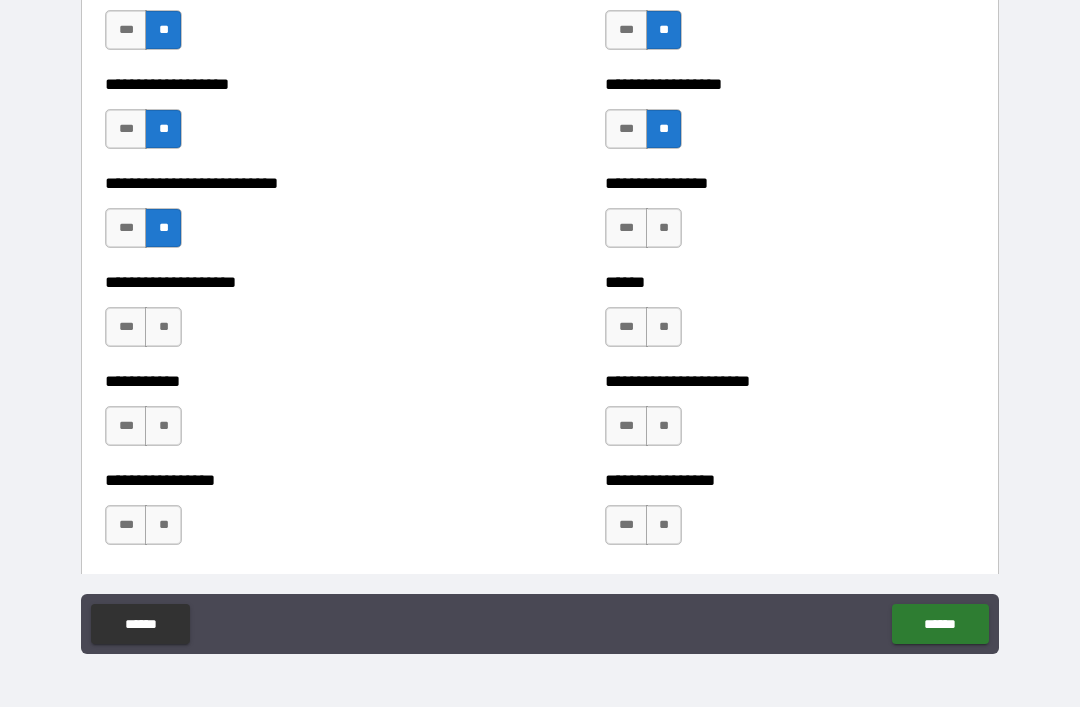 click on "**" at bounding box center (163, 327) 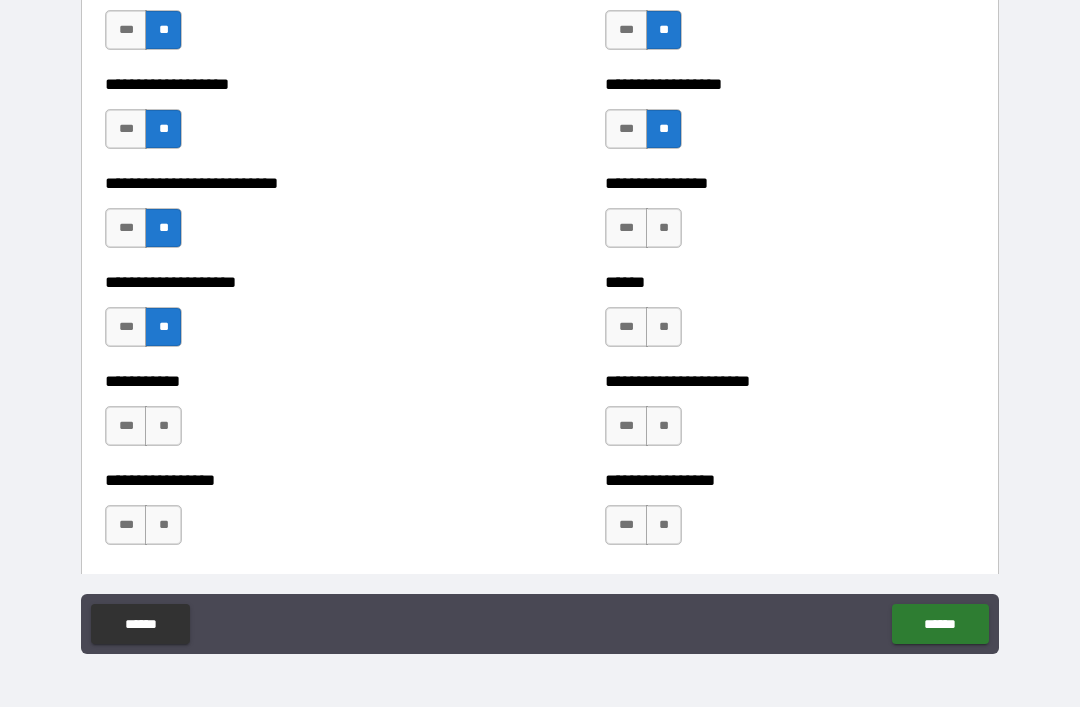 click on "**" at bounding box center (664, 228) 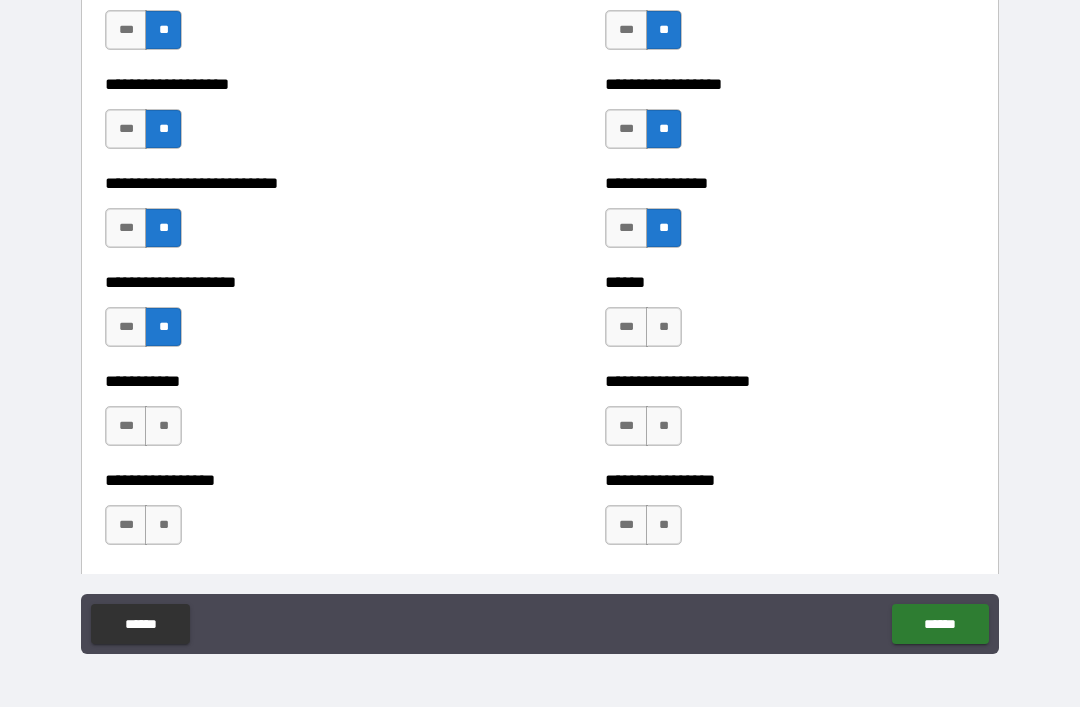 click on "**" at bounding box center (664, 327) 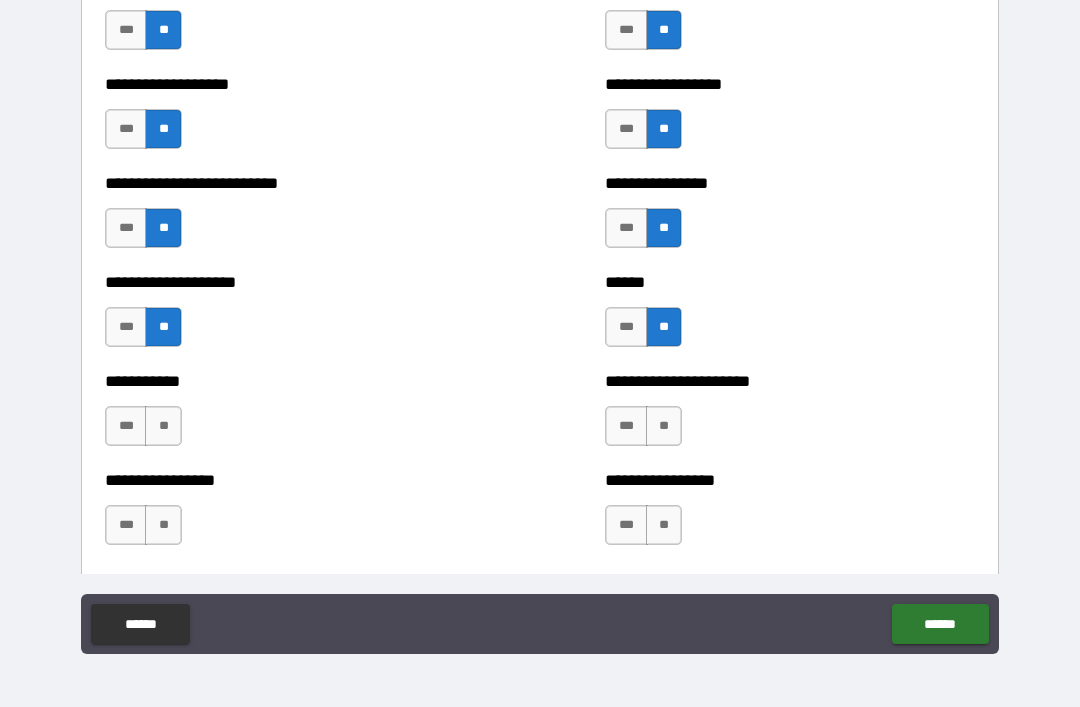 click on "**" at bounding box center (664, 426) 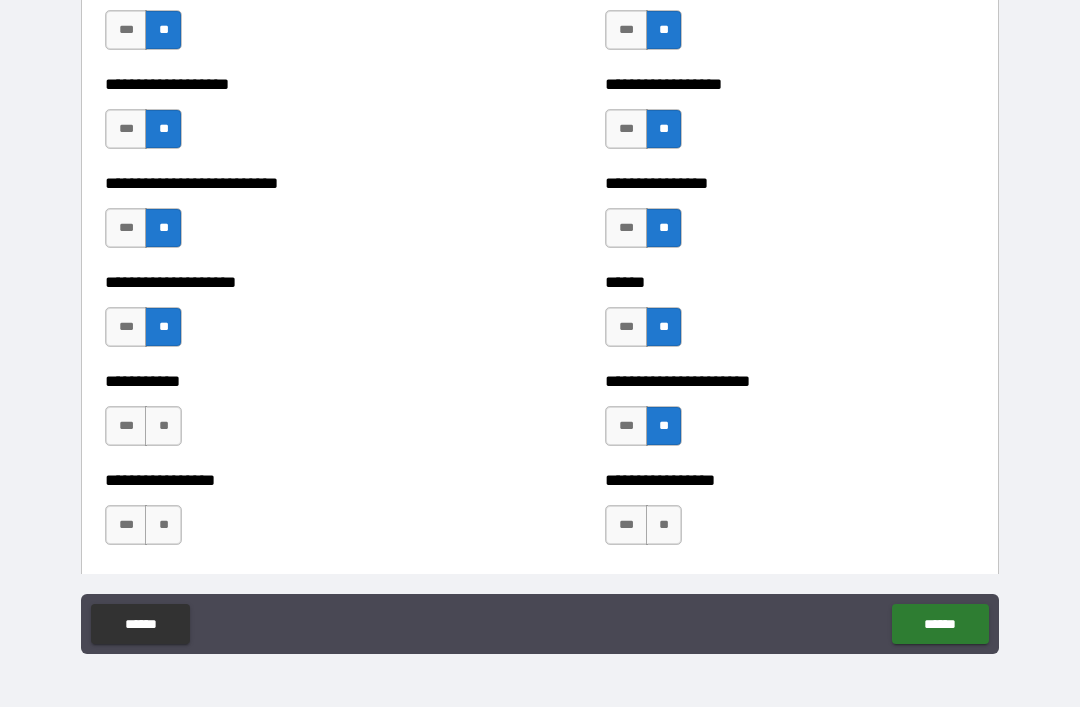 click on "**" at bounding box center (163, 426) 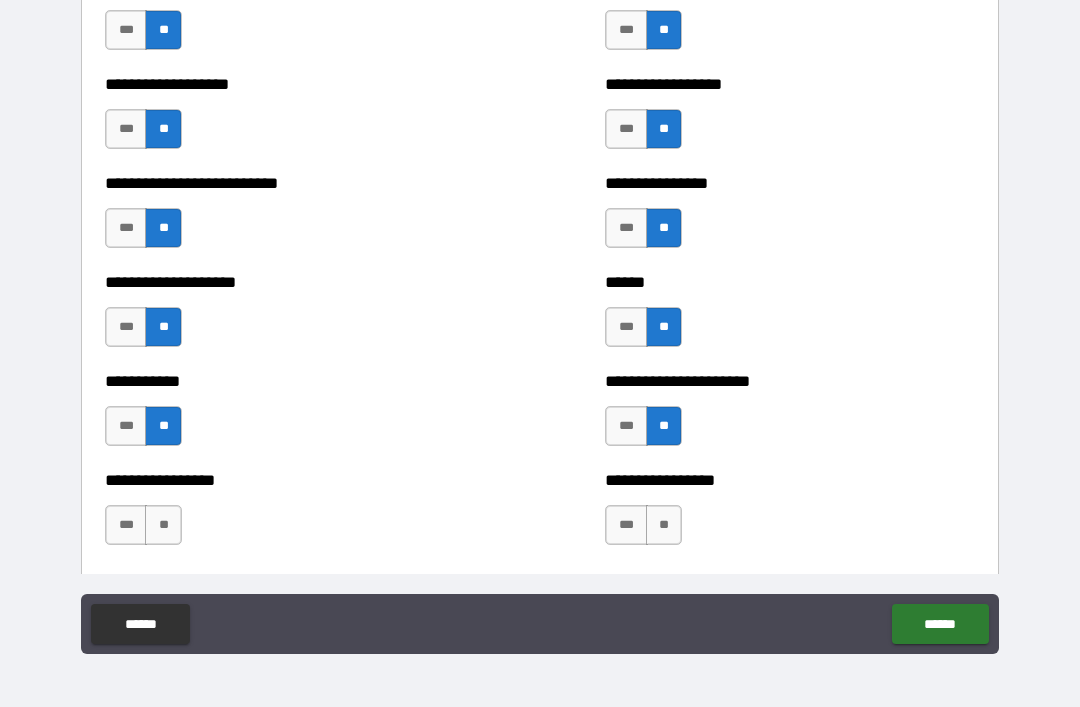 click on "**" at bounding box center [163, 525] 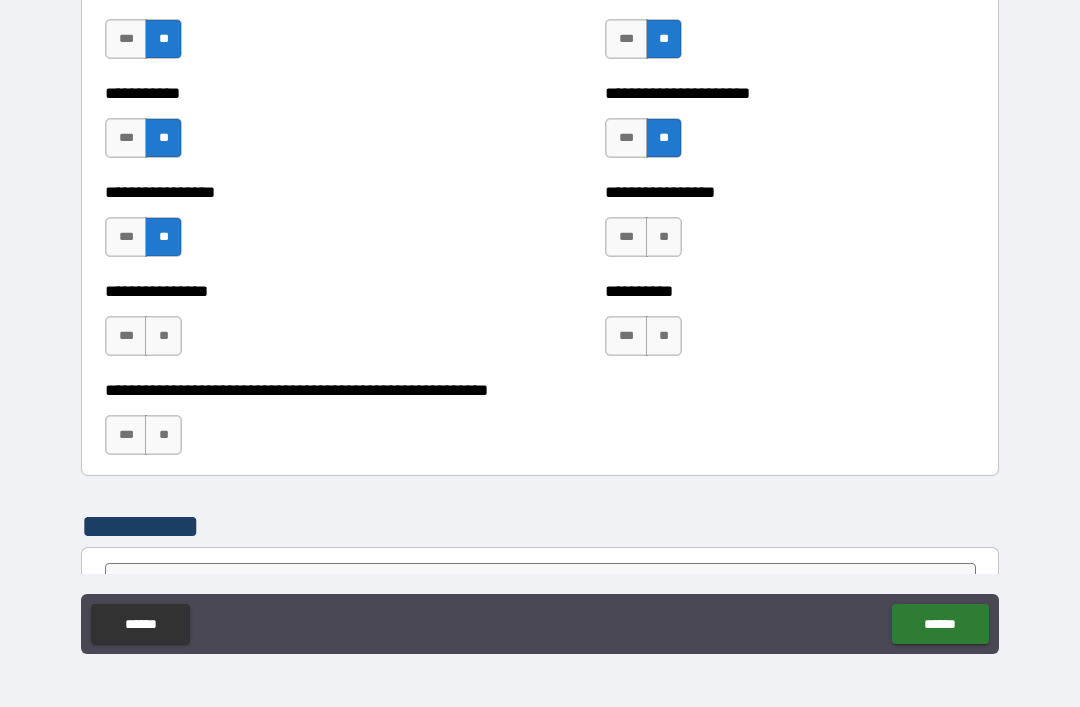 scroll, scrollTop: 5887, scrollLeft: 0, axis: vertical 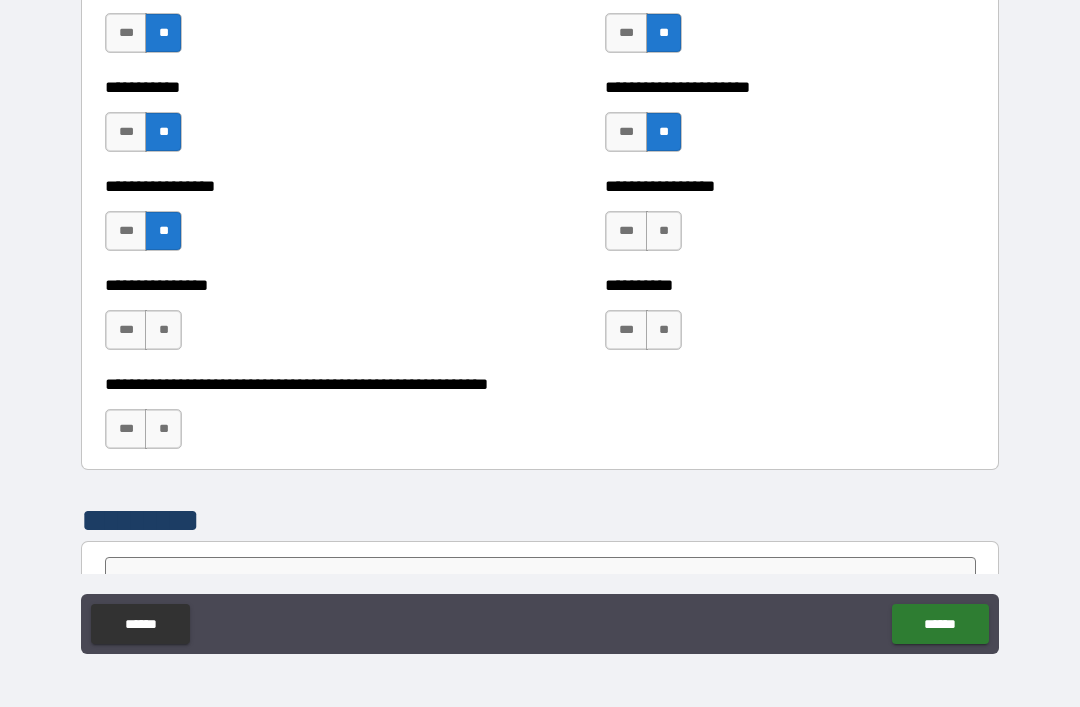 click on "**" at bounding box center (664, 231) 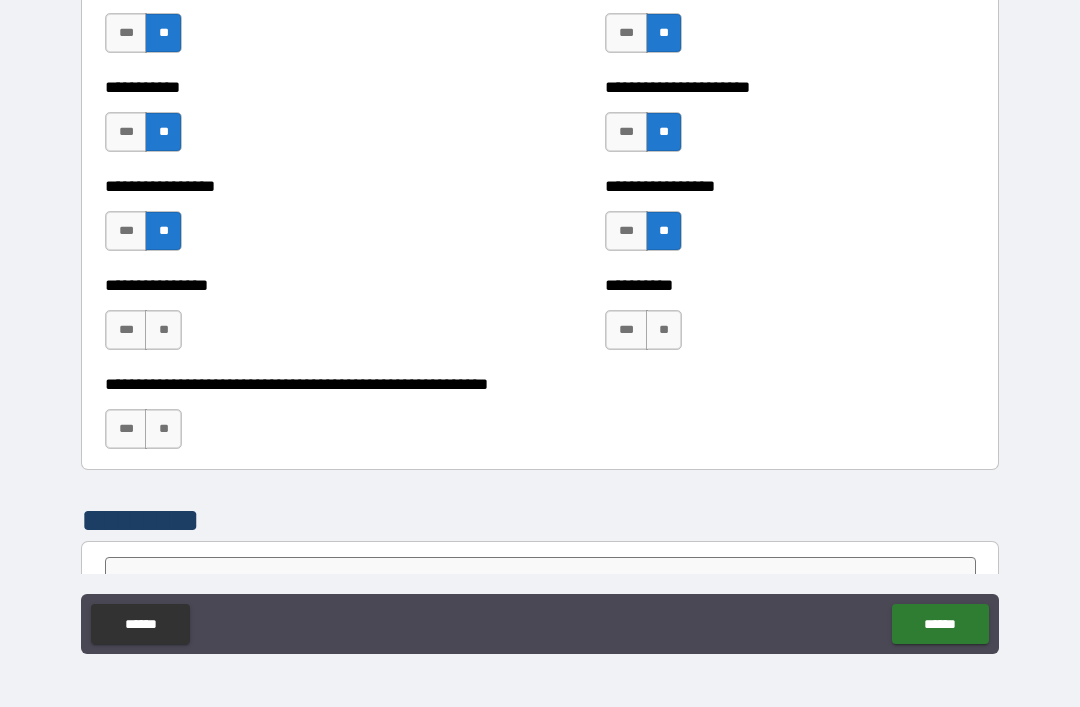 click on "**" at bounding box center (664, 330) 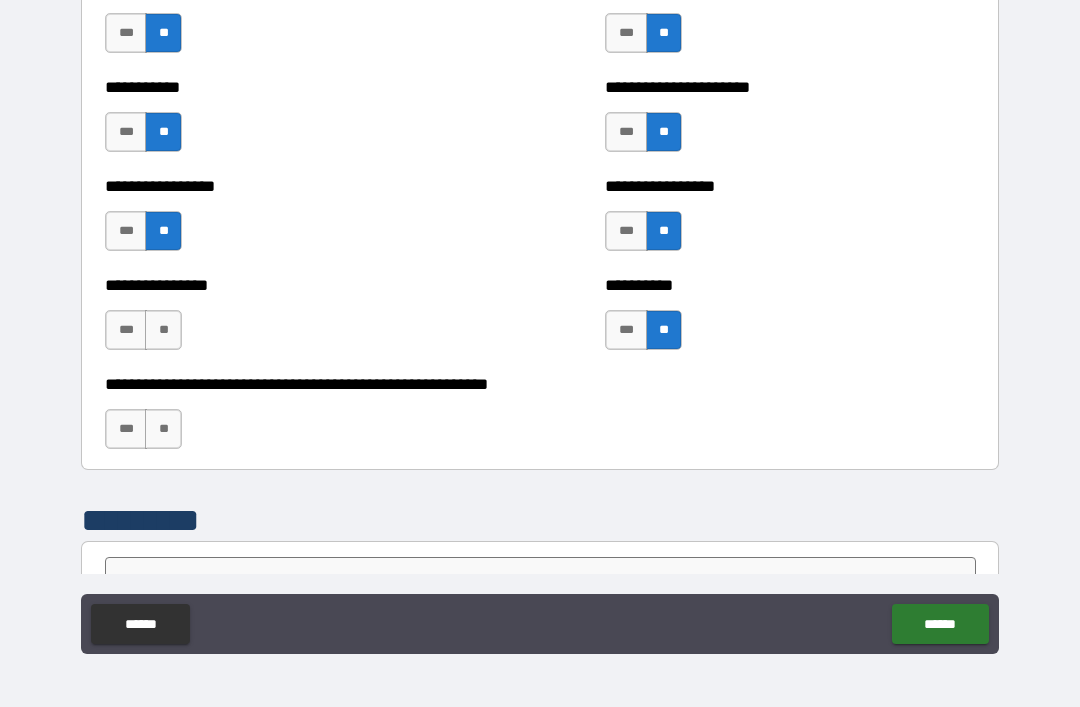click on "**" at bounding box center [163, 330] 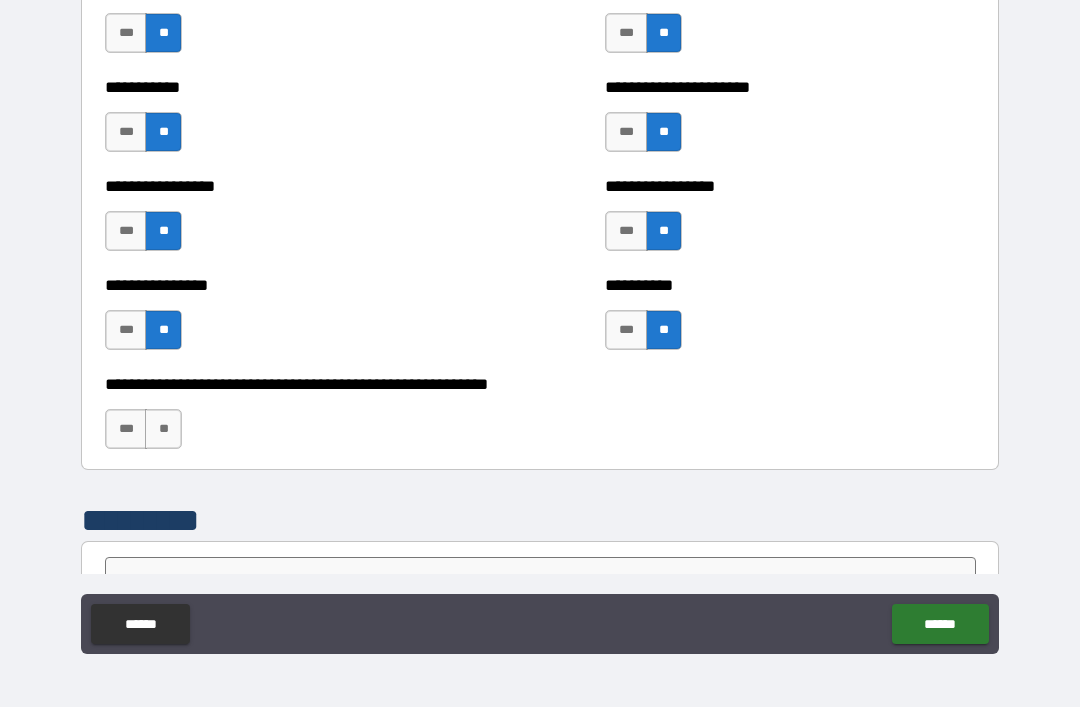 click on "**" at bounding box center [163, 429] 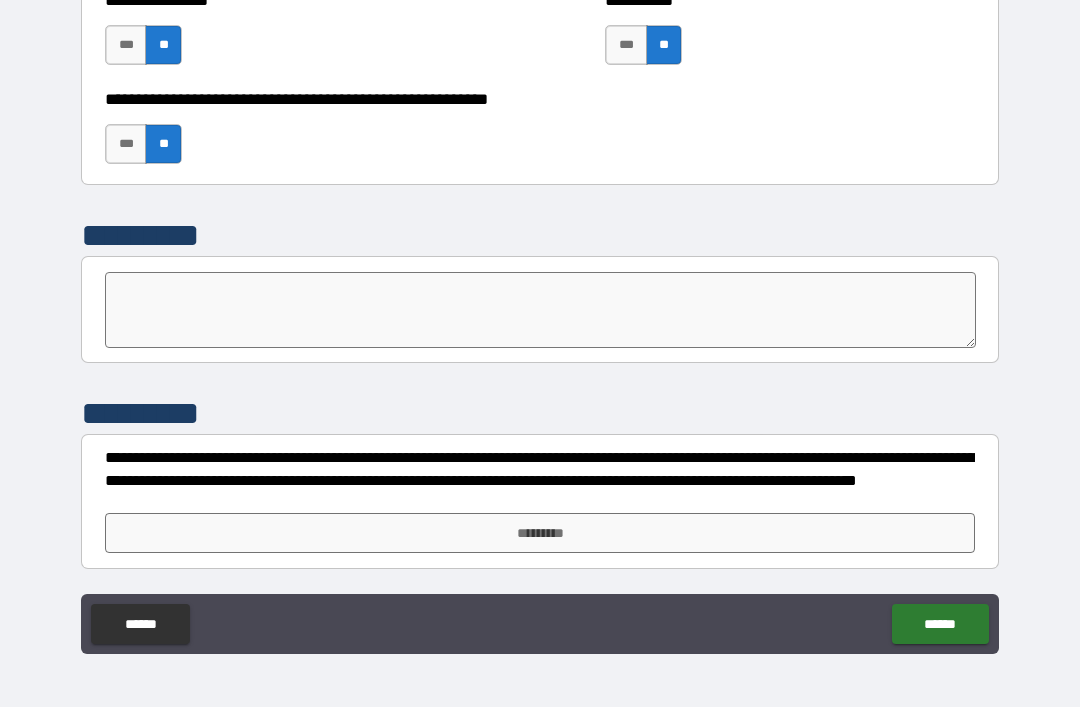 scroll, scrollTop: 6172, scrollLeft: 0, axis: vertical 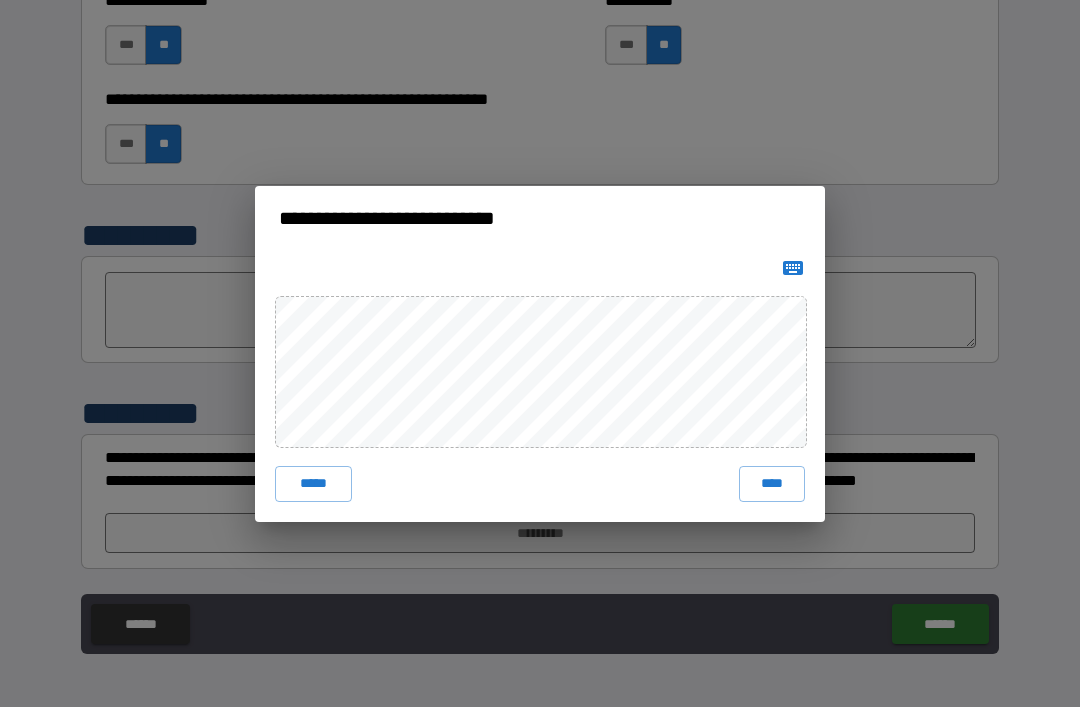 click on "***** ****" at bounding box center [540, 386] 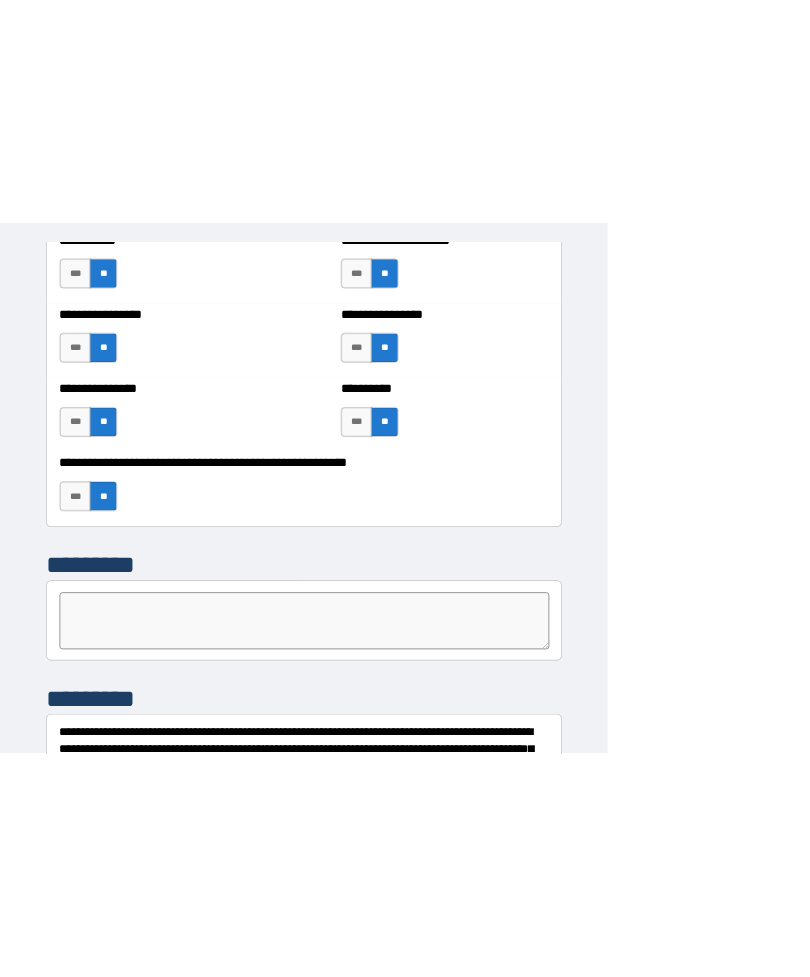 scroll, scrollTop: 0, scrollLeft: 0, axis: both 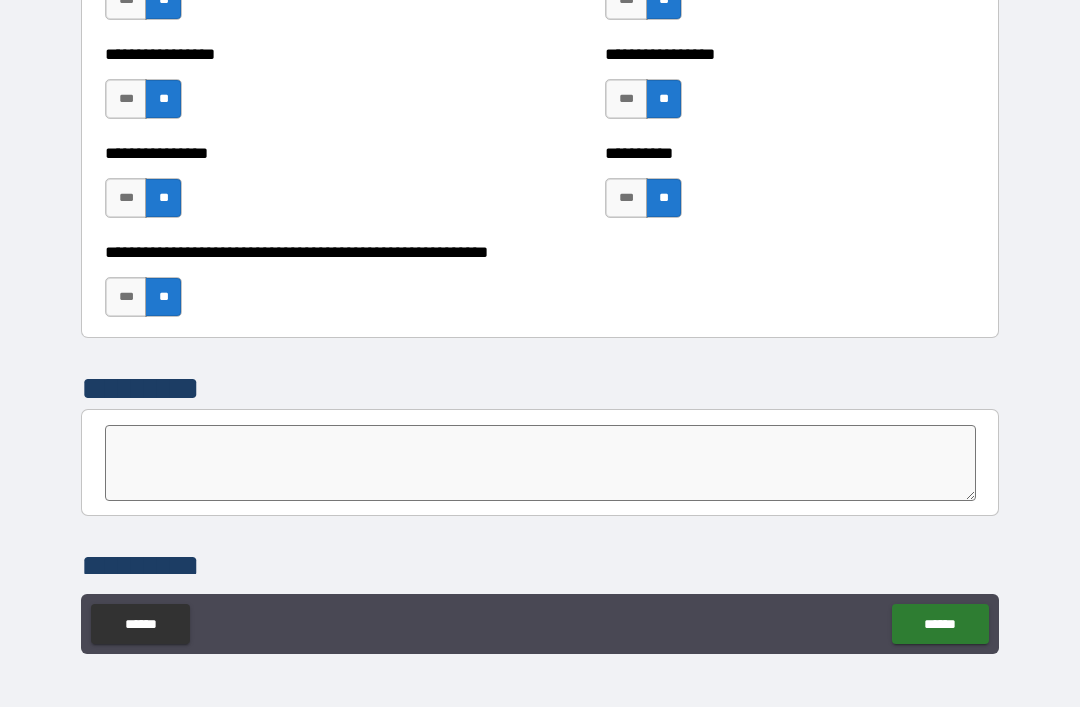 click on "******" at bounding box center [940, 624] 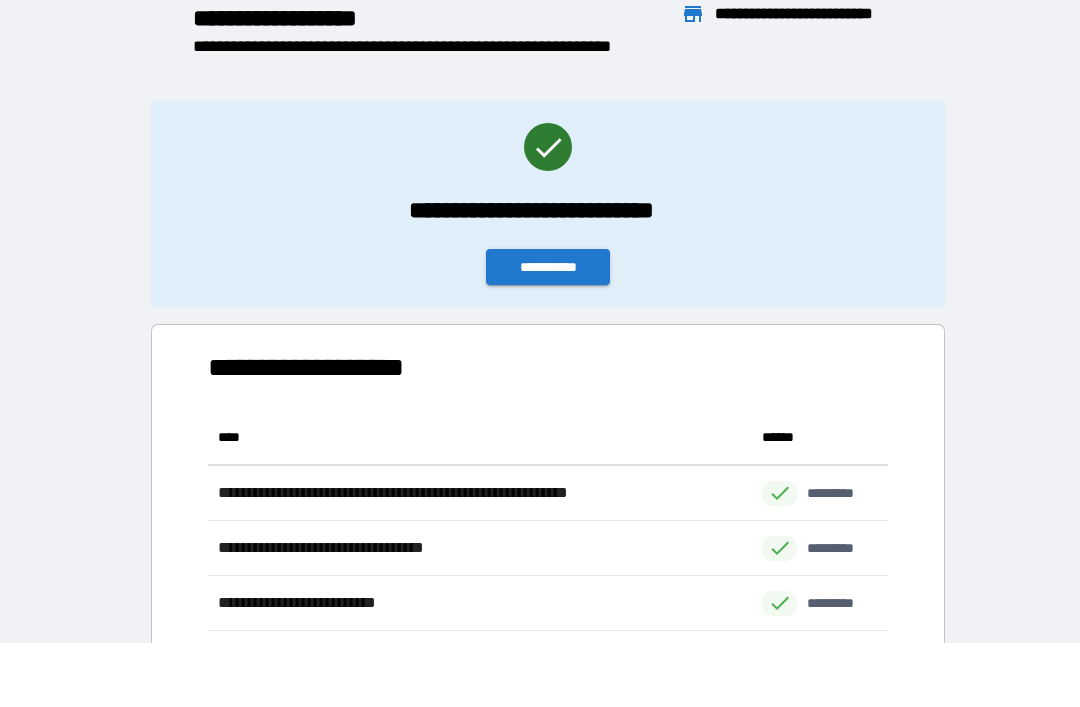 scroll, scrollTop: 1, scrollLeft: 1, axis: both 